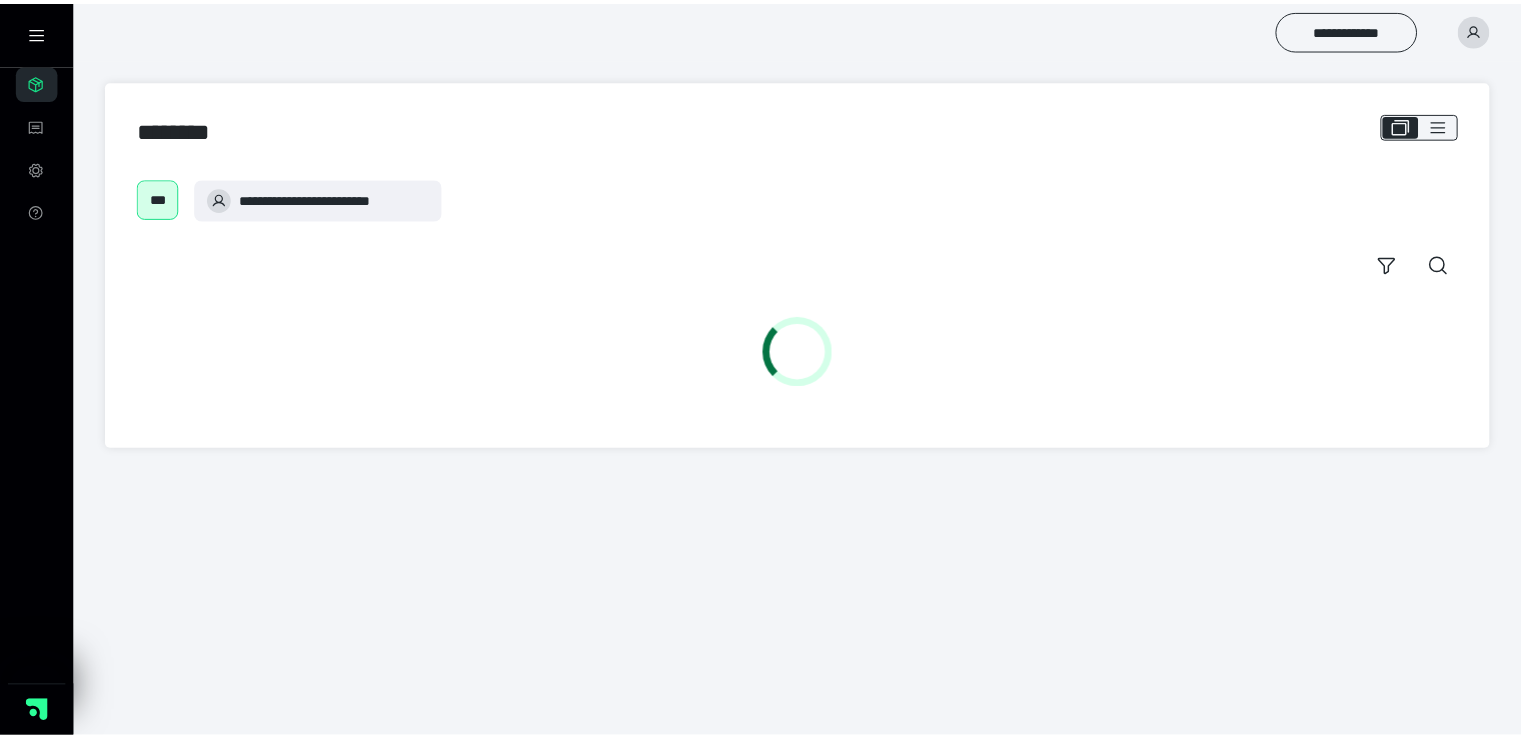 scroll, scrollTop: 0, scrollLeft: 0, axis: both 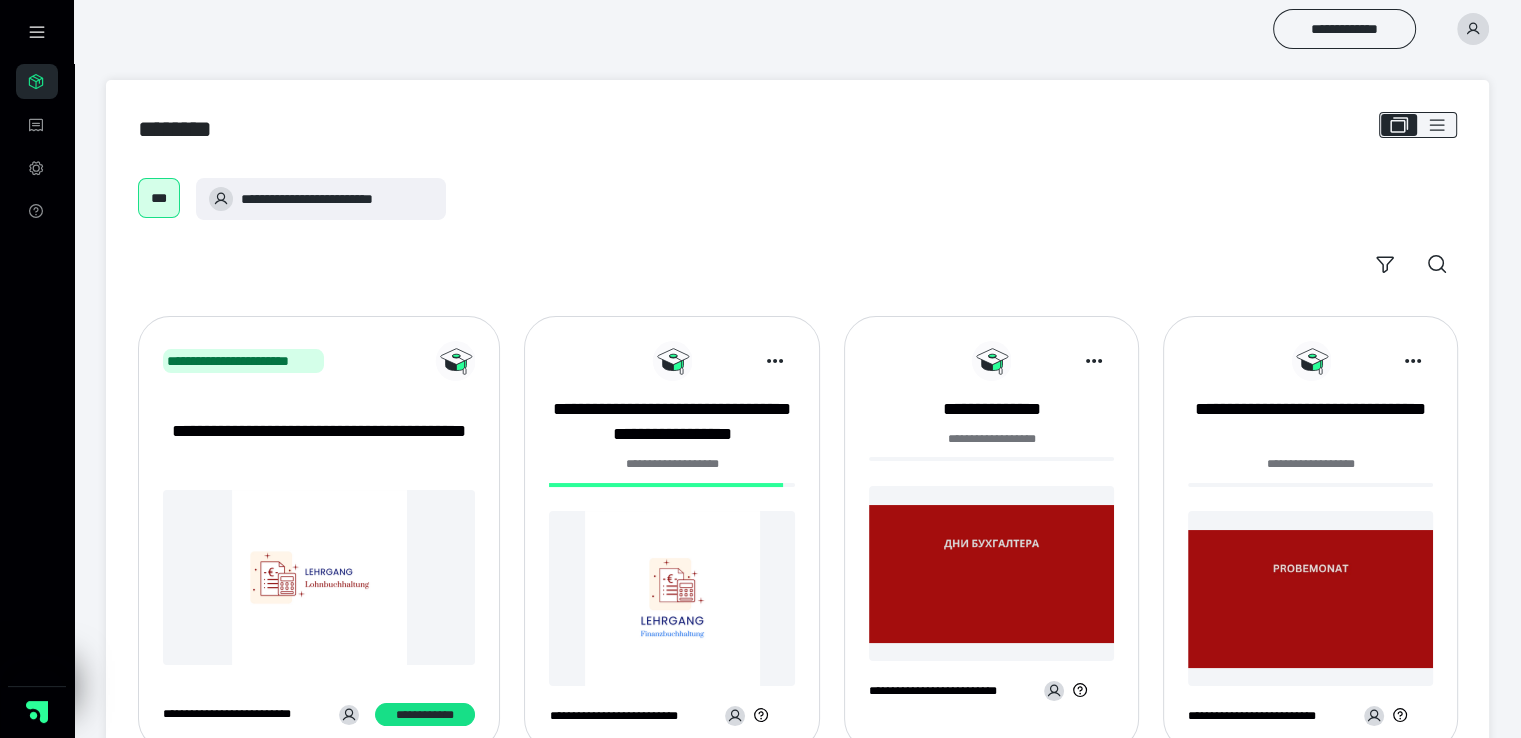 click at bounding box center [671, 598] 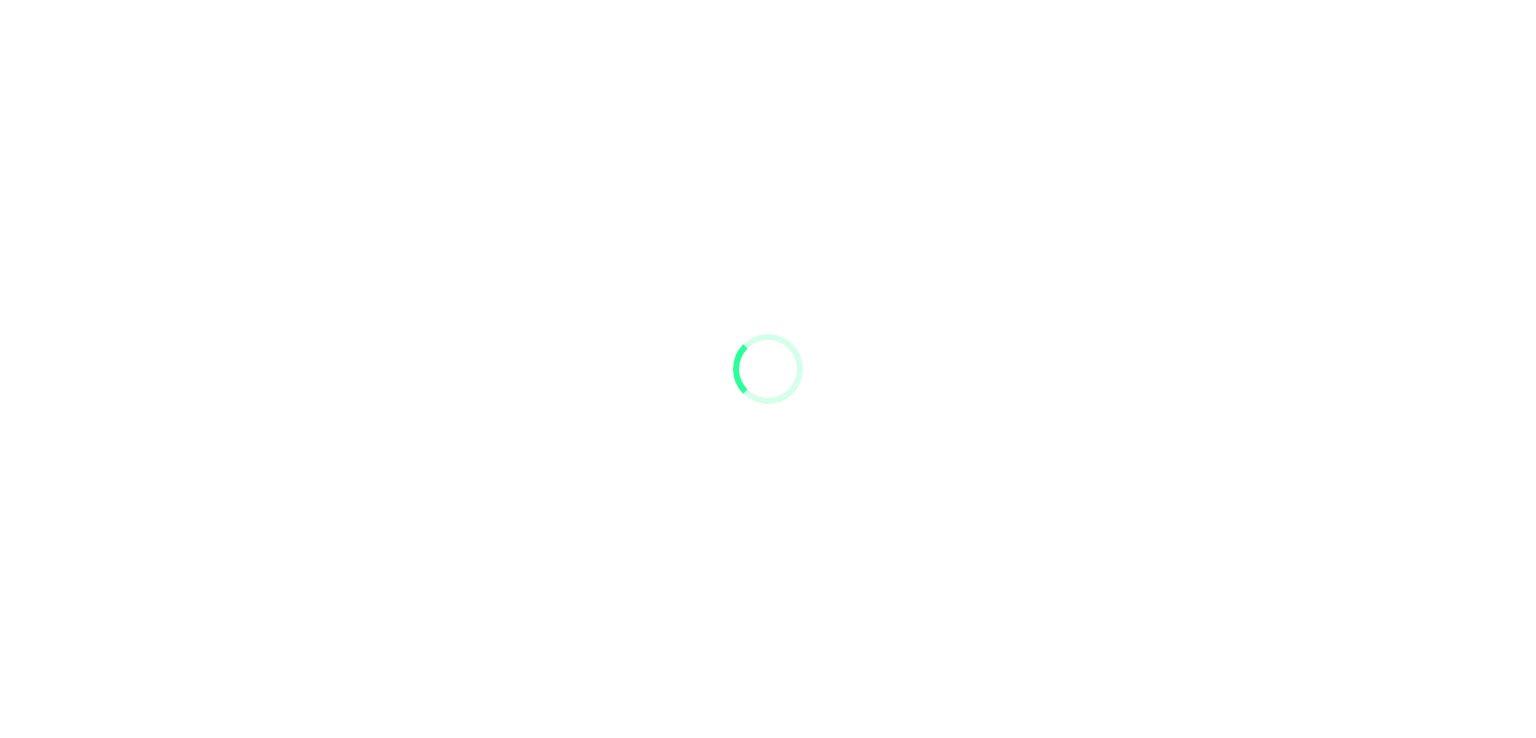 scroll, scrollTop: 0, scrollLeft: 0, axis: both 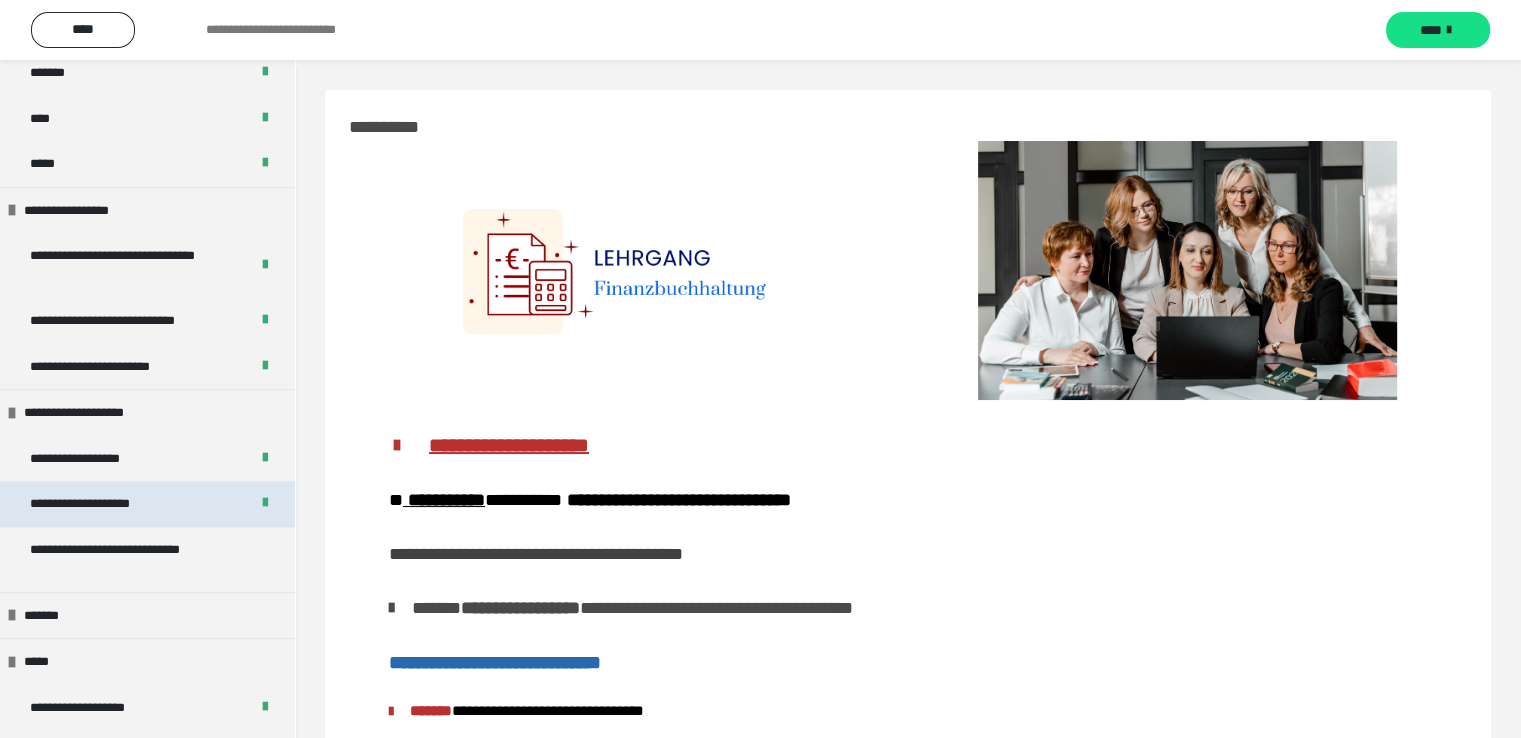 click on "**********" at bounding box center [102, 504] 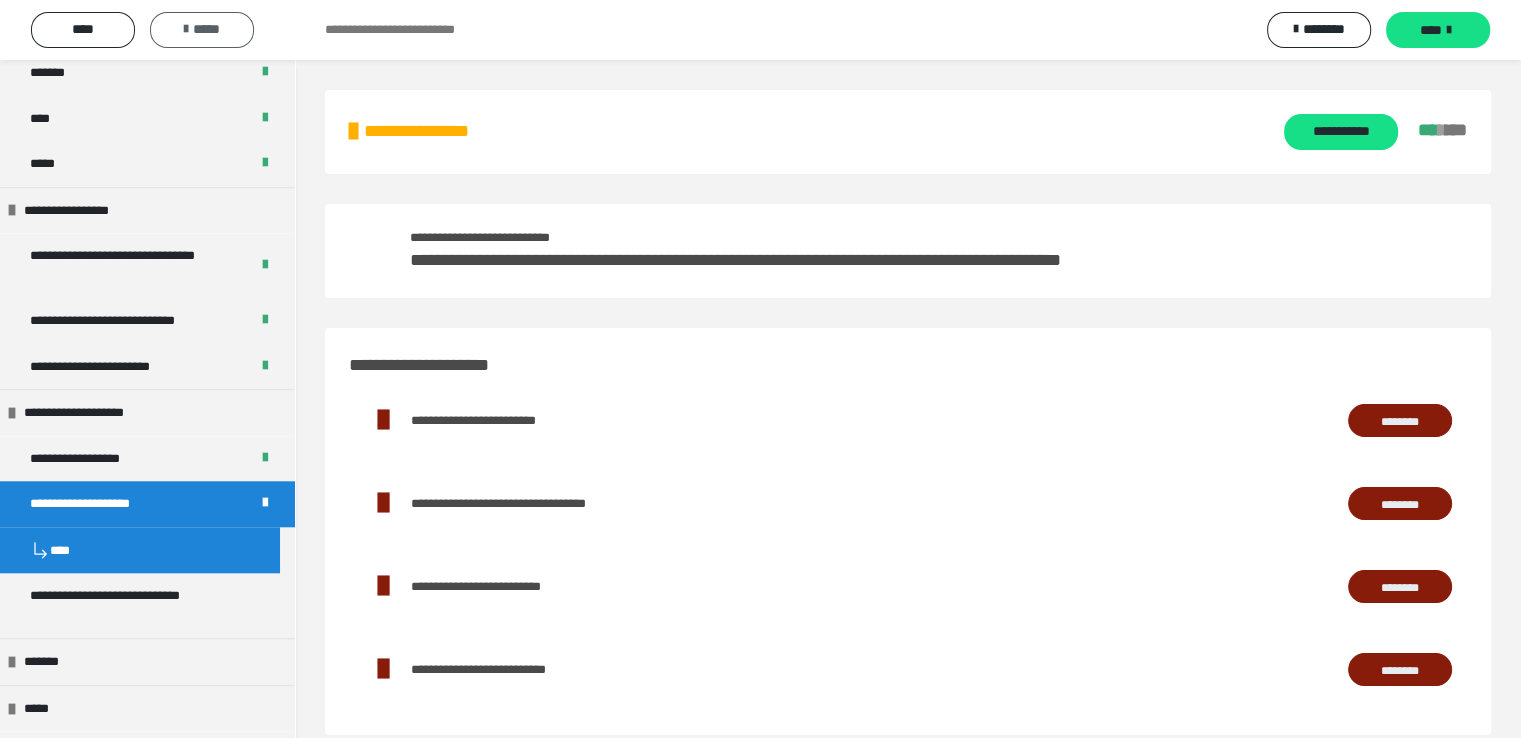 click at bounding box center [186, 29] 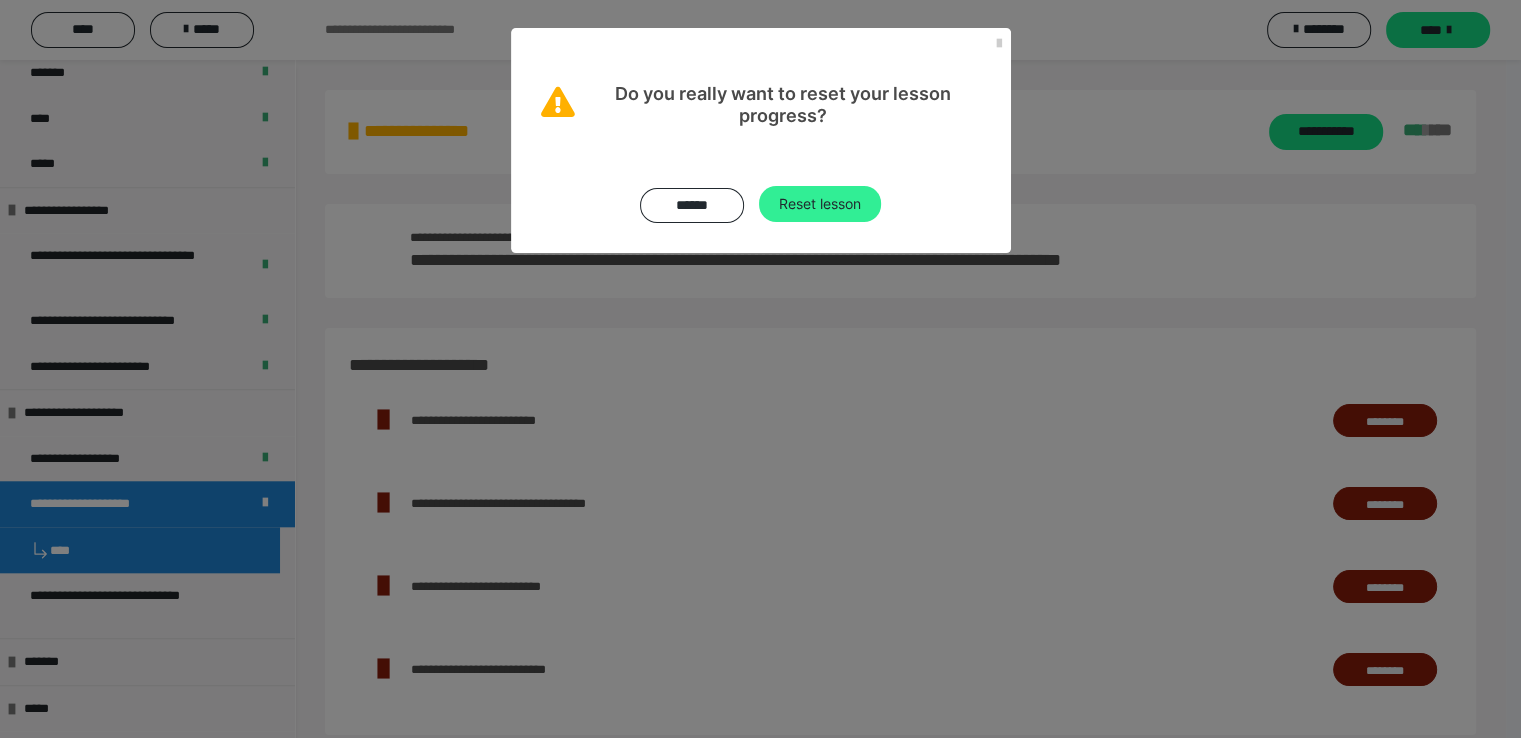 click on "Reset lesson" at bounding box center (820, 204) 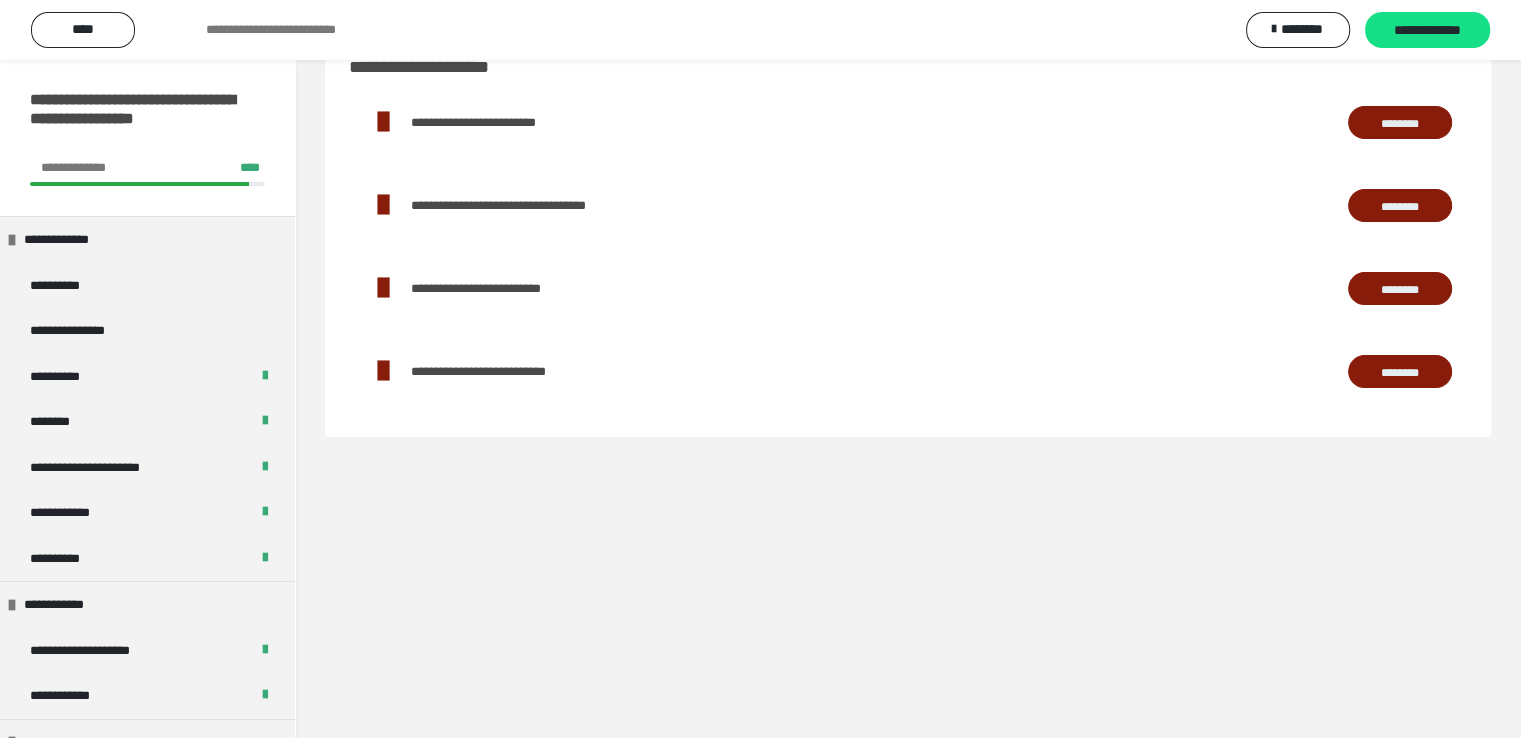 scroll, scrollTop: 0, scrollLeft: 0, axis: both 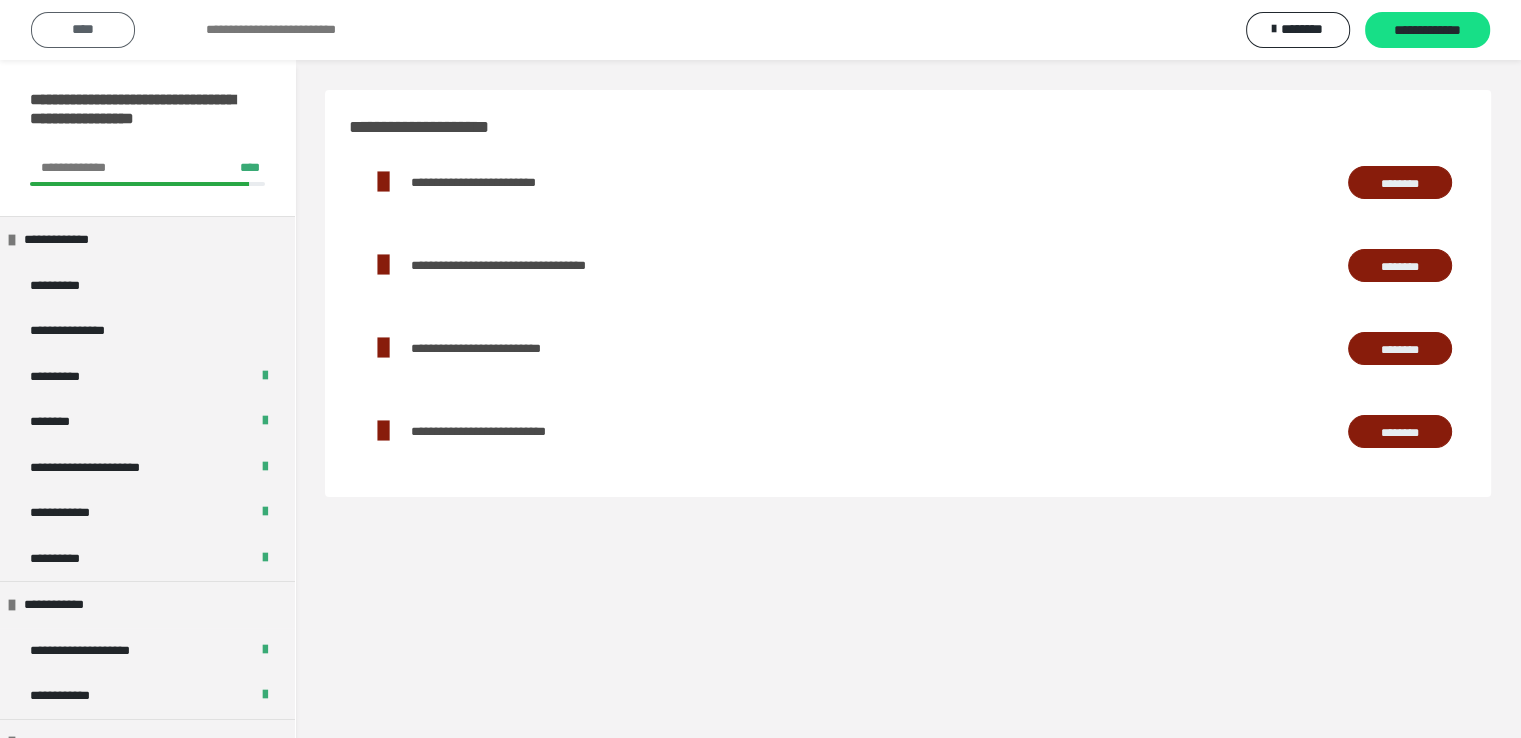 click on "****" at bounding box center (83, 29) 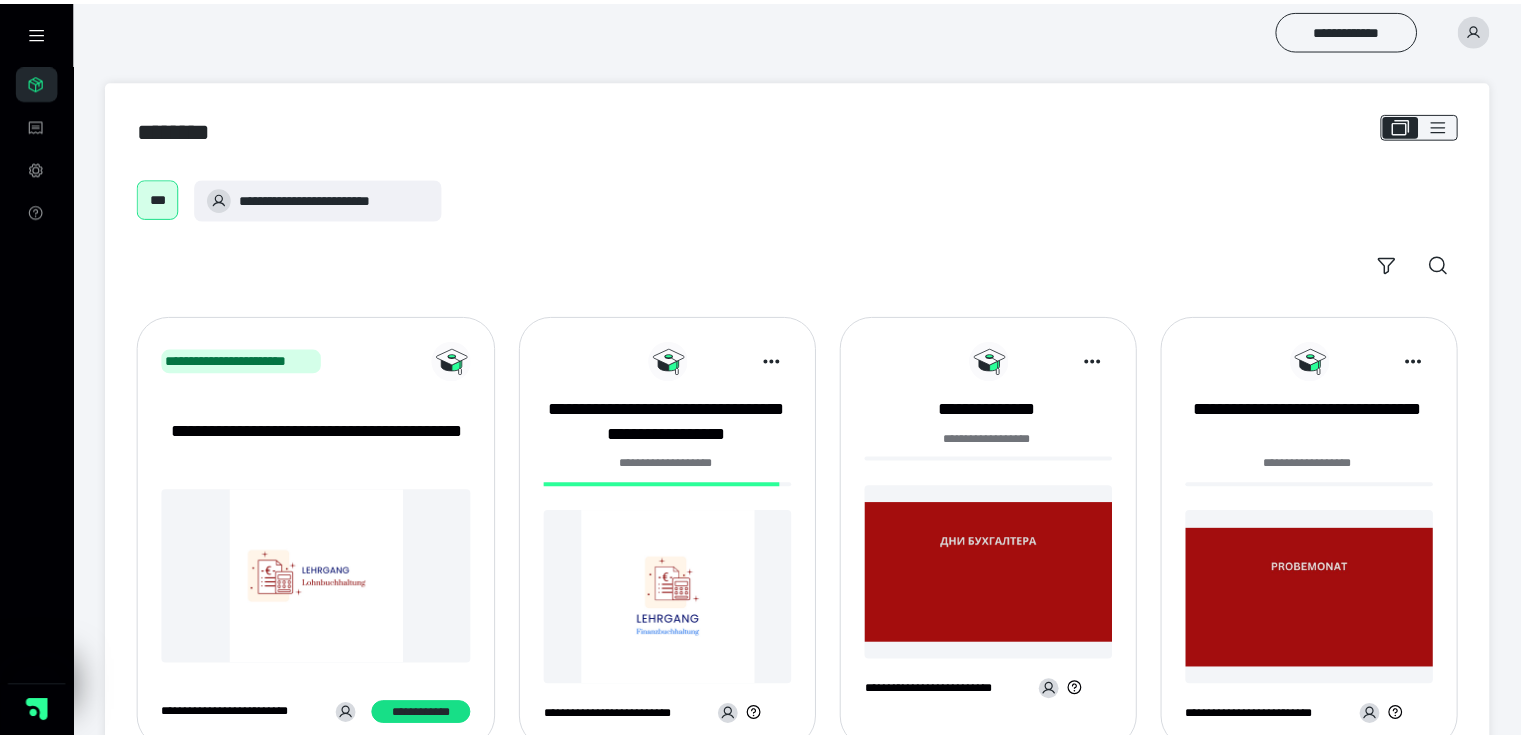 scroll, scrollTop: 0, scrollLeft: 0, axis: both 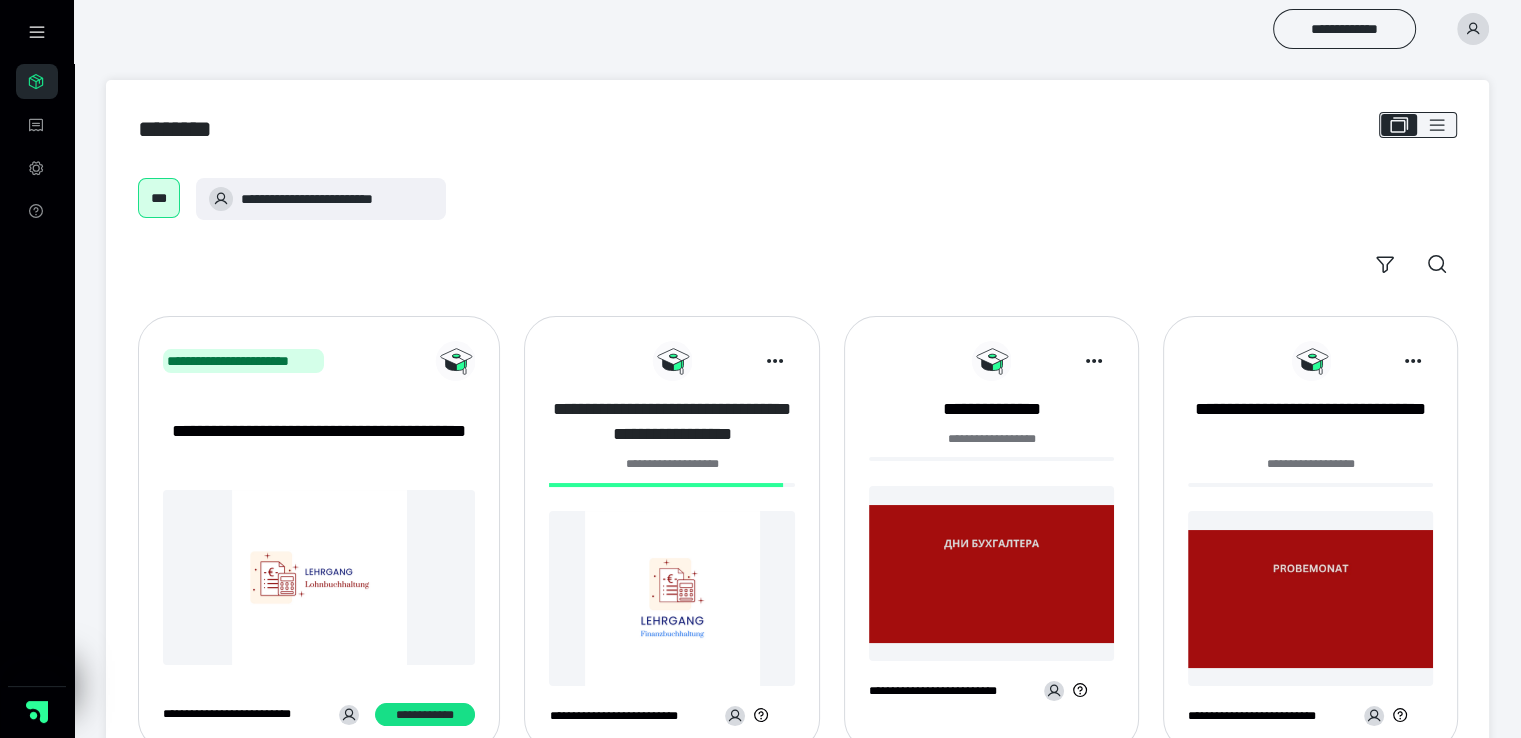 click on "**********" at bounding box center (671, 422) 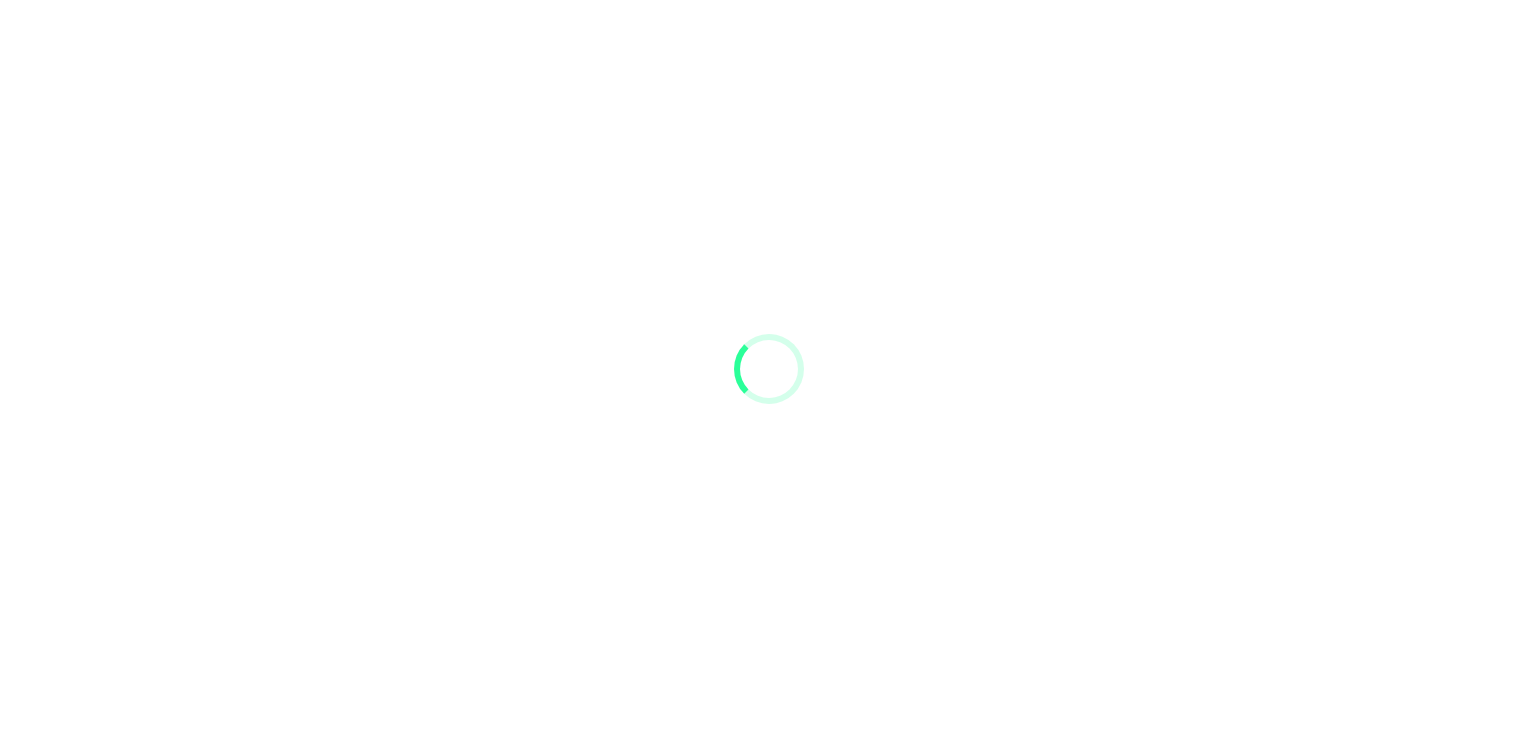 scroll, scrollTop: 0, scrollLeft: 0, axis: both 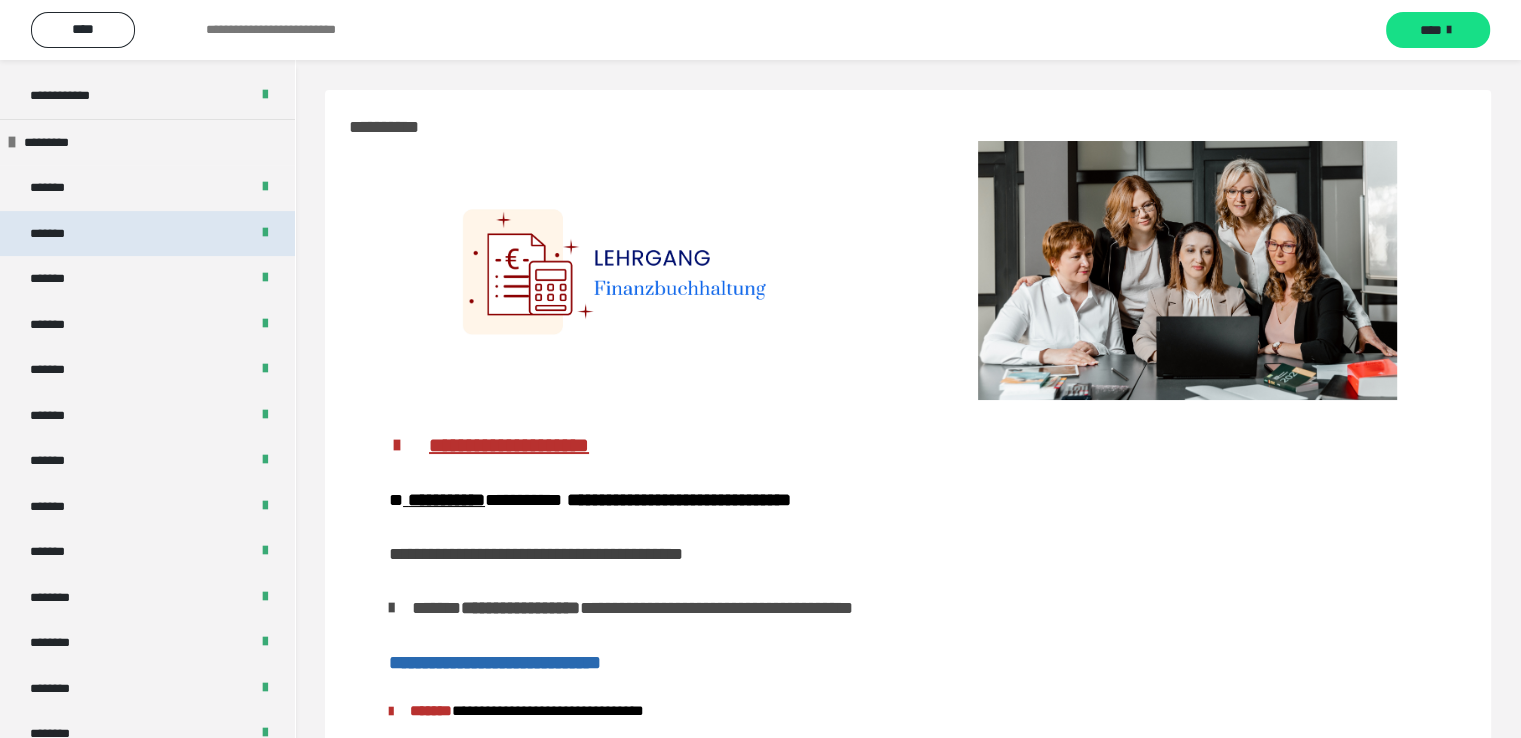 click on "*******" at bounding box center (58, 234) 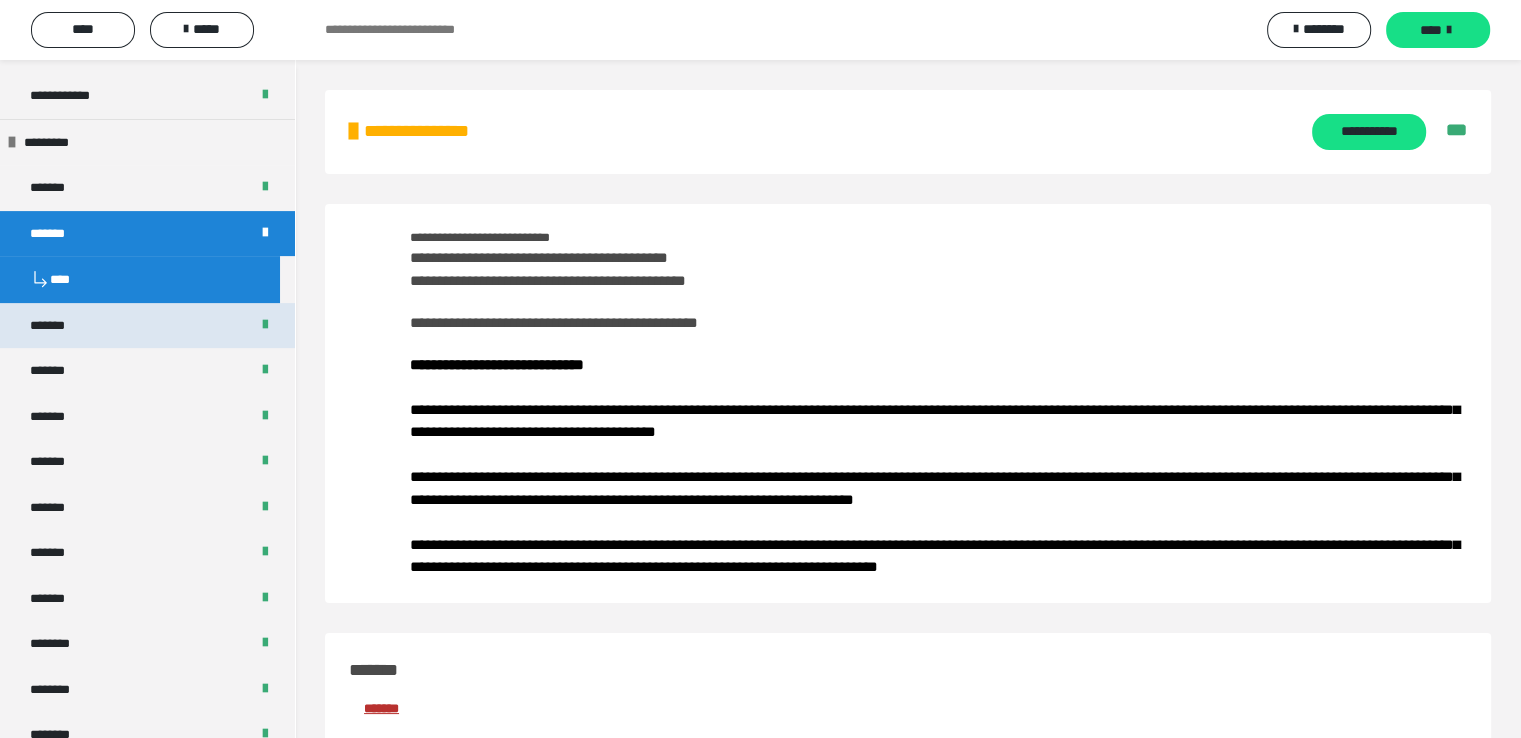 click on "*******" at bounding box center (147, 326) 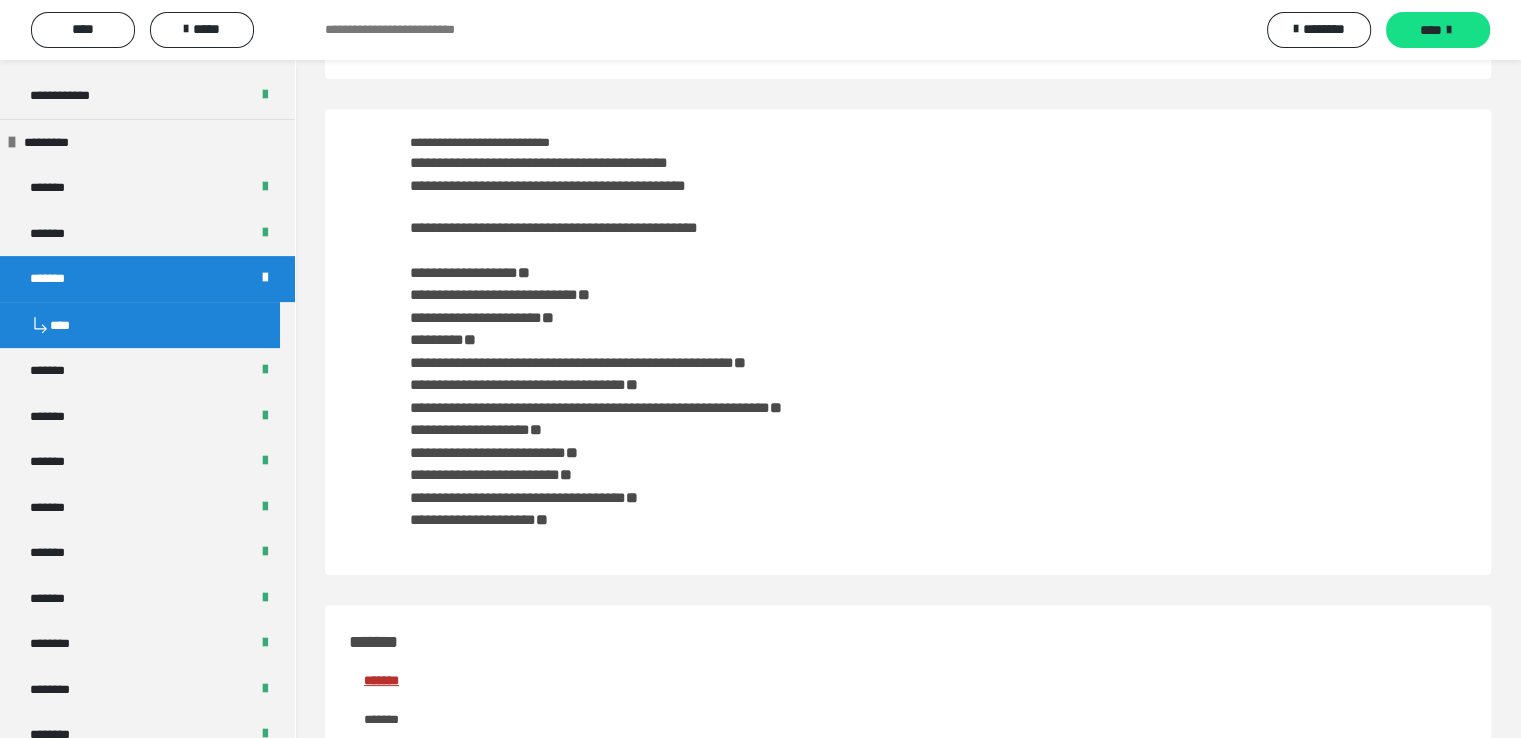 scroll, scrollTop: 100, scrollLeft: 0, axis: vertical 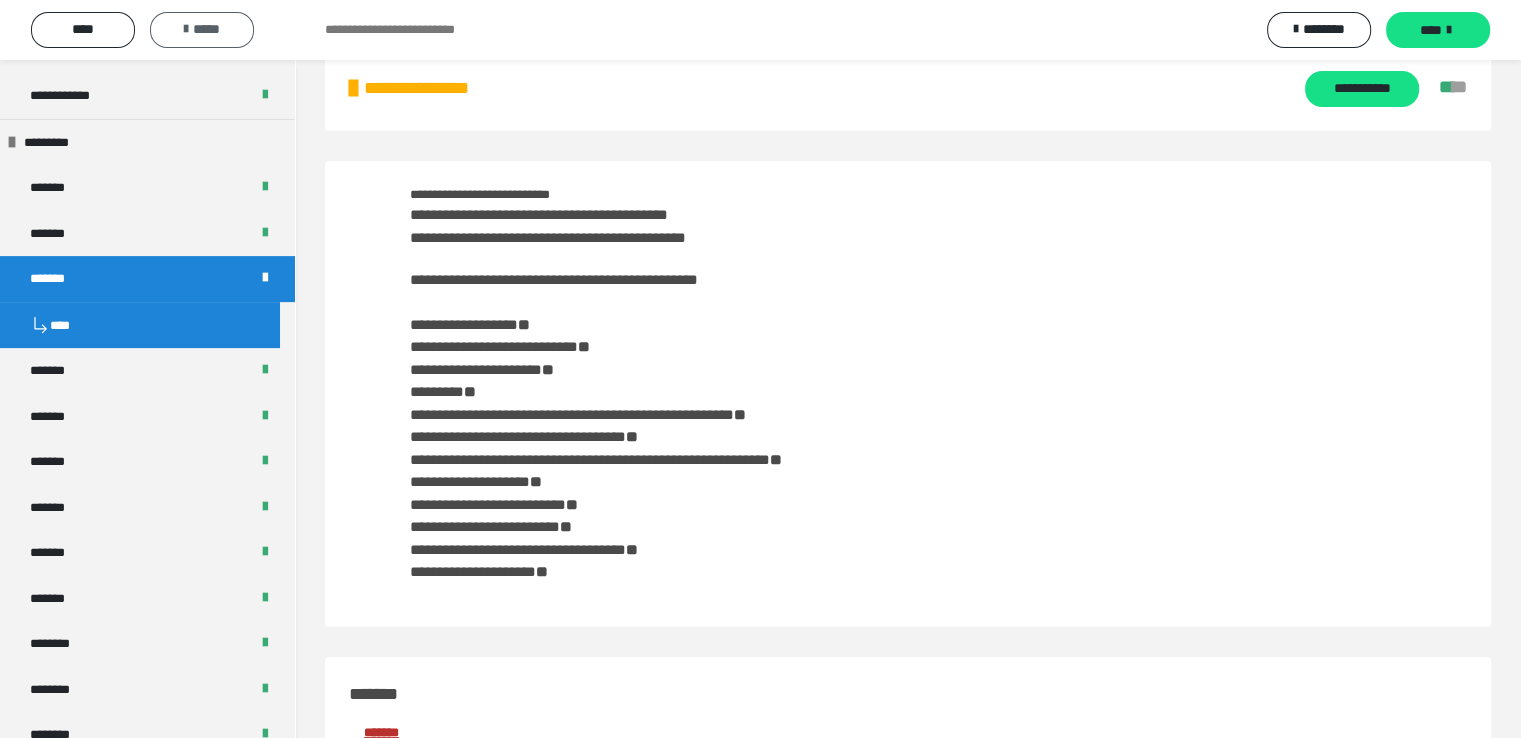 click at bounding box center (186, 29) 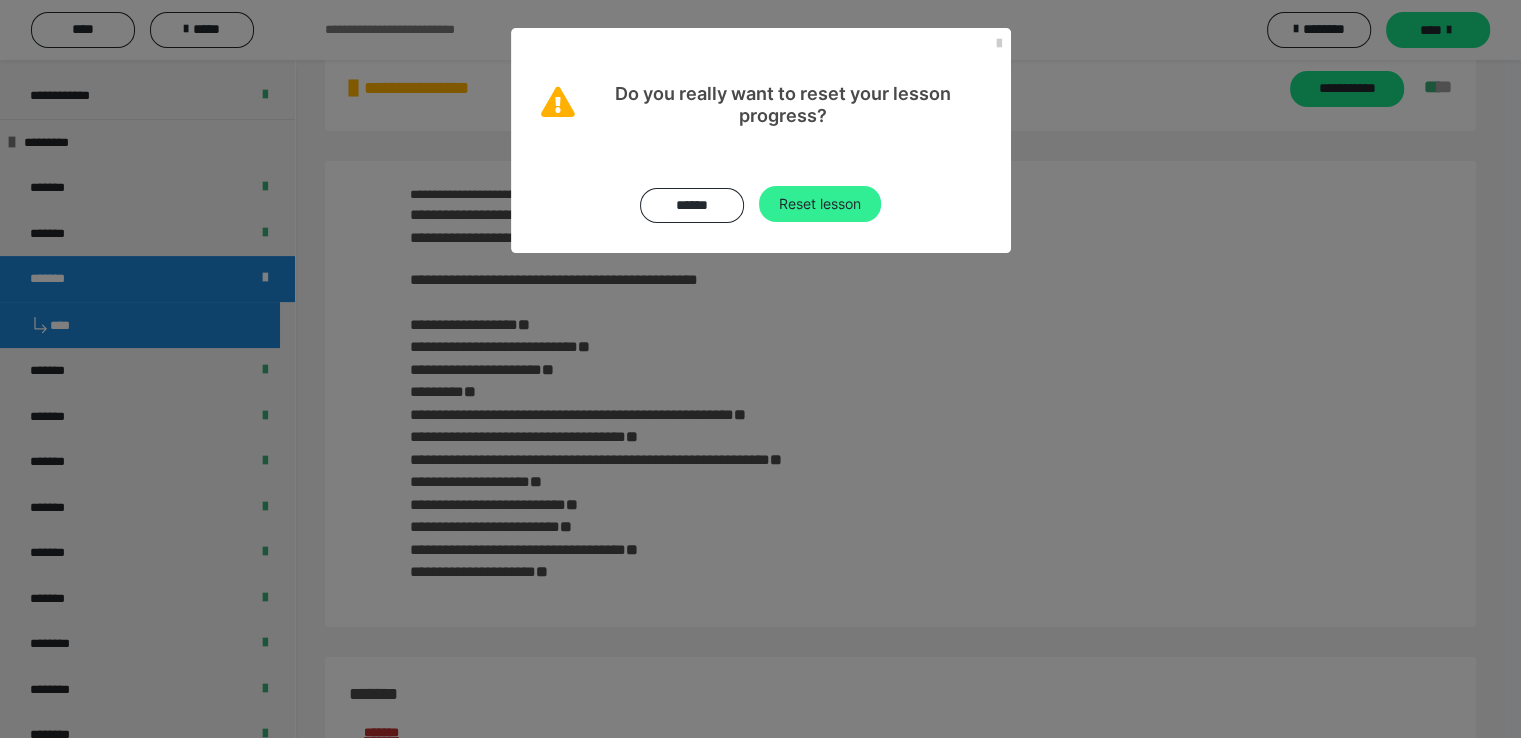 click on "Reset lesson" at bounding box center [820, 204] 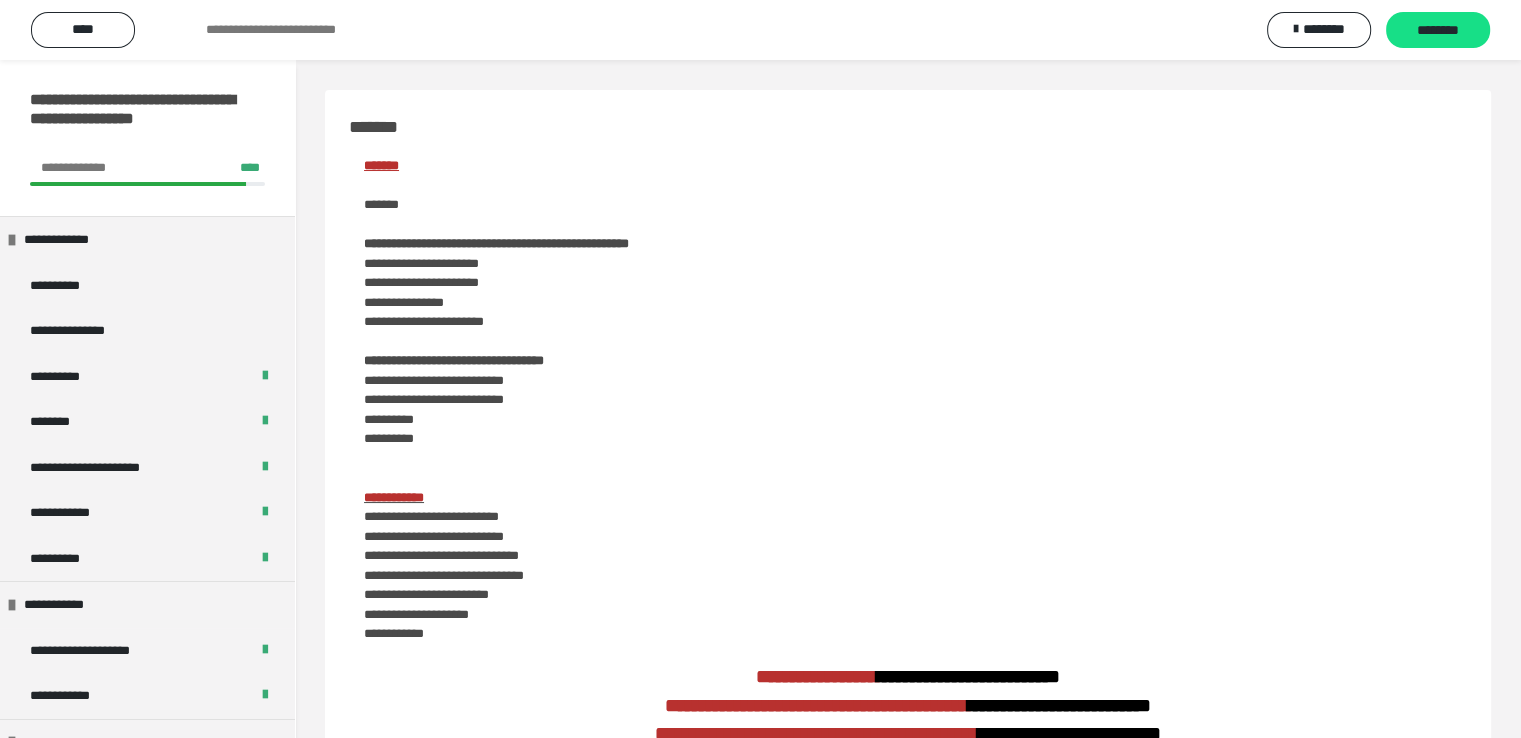 scroll, scrollTop: 300, scrollLeft: 0, axis: vertical 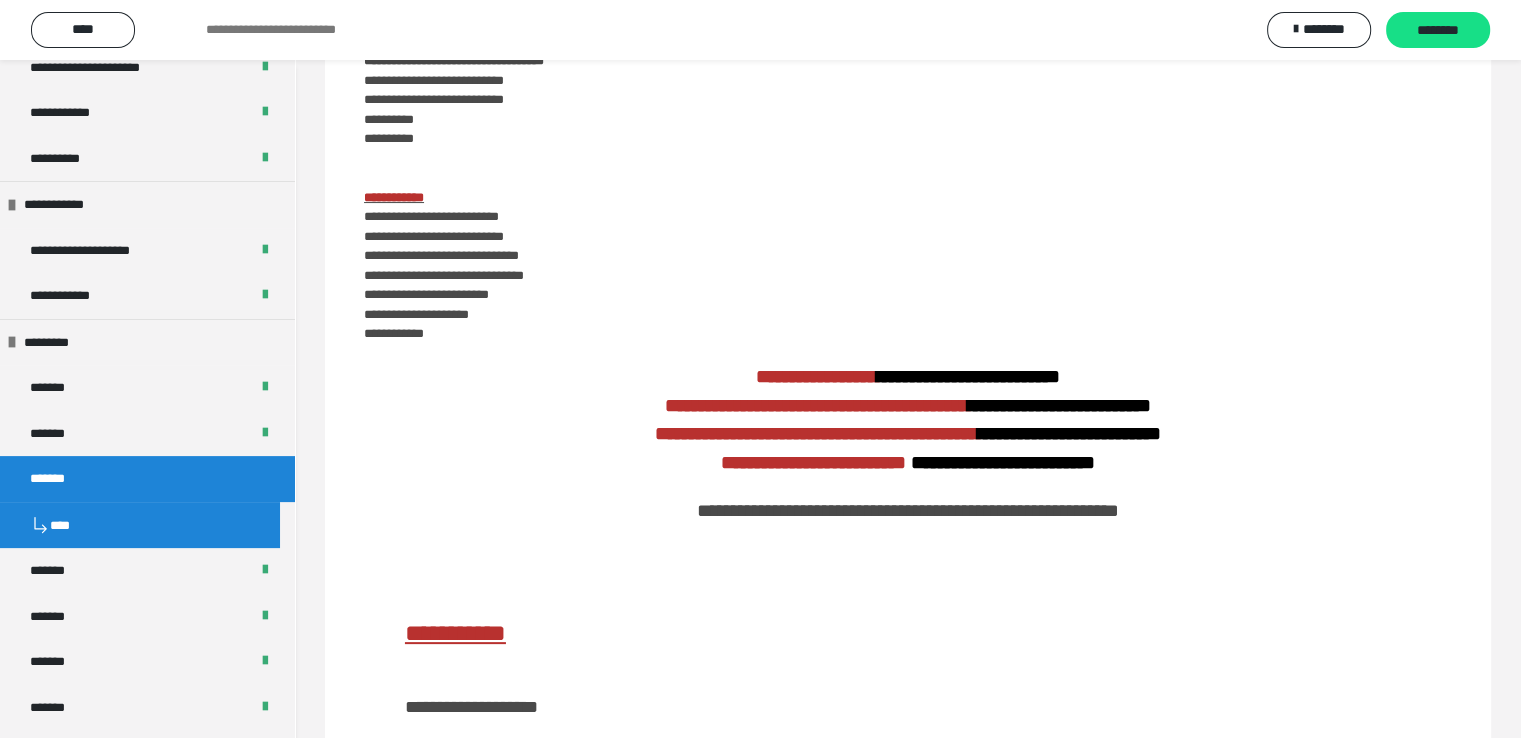 click on "****" at bounding box center [140, 525] 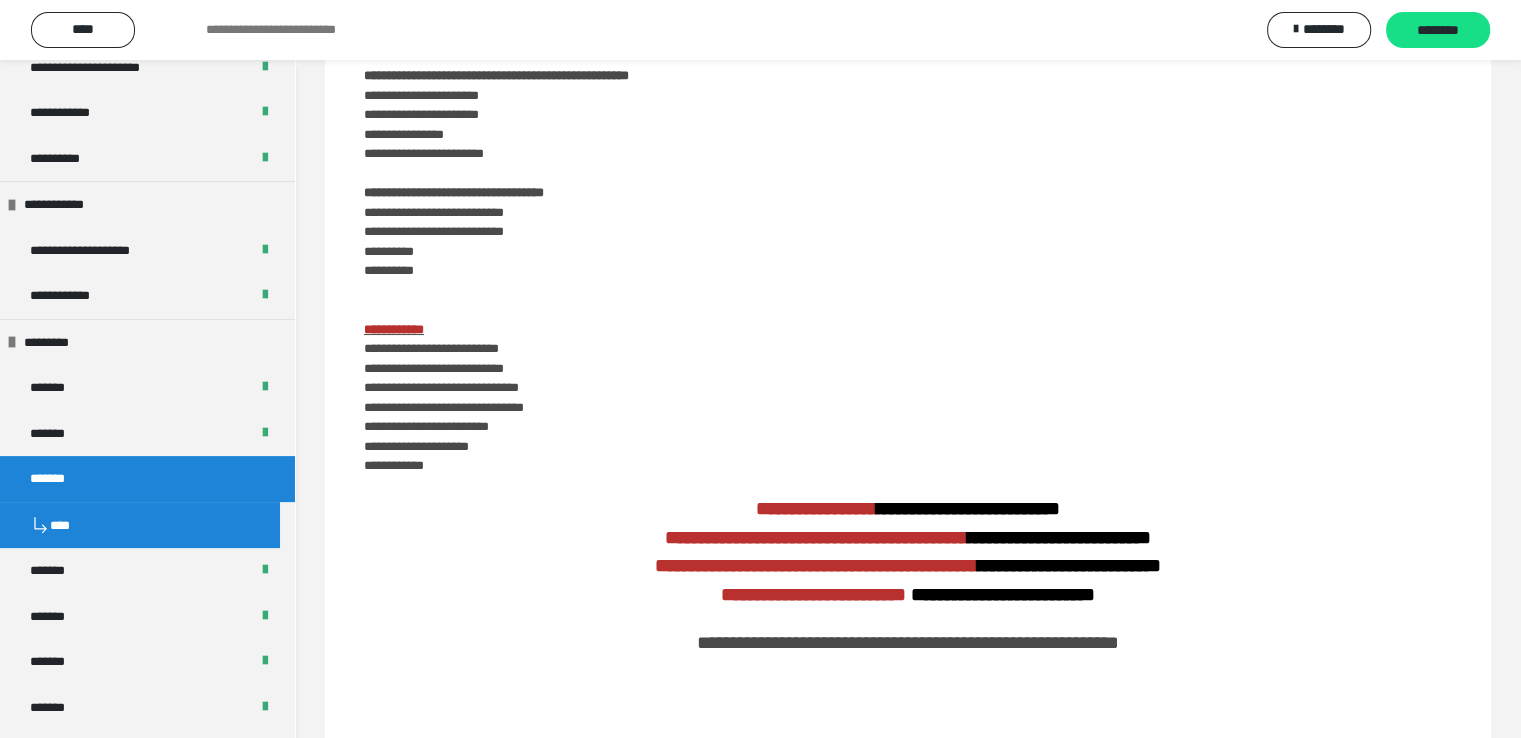 scroll, scrollTop: 0, scrollLeft: 0, axis: both 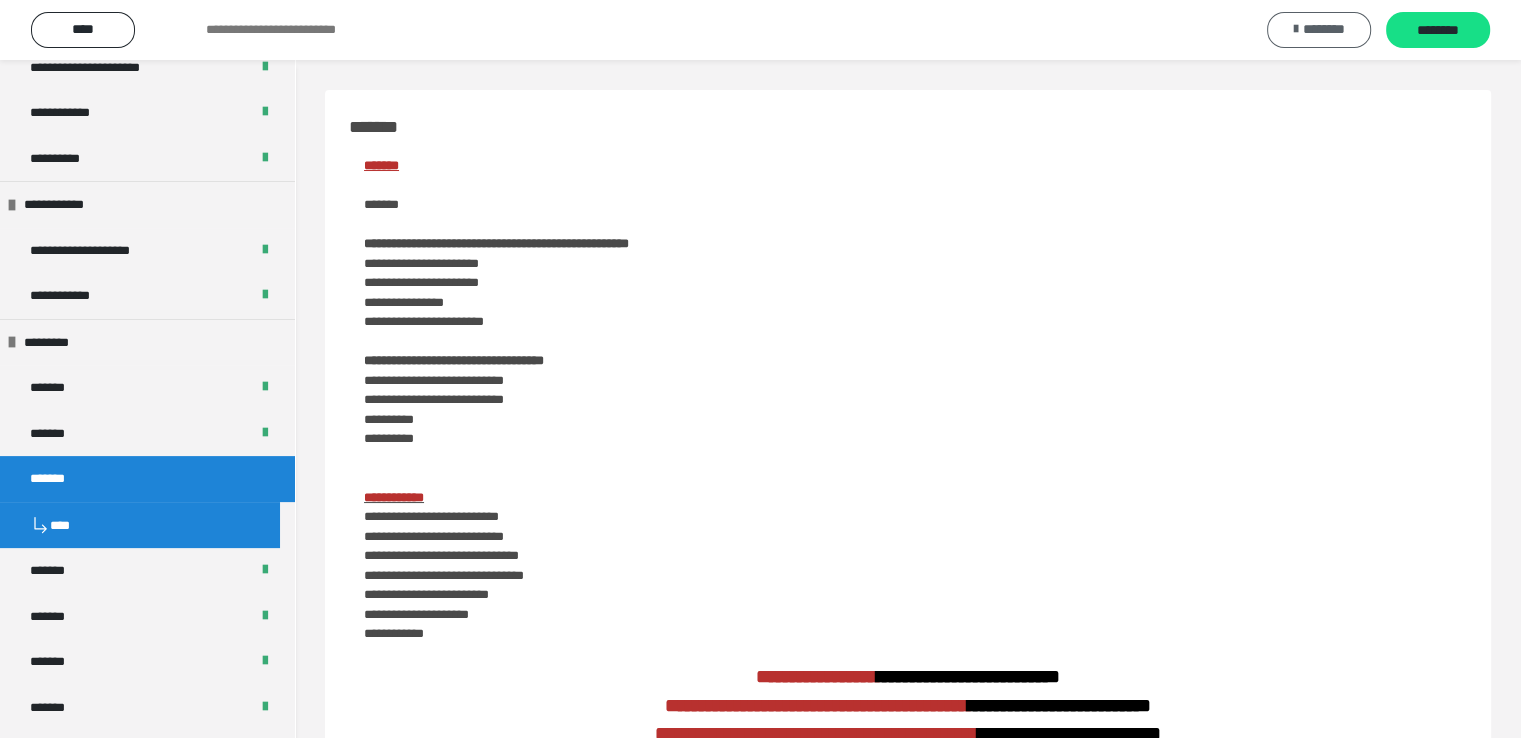 click on "********" at bounding box center (1319, 30) 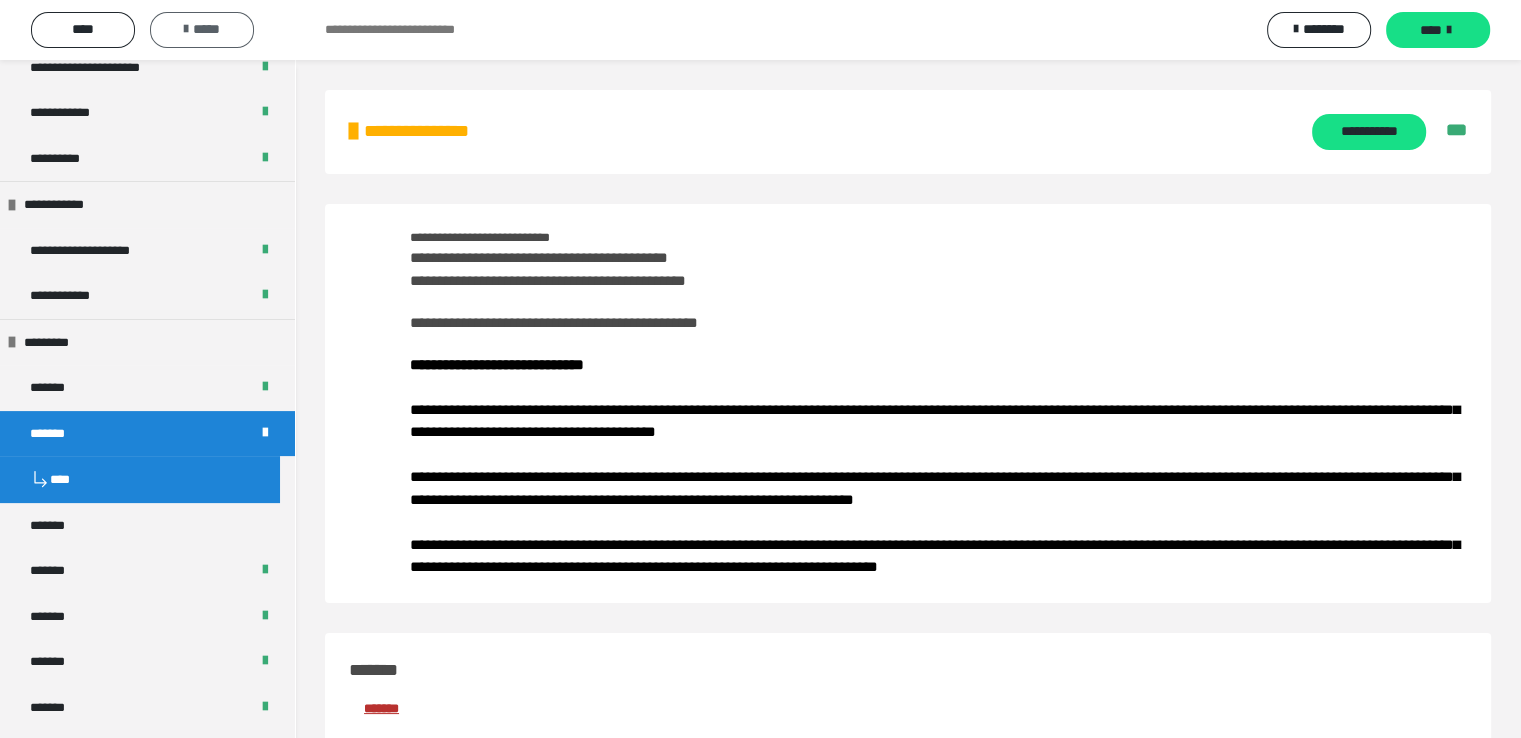 click on "*****" at bounding box center (202, 29) 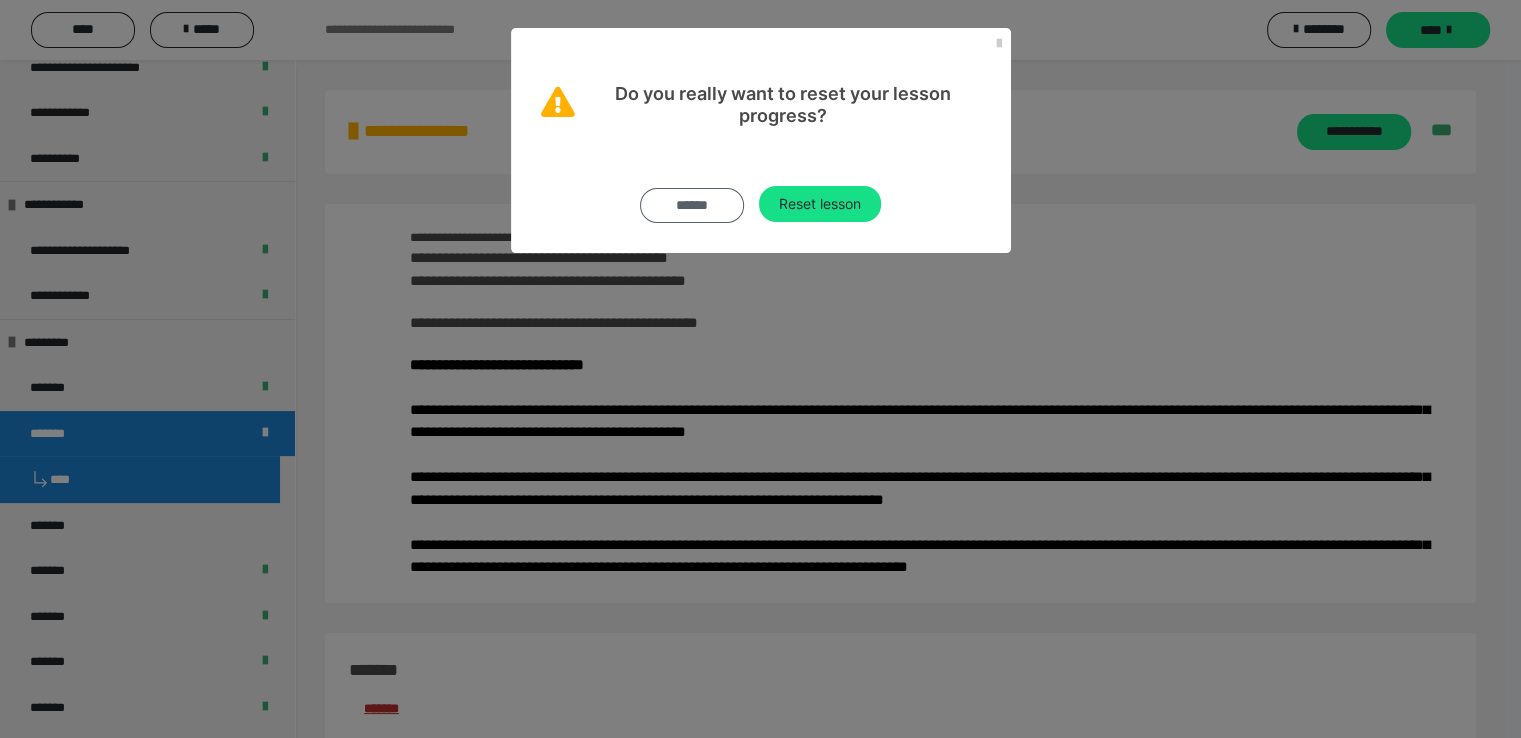 click on "******" at bounding box center (692, 205) 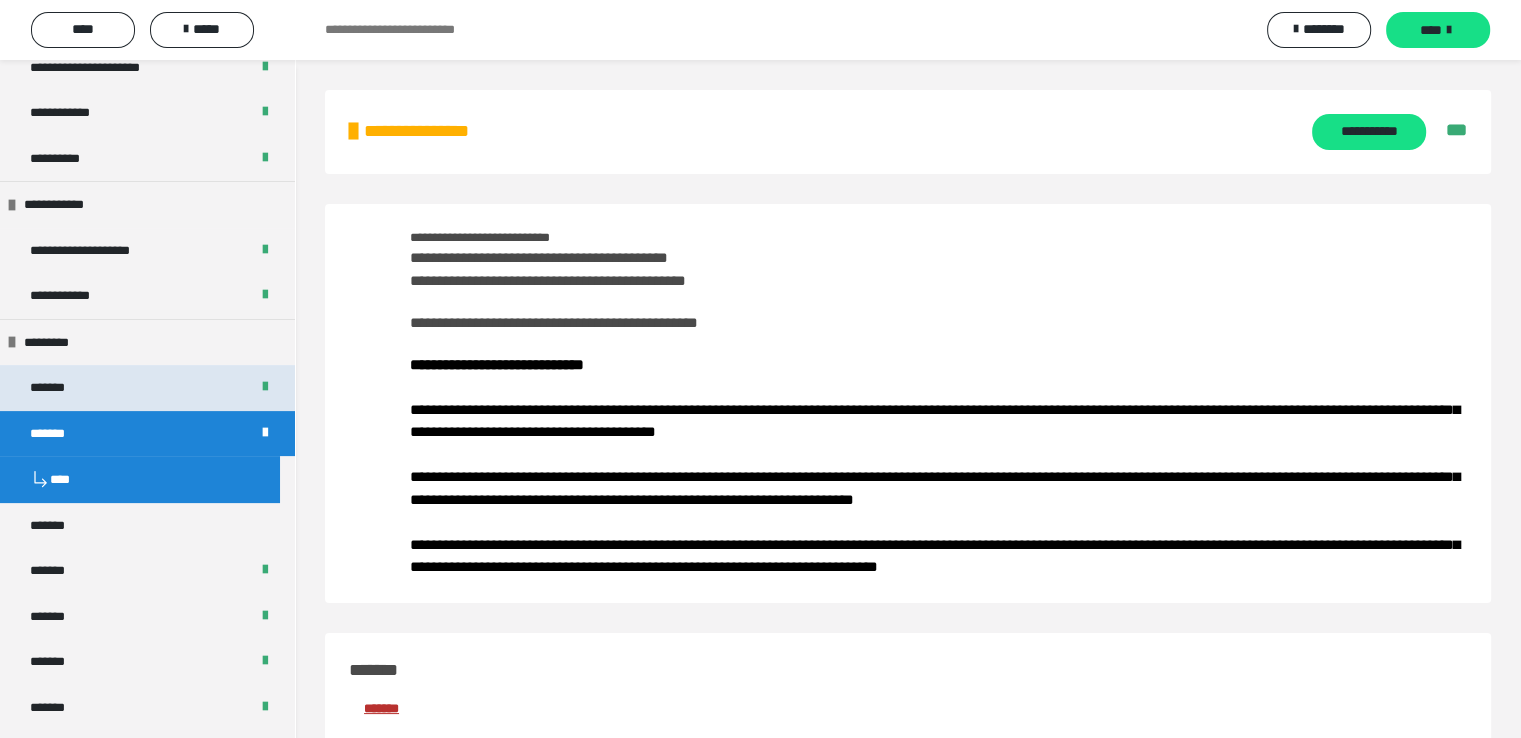 click on "*******" at bounding box center (57, 388) 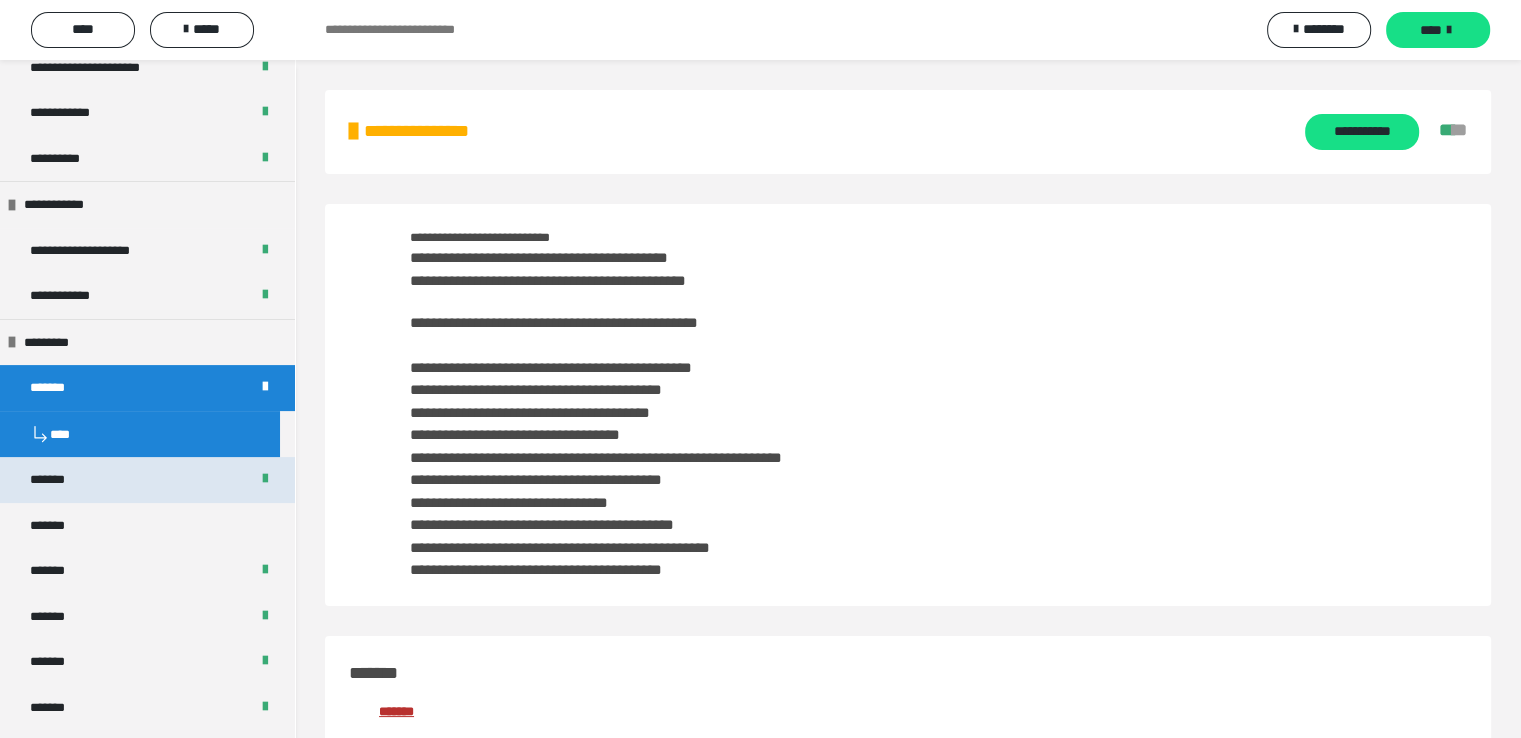 click on "*******" at bounding box center [58, 480] 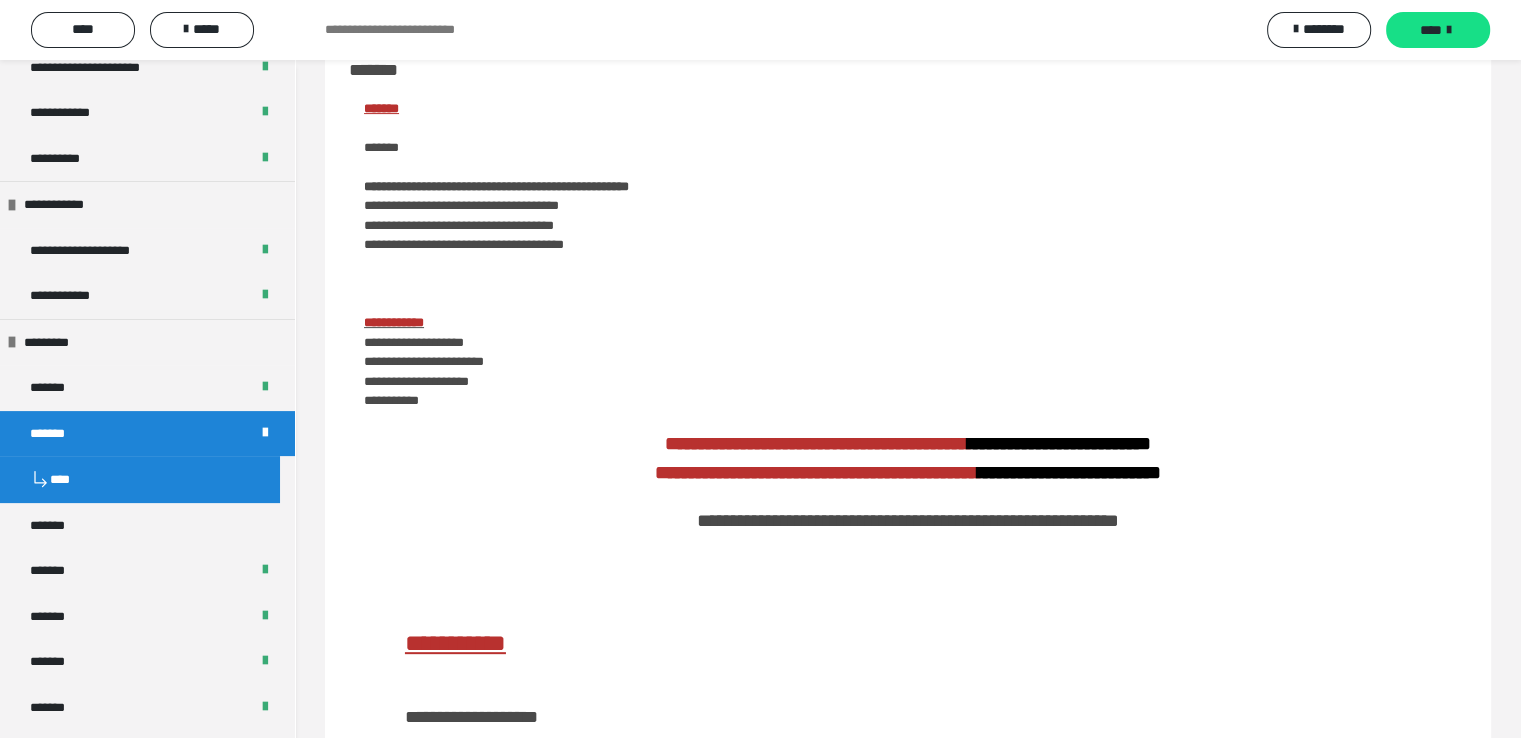 scroll, scrollTop: 200, scrollLeft: 0, axis: vertical 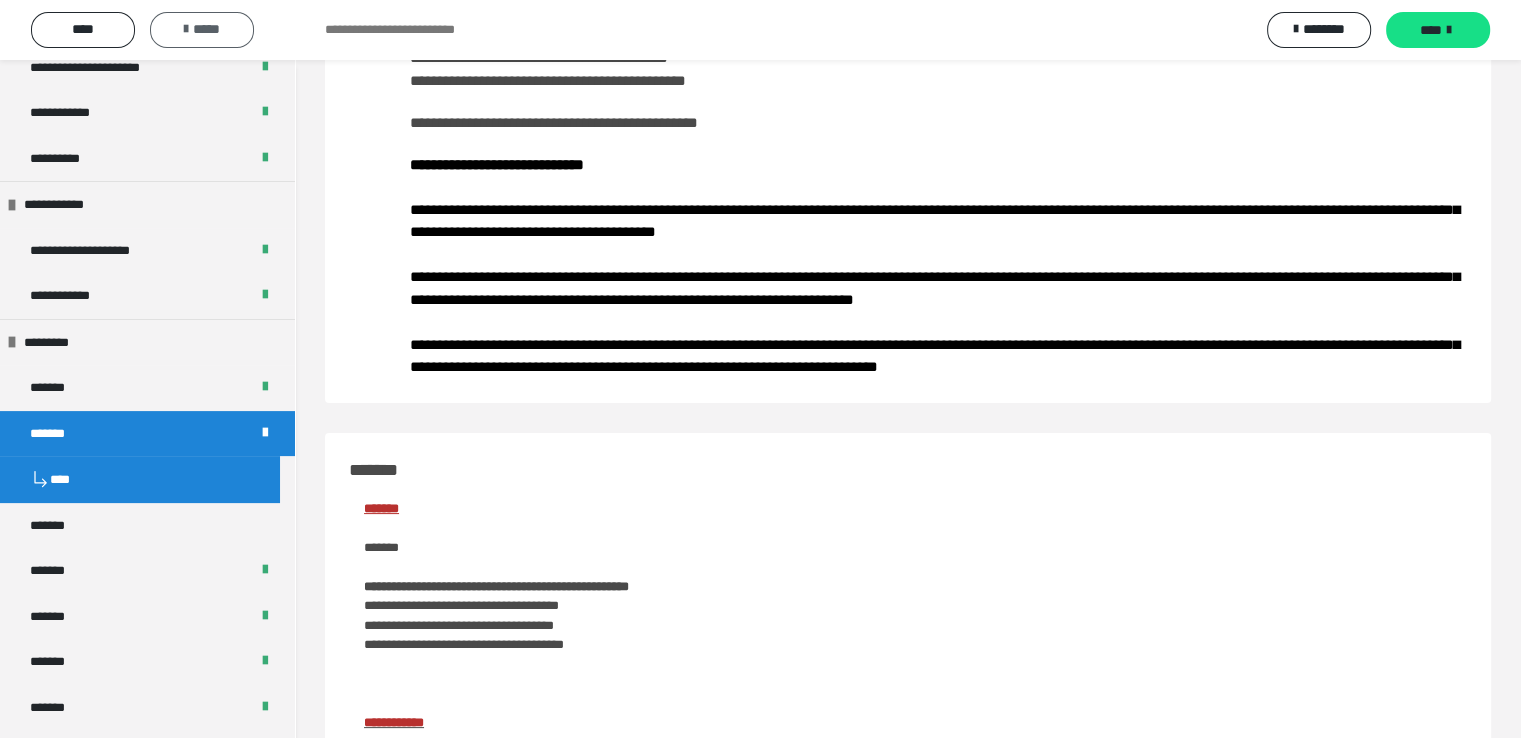 click on "*****" at bounding box center (202, 29) 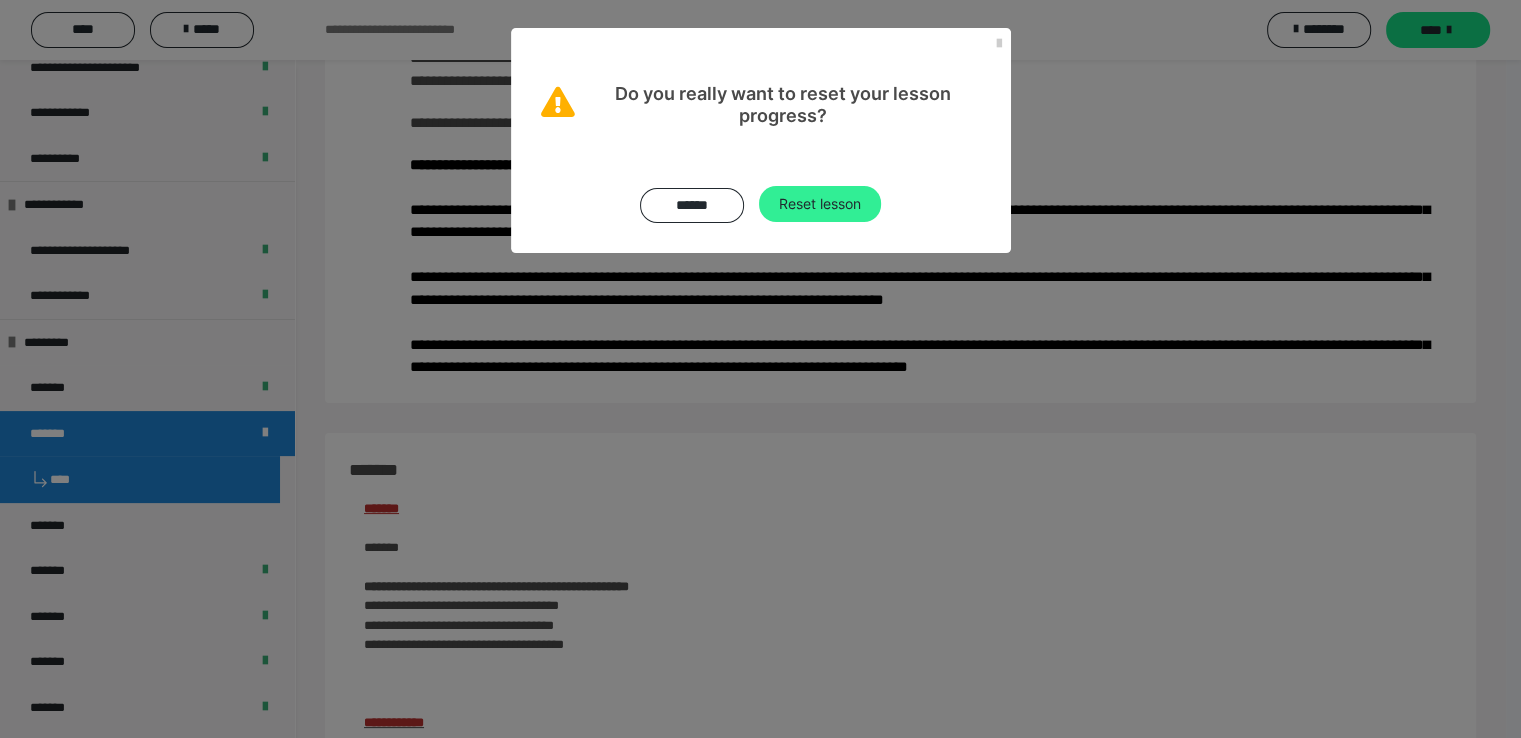 click on "Reset lesson" at bounding box center [820, 204] 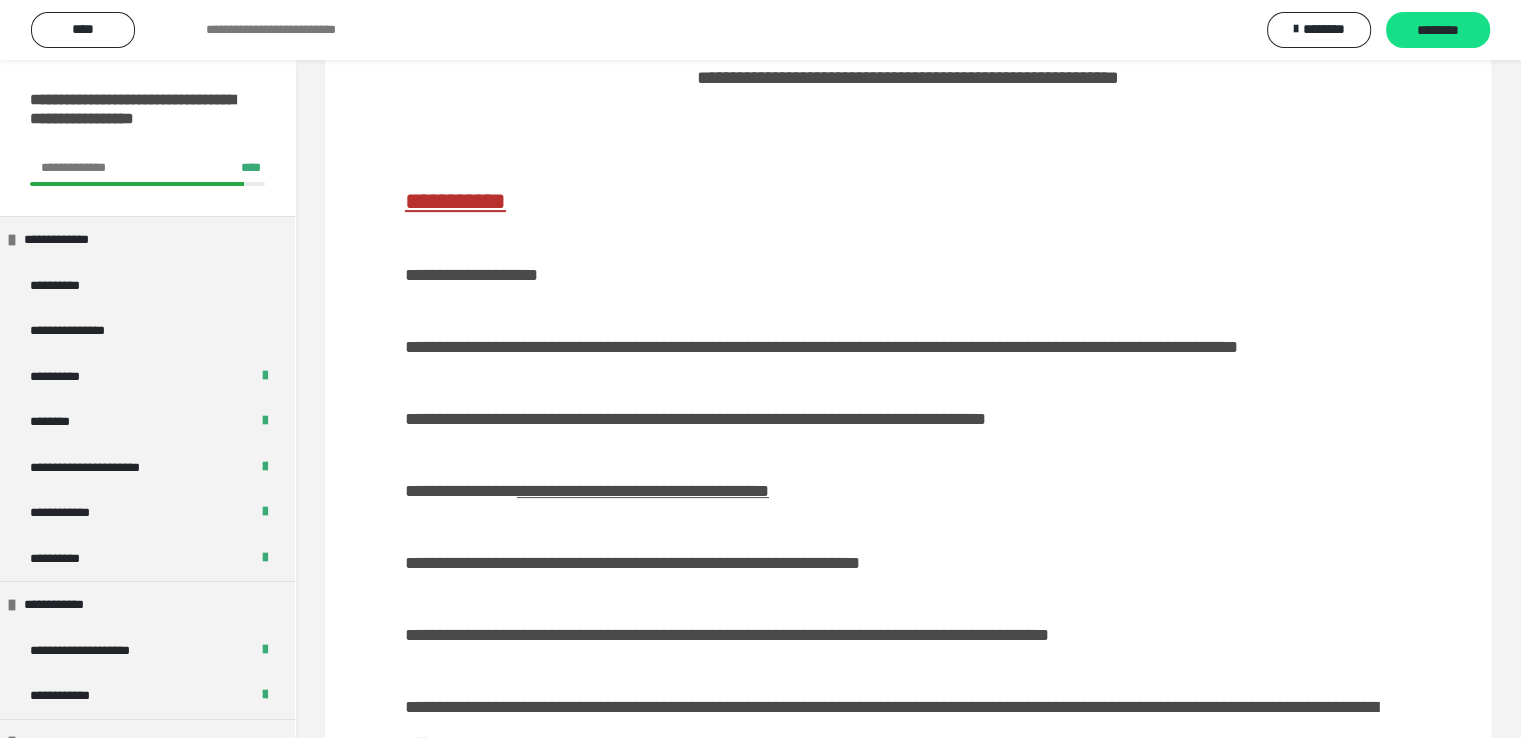 scroll, scrollTop: 1000, scrollLeft: 0, axis: vertical 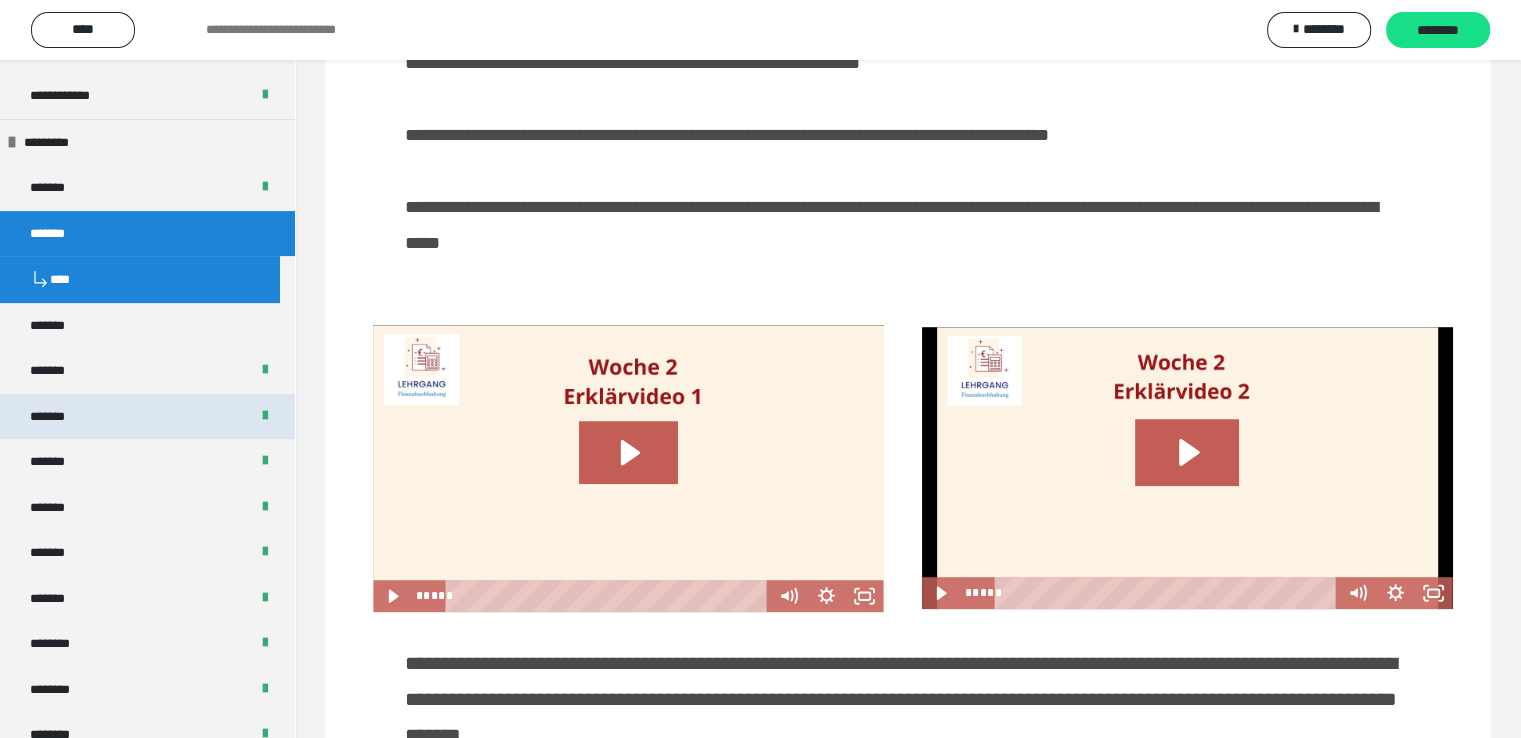 click on "*******" at bounding box center [147, 417] 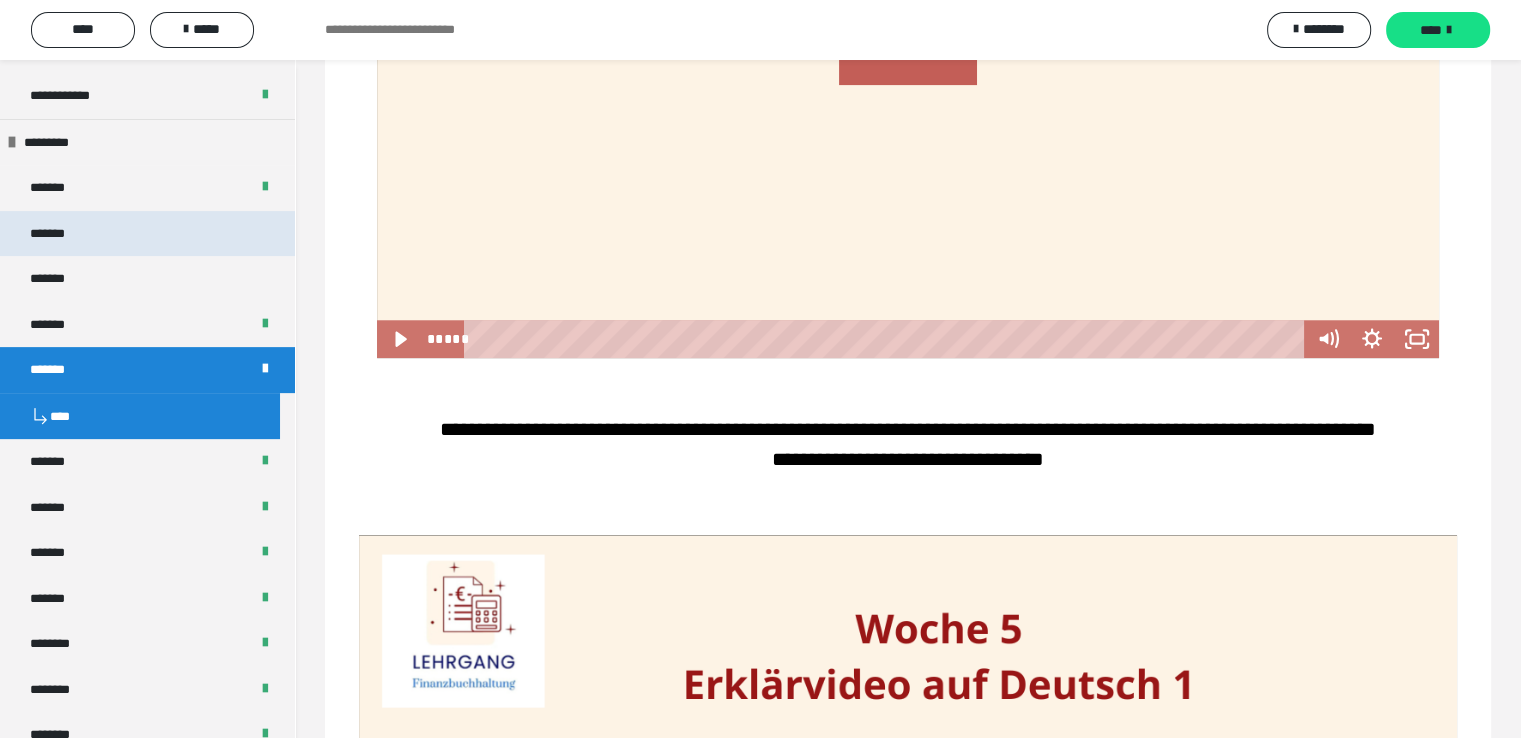 click on "*******" at bounding box center [58, 234] 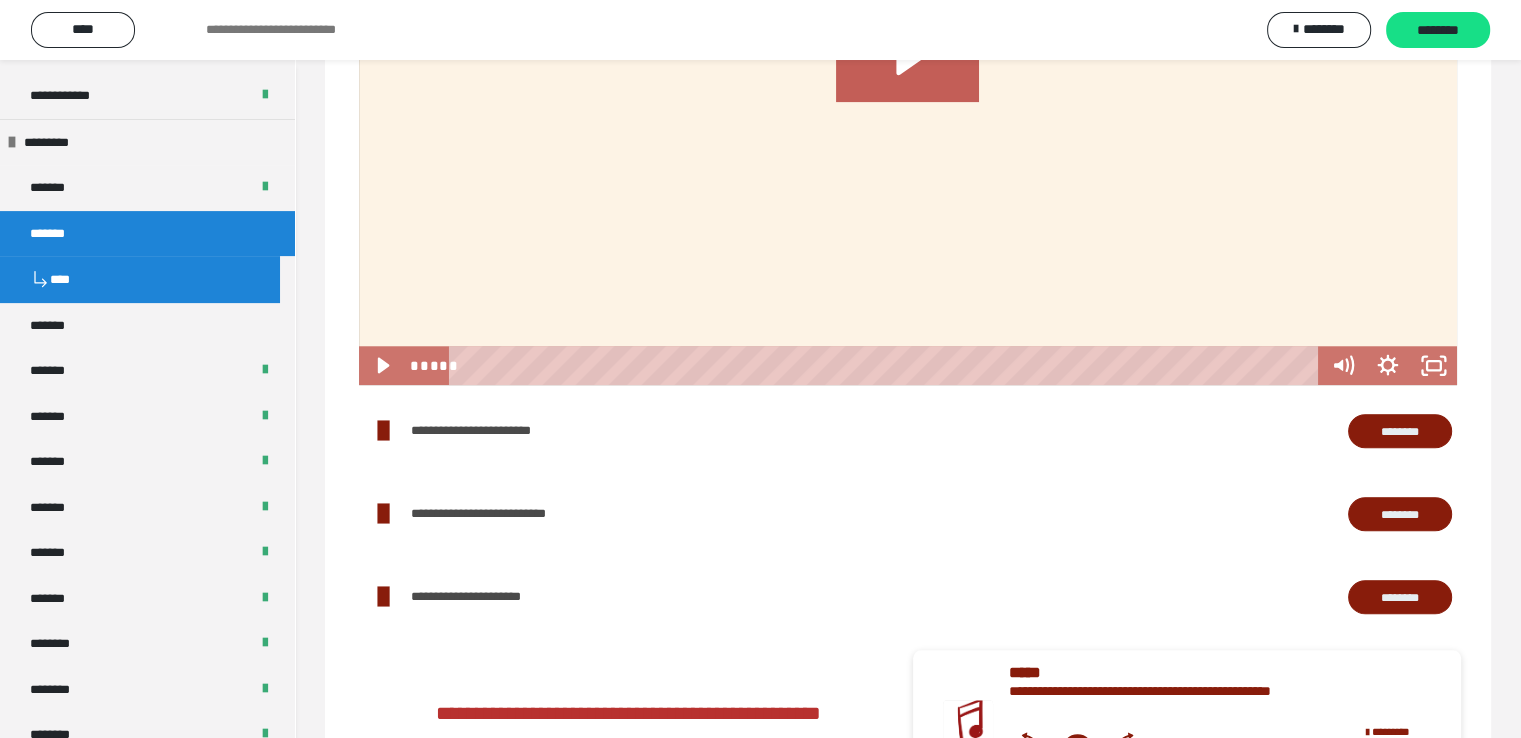 scroll, scrollTop: 999, scrollLeft: 0, axis: vertical 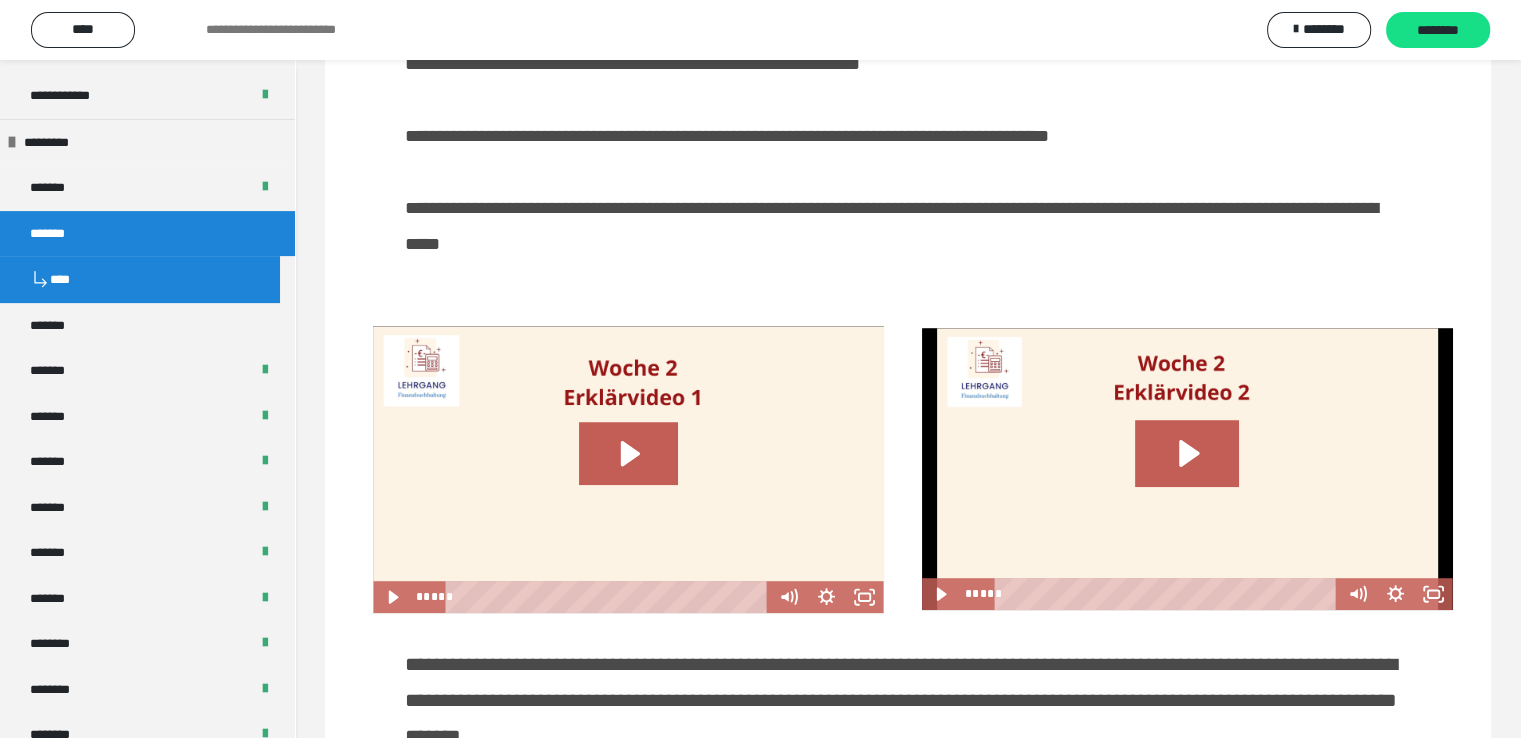 click on "****" at bounding box center (140, 279) 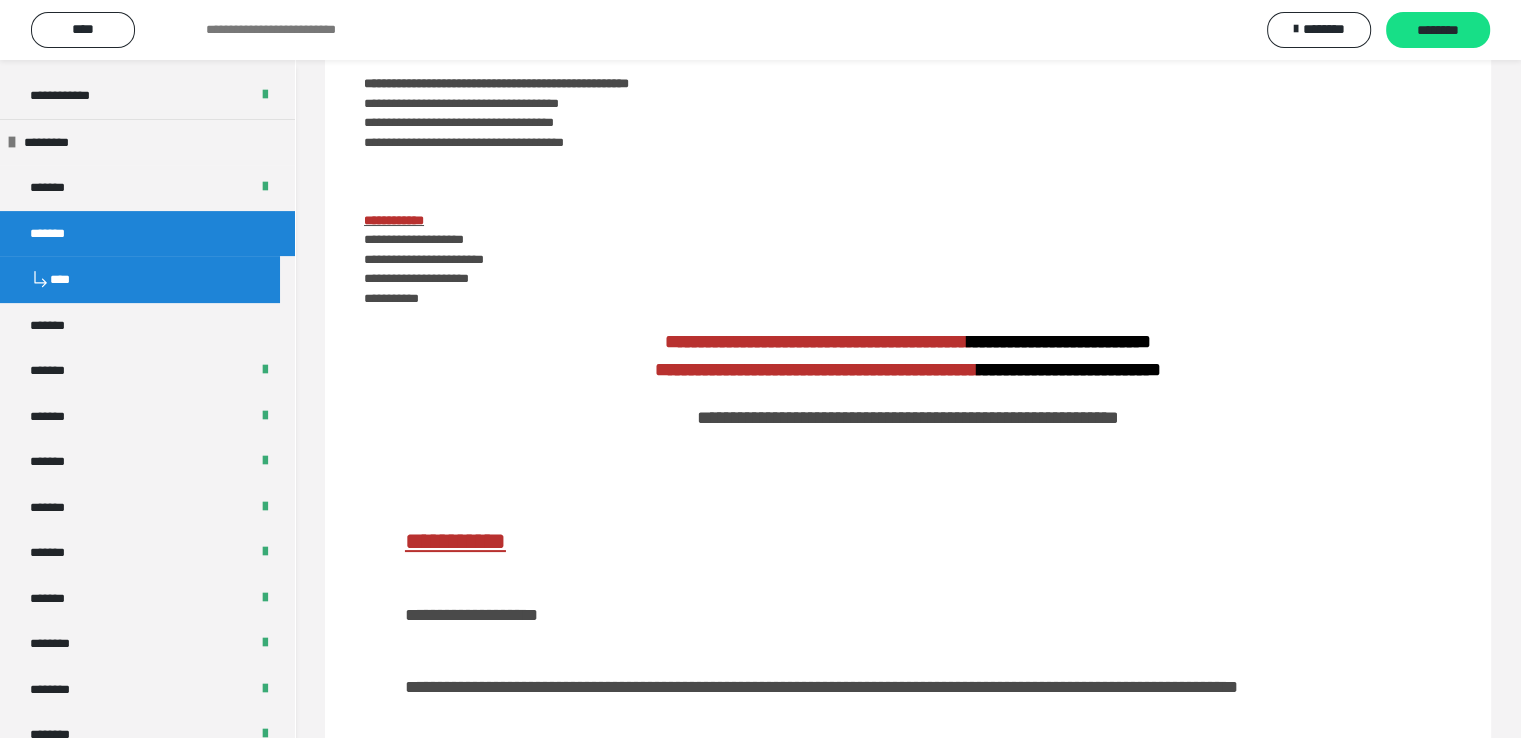 scroll, scrollTop: 0, scrollLeft: 0, axis: both 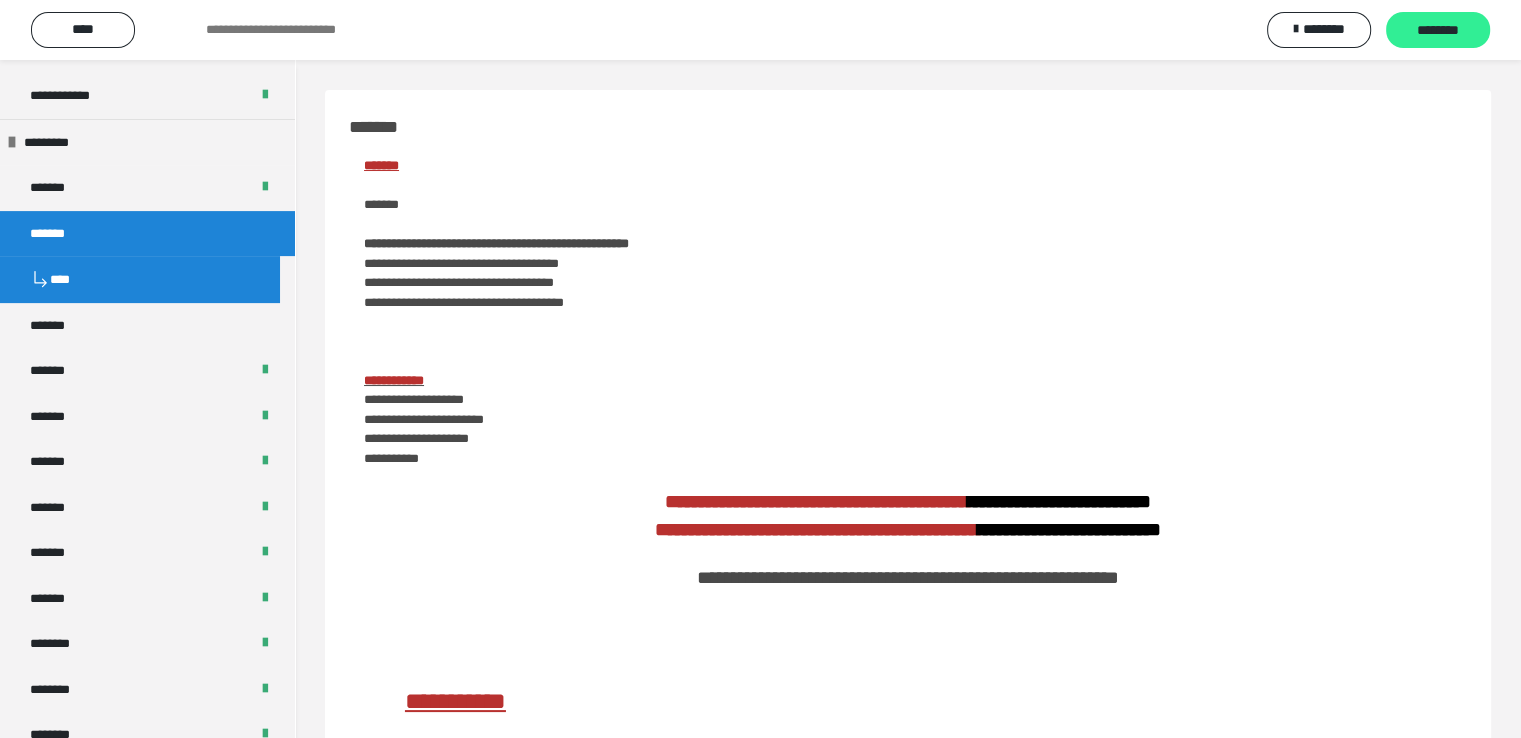 click on "********" at bounding box center [1438, 31] 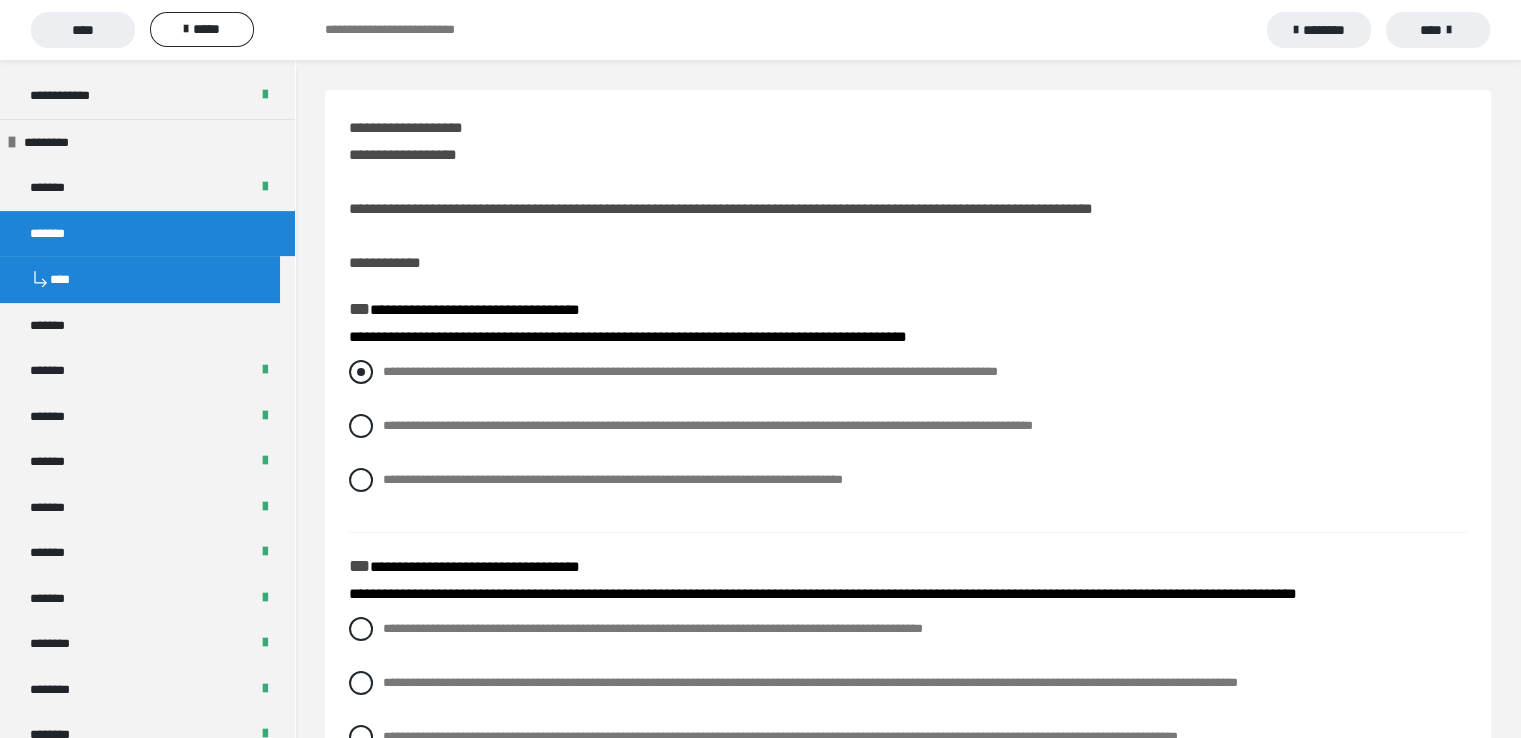 click at bounding box center [361, 372] 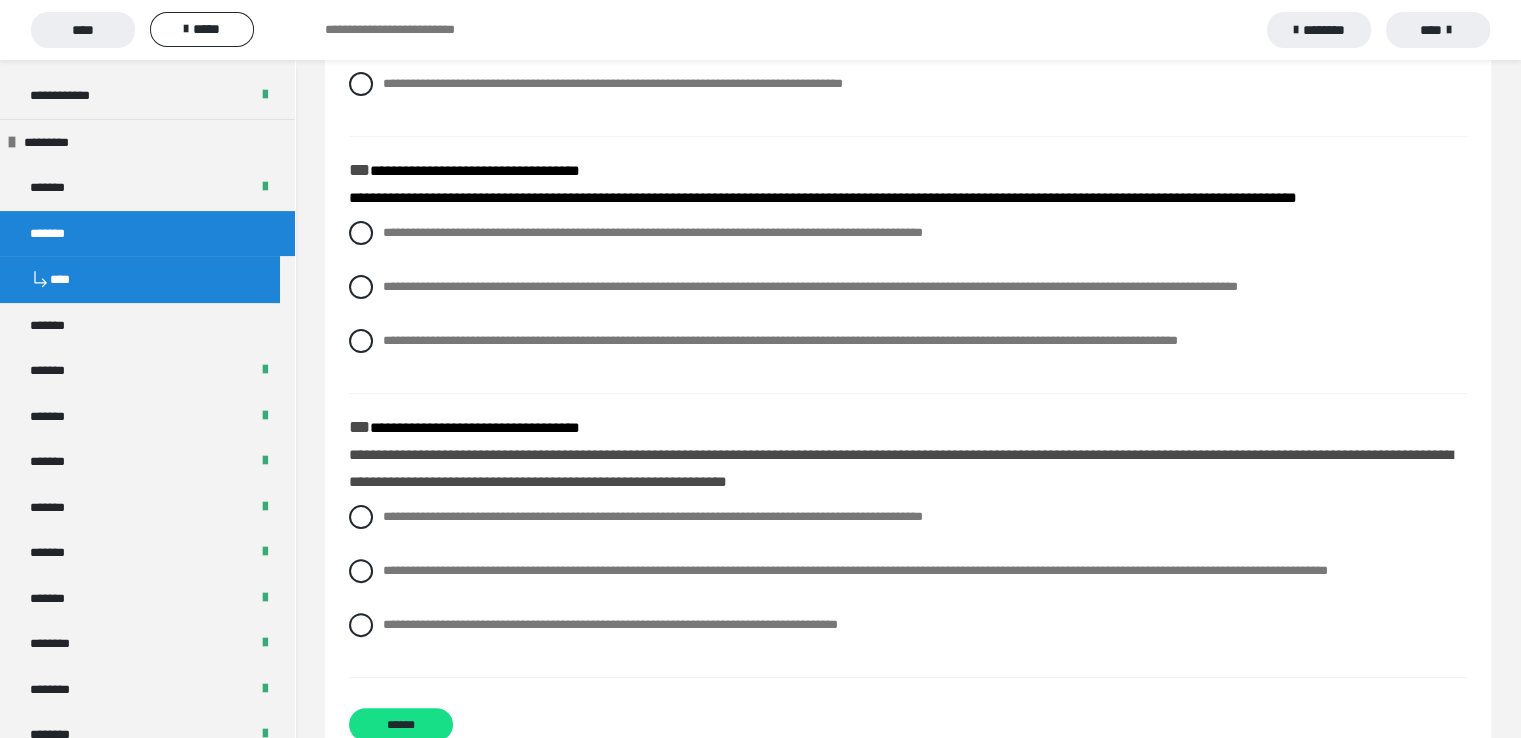 scroll, scrollTop: 400, scrollLeft: 0, axis: vertical 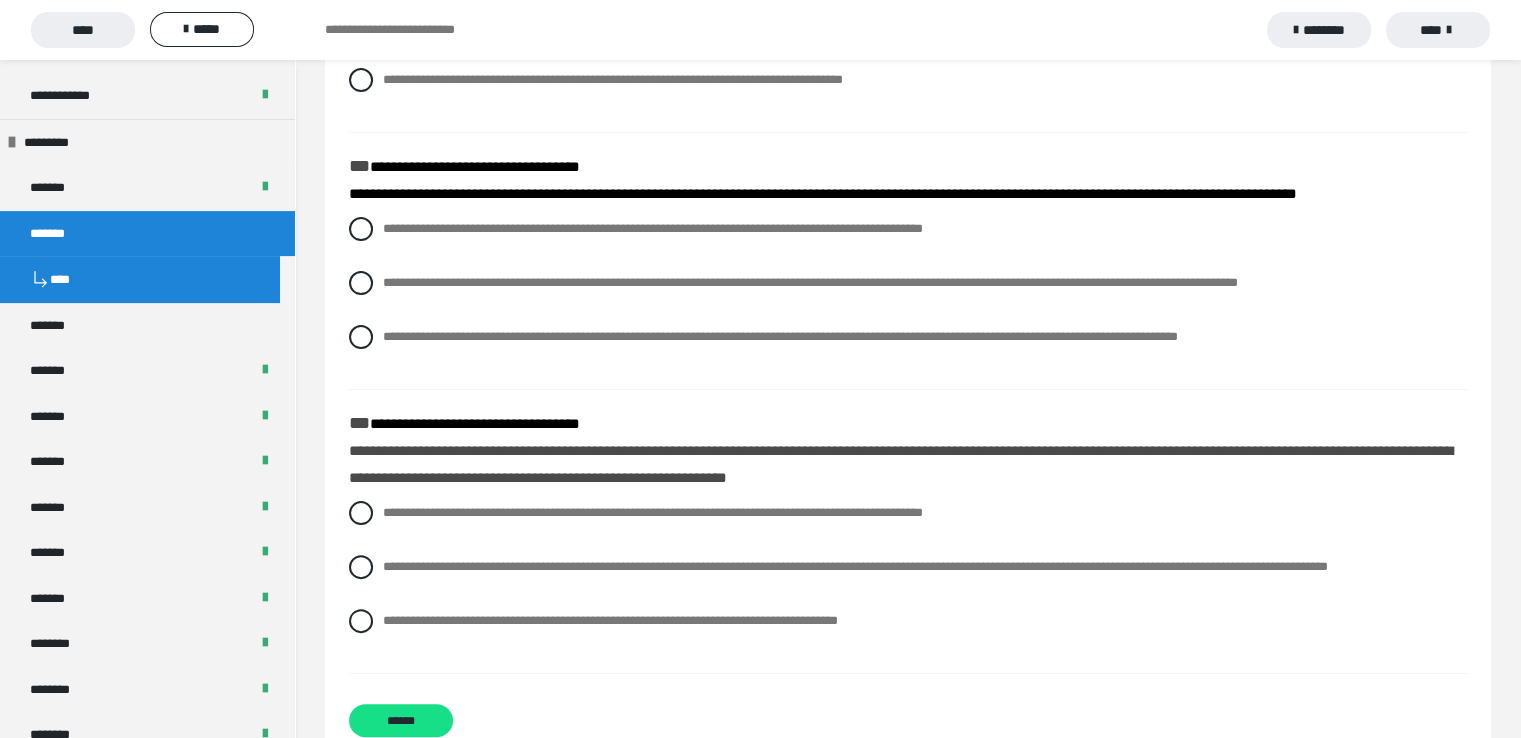 click on "**********" at bounding box center [908, 298] 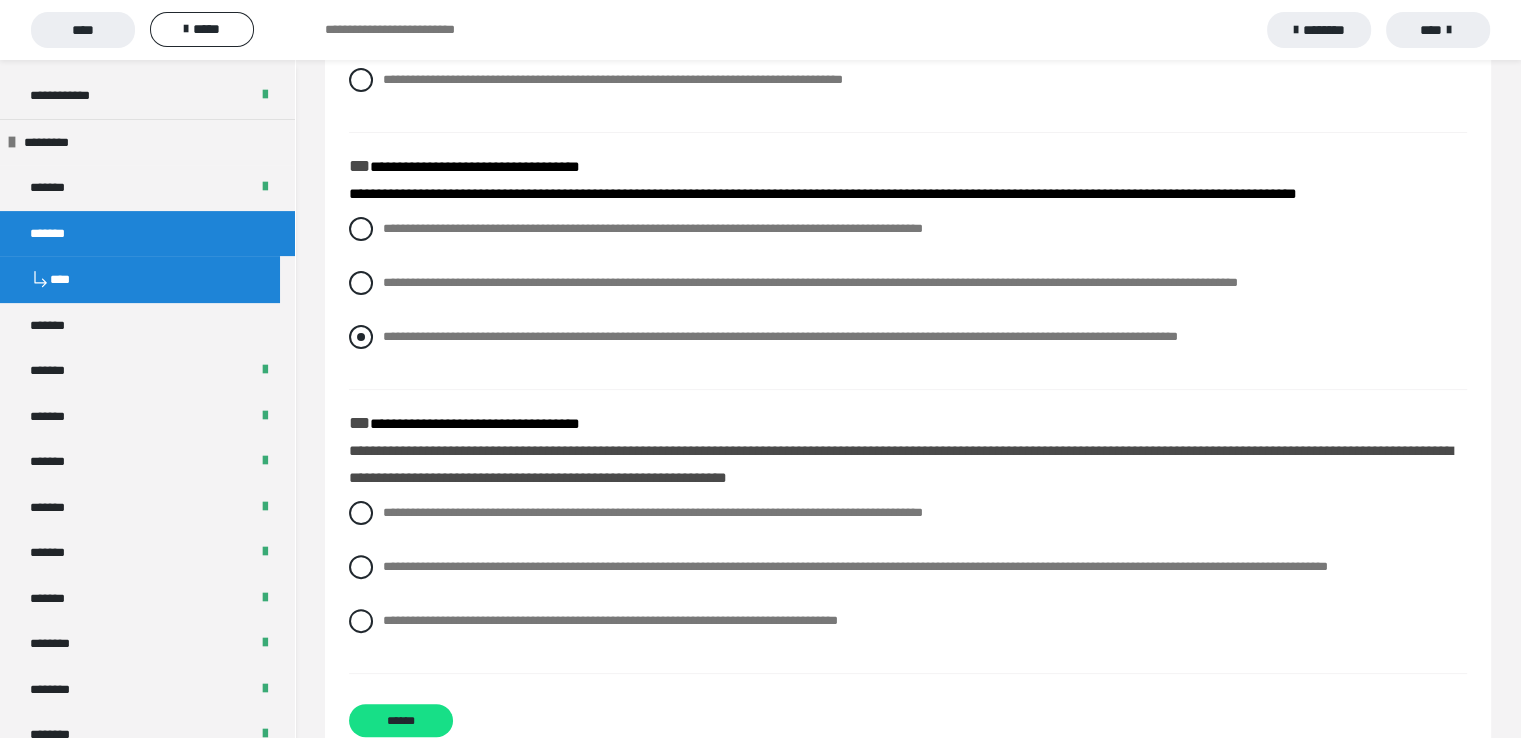 click at bounding box center (361, 337) 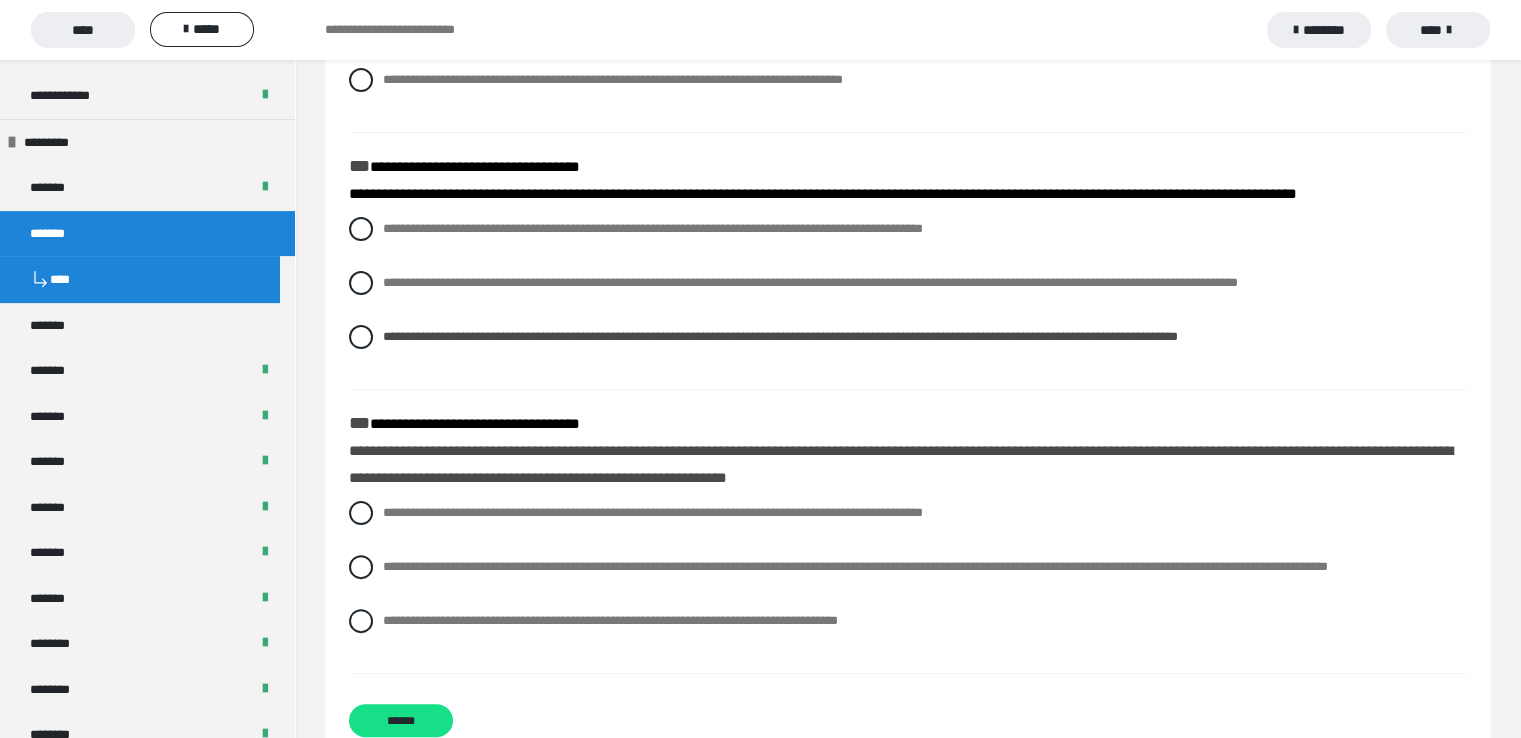scroll, scrollTop: 476, scrollLeft: 0, axis: vertical 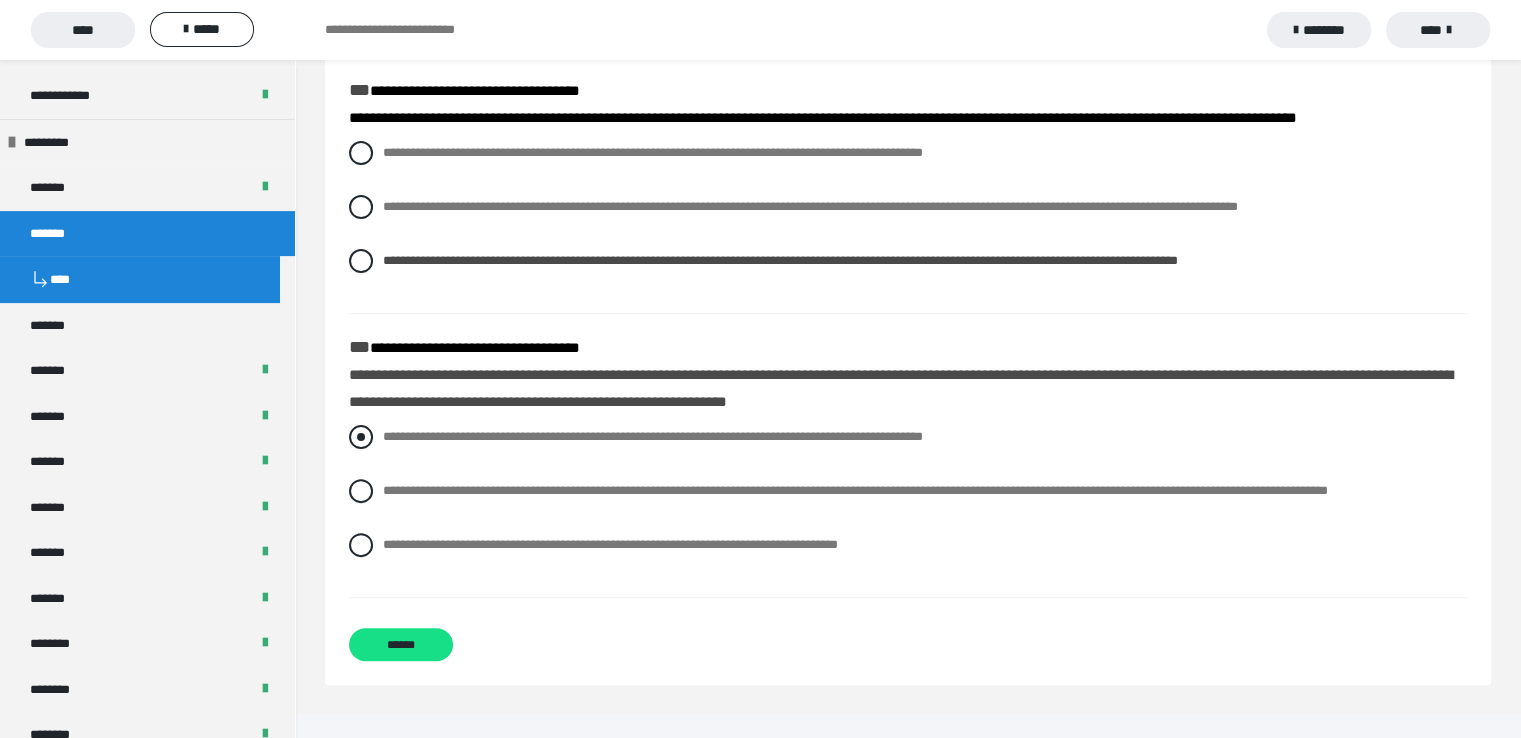 click at bounding box center [361, 437] 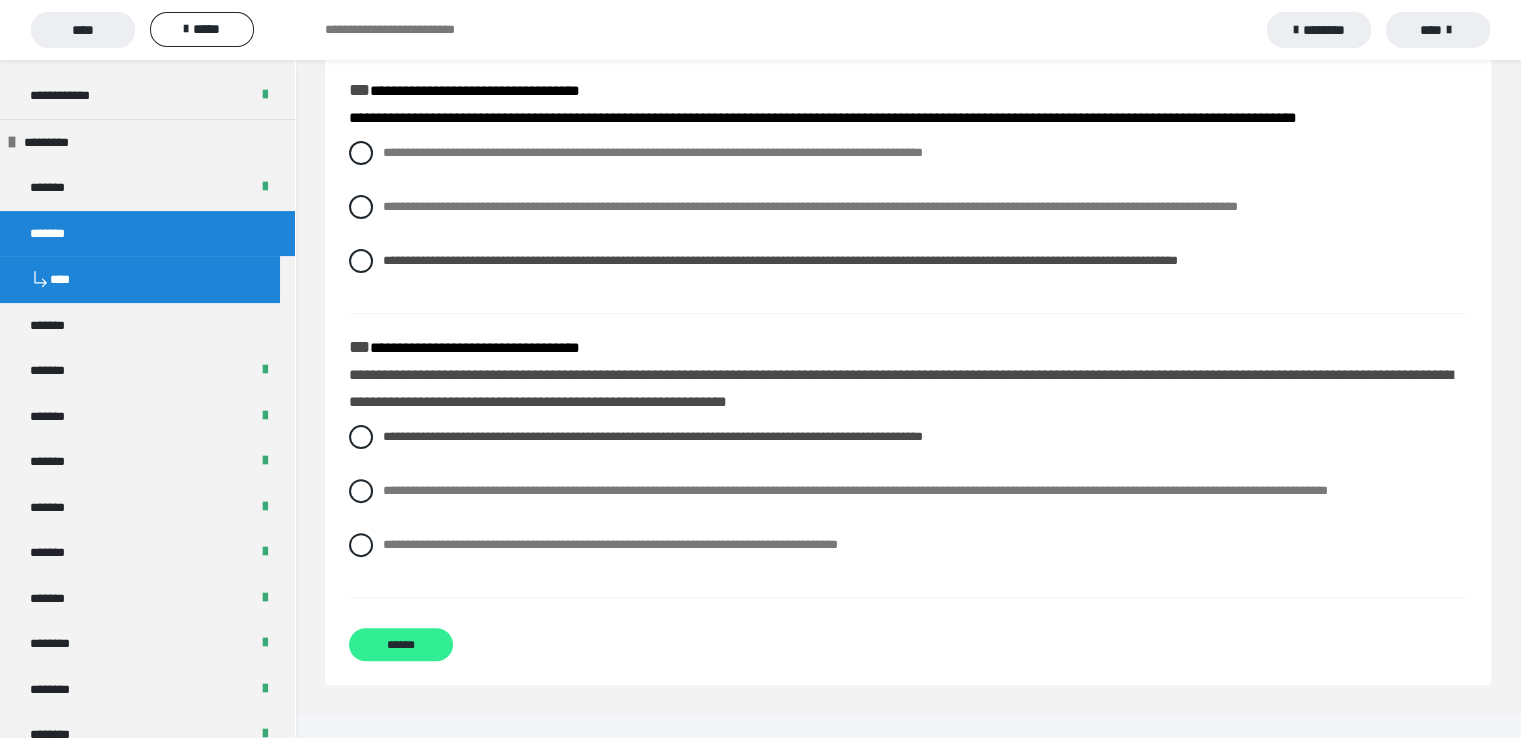 click on "******" at bounding box center [401, 644] 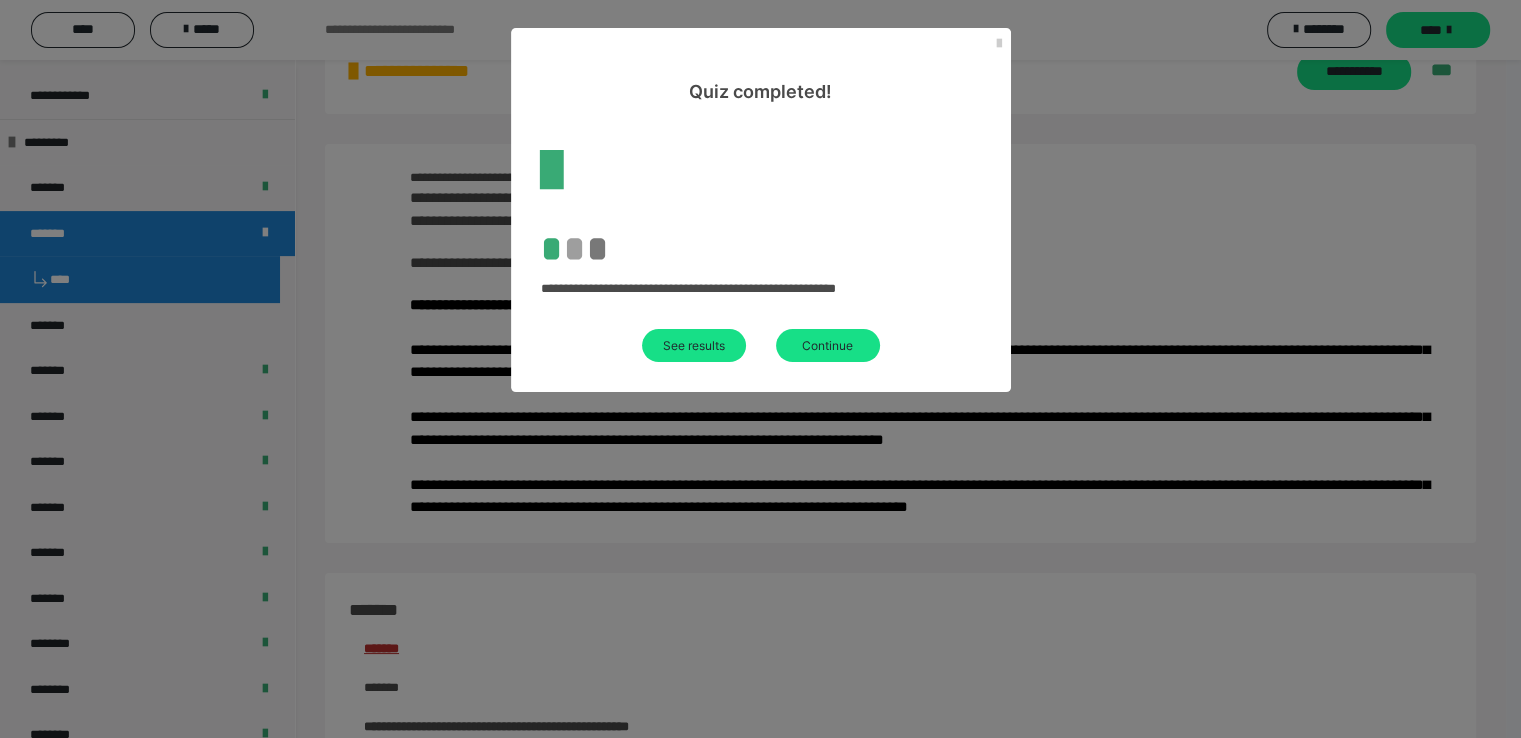 scroll, scrollTop: 476, scrollLeft: 0, axis: vertical 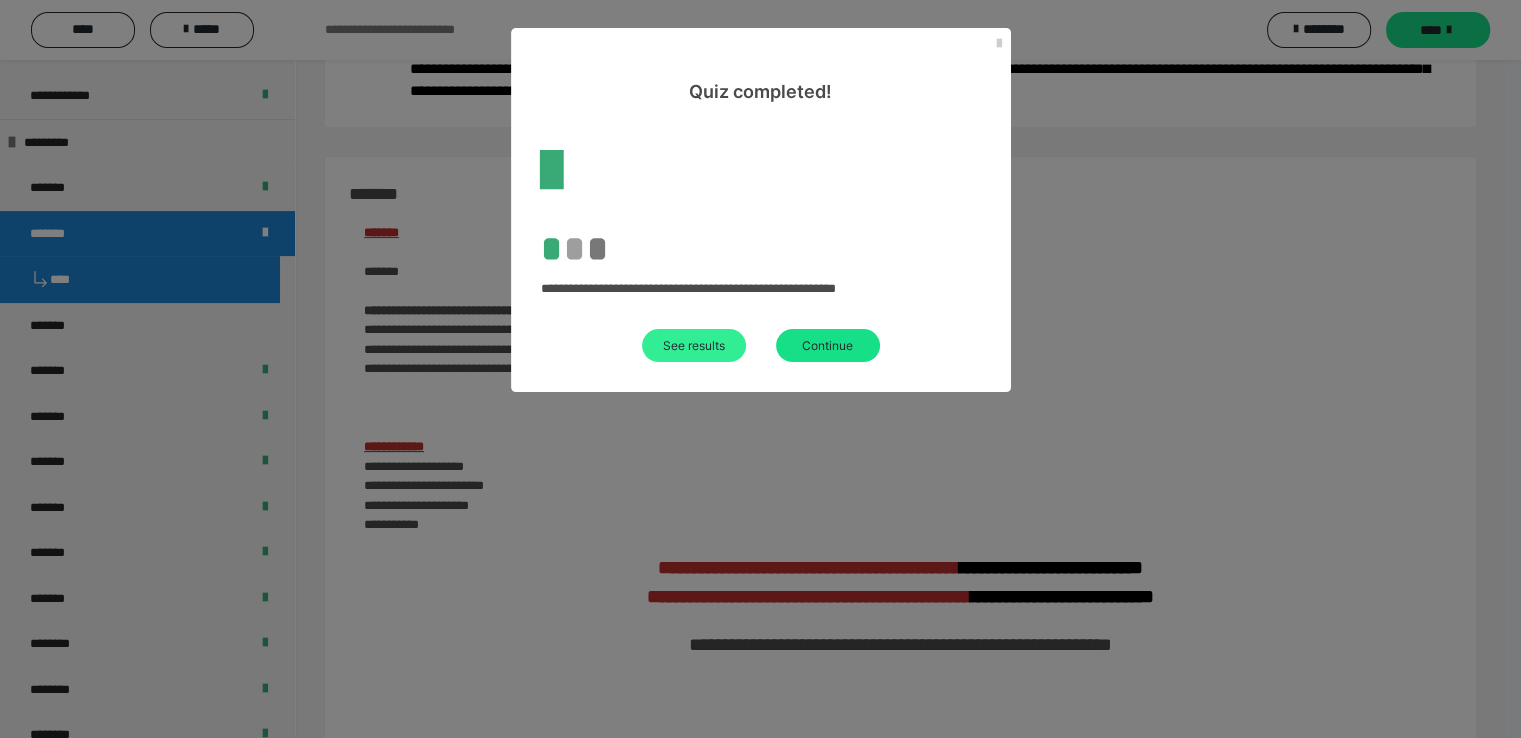 click on "See results" at bounding box center [694, 345] 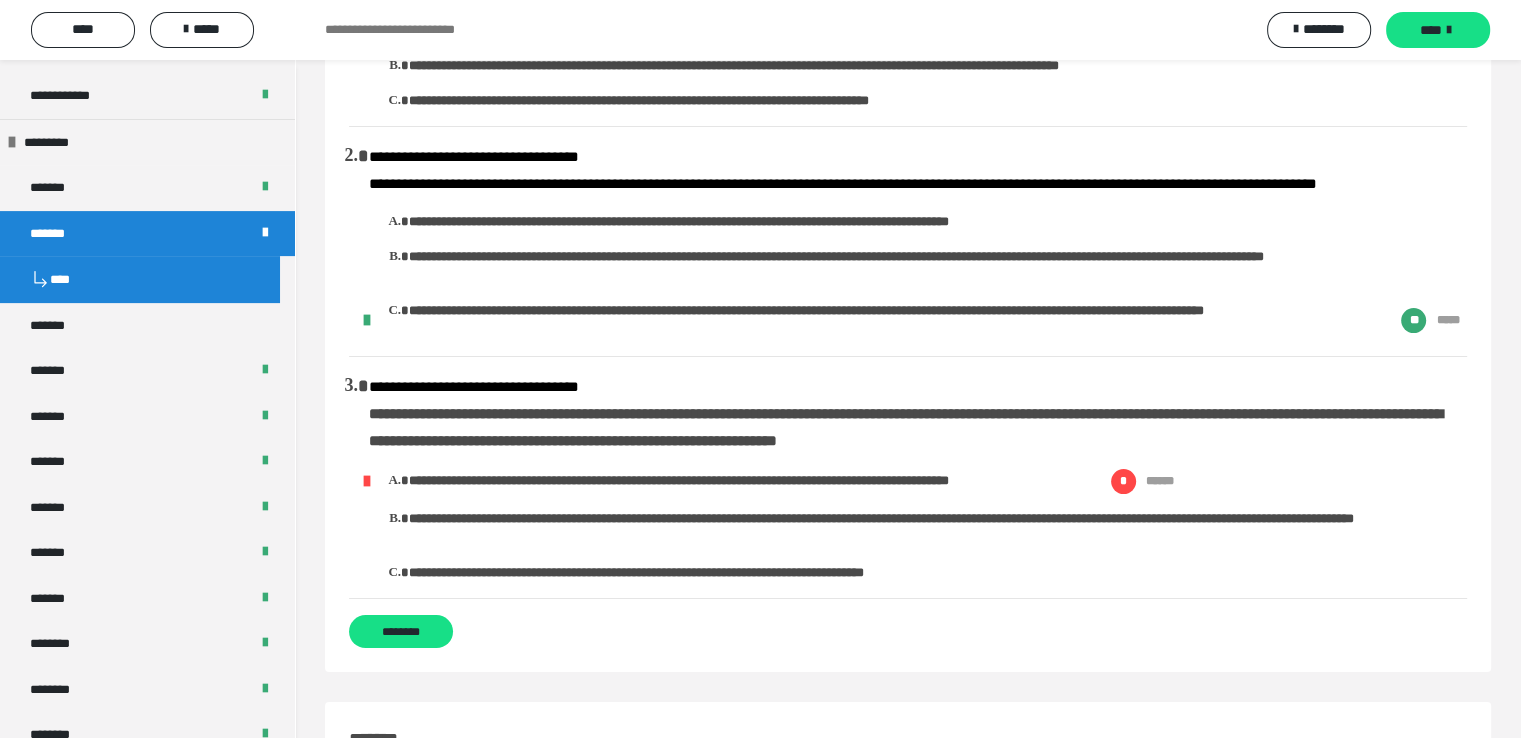 scroll, scrollTop: 0, scrollLeft: 0, axis: both 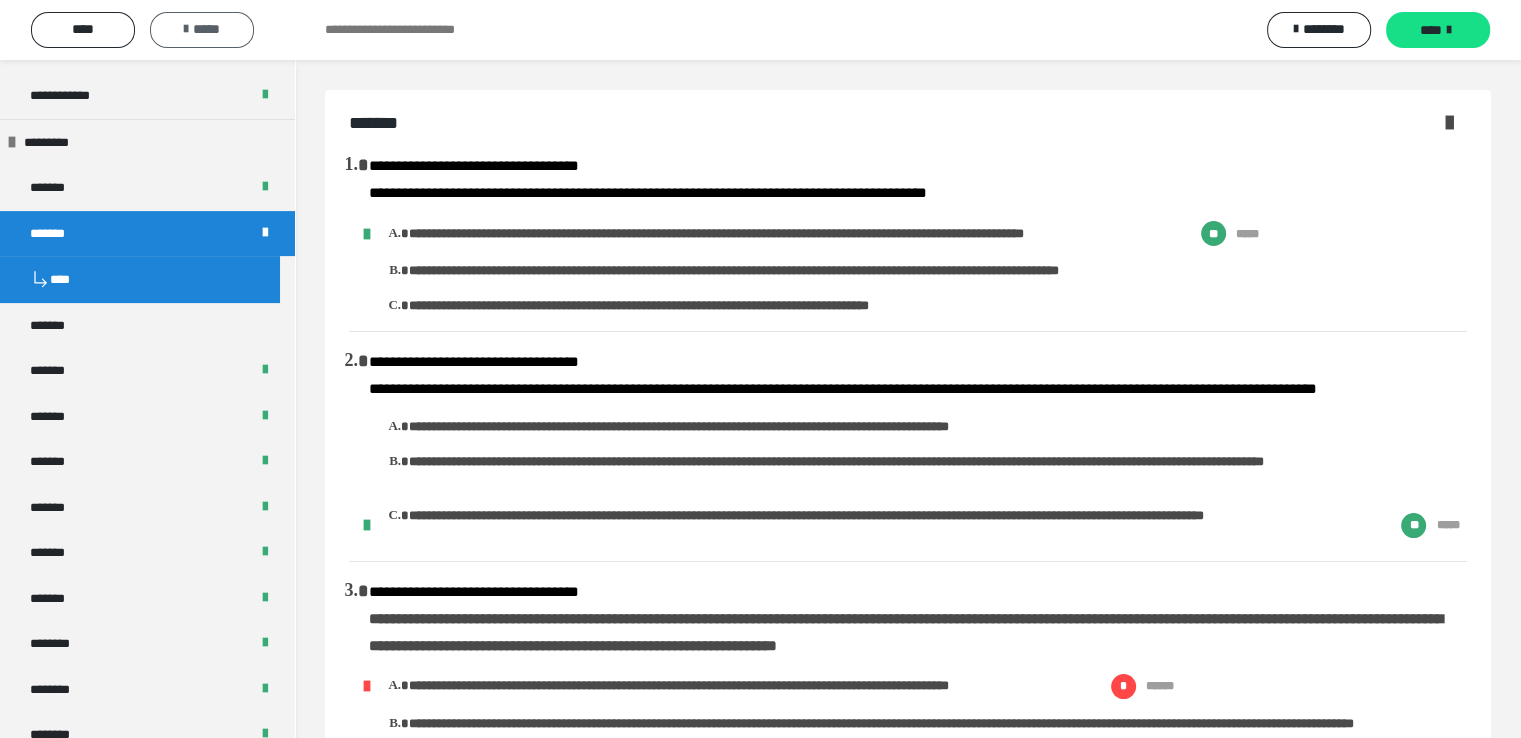 click on "*****" at bounding box center [202, 29] 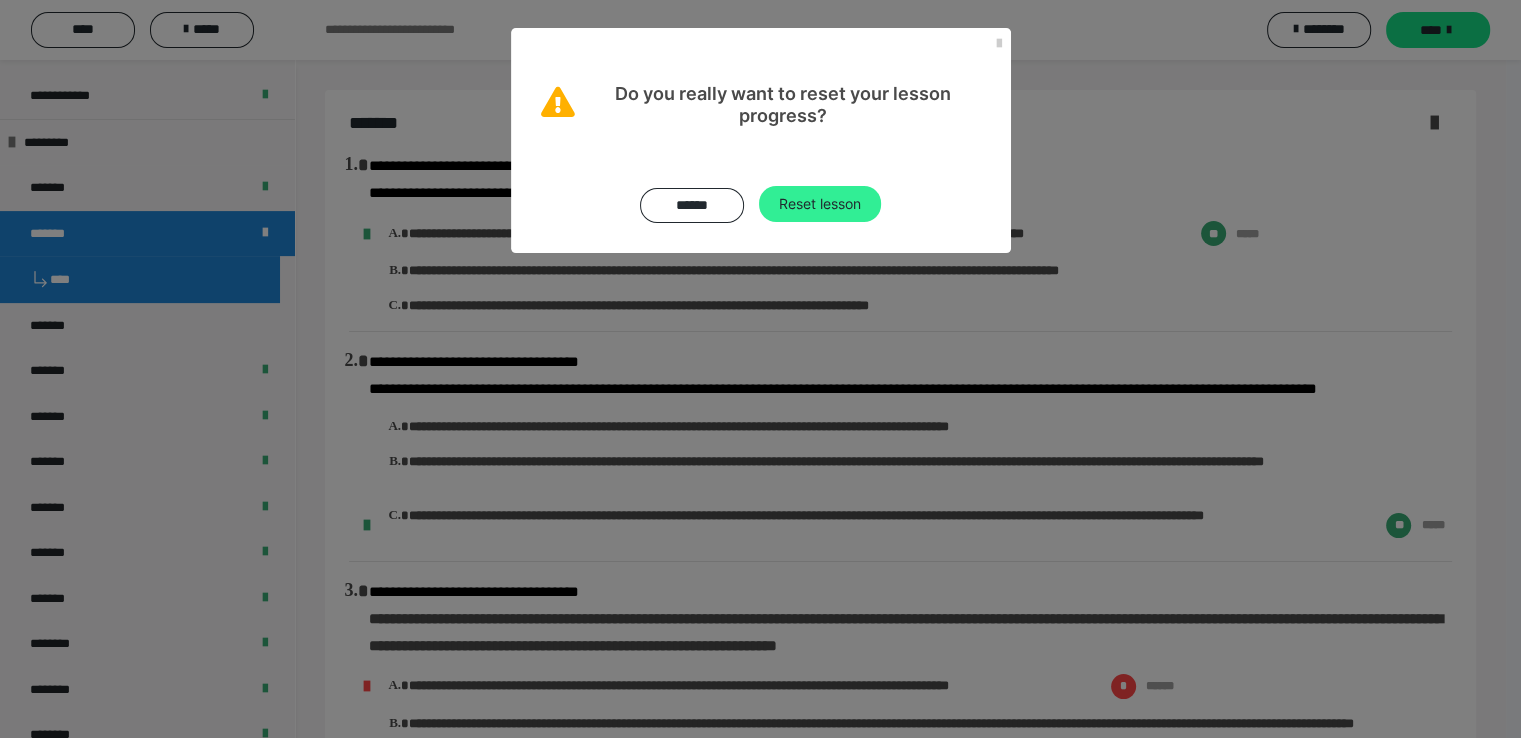 click on "Reset lesson" at bounding box center [820, 204] 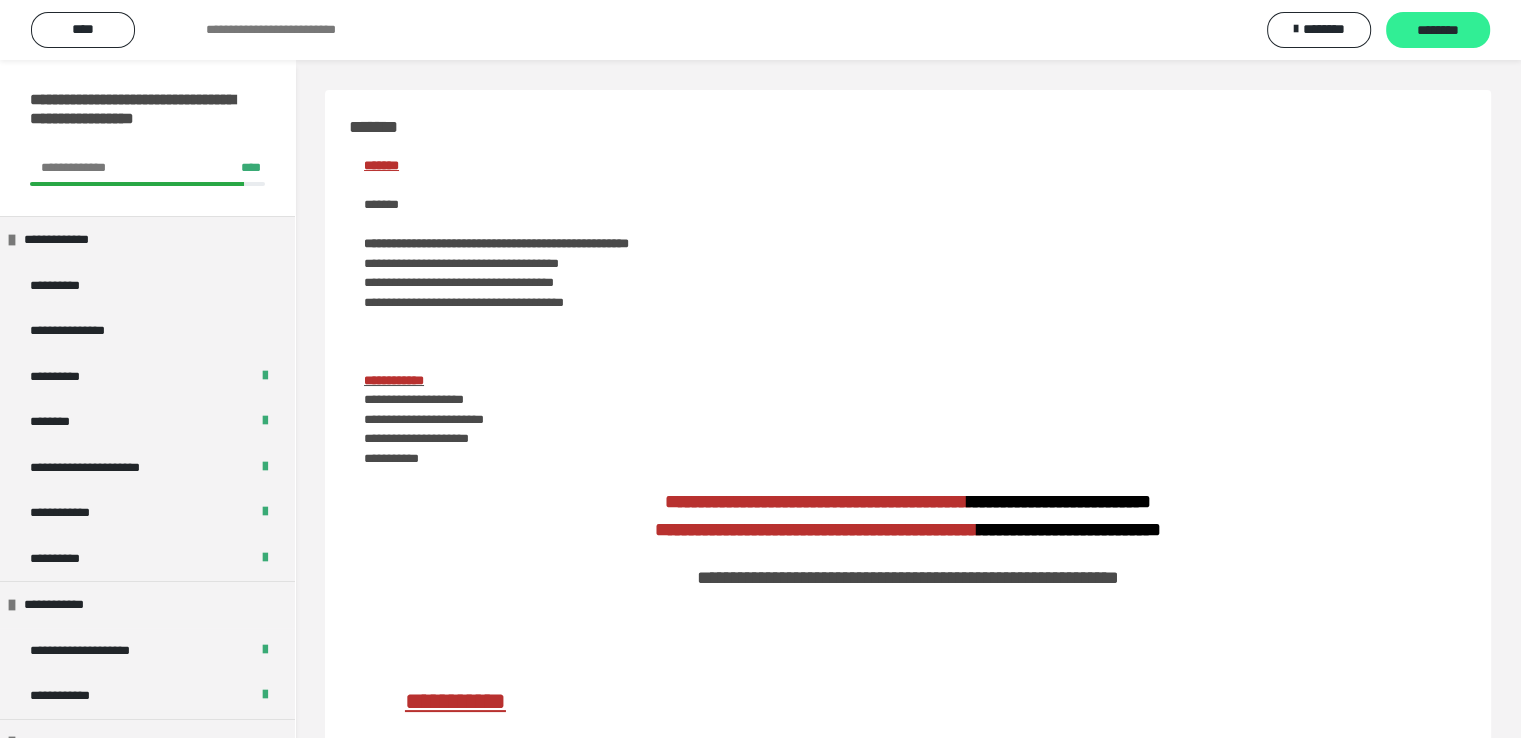 click on "********" at bounding box center [1438, 31] 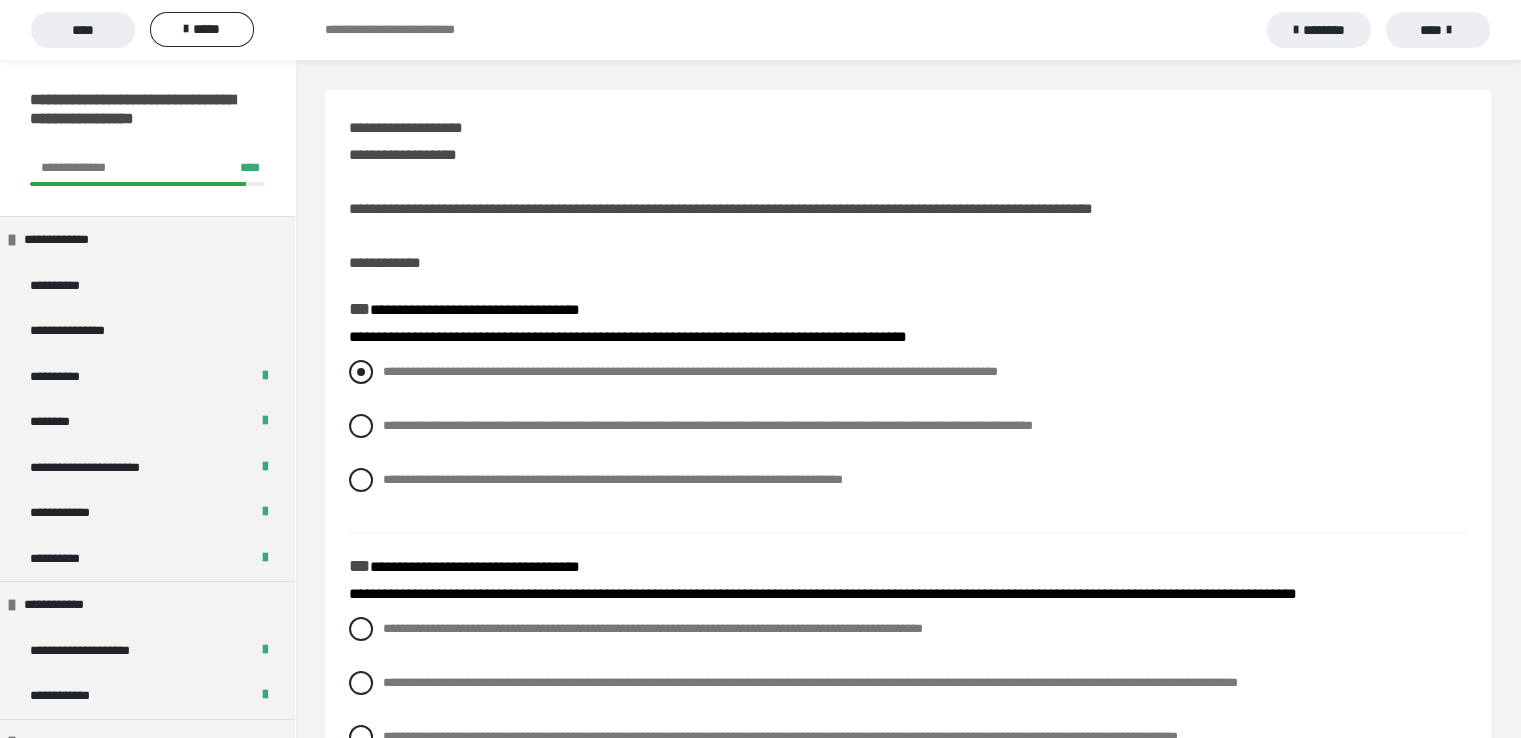 click at bounding box center (361, 372) 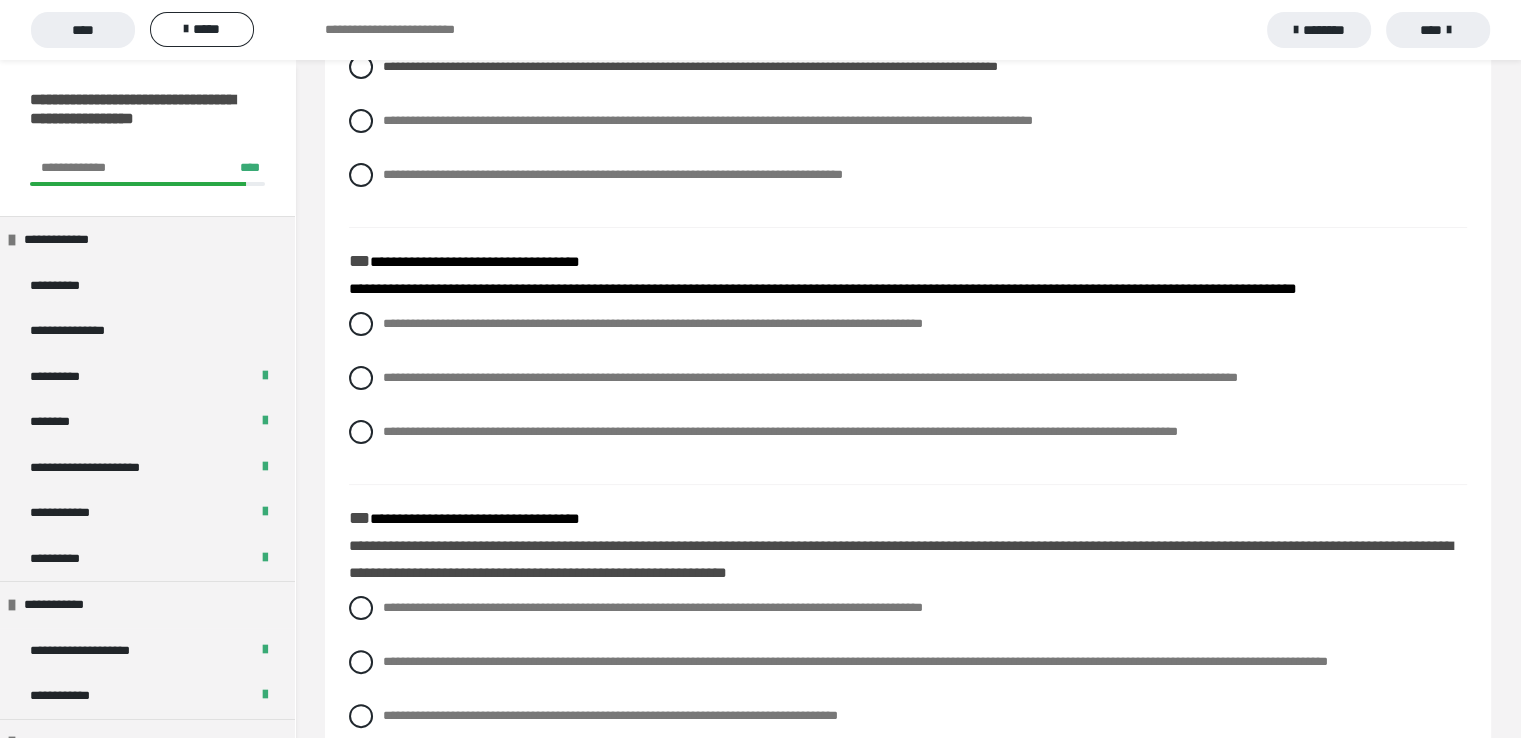 scroll, scrollTop: 400, scrollLeft: 0, axis: vertical 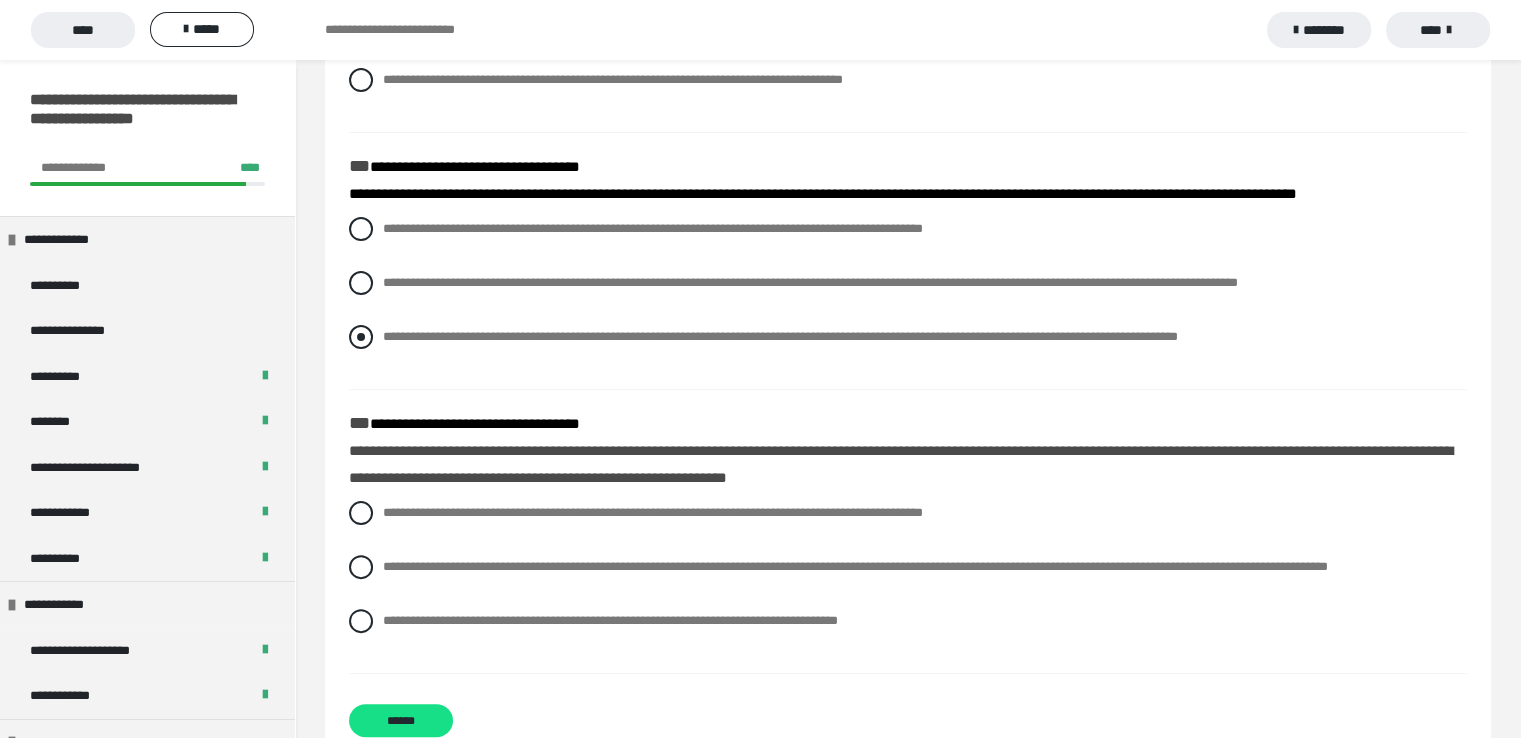 click at bounding box center [361, 337] 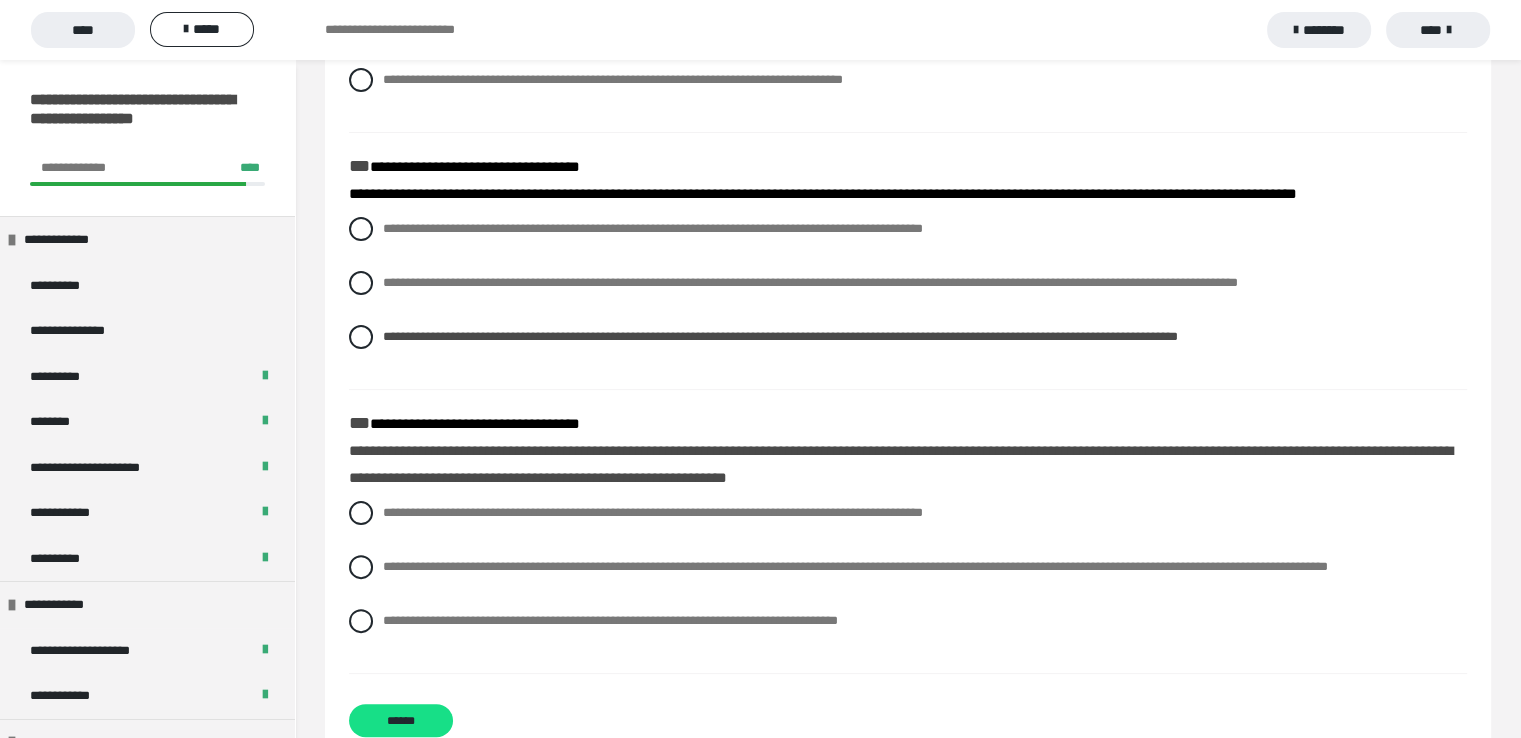 click on "**********" at bounding box center [908, 225] 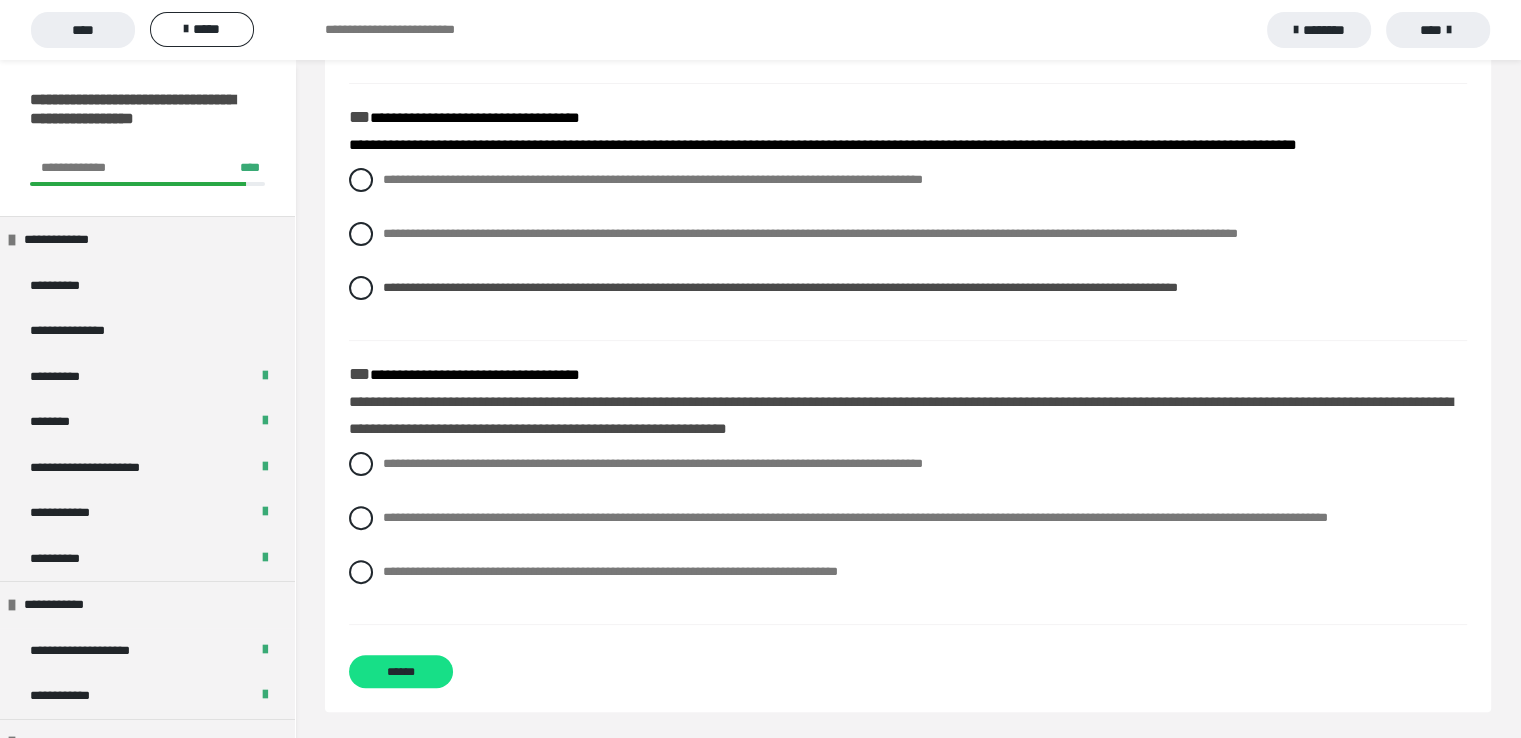 scroll, scrollTop: 476, scrollLeft: 0, axis: vertical 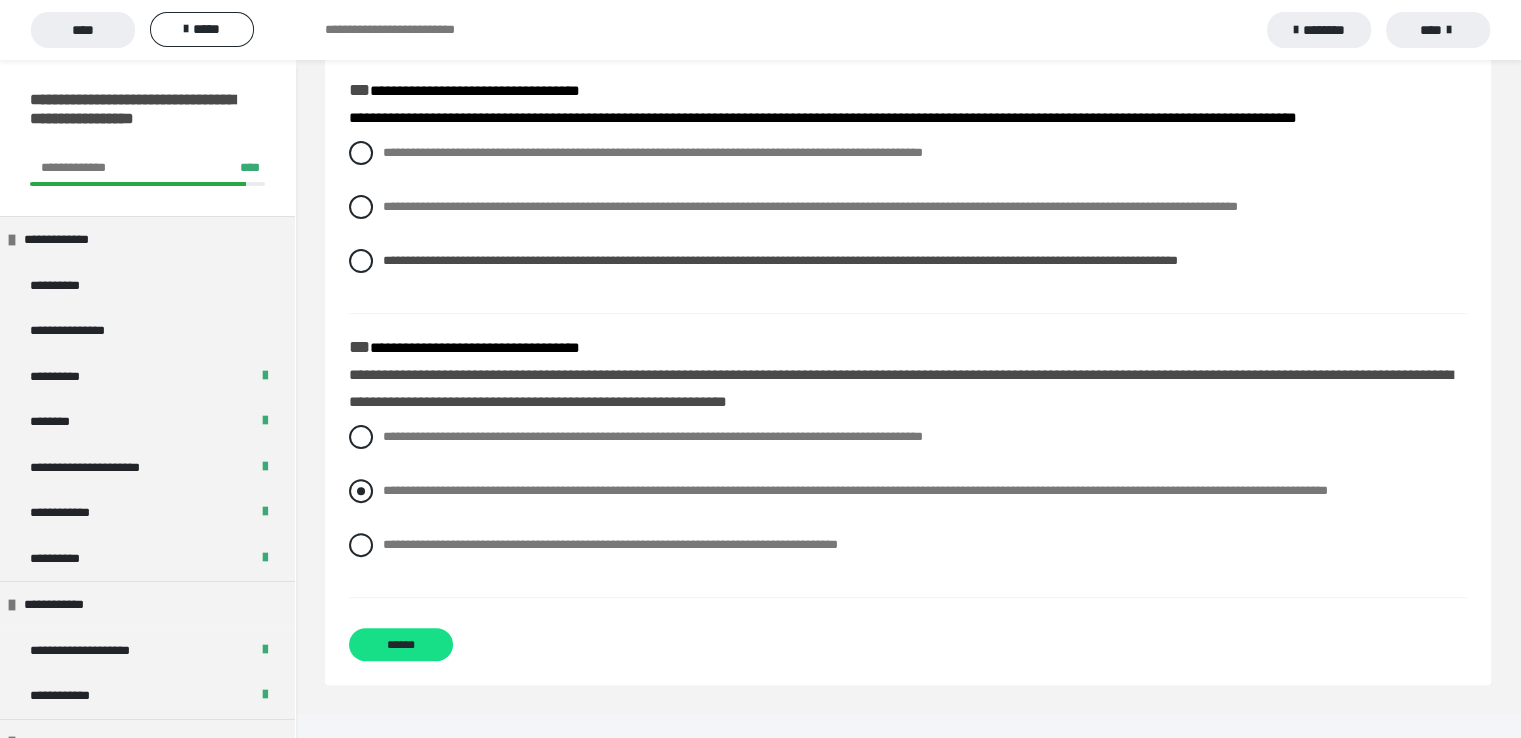click at bounding box center [361, 491] 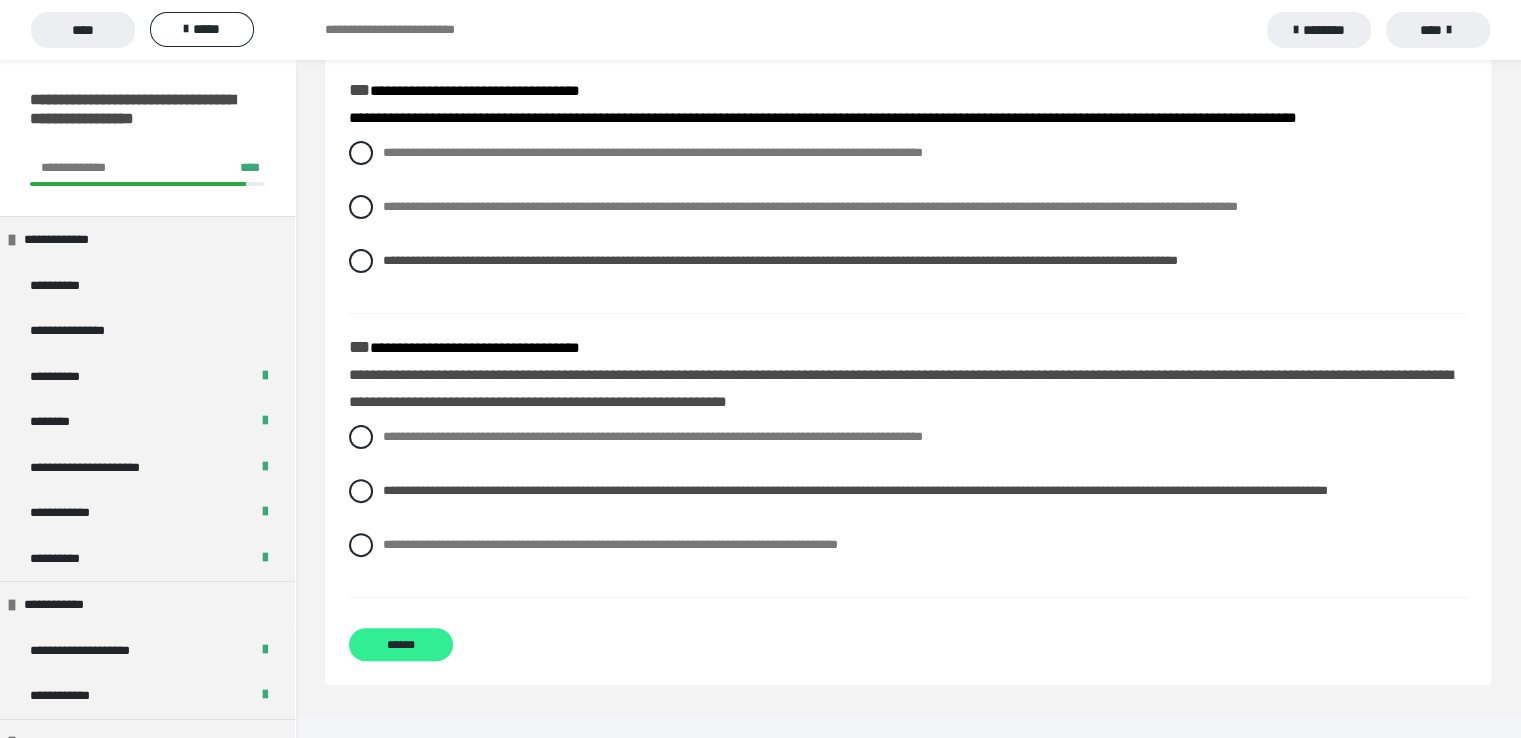 click on "******" at bounding box center [401, 644] 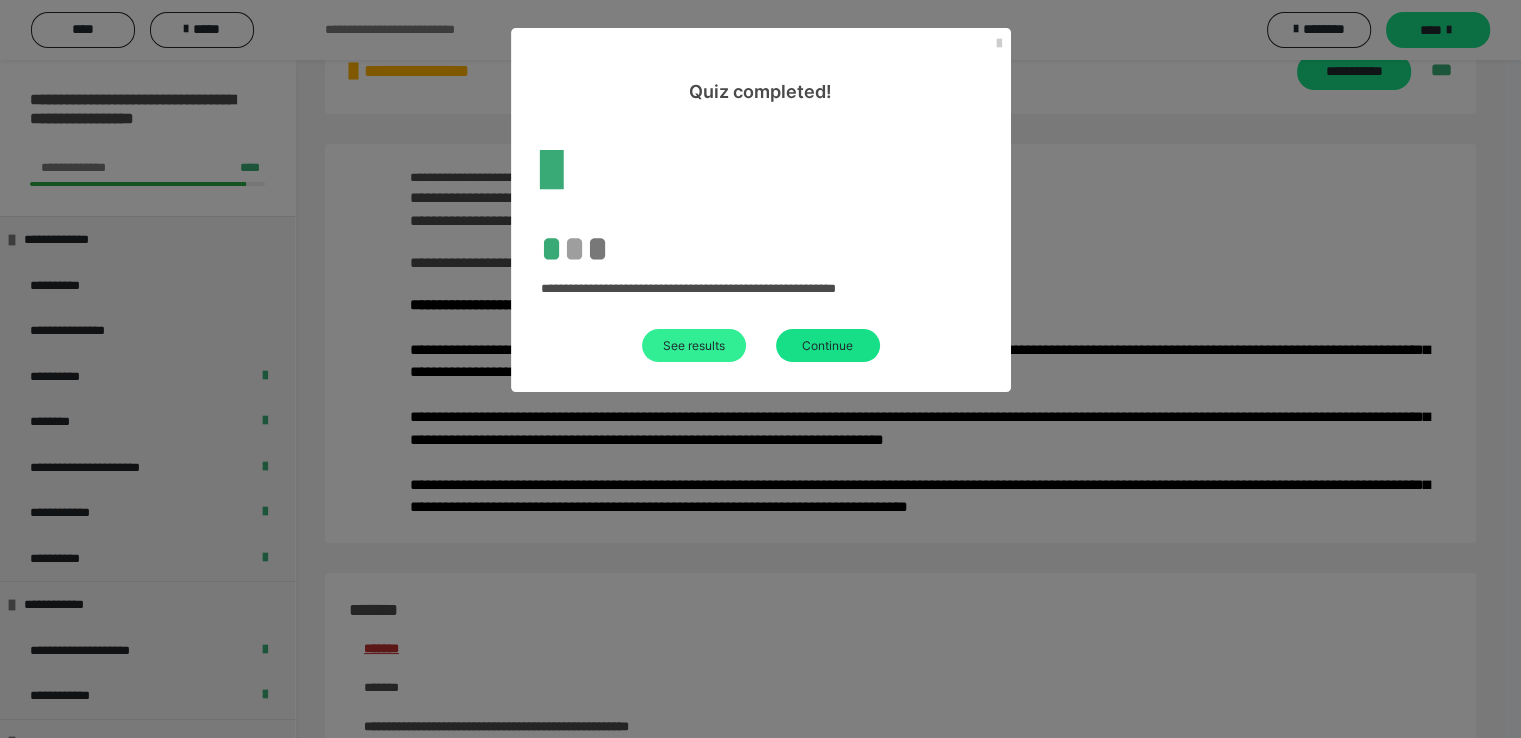 scroll, scrollTop: 476, scrollLeft: 0, axis: vertical 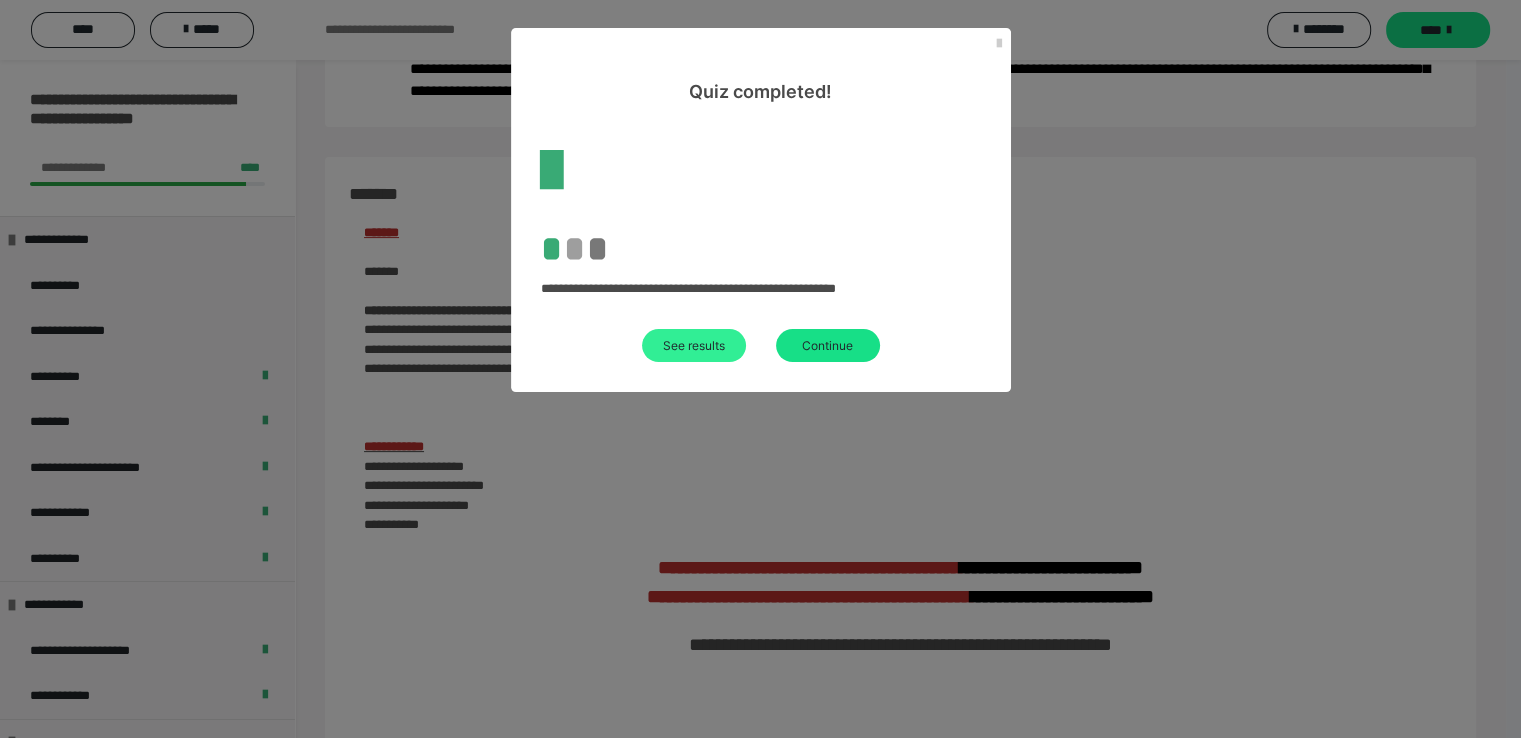 click on "See results" at bounding box center [694, 345] 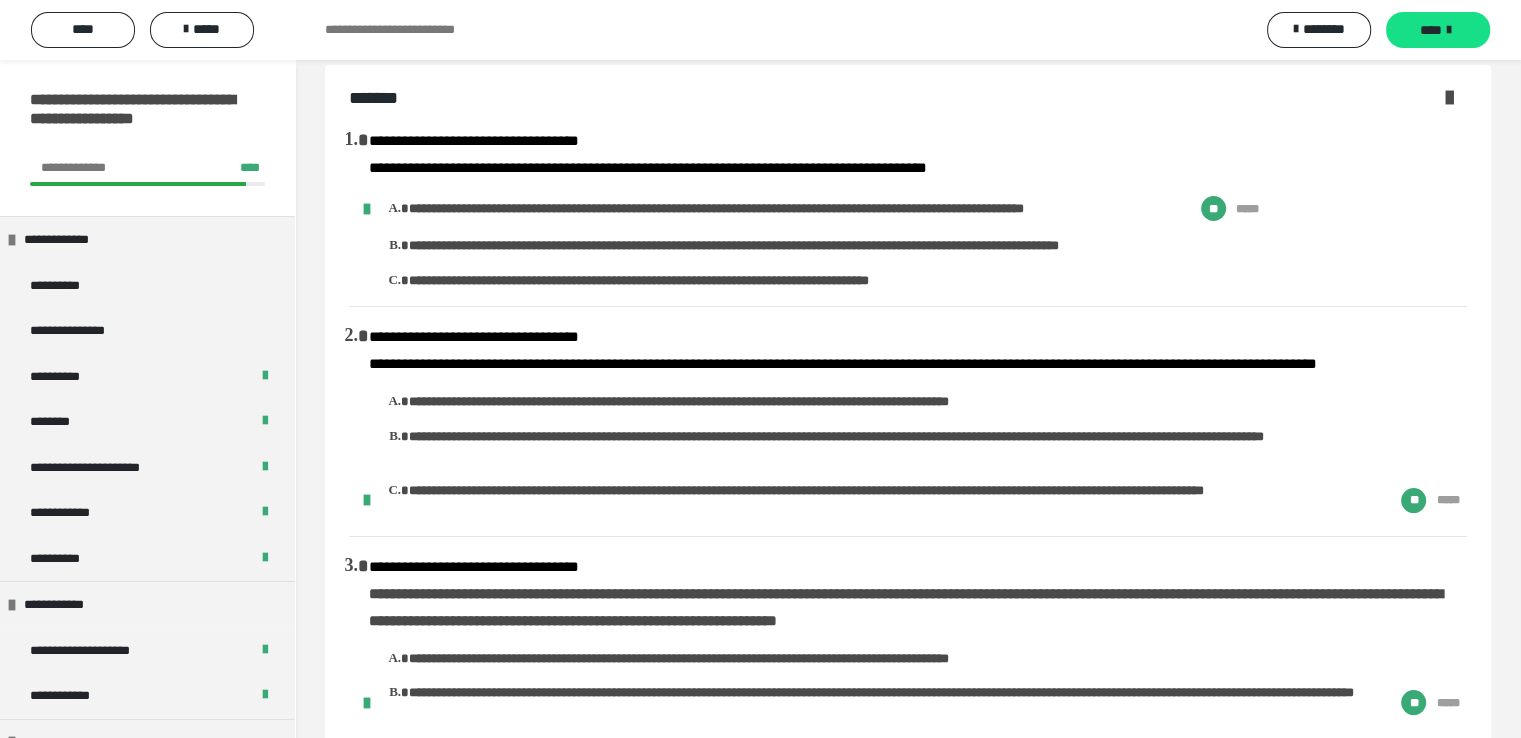 scroll, scrollTop: 0, scrollLeft: 0, axis: both 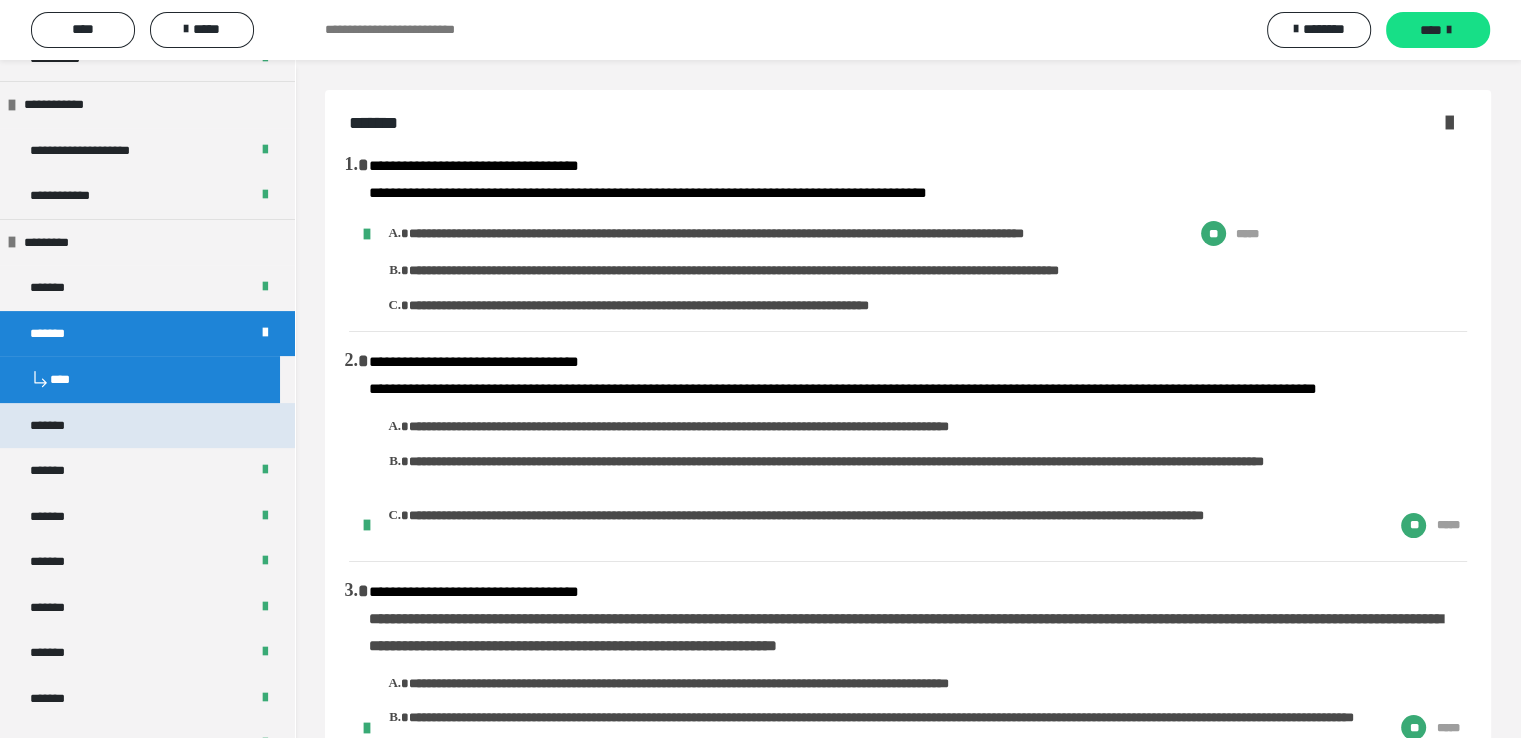 click on "*******" at bounding box center (58, 426) 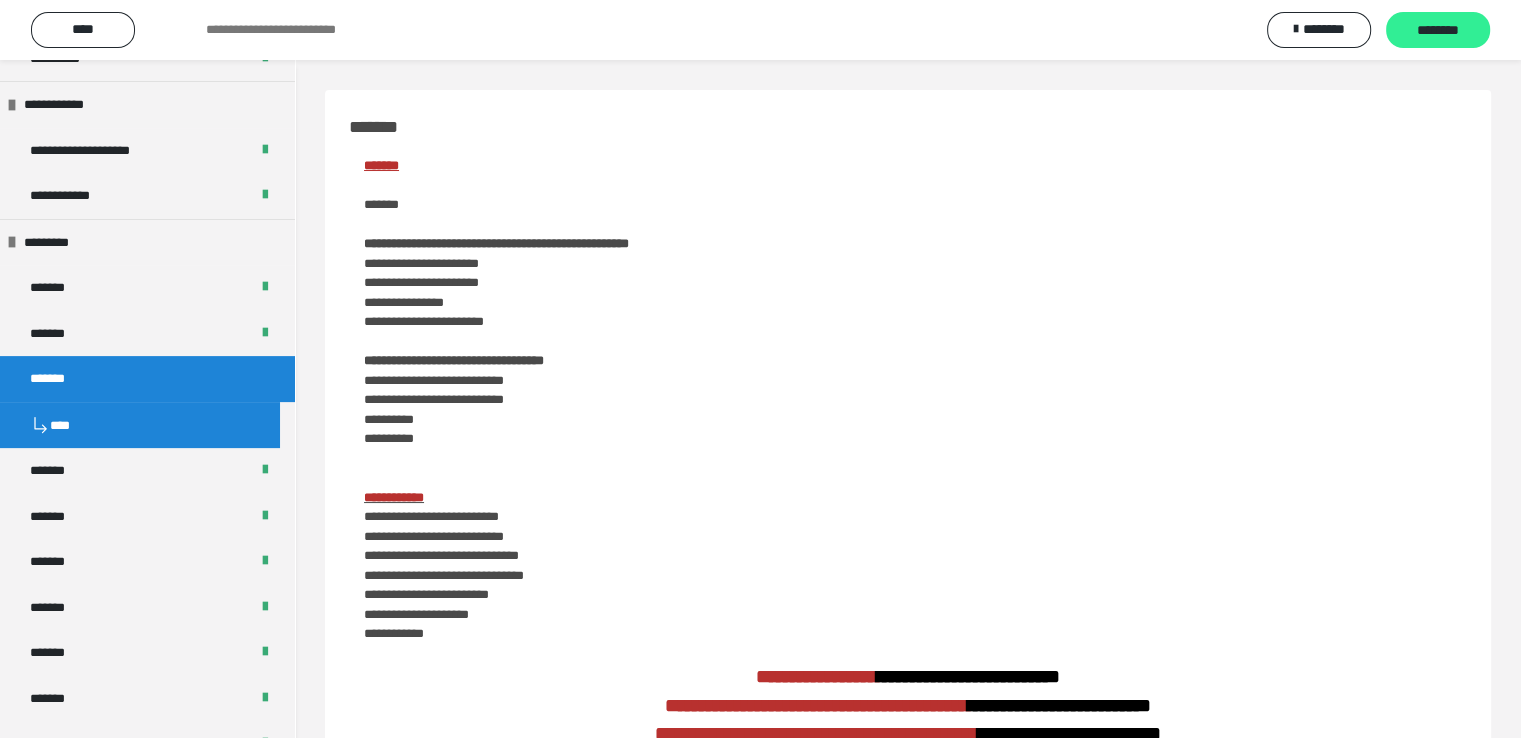 click on "********" at bounding box center (1438, 30) 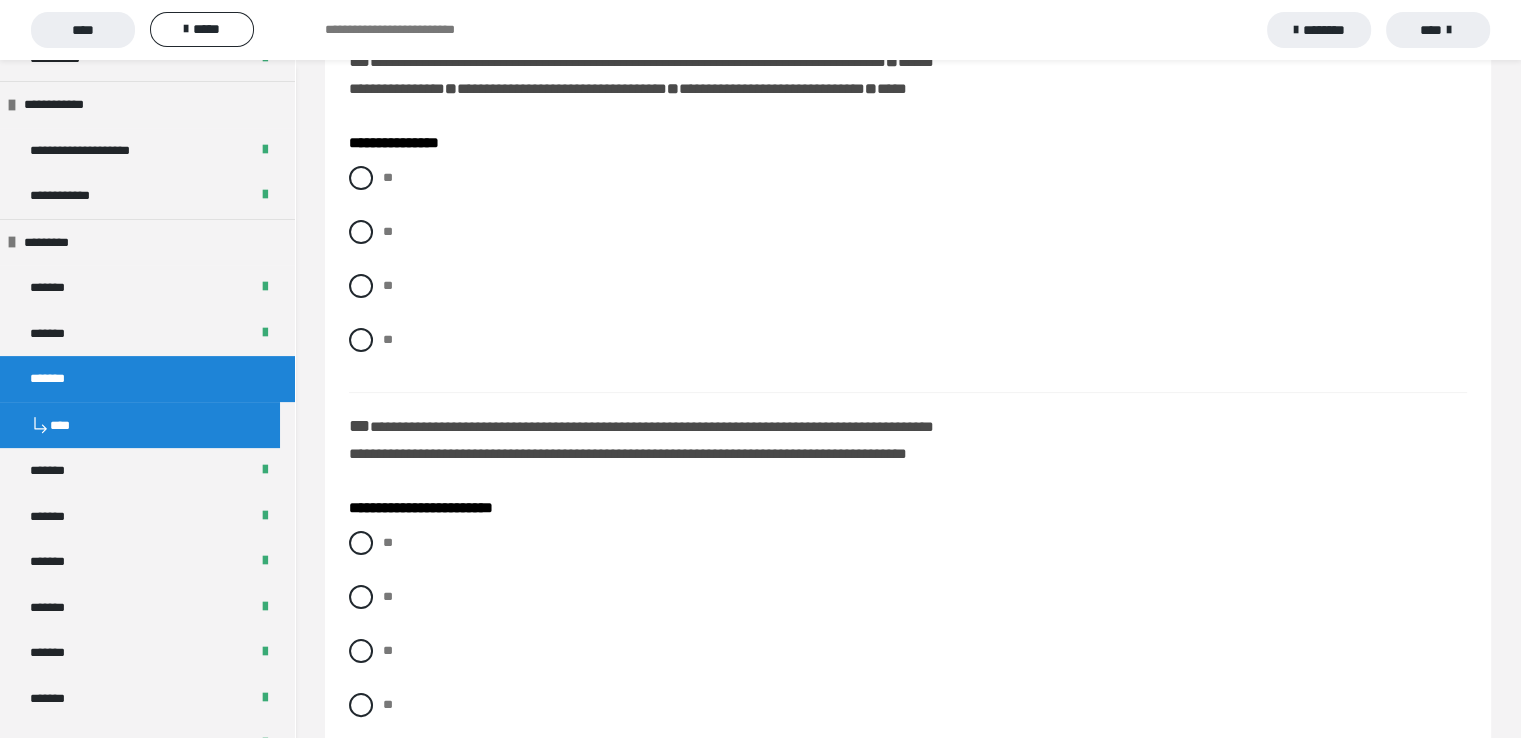 scroll, scrollTop: 300, scrollLeft: 0, axis: vertical 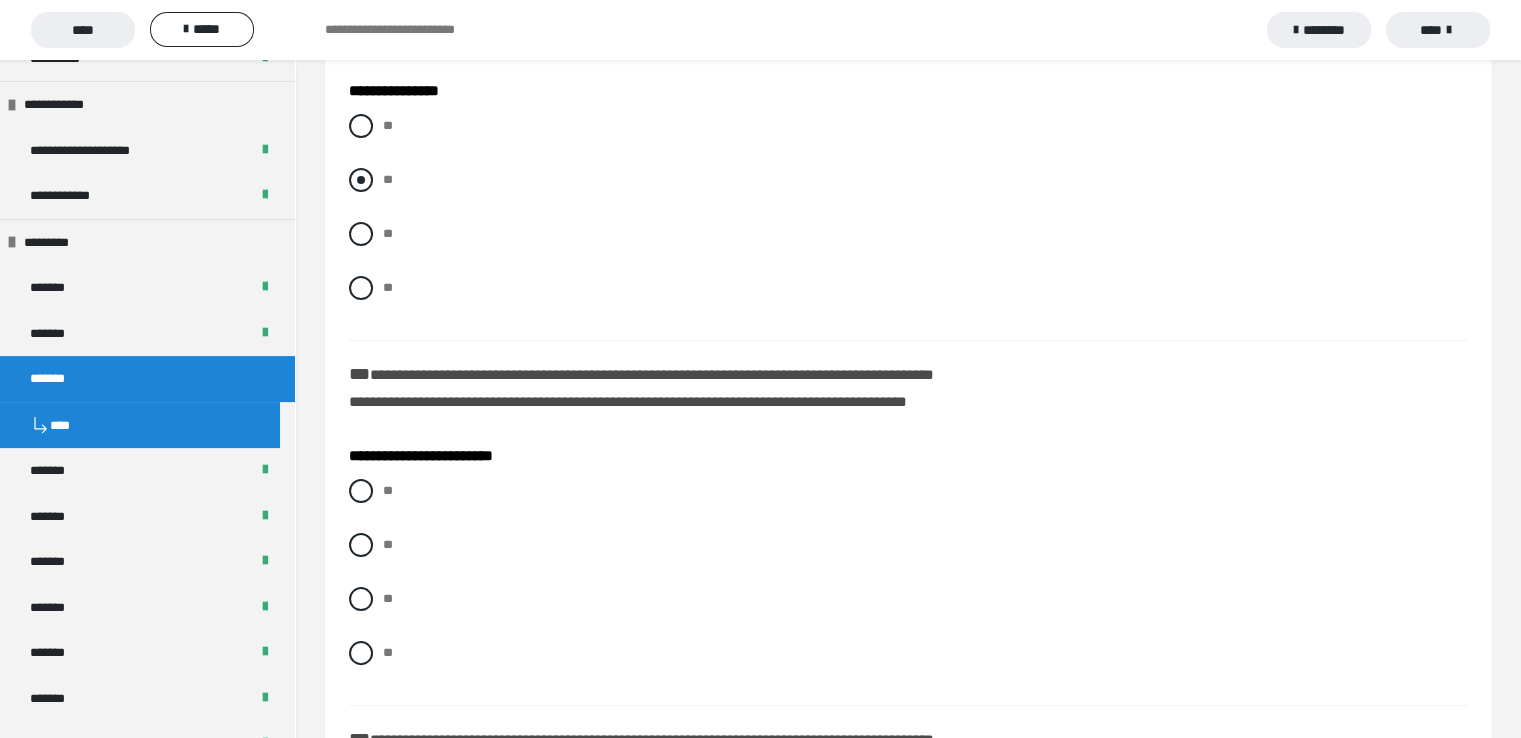click at bounding box center (361, 180) 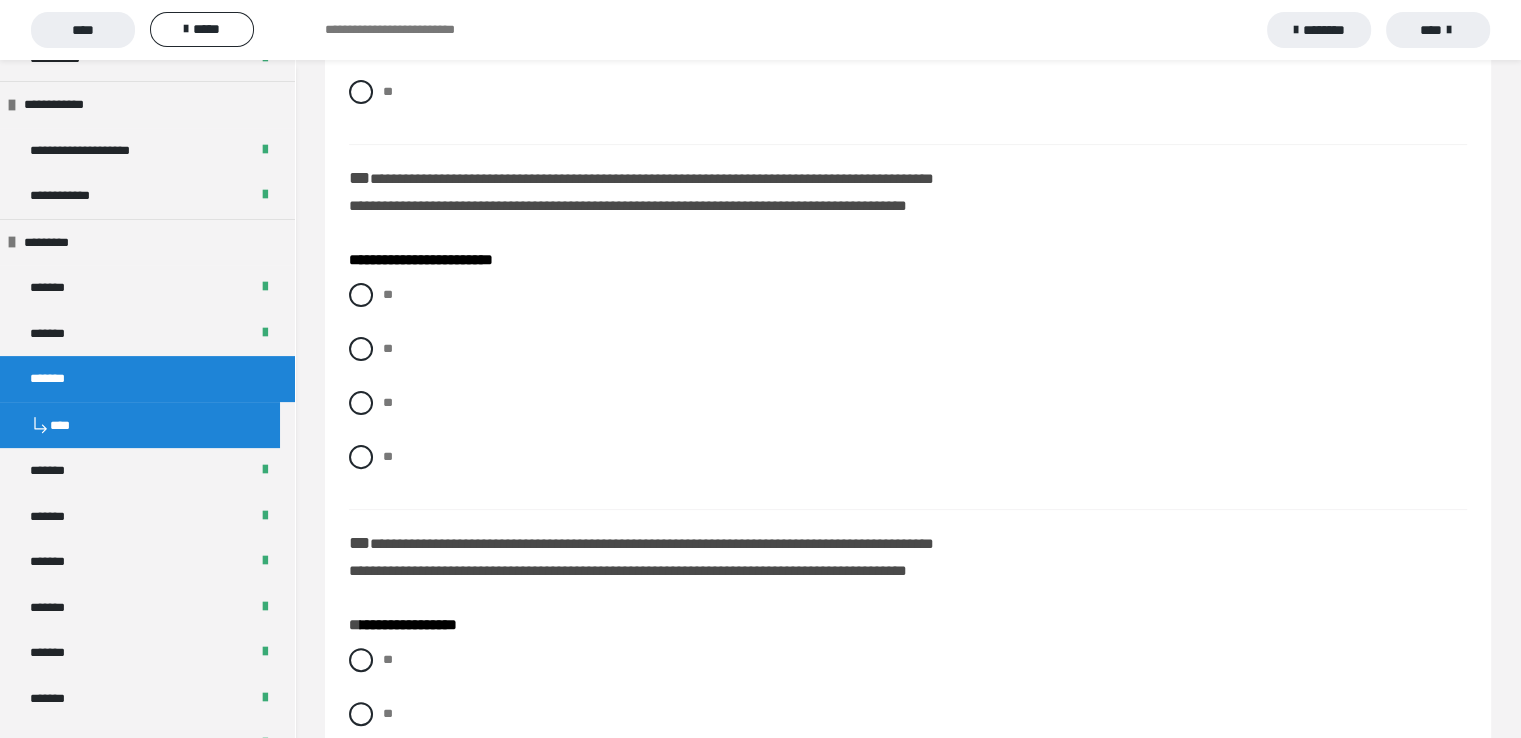 scroll, scrollTop: 500, scrollLeft: 0, axis: vertical 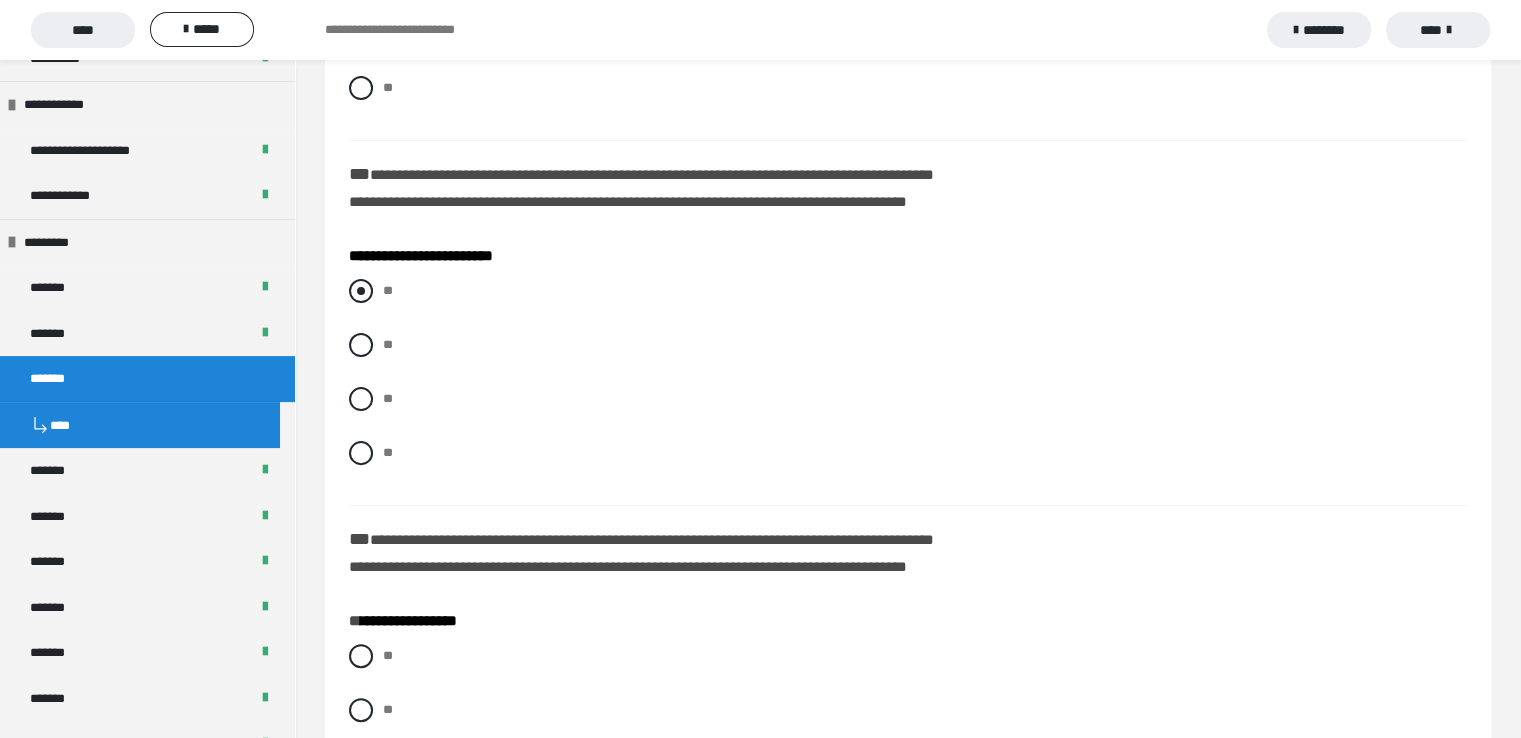 click at bounding box center [361, 291] 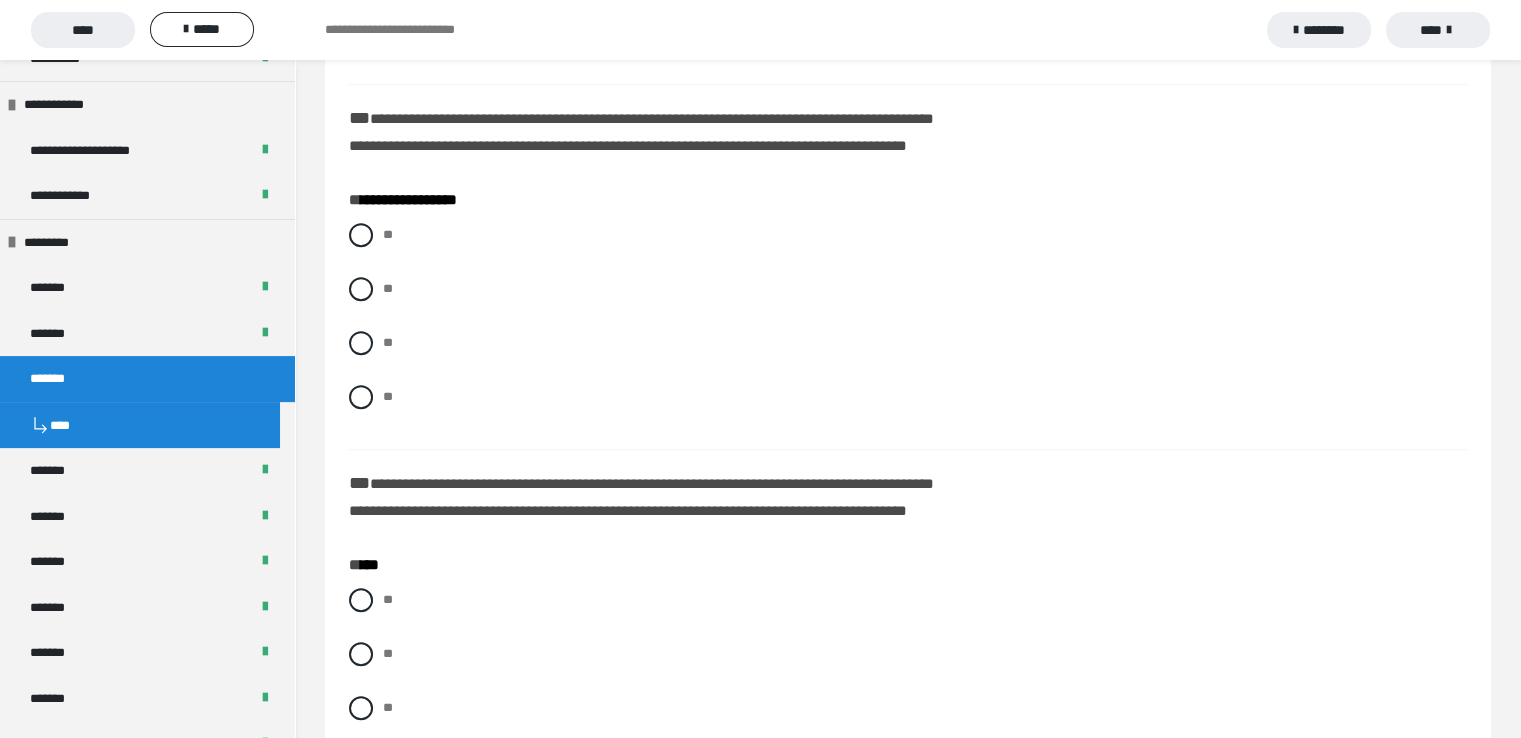 scroll, scrollTop: 900, scrollLeft: 0, axis: vertical 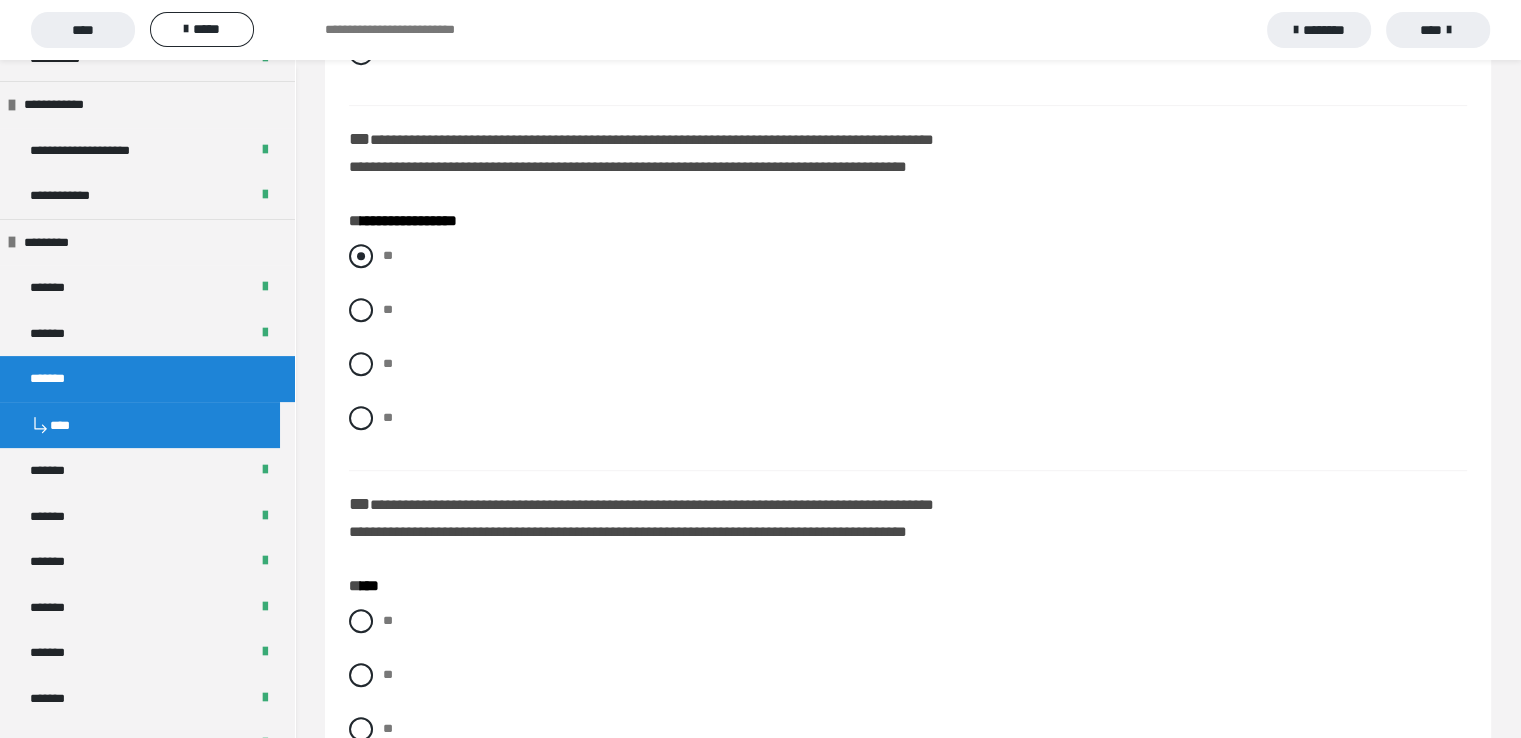 click at bounding box center (361, 256) 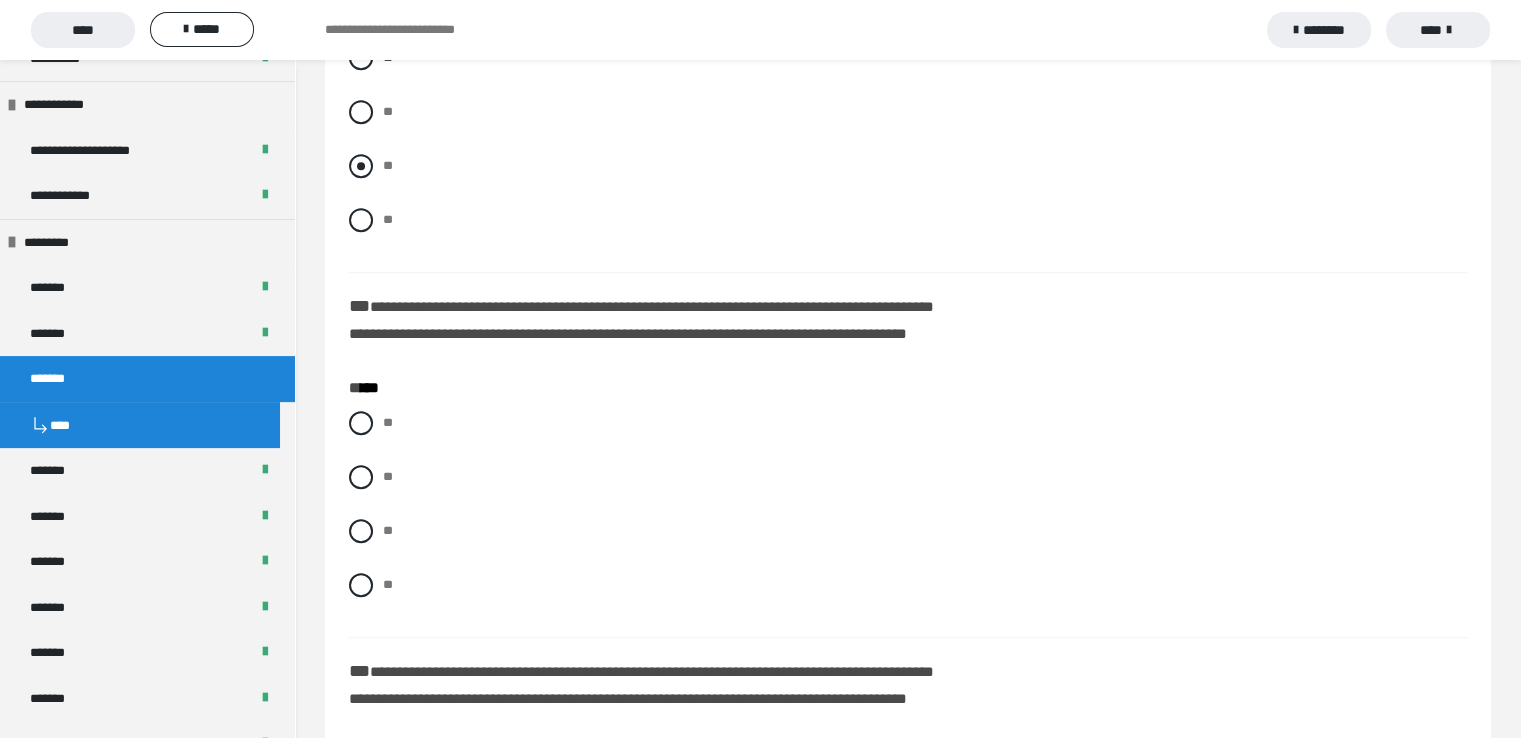 scroll, scrollTop: 1100, scrollLeft: 0, axis: vertical 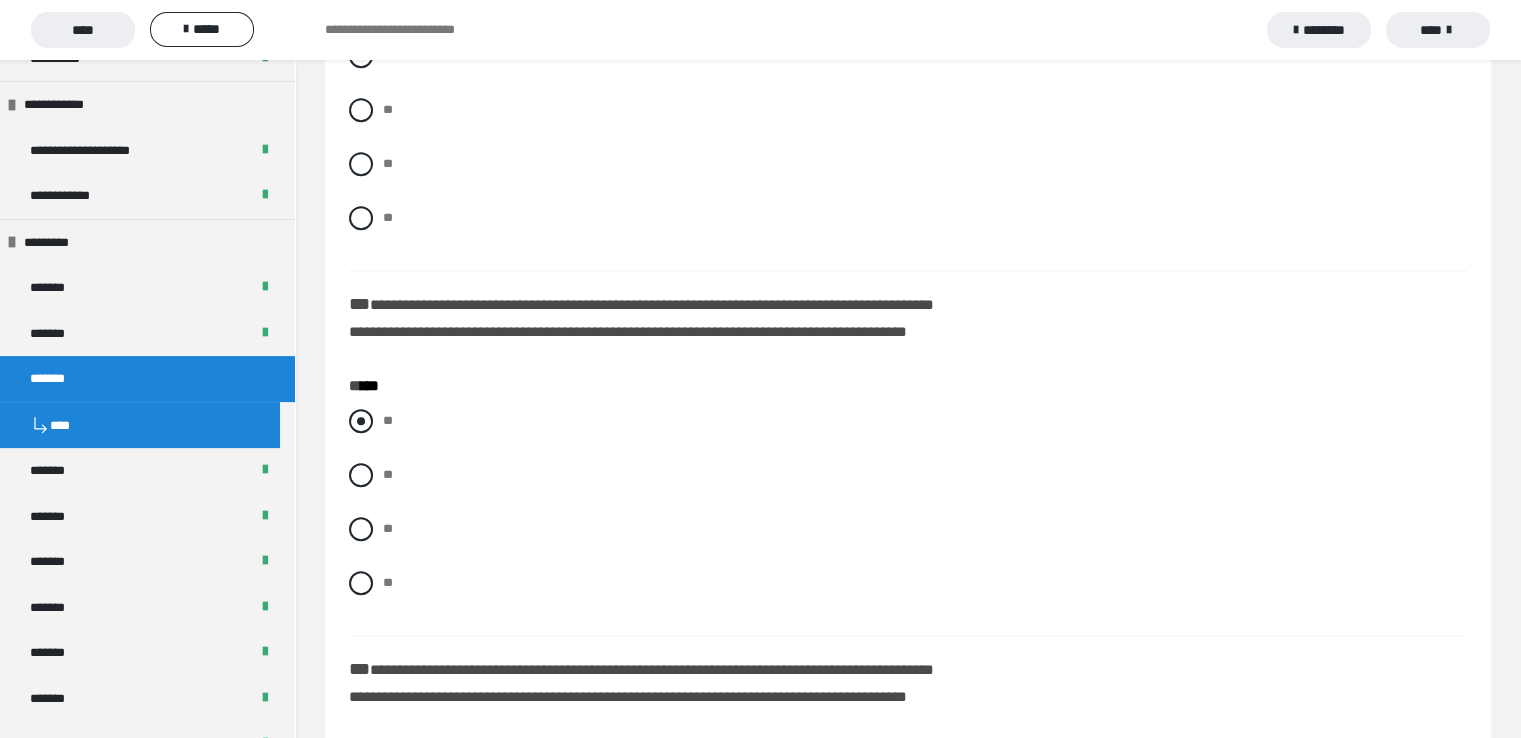 click at bounding box center [361, 421] 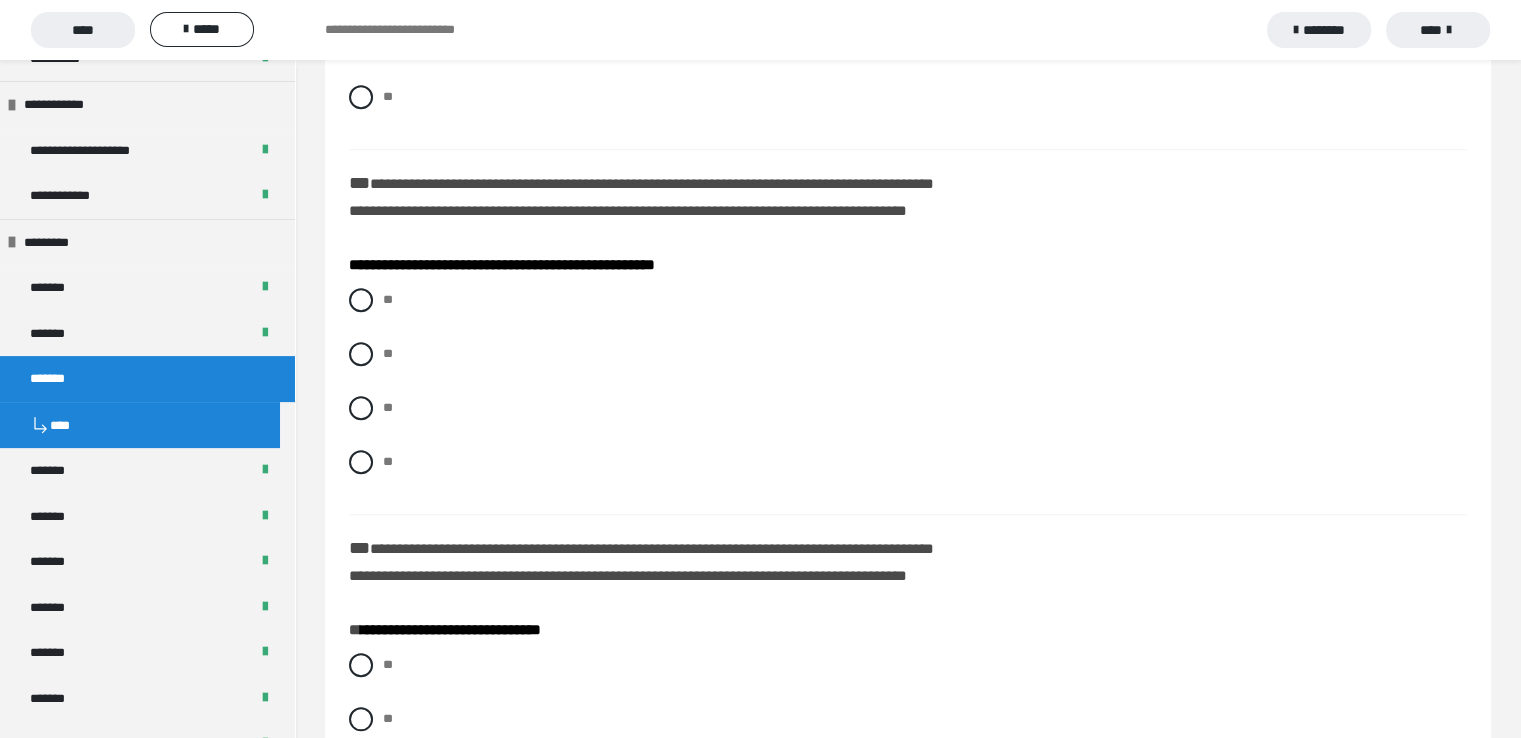 scroll, scrollTop: 1600, scrollLeft: 0, axis: vertical 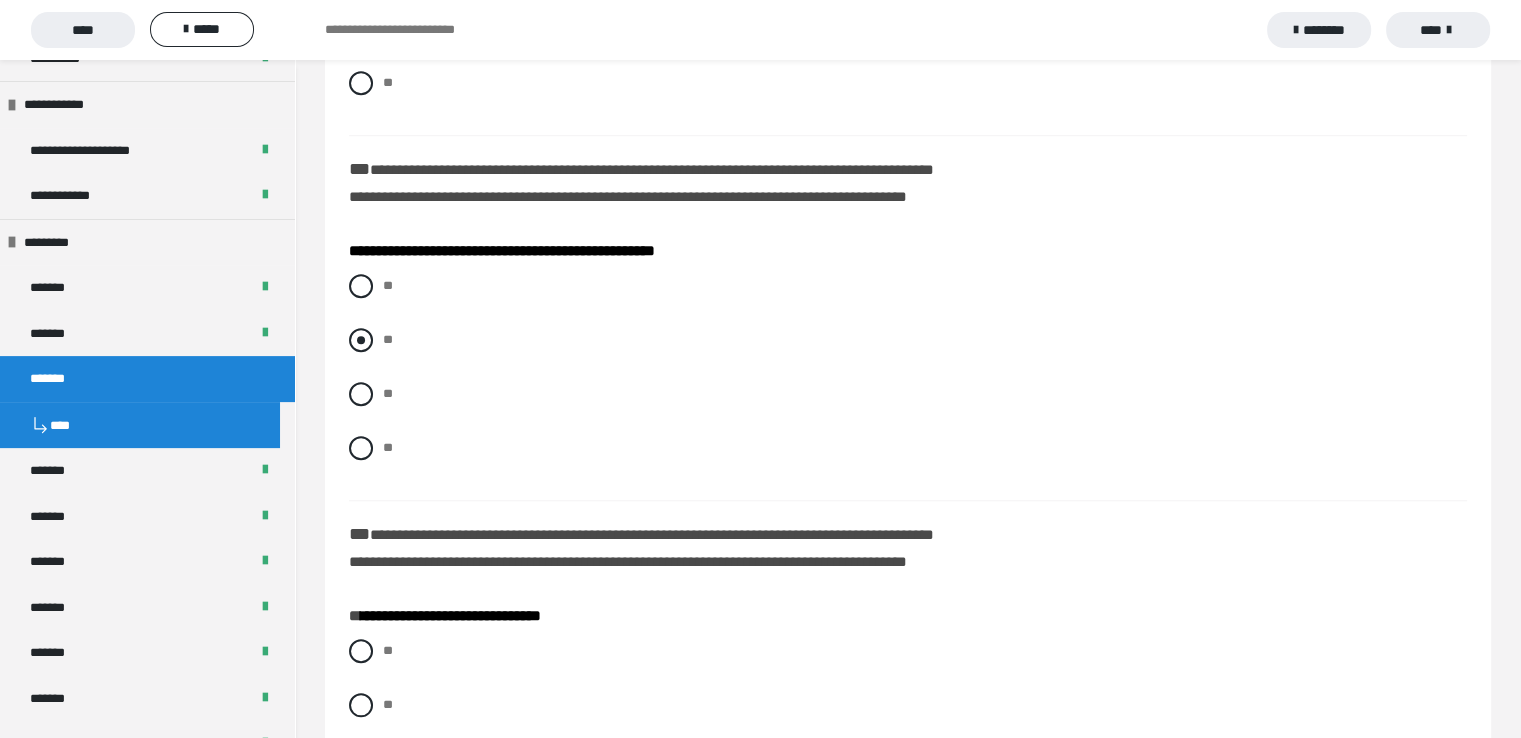 click at bounding box center [361, 340] 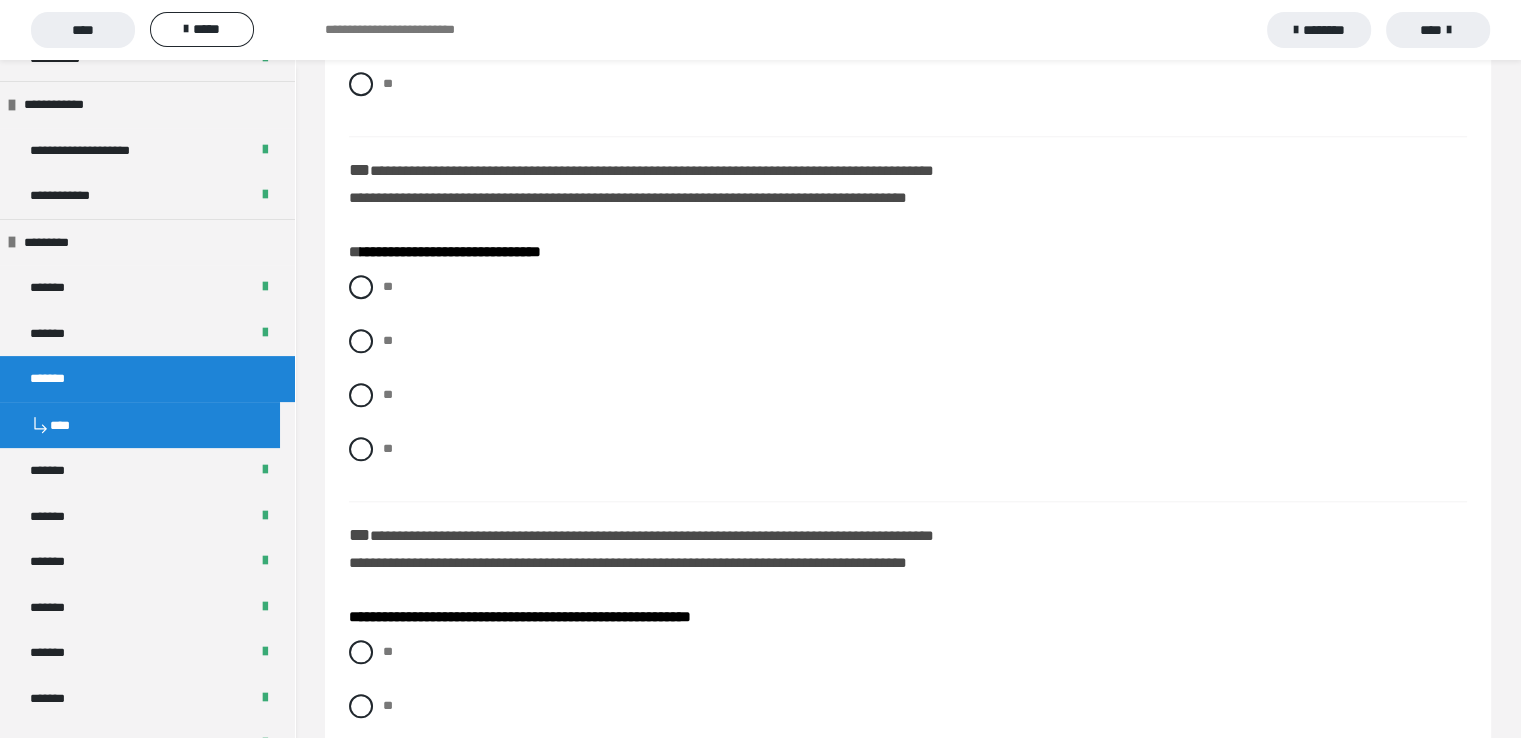 scroll, scrollTop: 2000, scrollLeft: 0, axis: vertical 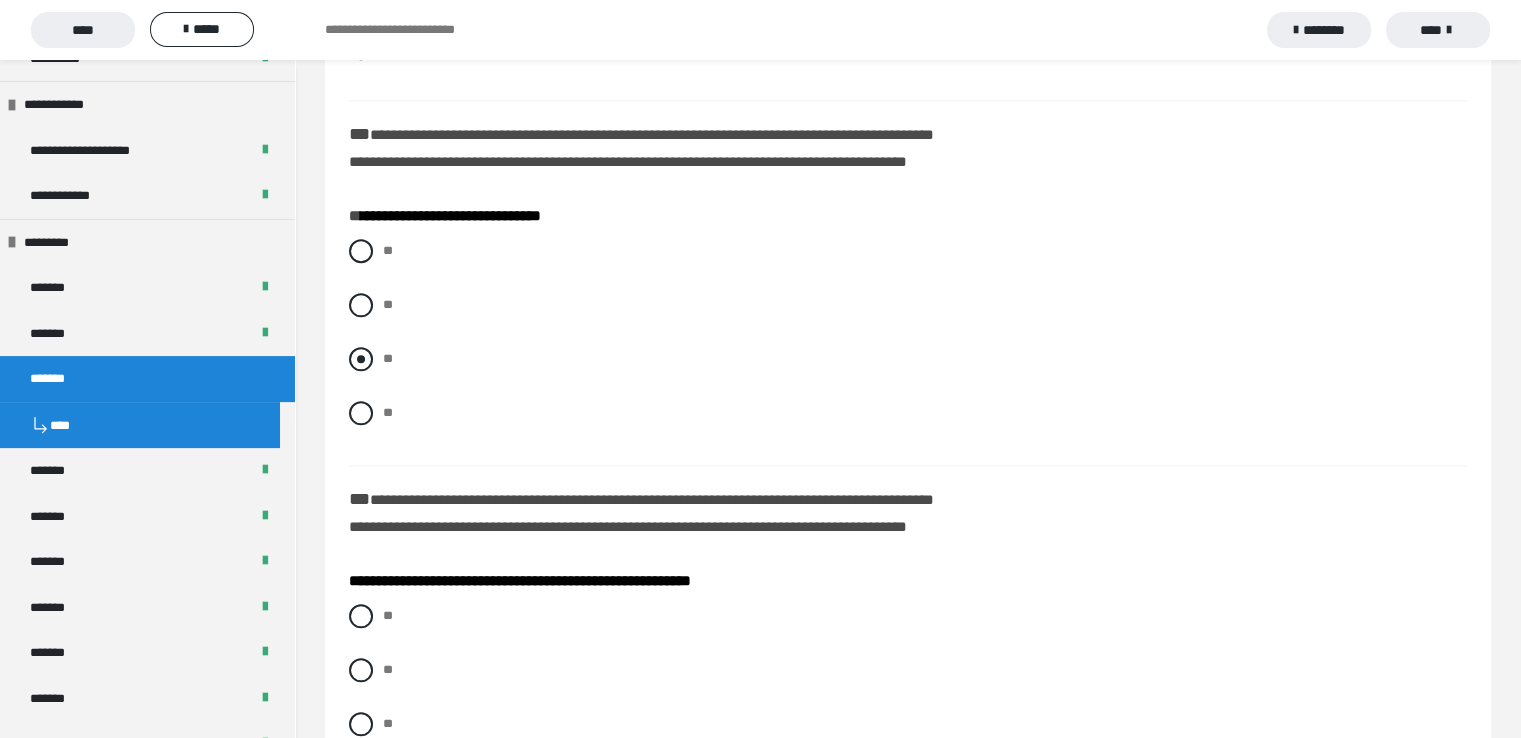 click at bounding box center [361, 359] 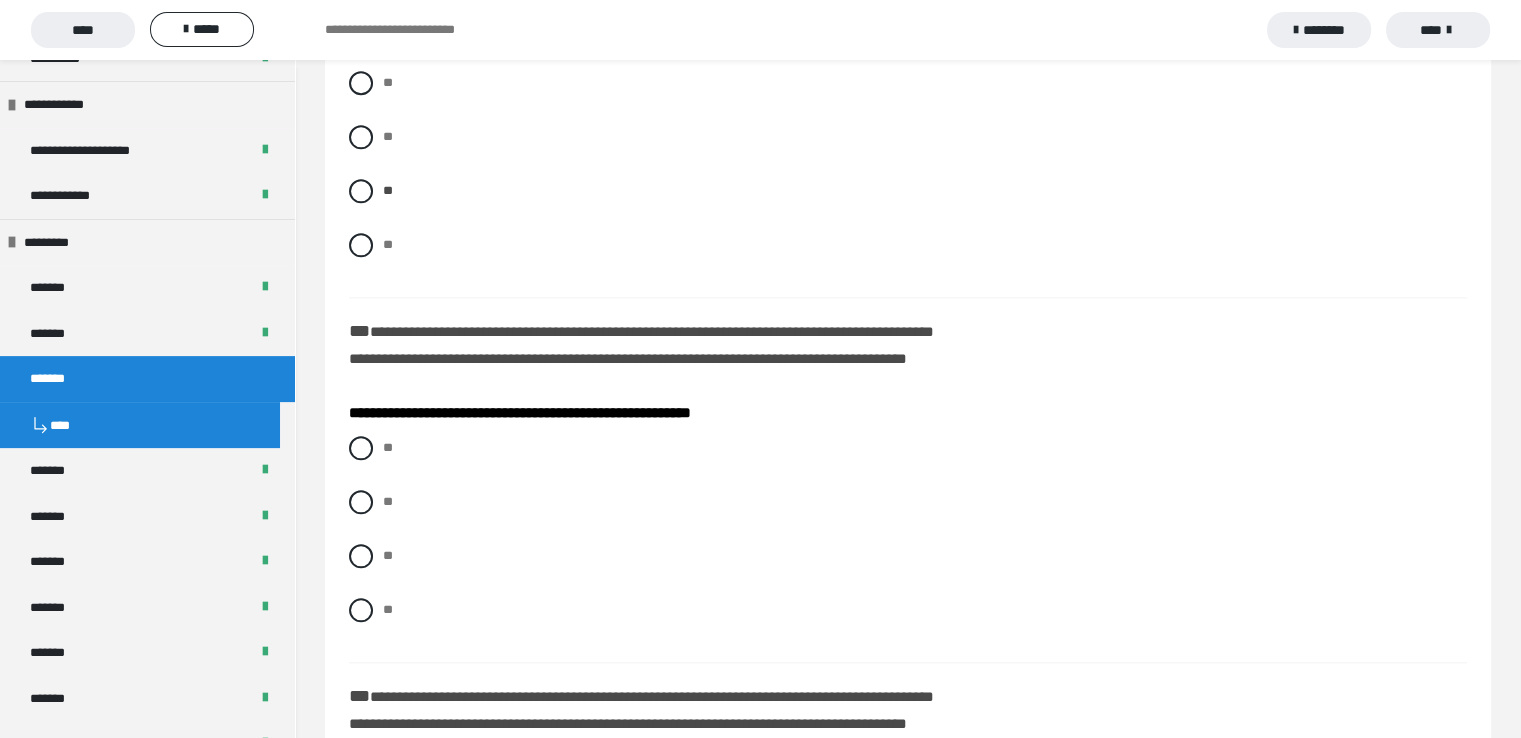scroll, scrollTop: 2300, scrollLeft: 0, axis: vertical 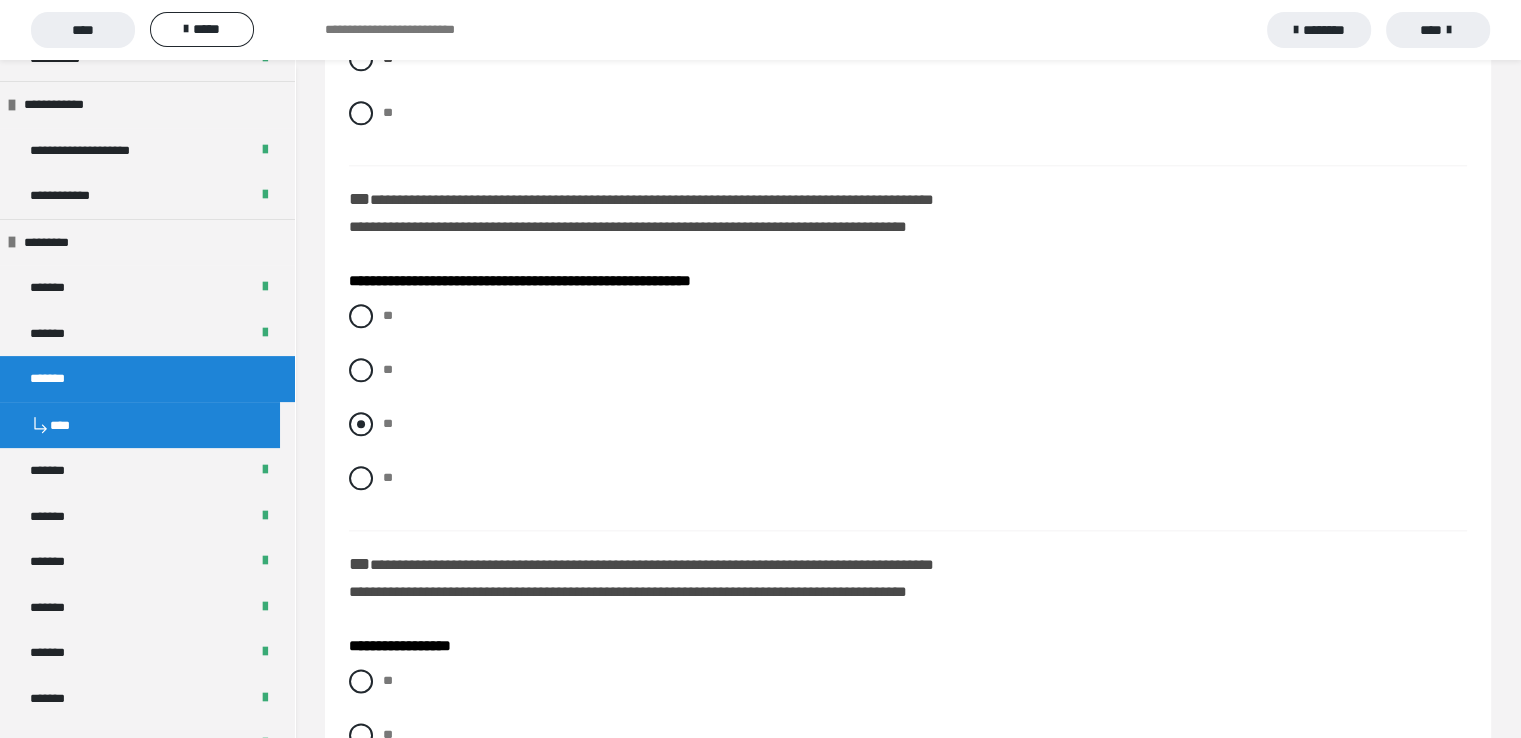 click at bounding box center [361, 424] 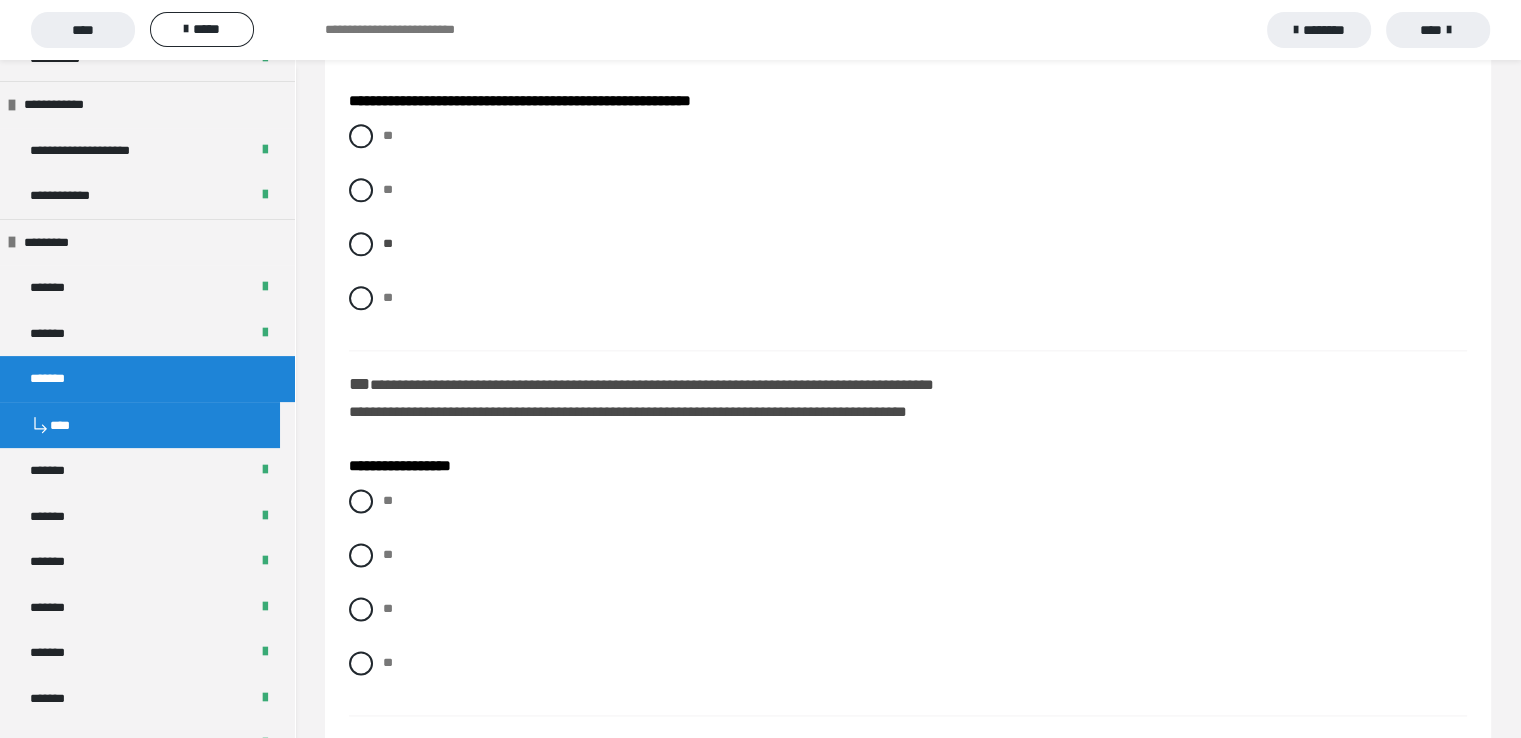 scroll, scrollTop: 2500, scrollLeft: 0, axis: vertical 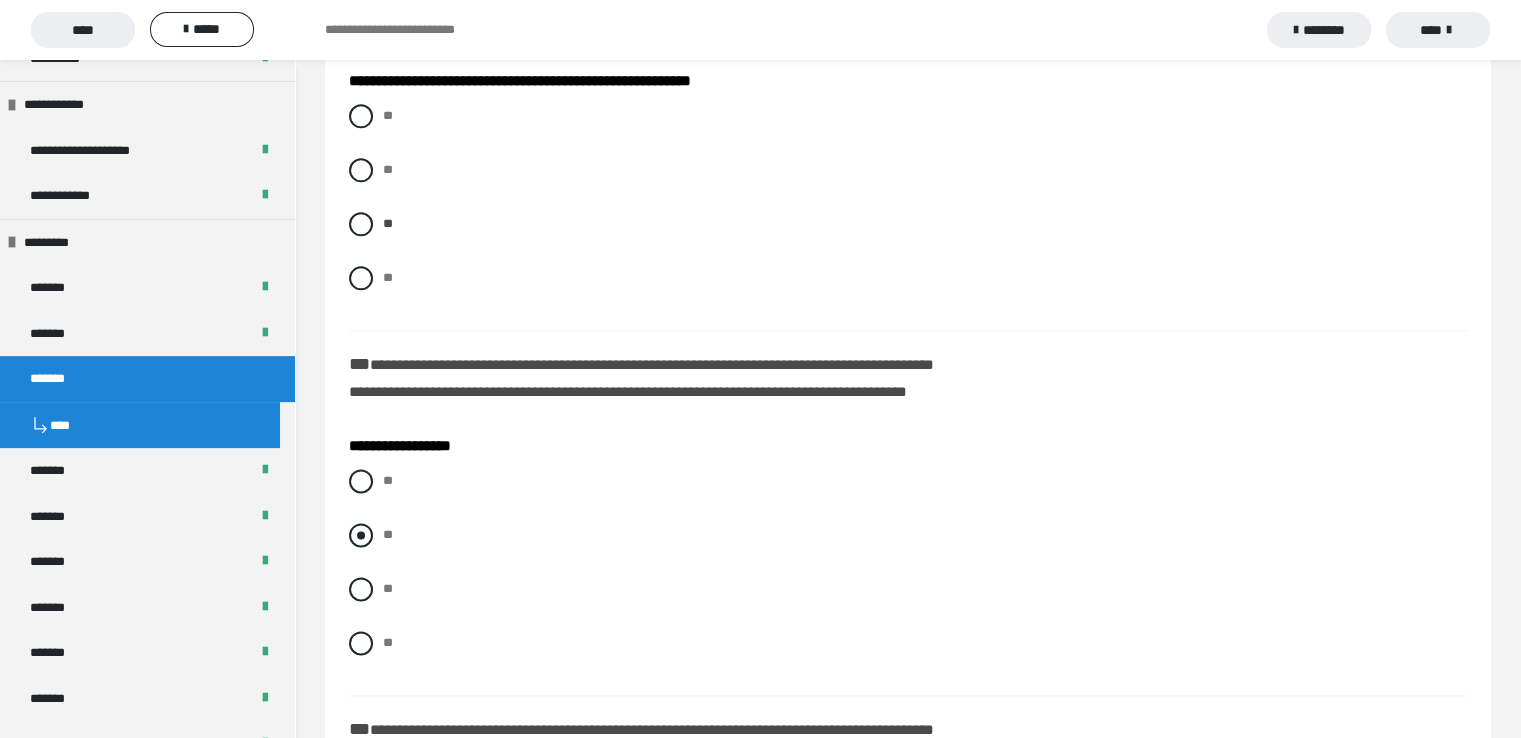 click at bounding box center [361, 535] 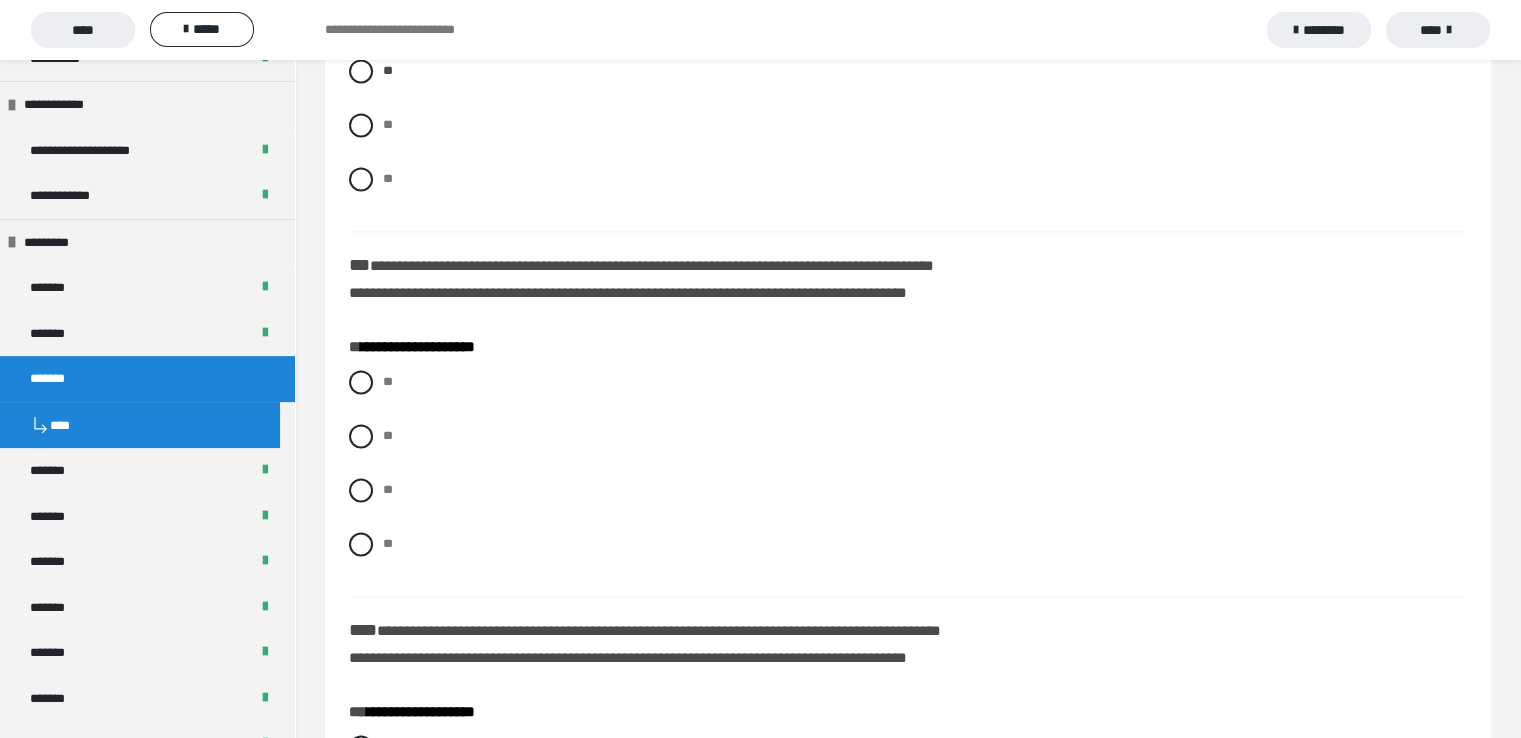 scroll, scrollTop: 3100, scrollLeft: 0, axis: vertical 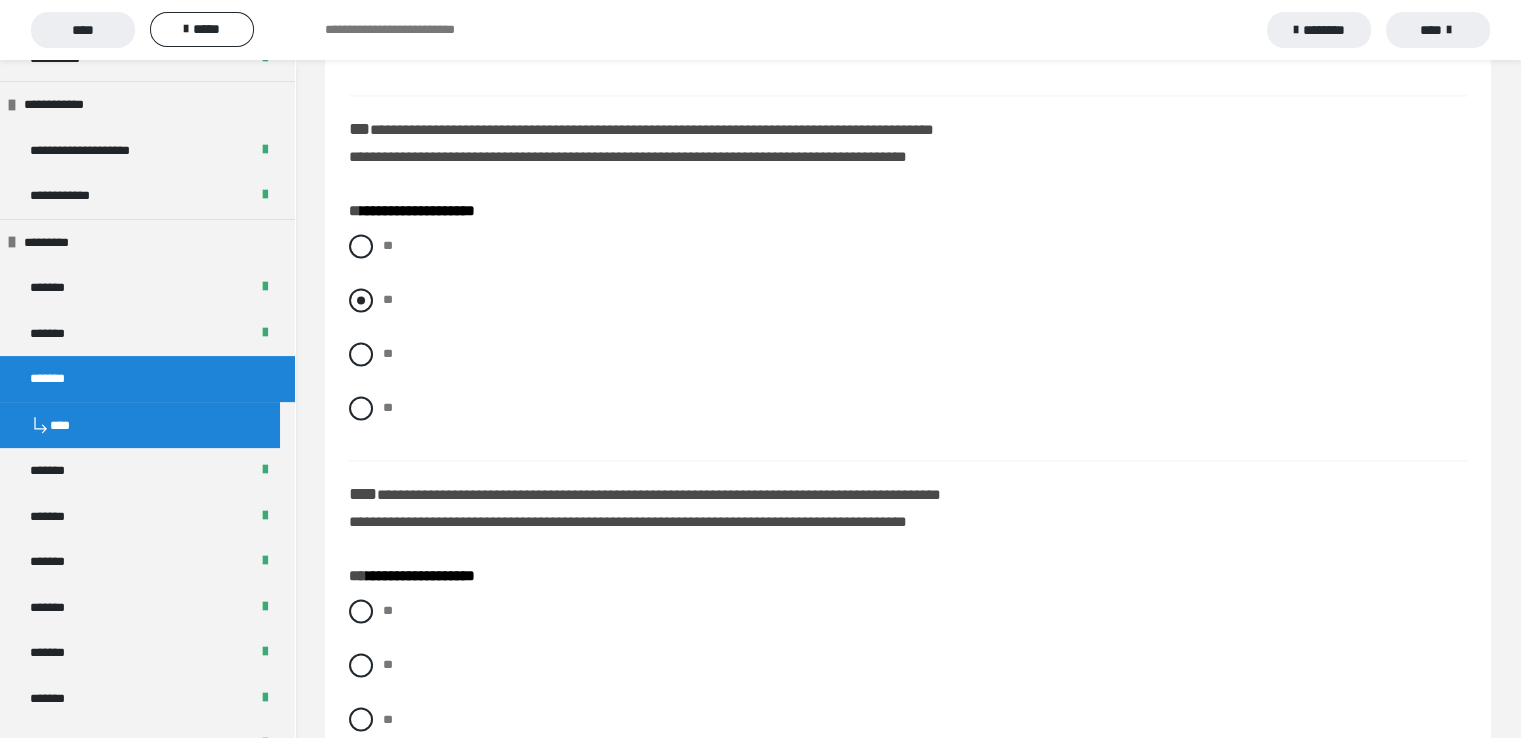 click at bounding box center (361, 300) 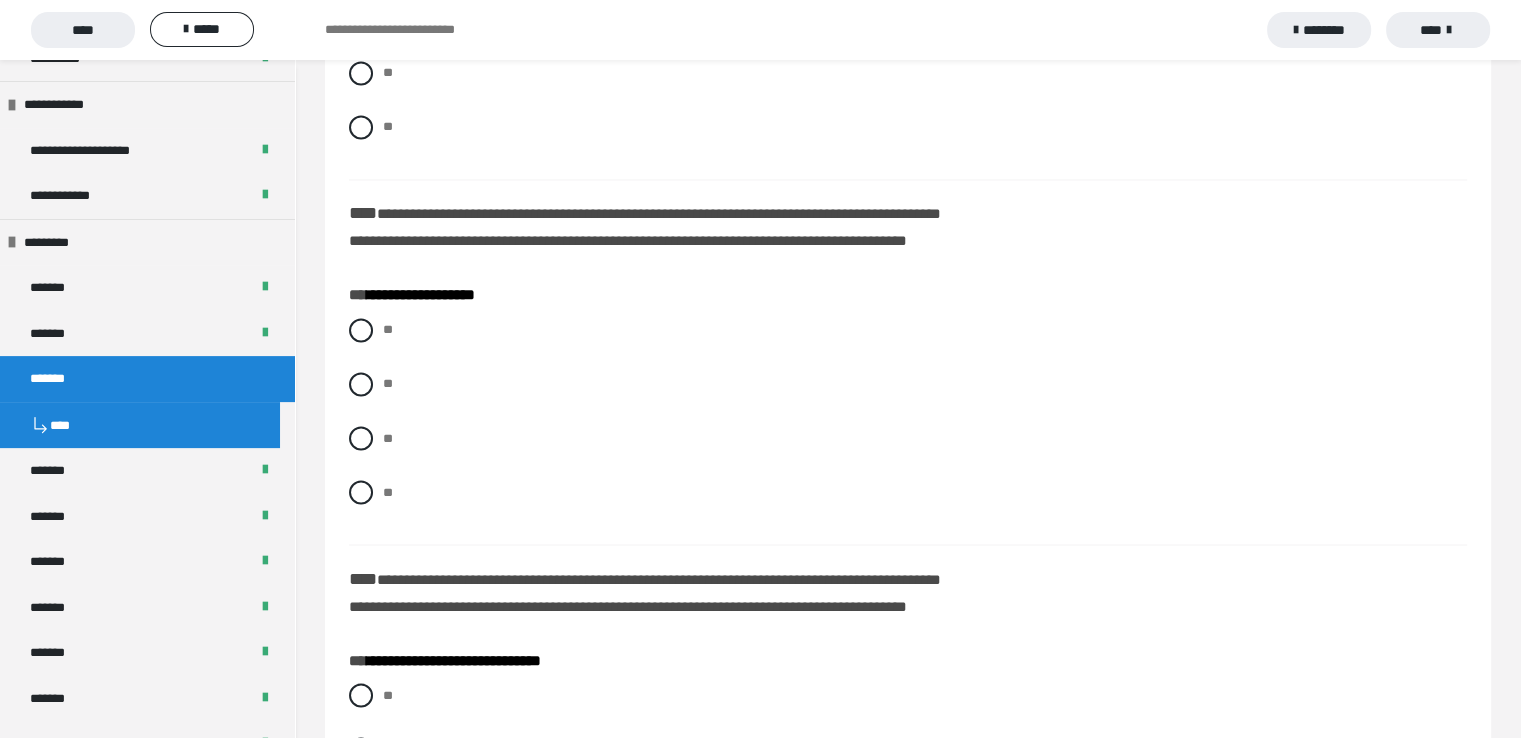 scroll, scrollTop: 3500, scrollLeft: 0, axis: vertical 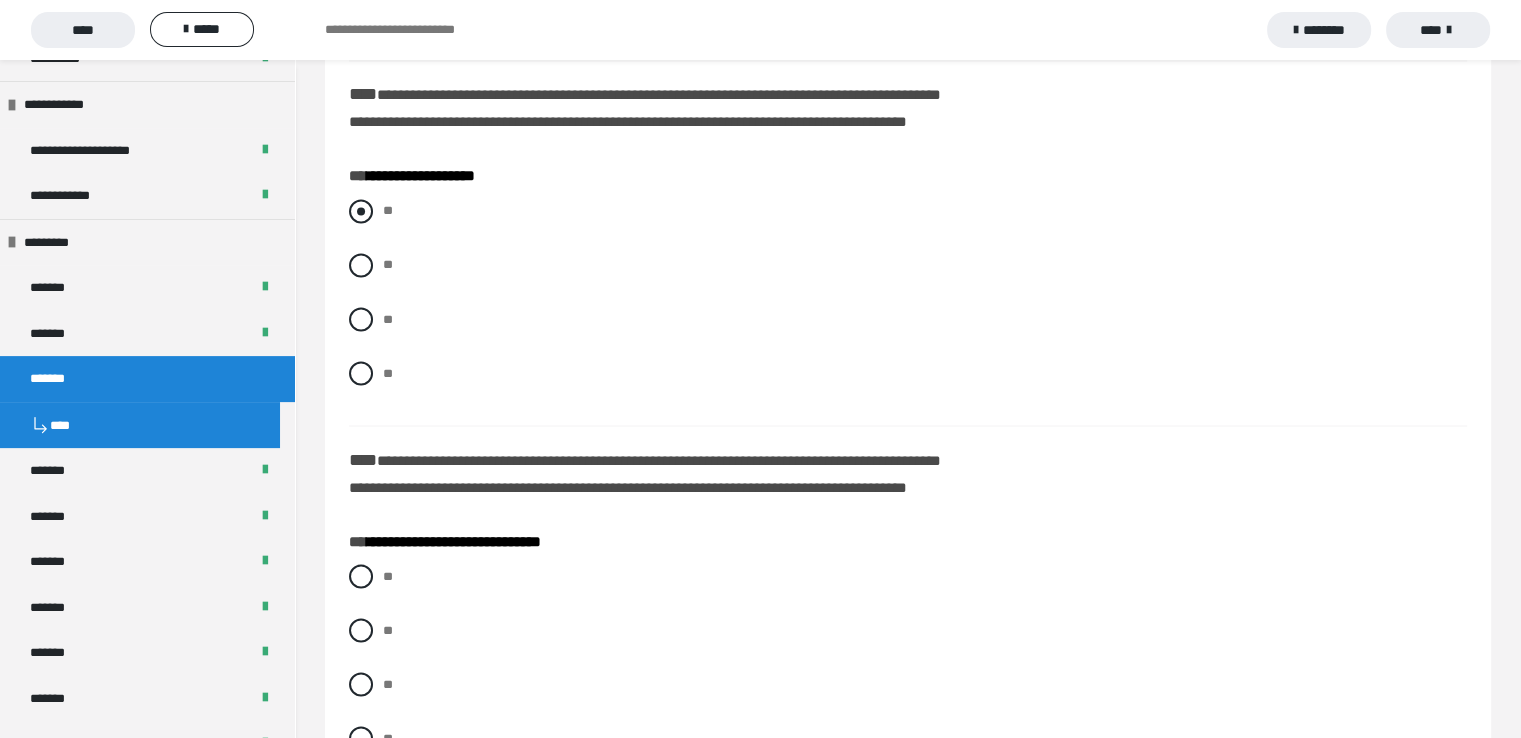 click at bounding box center [361, 211] 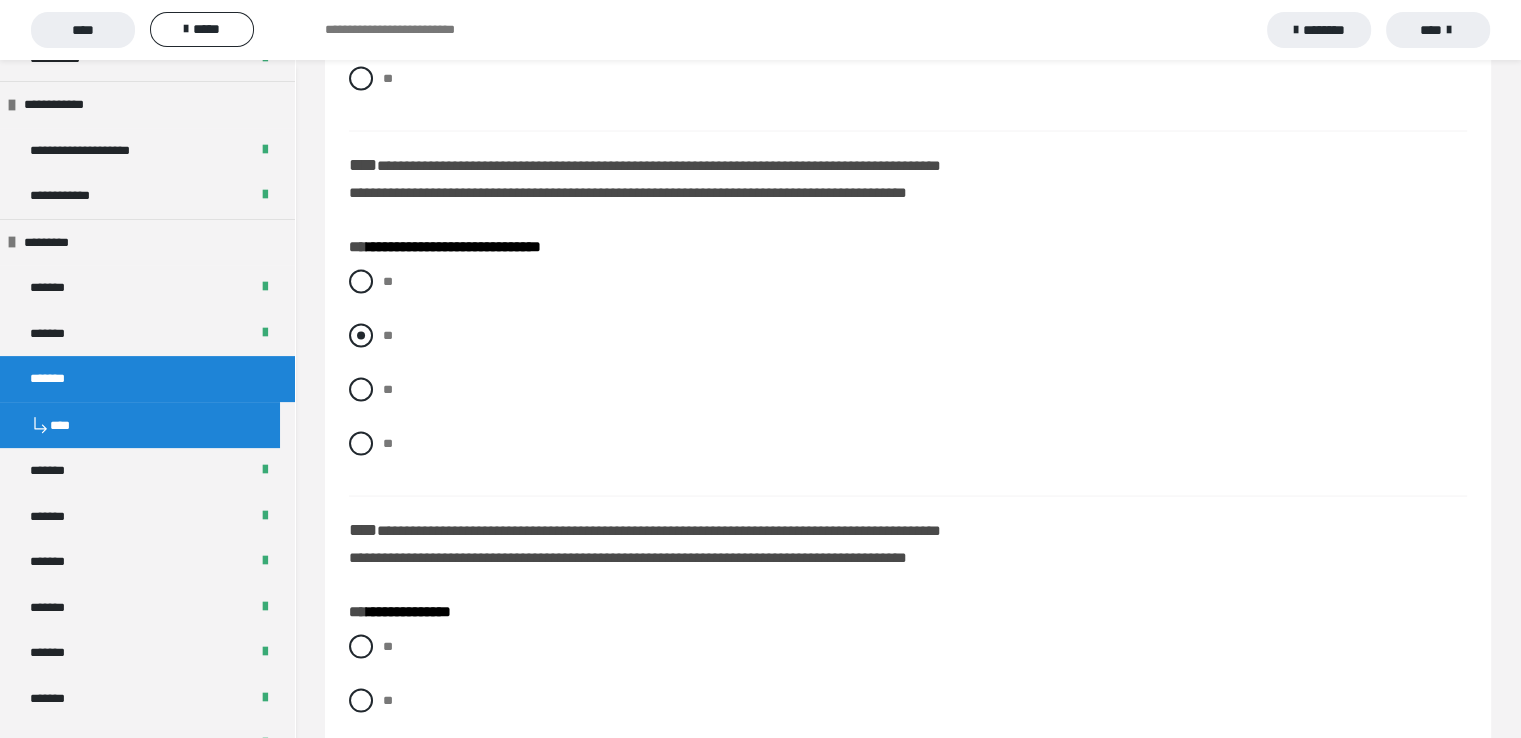 scroll, scrollTop: 3800, scrollLeft: 0, axis: vertical 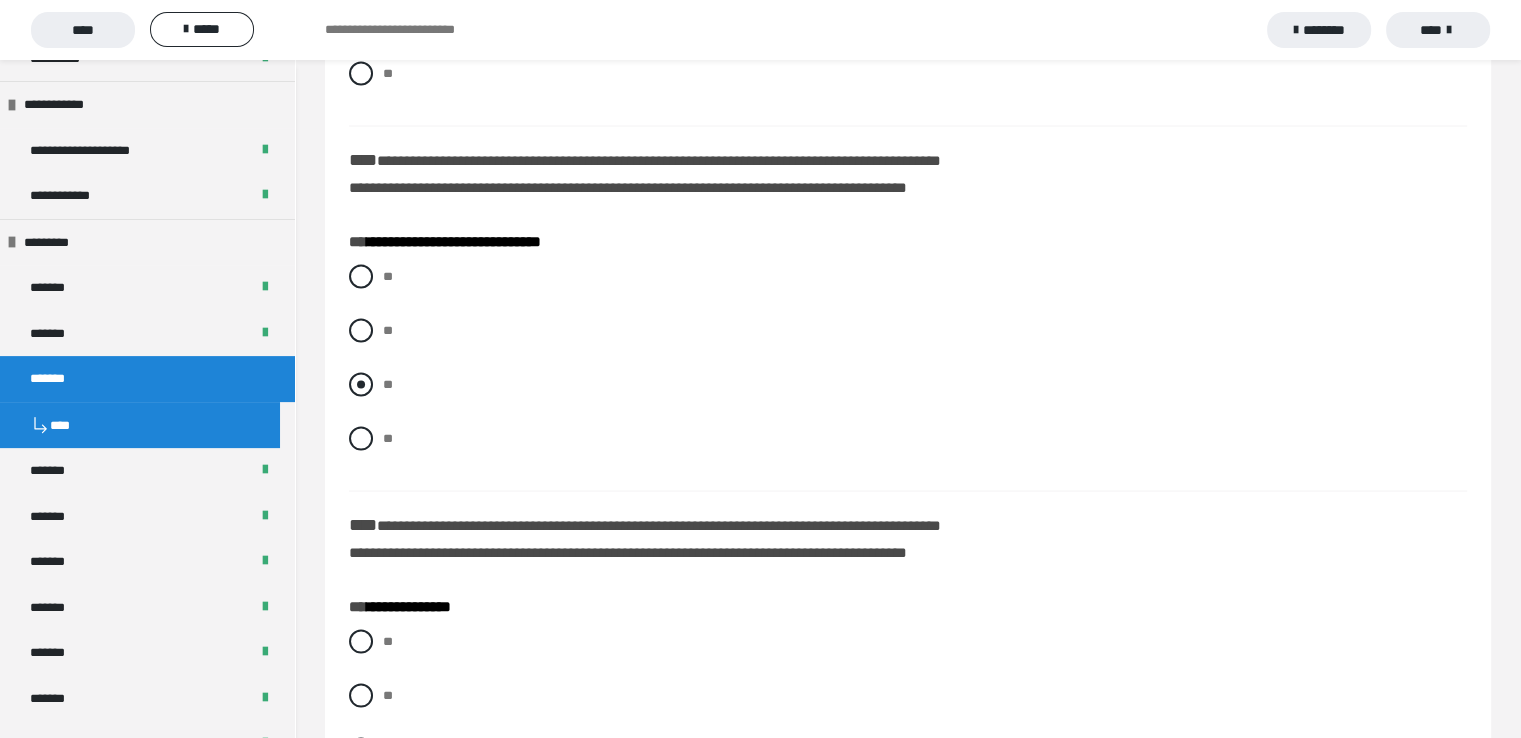 click at bounding box center (361, 384) 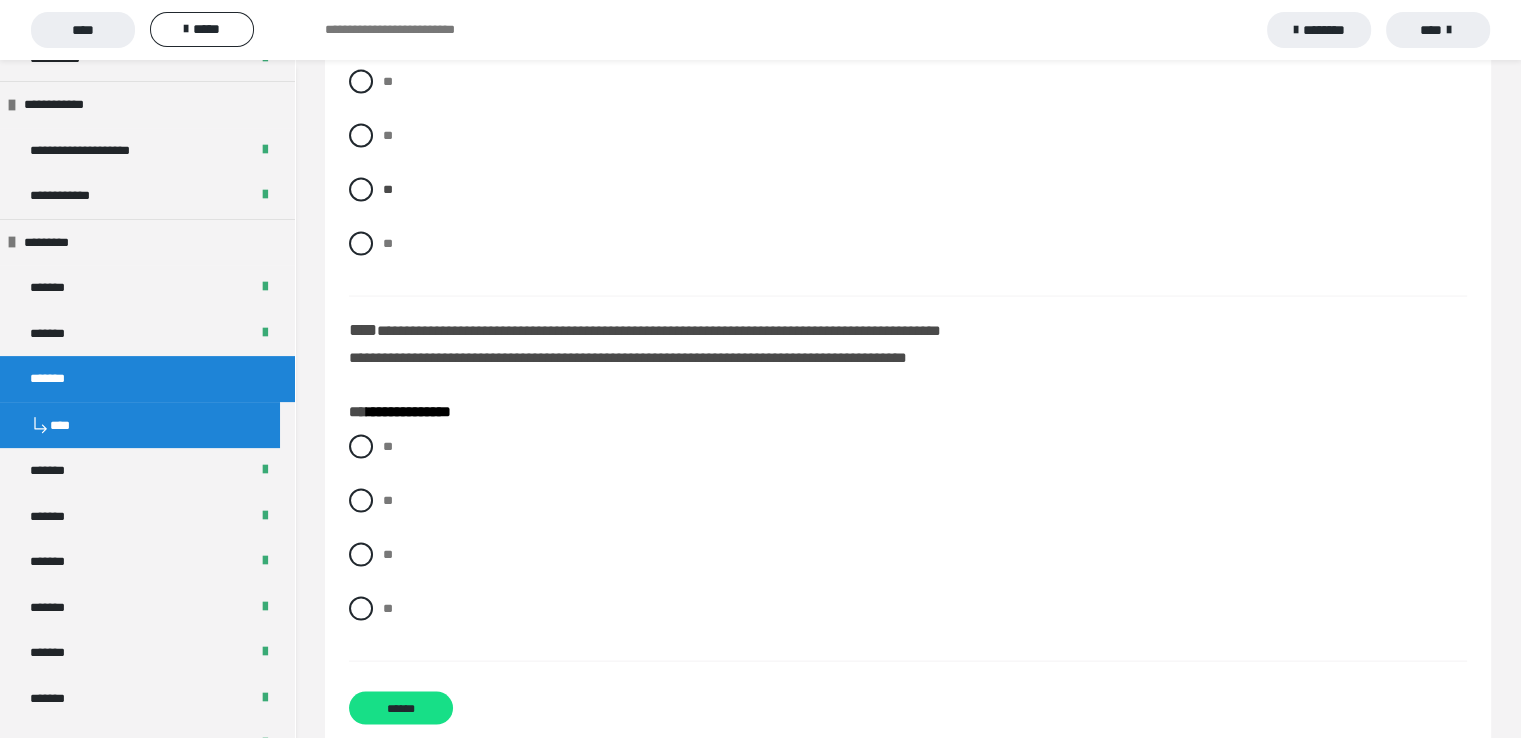 scroll, scrollTop: 4000, scrollLeft: 0, axis: vertical 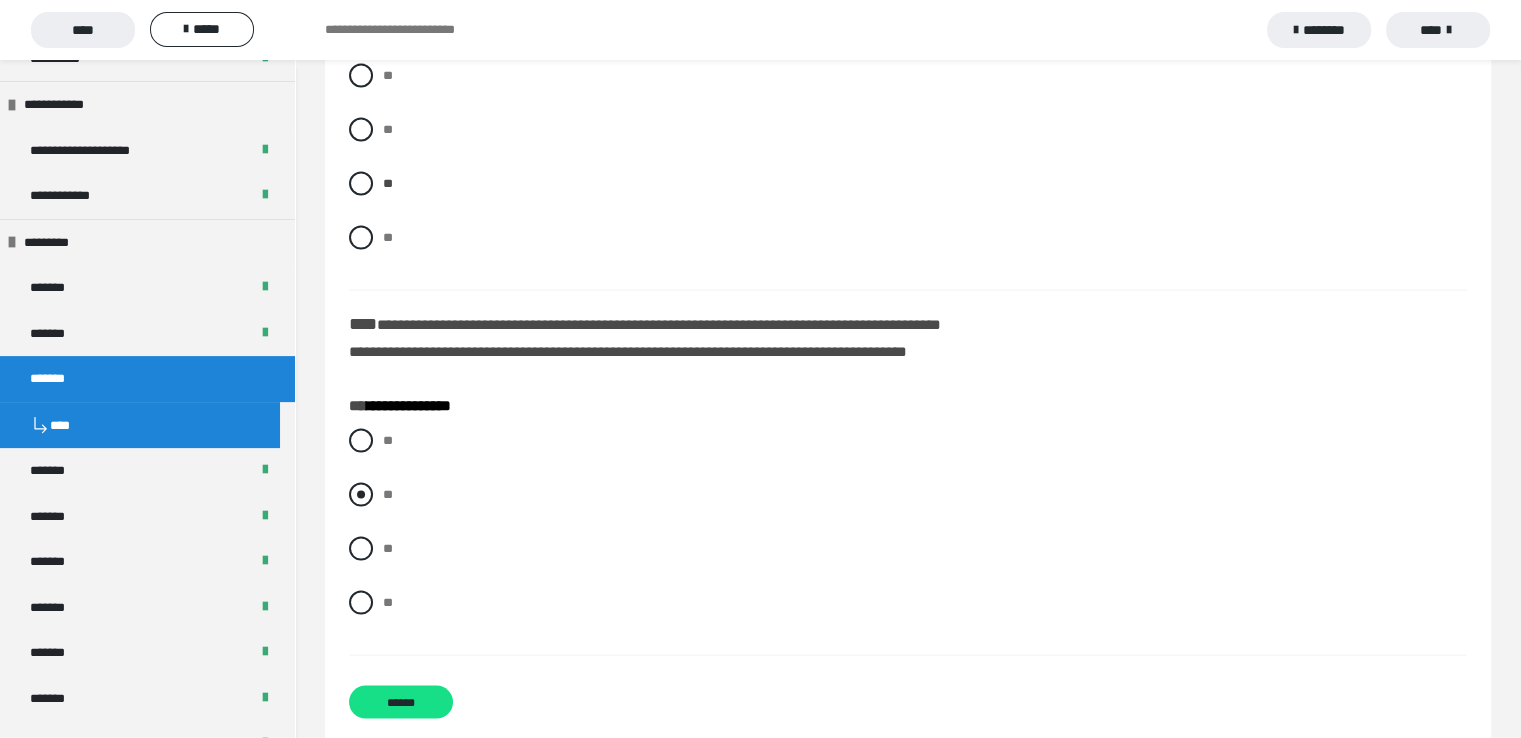 click at bounding box center [361, 495] 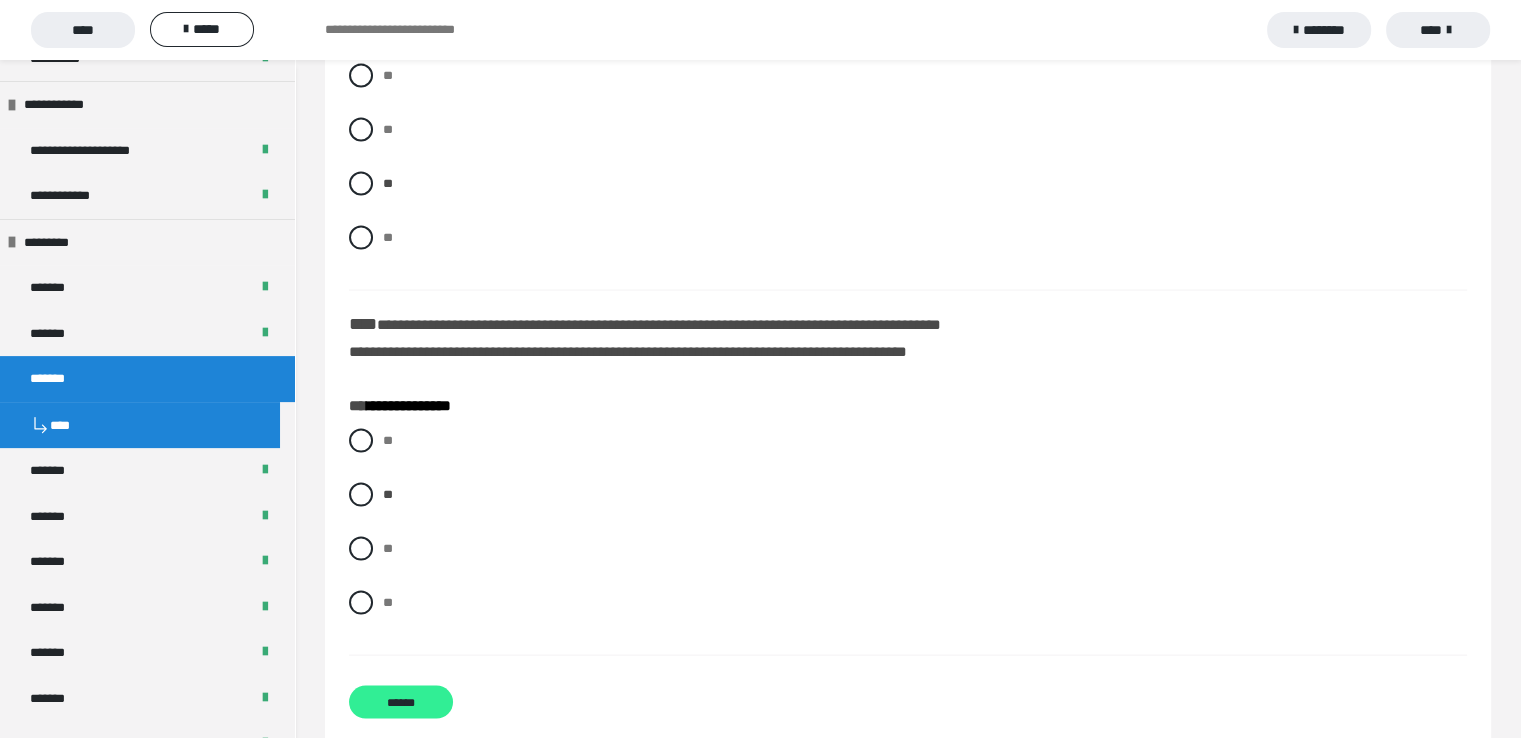 click on "******" at bounding box center (401, 702) 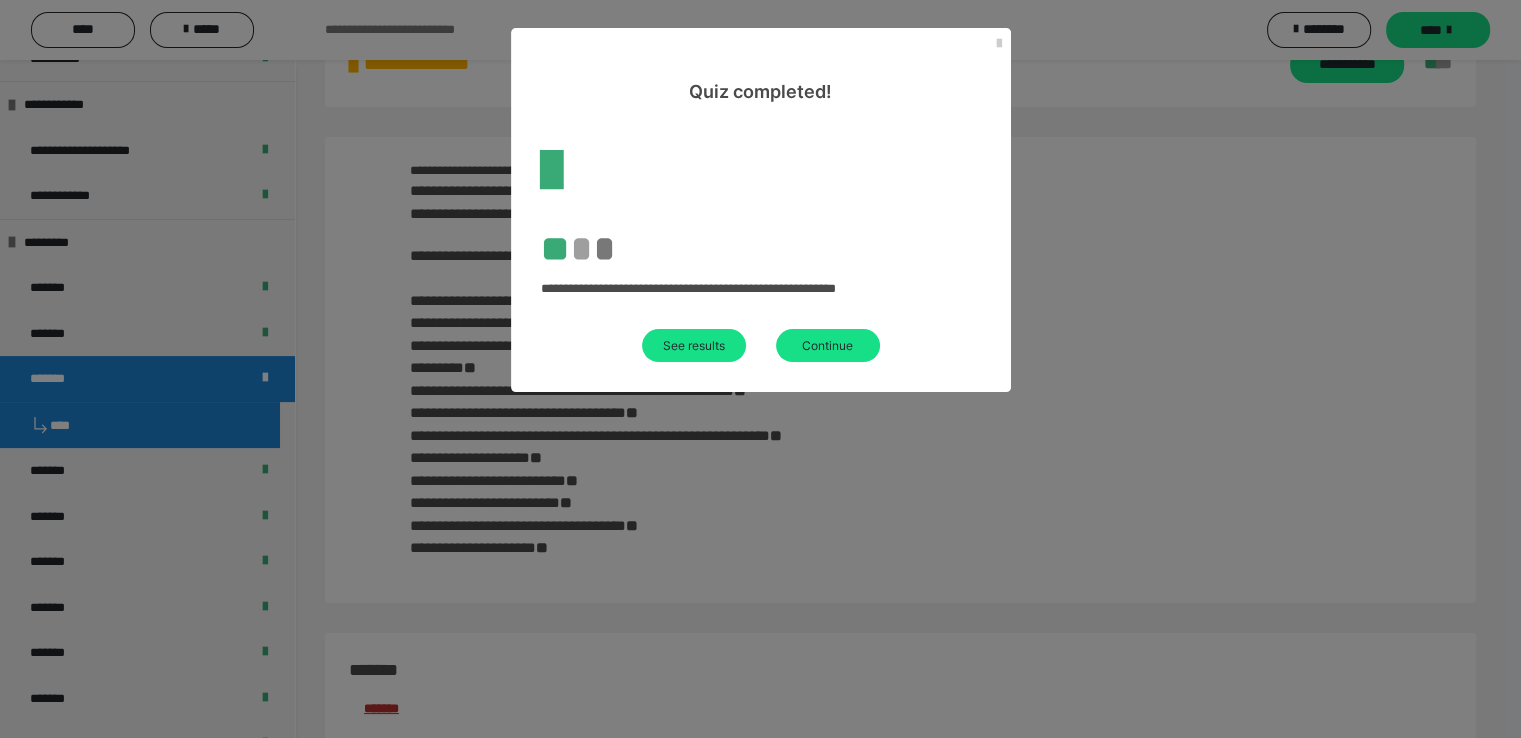 scroll, scrollTop: 3544, scrollLeft: 0, axis: vertical 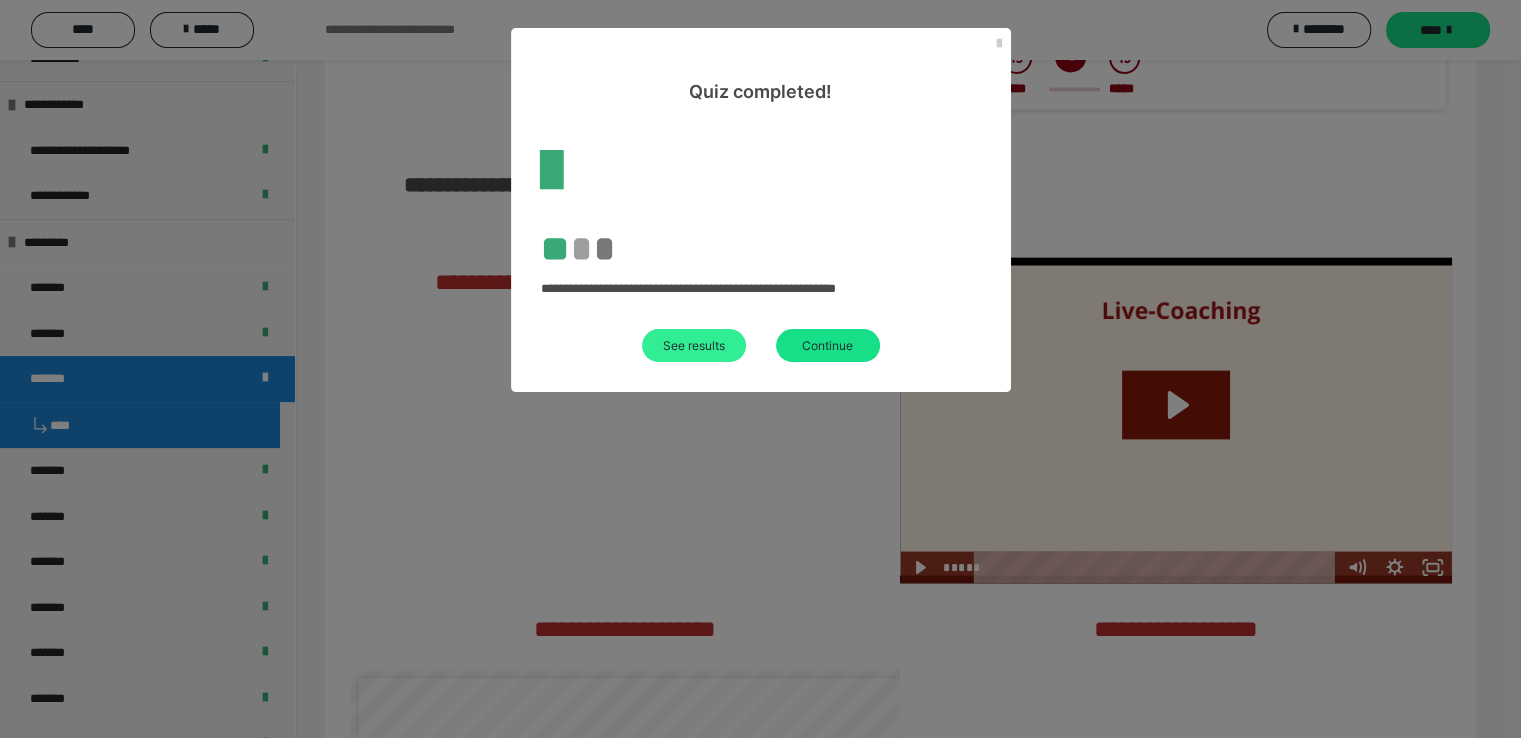 click on "See results" at bounding box center [694, 345] 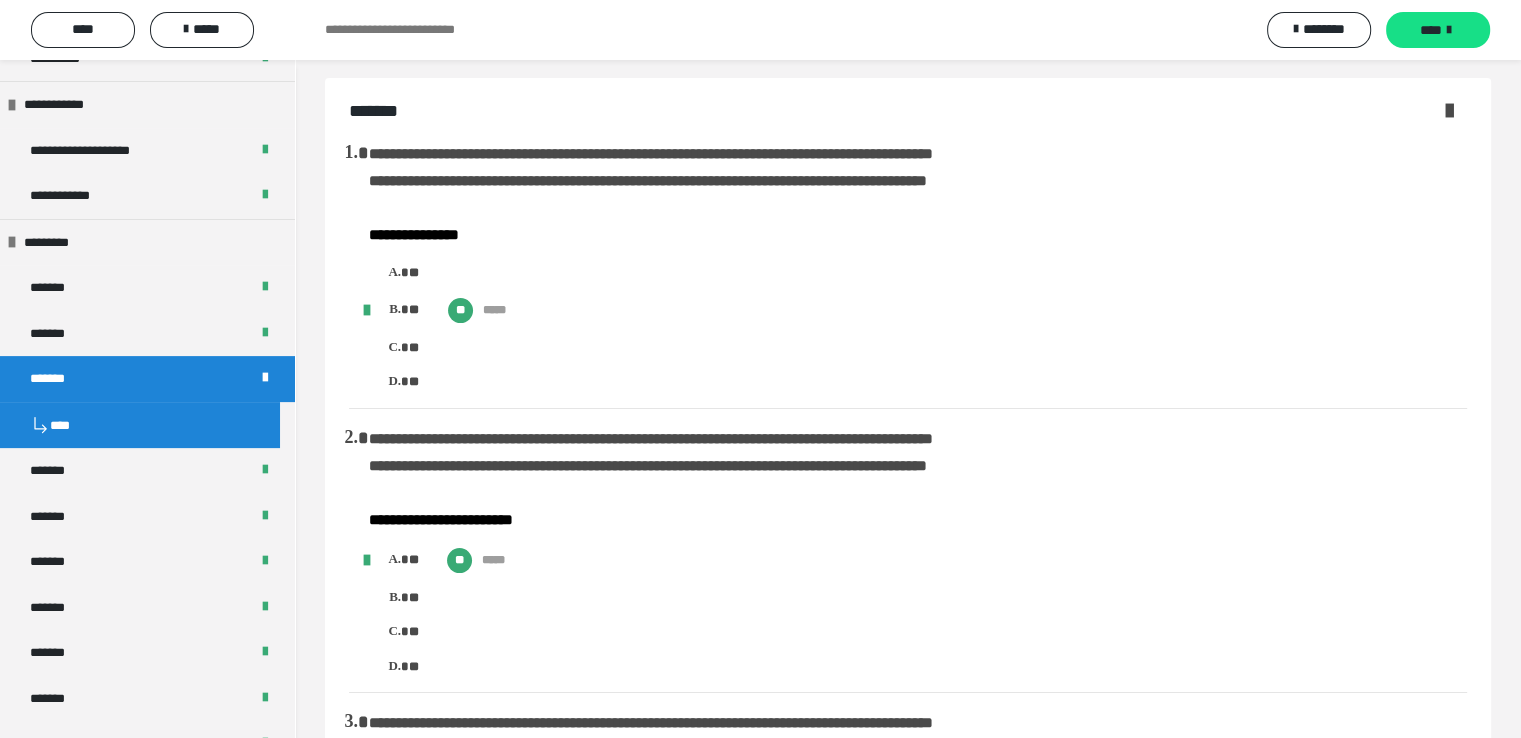 scroll, scrollTop: 0, scrollLeft: 0, axis: both 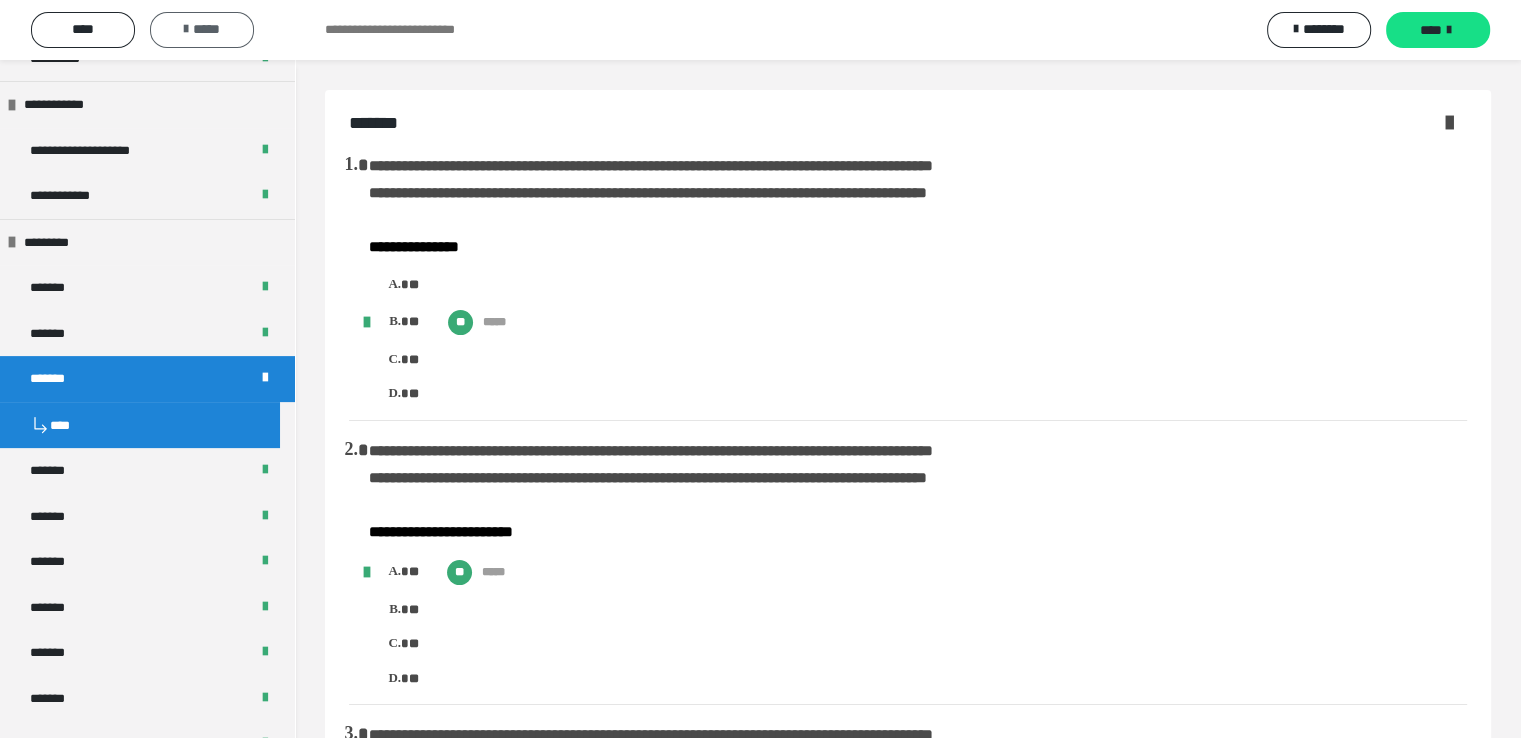 click on "*****" at bounding box center [202, 29] 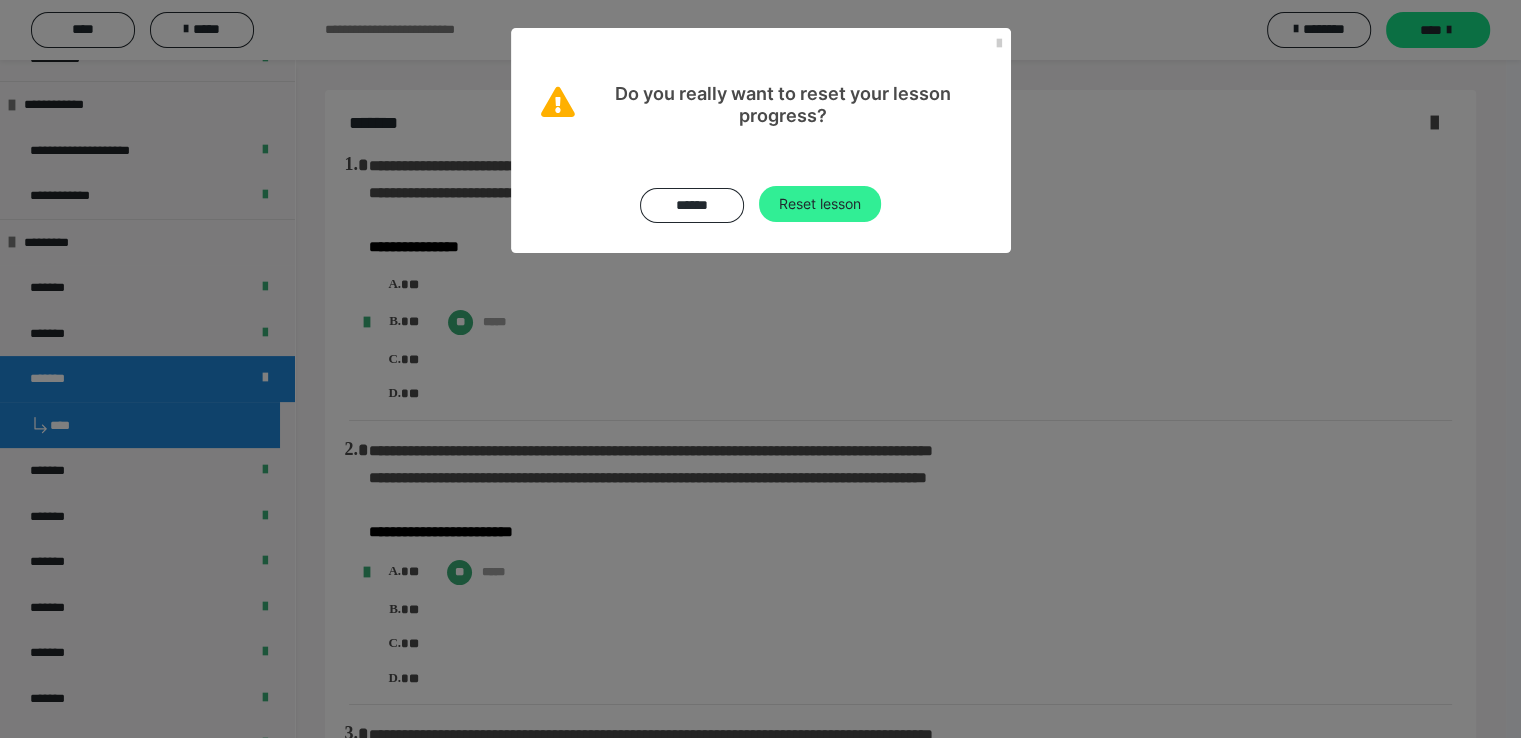 click on "Reset lesson" at bounding box center [820, 204] 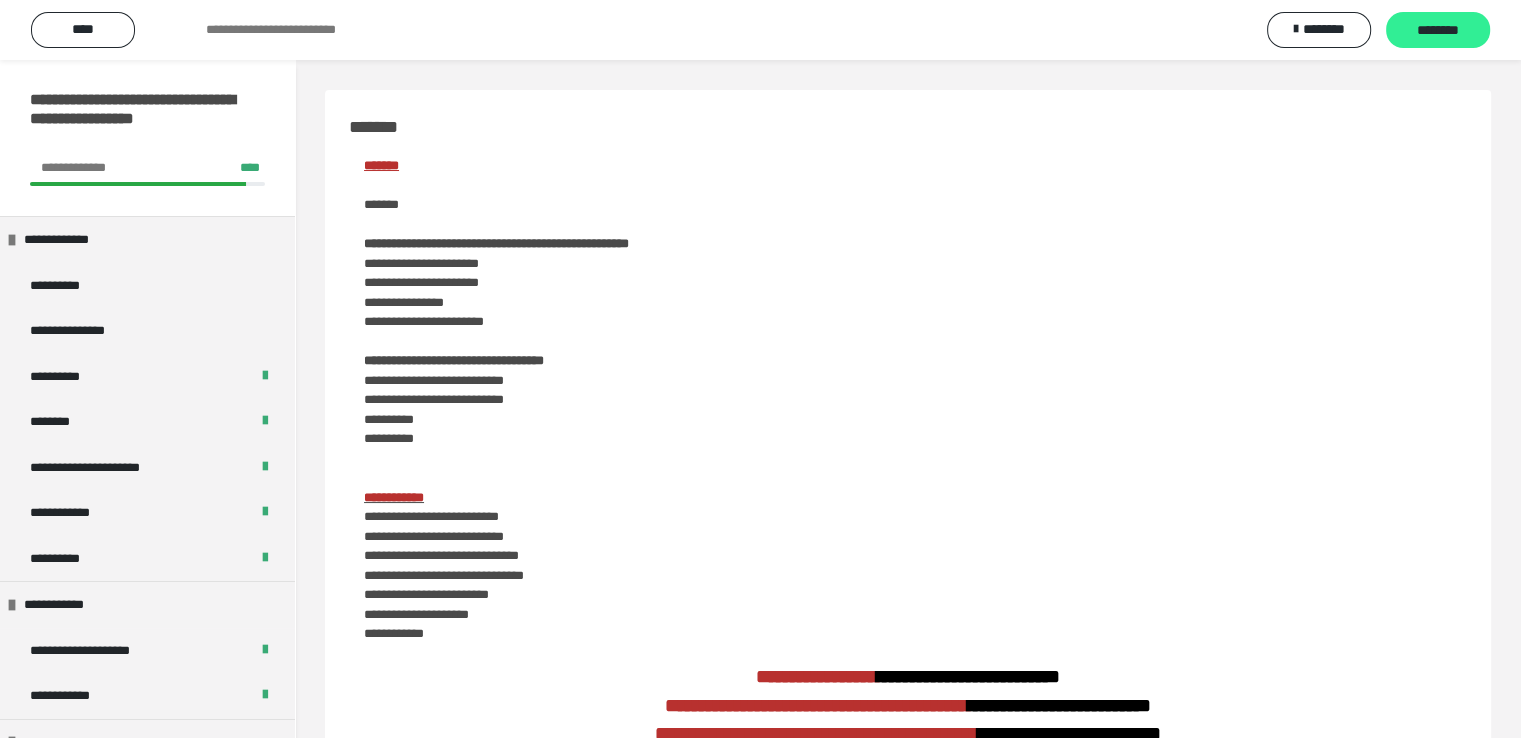 click on "********" at bounding box center (1438, 31) 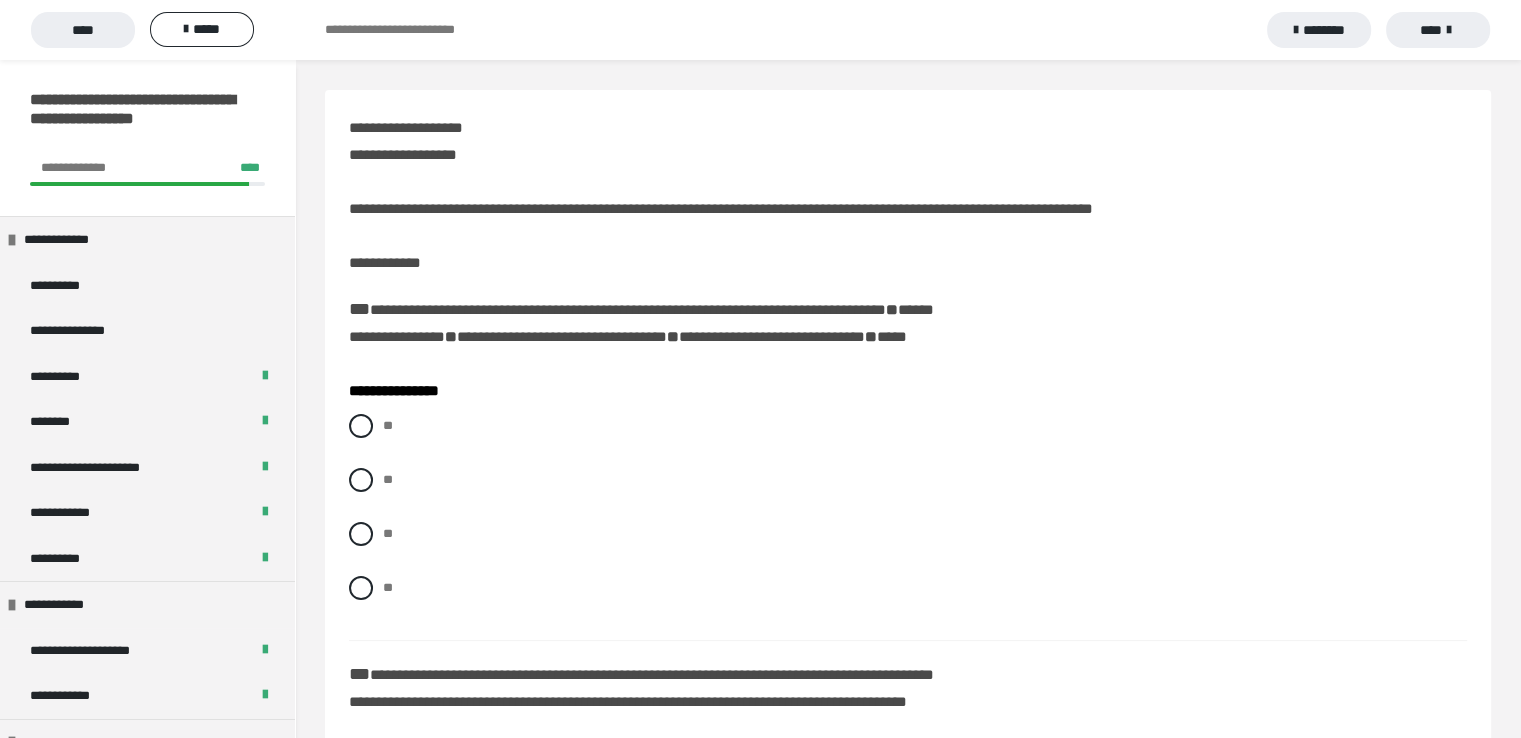 scroll, scrollTop: 300, scrollLeft: 0, axis: vertical 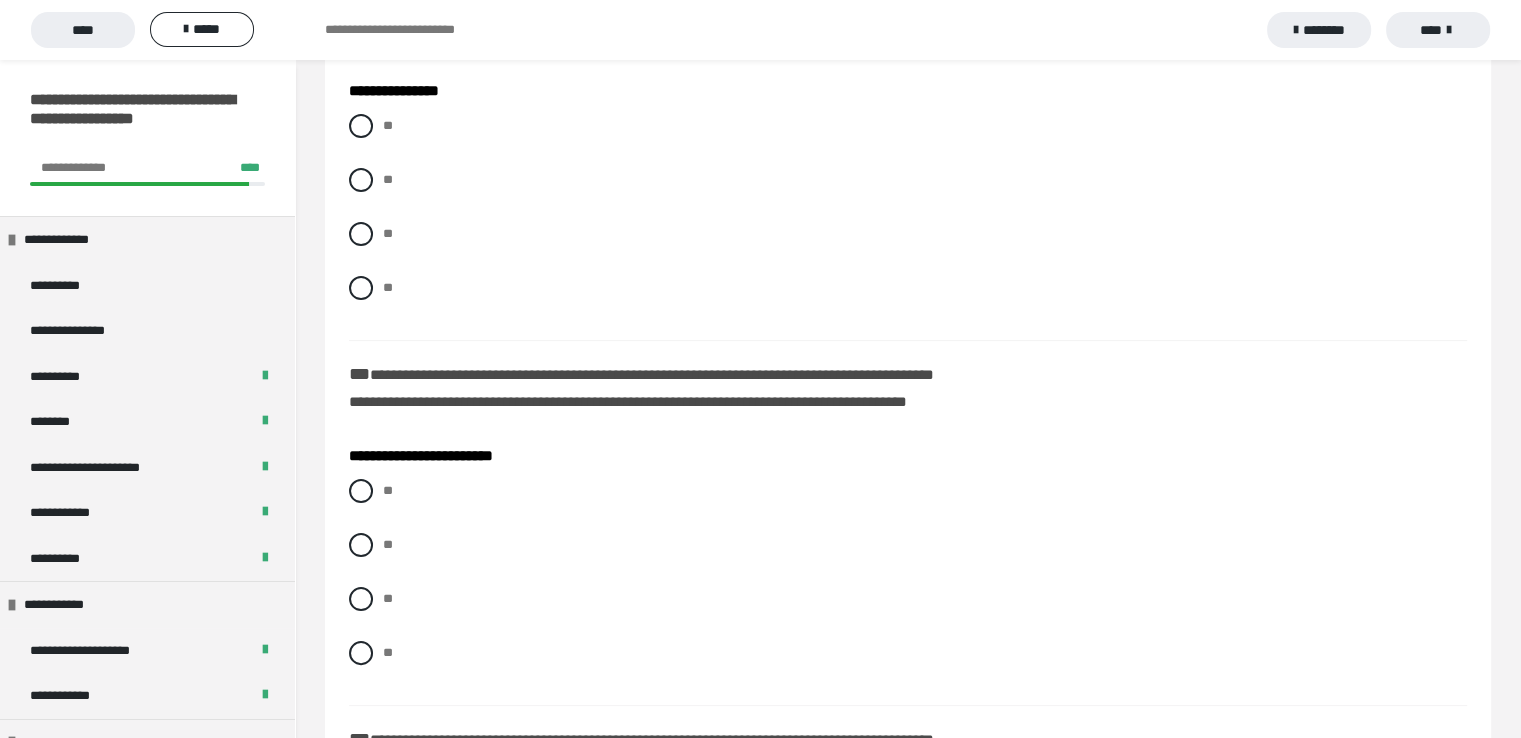 click on "**********" at bounding box center (908, 2116) 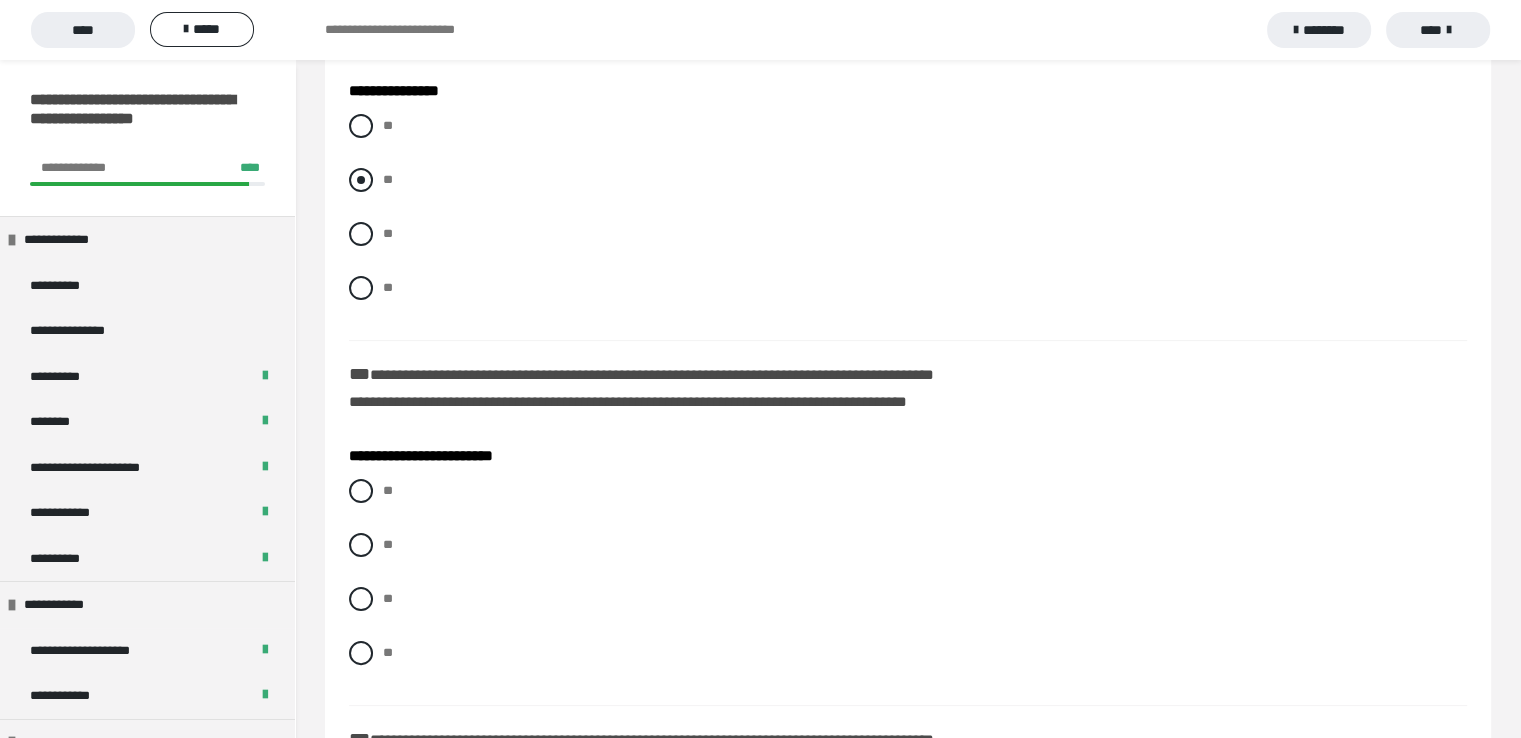 click at bounding box center (361, 180) 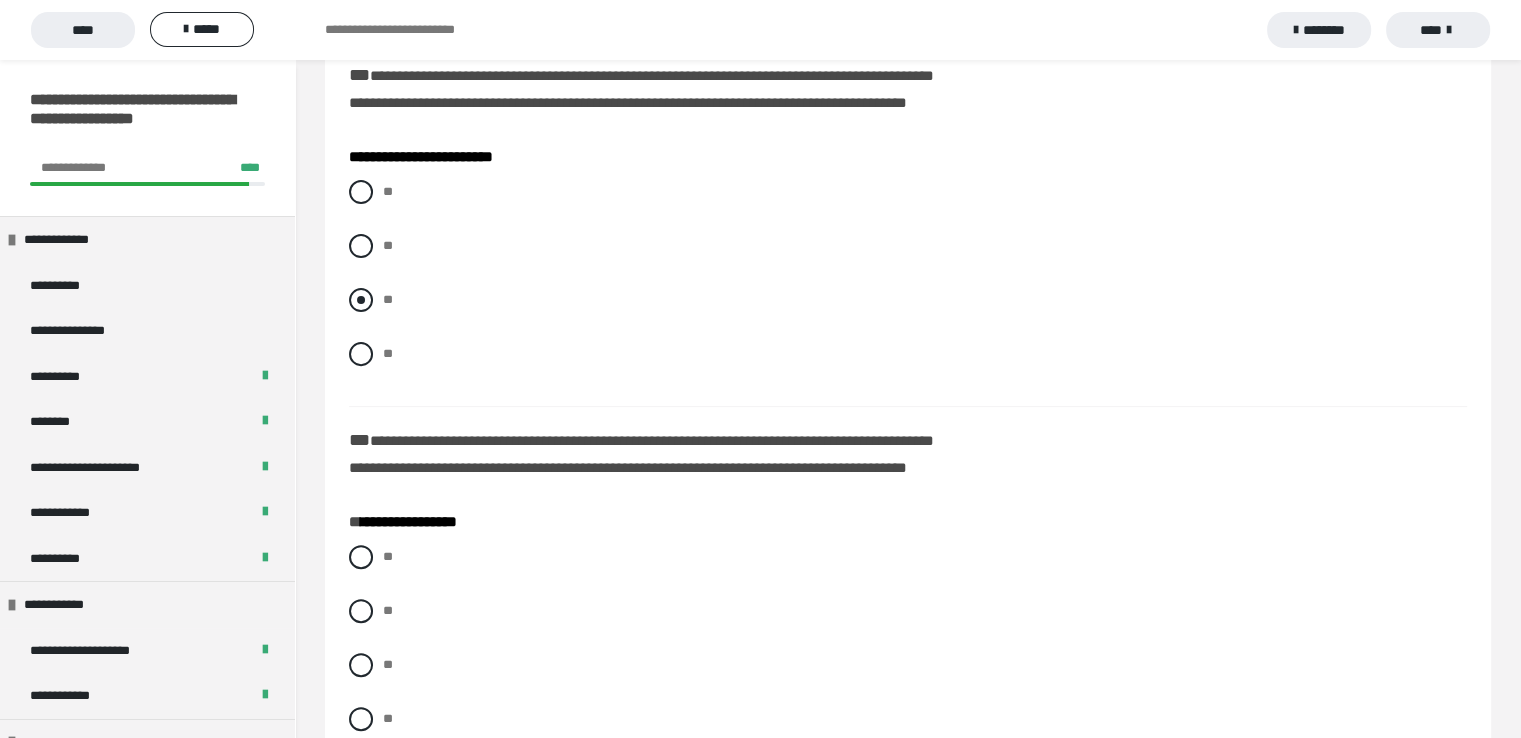 scroll, scrollTop: 600, scrollLeft: 0, axis: vertical 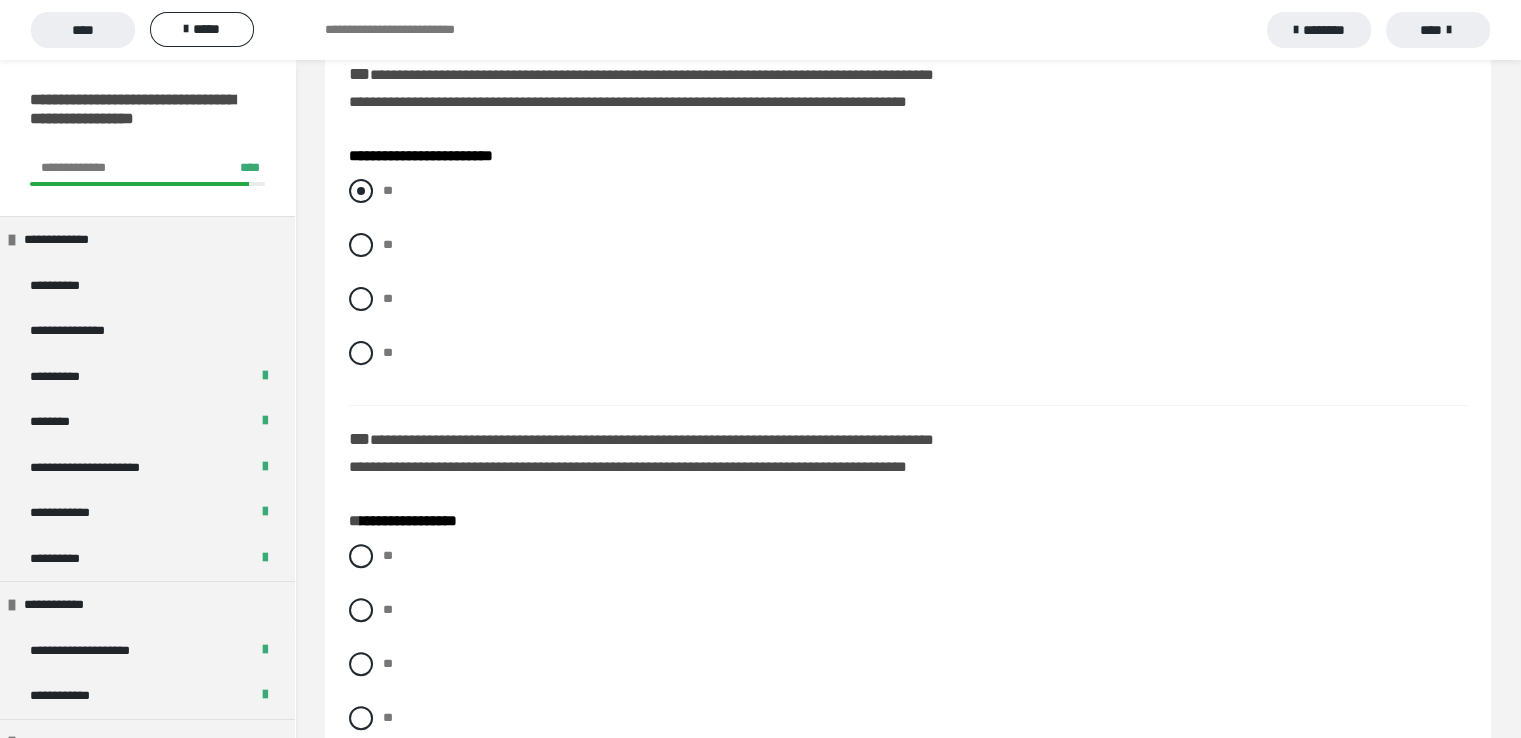 click at bounding box center (361, 191) 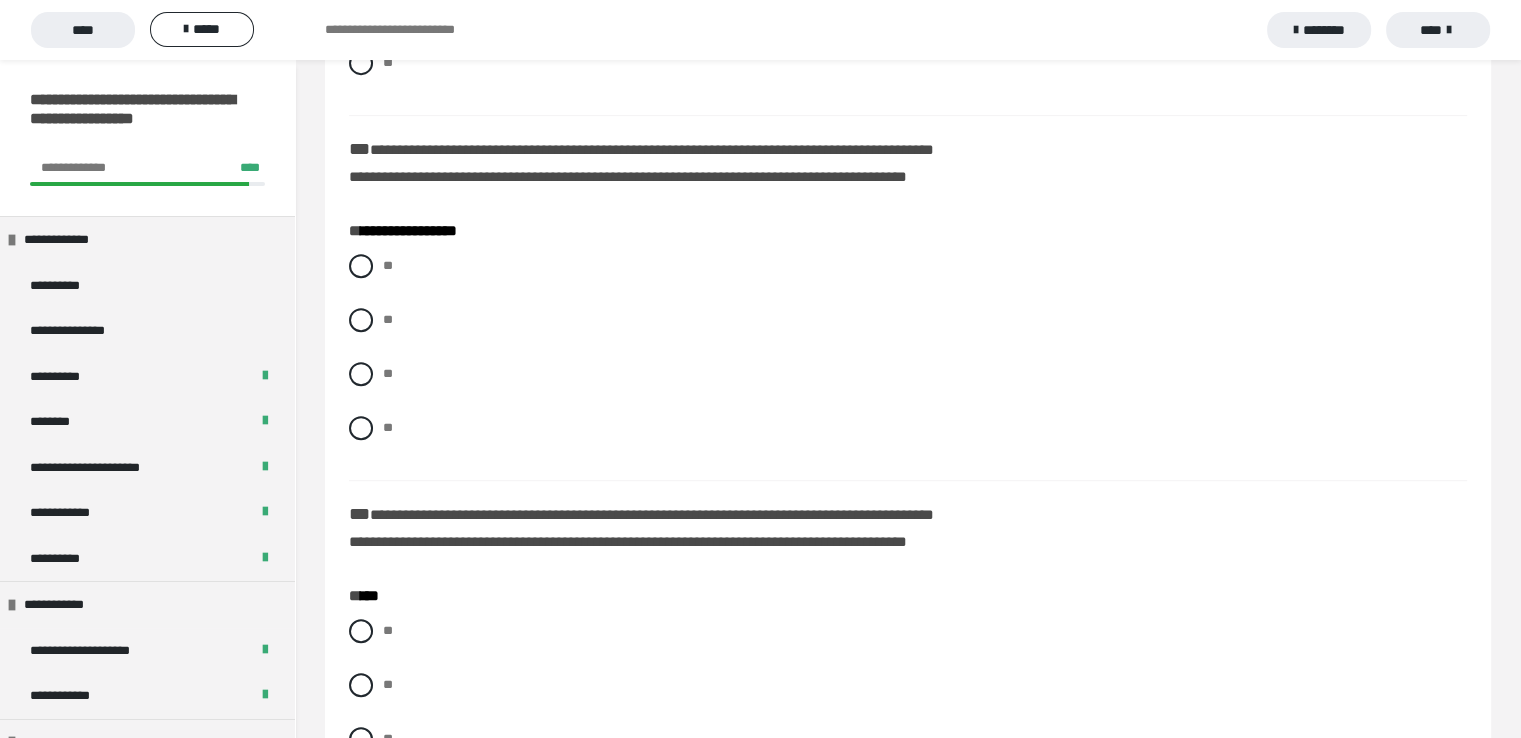 scroll, scrollTop: 900, scrollLeft: 0, axis: vertical 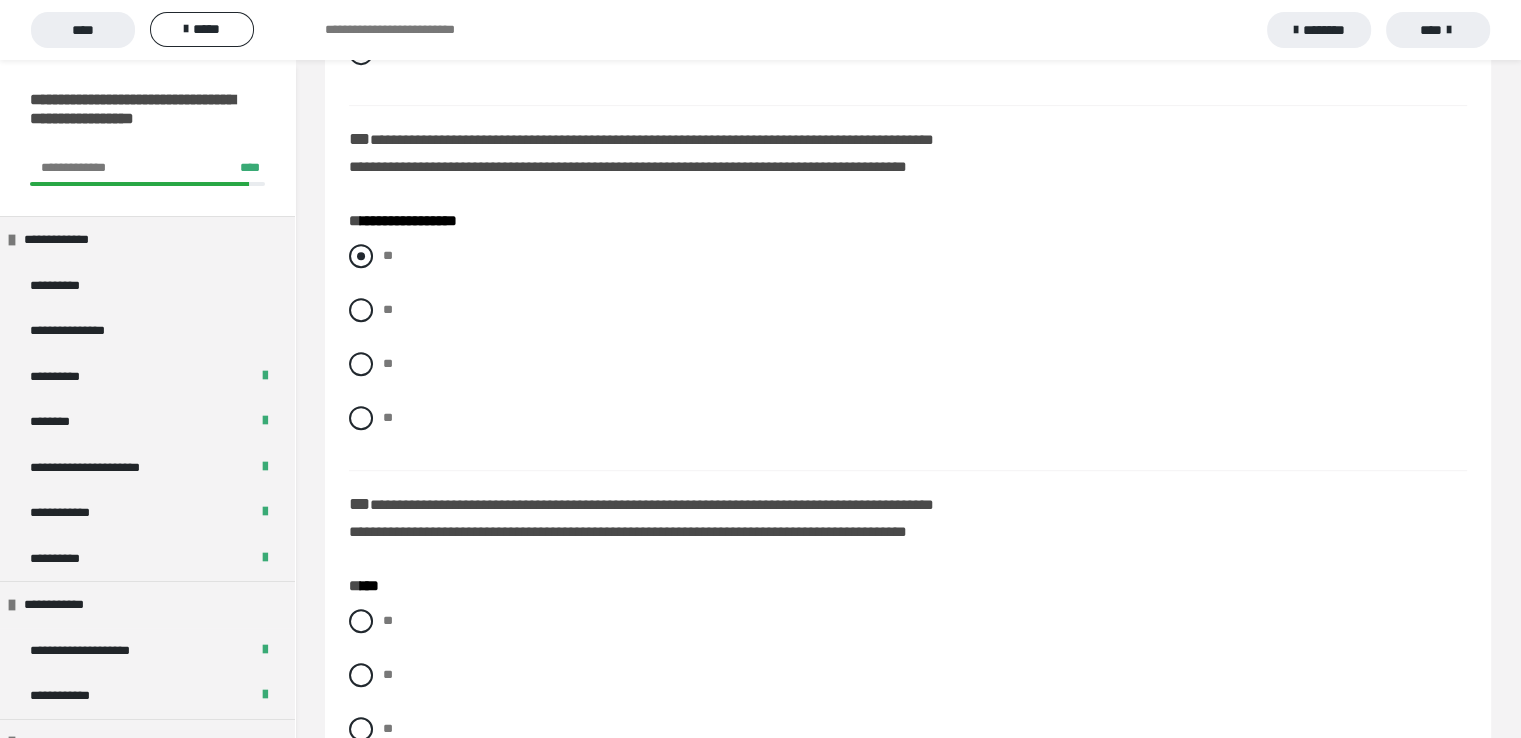 click at bounding box center [361, 256] 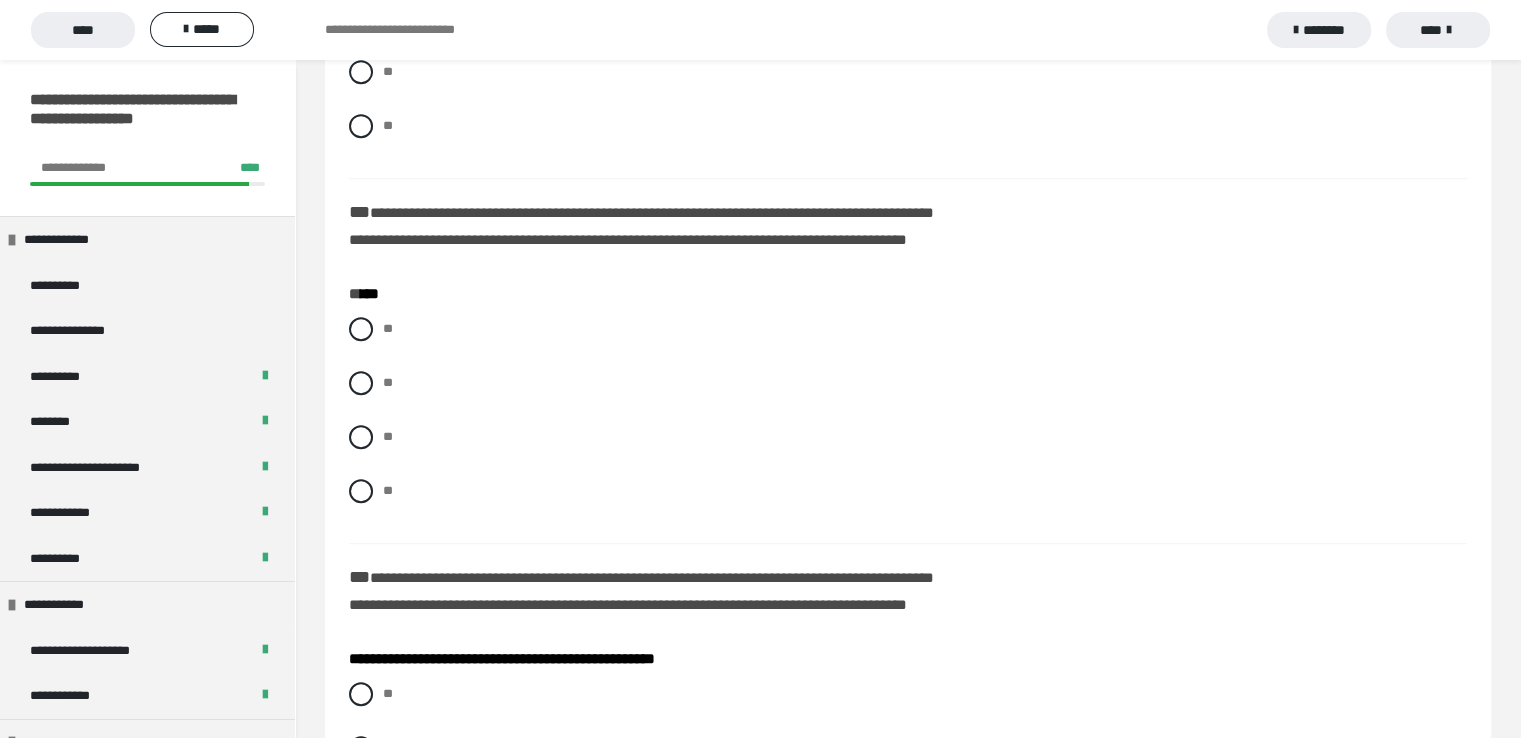 scroll, scrollTop: 1200, scrollLeft: 0, axis: vertical 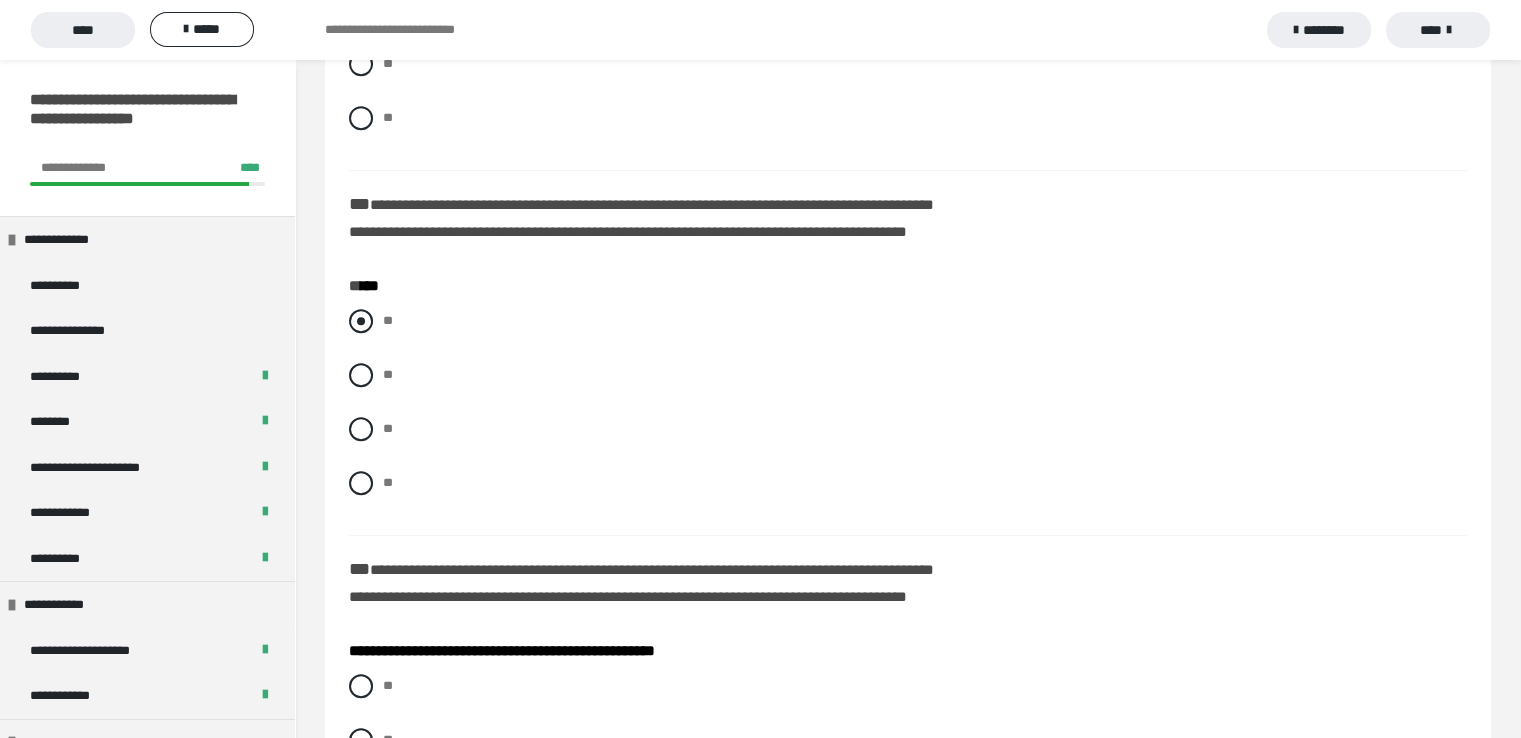 click at bounding box center (361, 321) 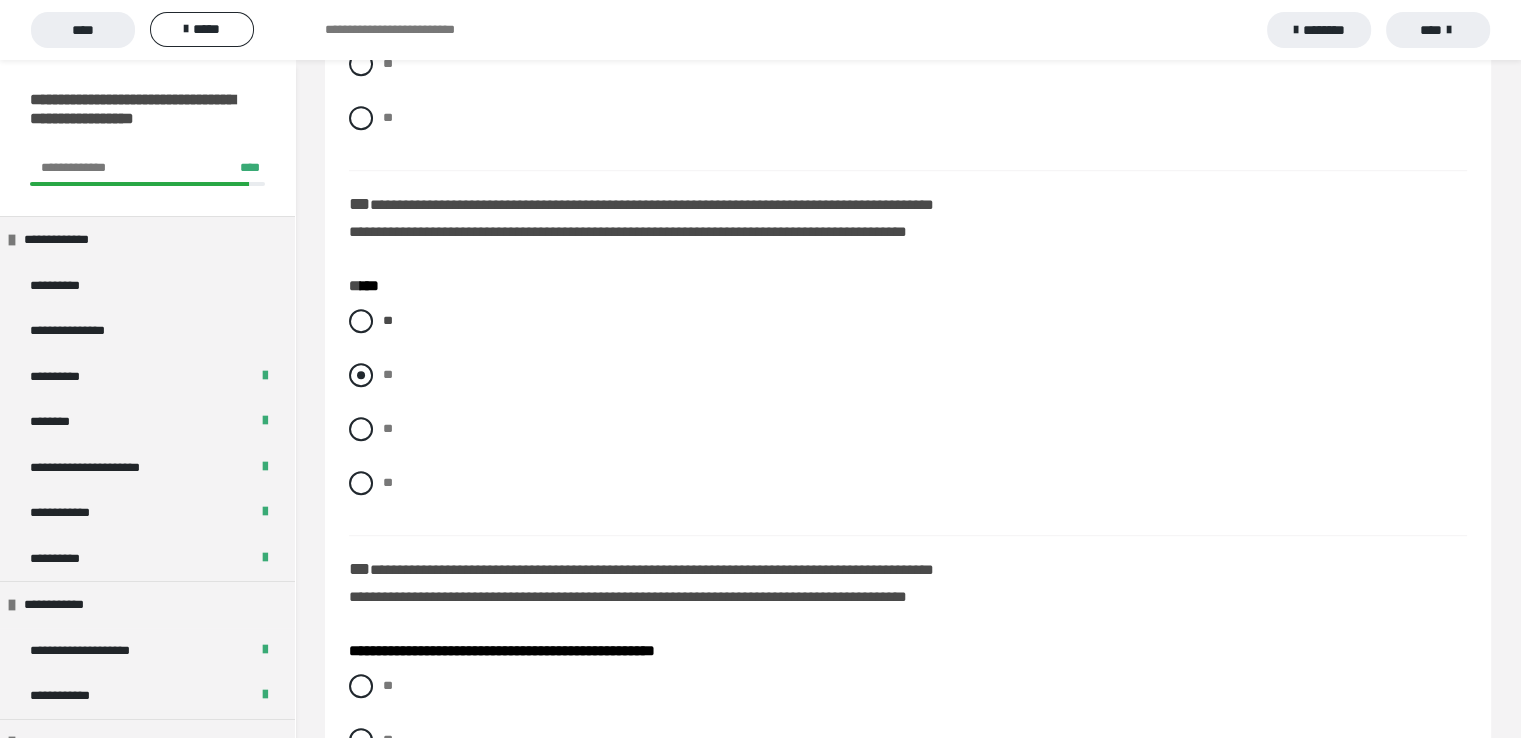 scroll, scrollTop: 1500, scrollLeft: 0, axis: vertical 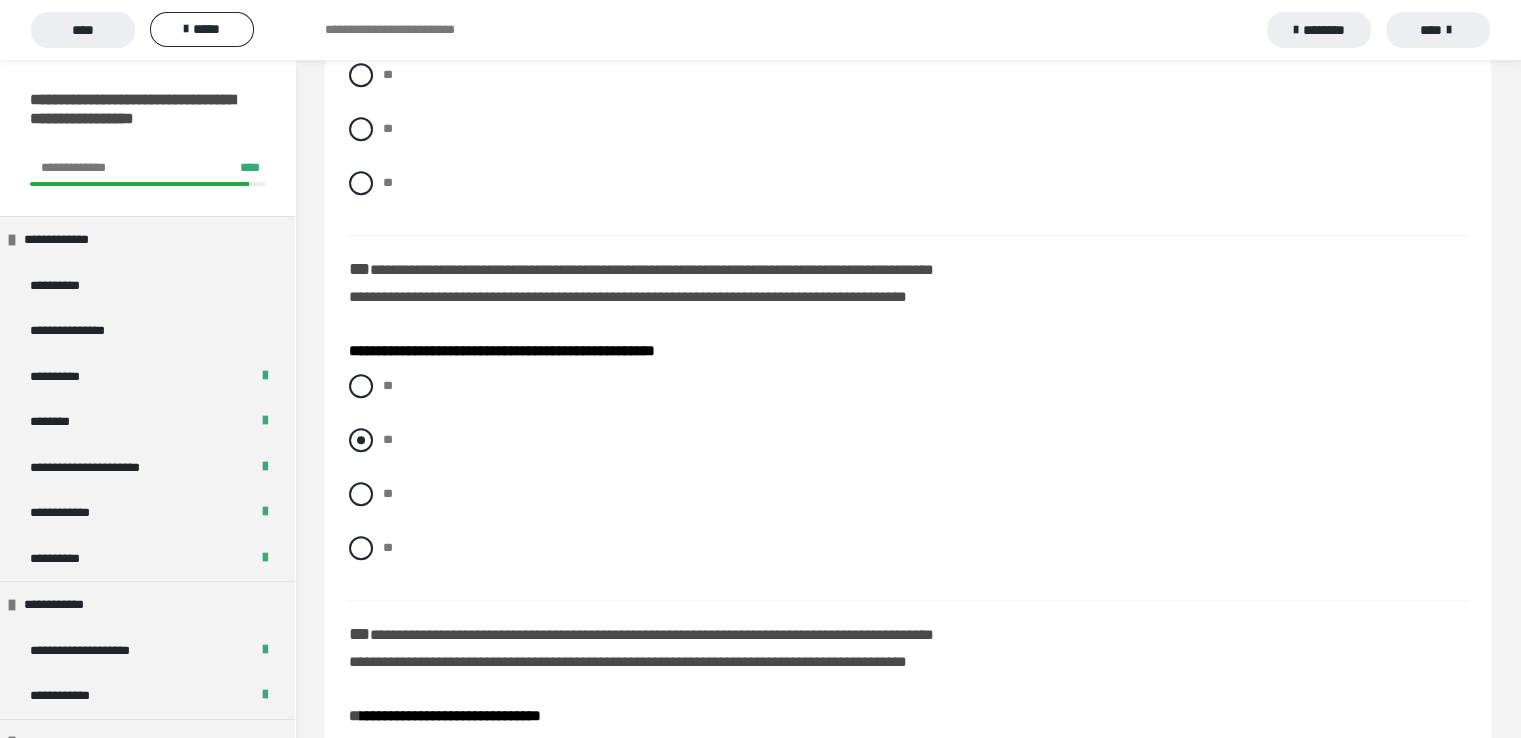 click at bounding box center [361, 440] 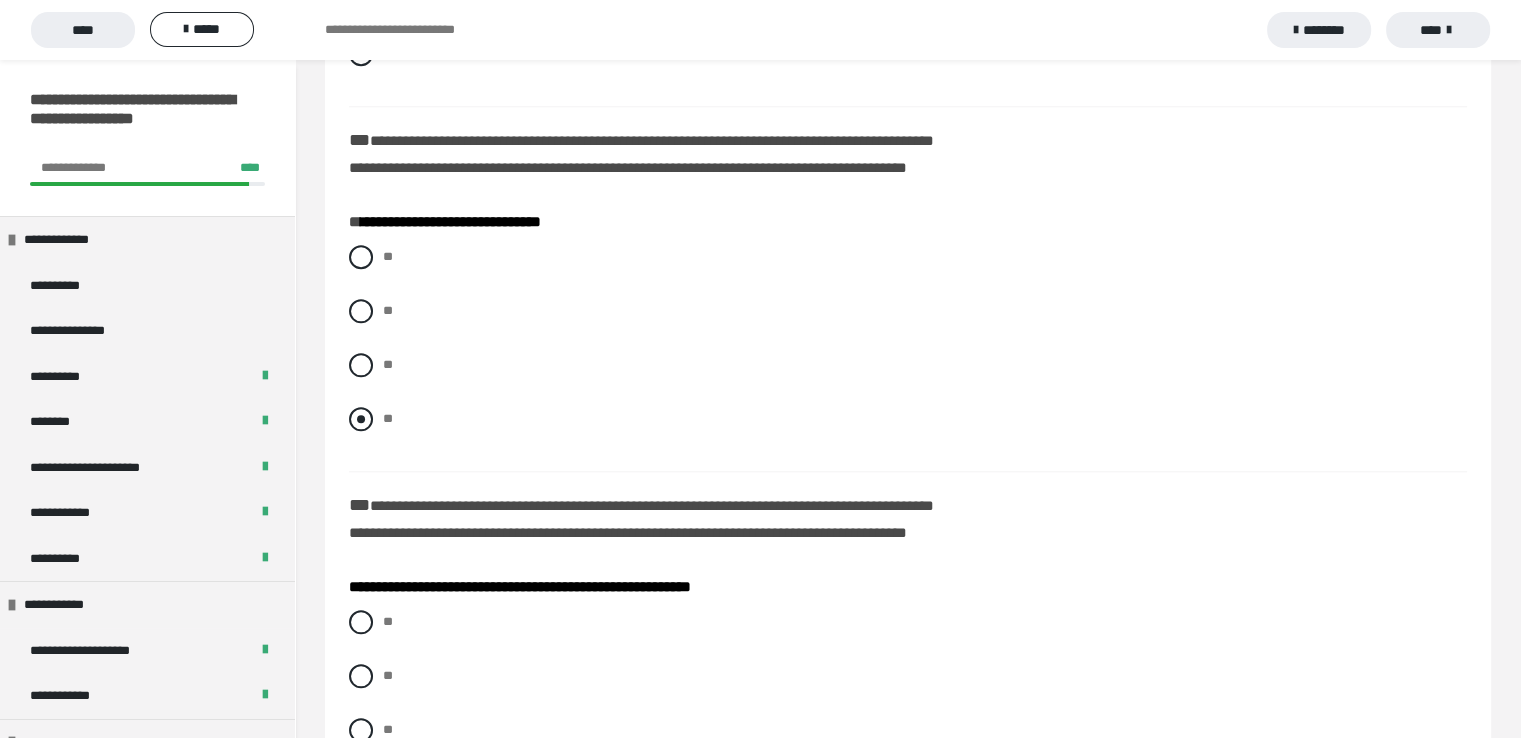 scroll, scrollTop: 2000, scrollLeft: 0, axis: vertical 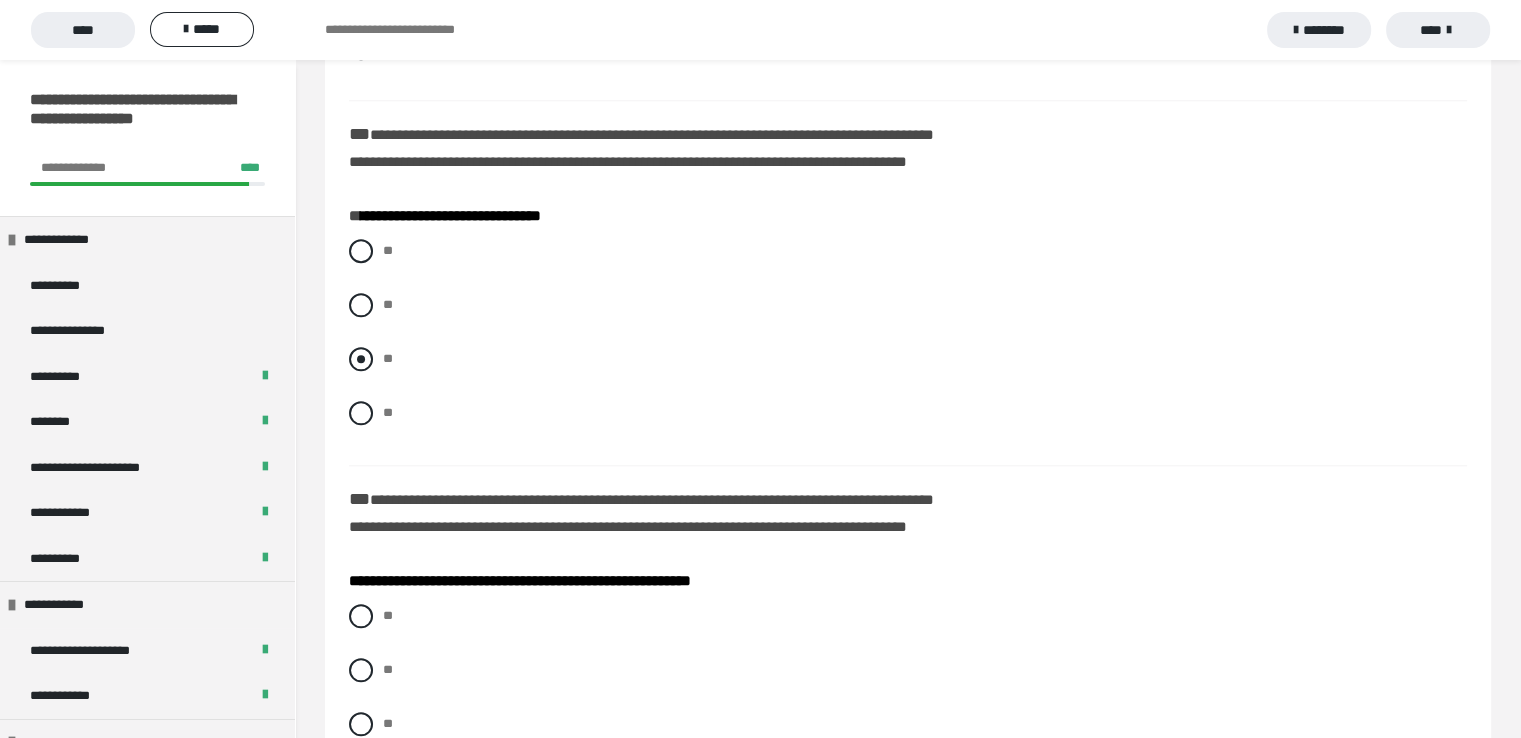 click at bounding box center [361, 359] 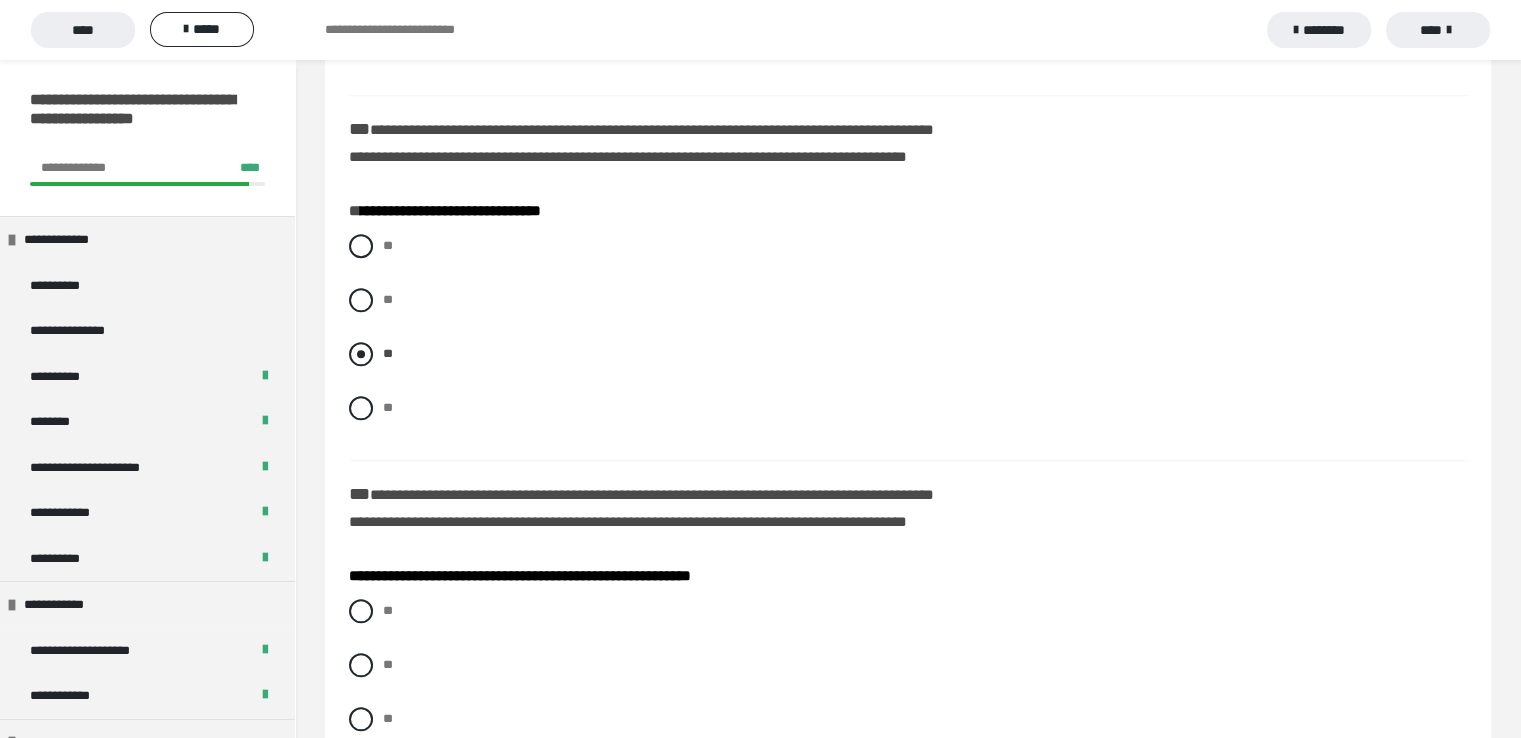scroll, scrollTop: 2300, scrollLeft: 0, axis: vertical 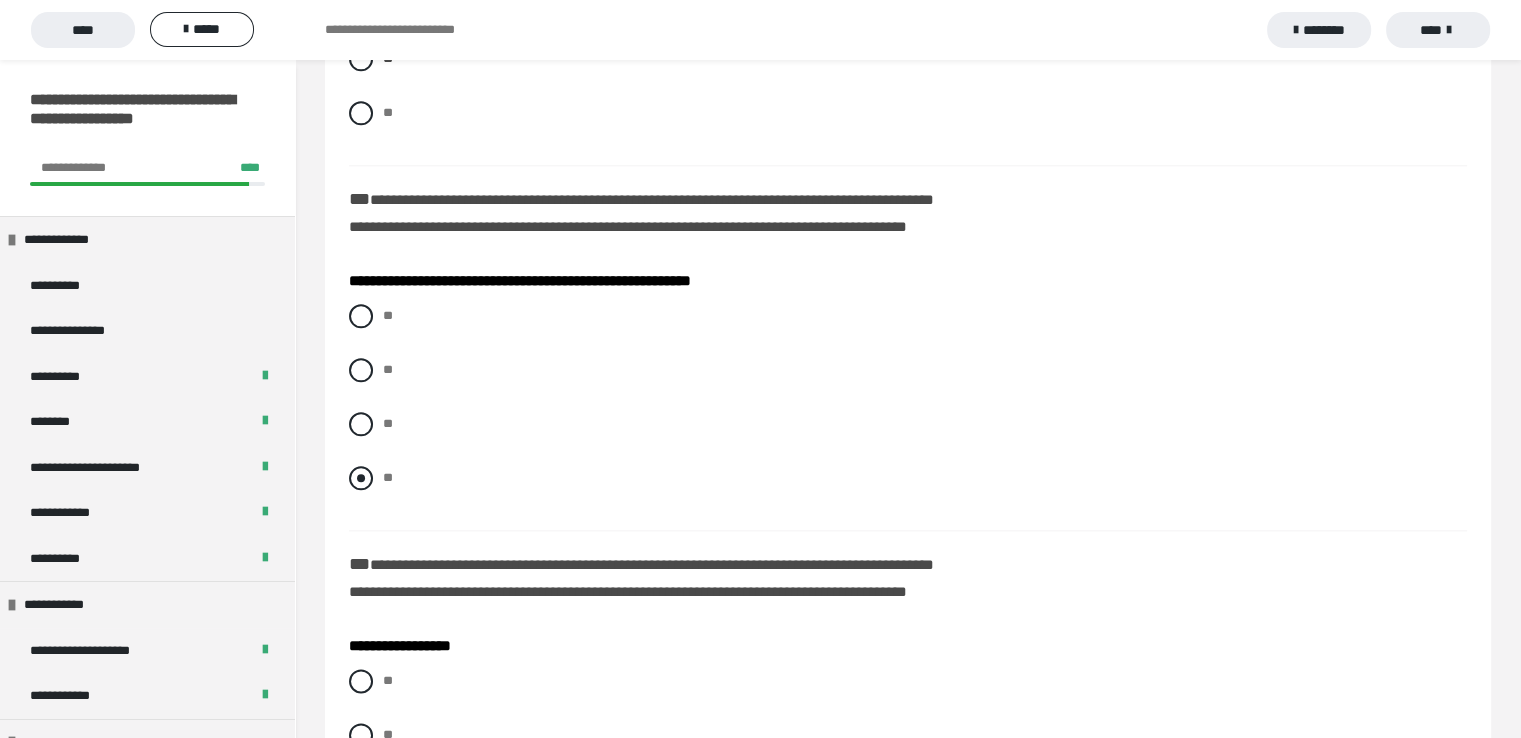 click at bounding box center [361, 478] 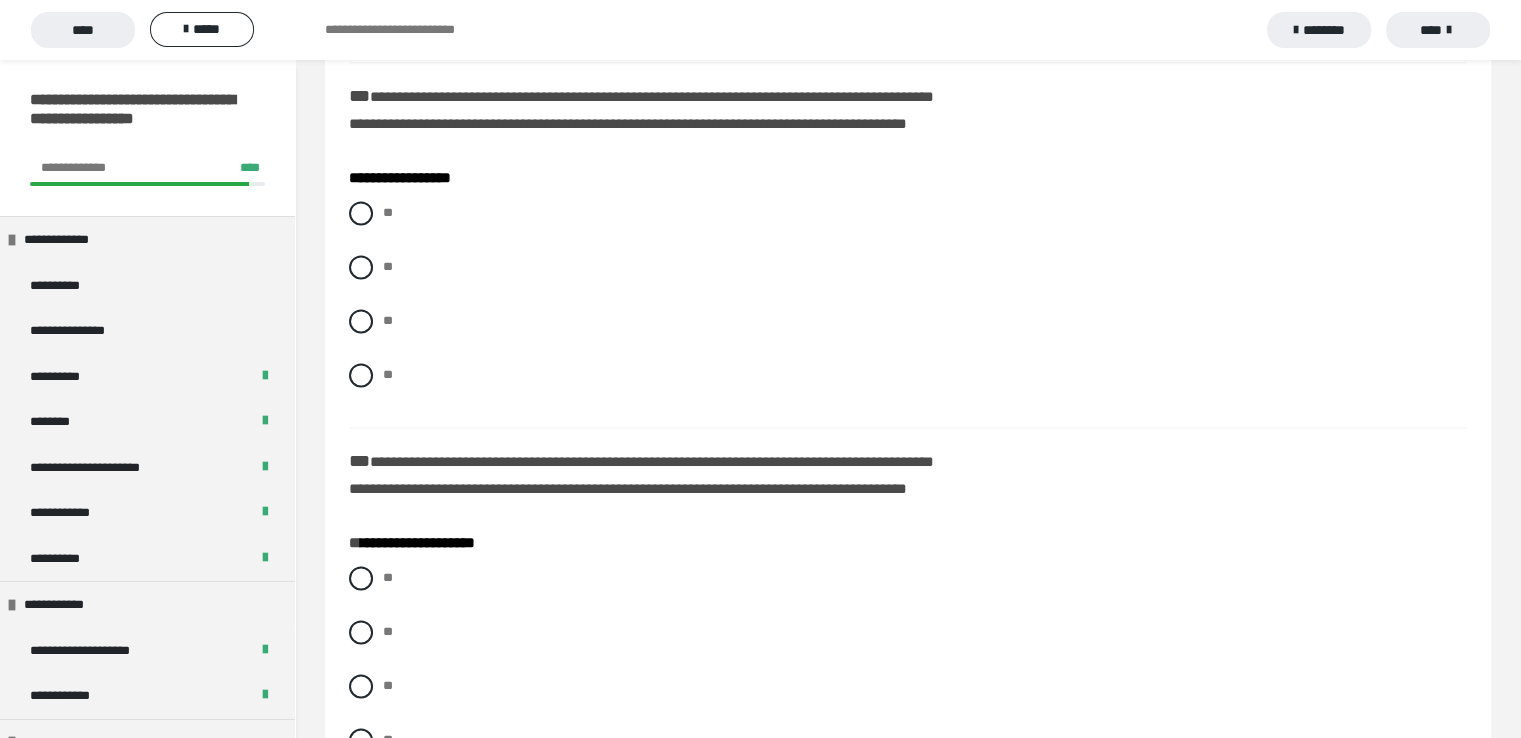 scroll, scrollTop: 2800, scrollLeft: 0, axis: vertical 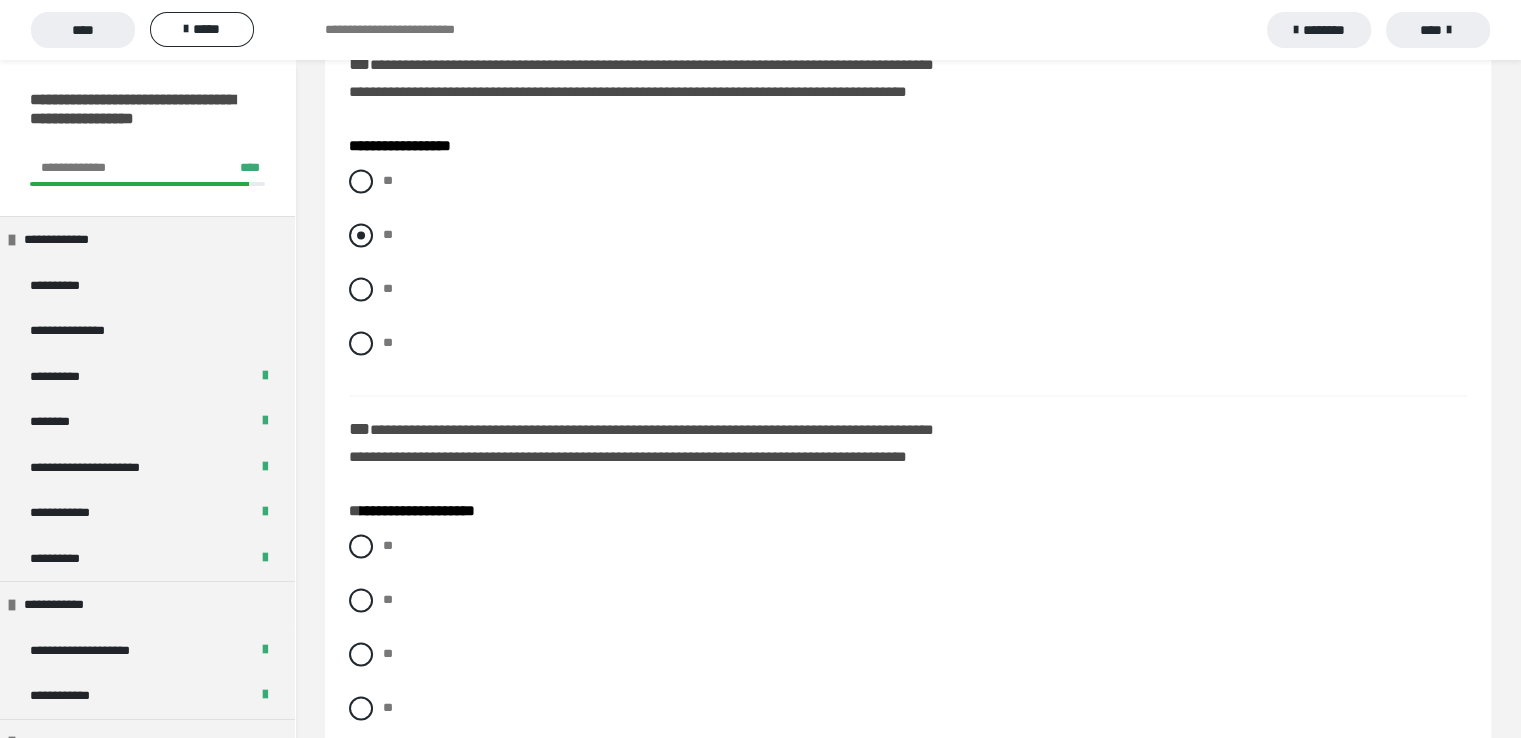 click at bounding box center (361, 235) 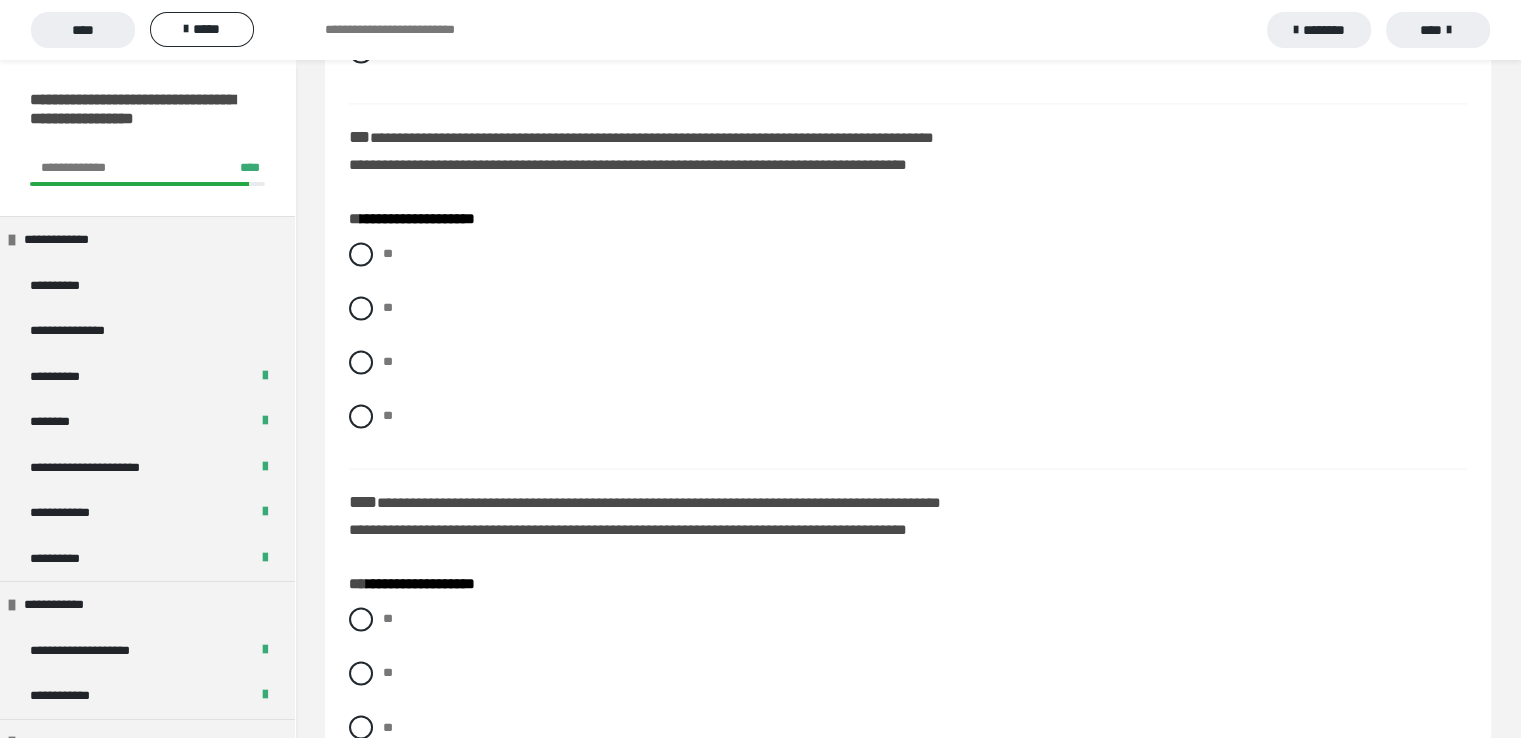 scroll, scrollTop: 3100, scrollLeft: 0, axis: vertical 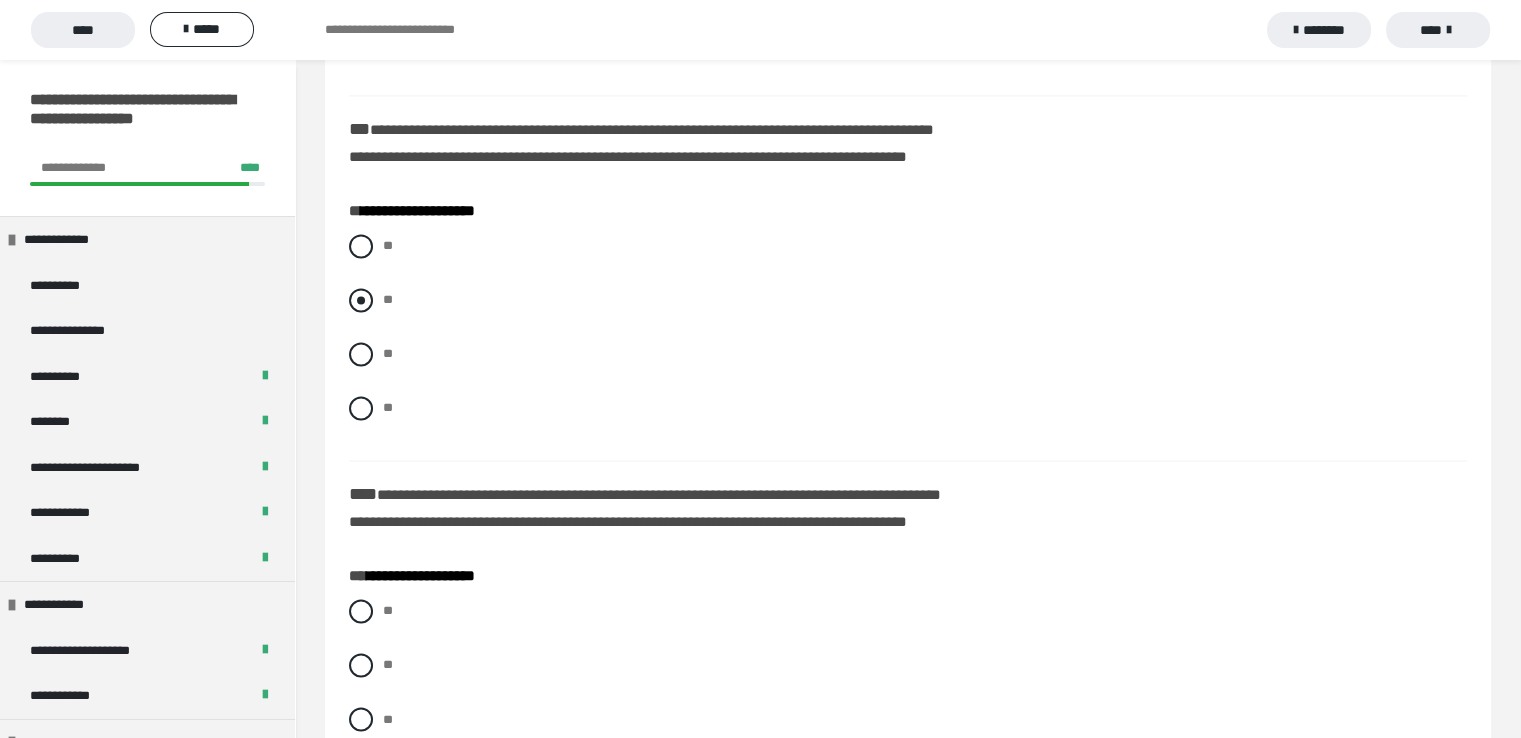 click at bounding box center (361, 300) 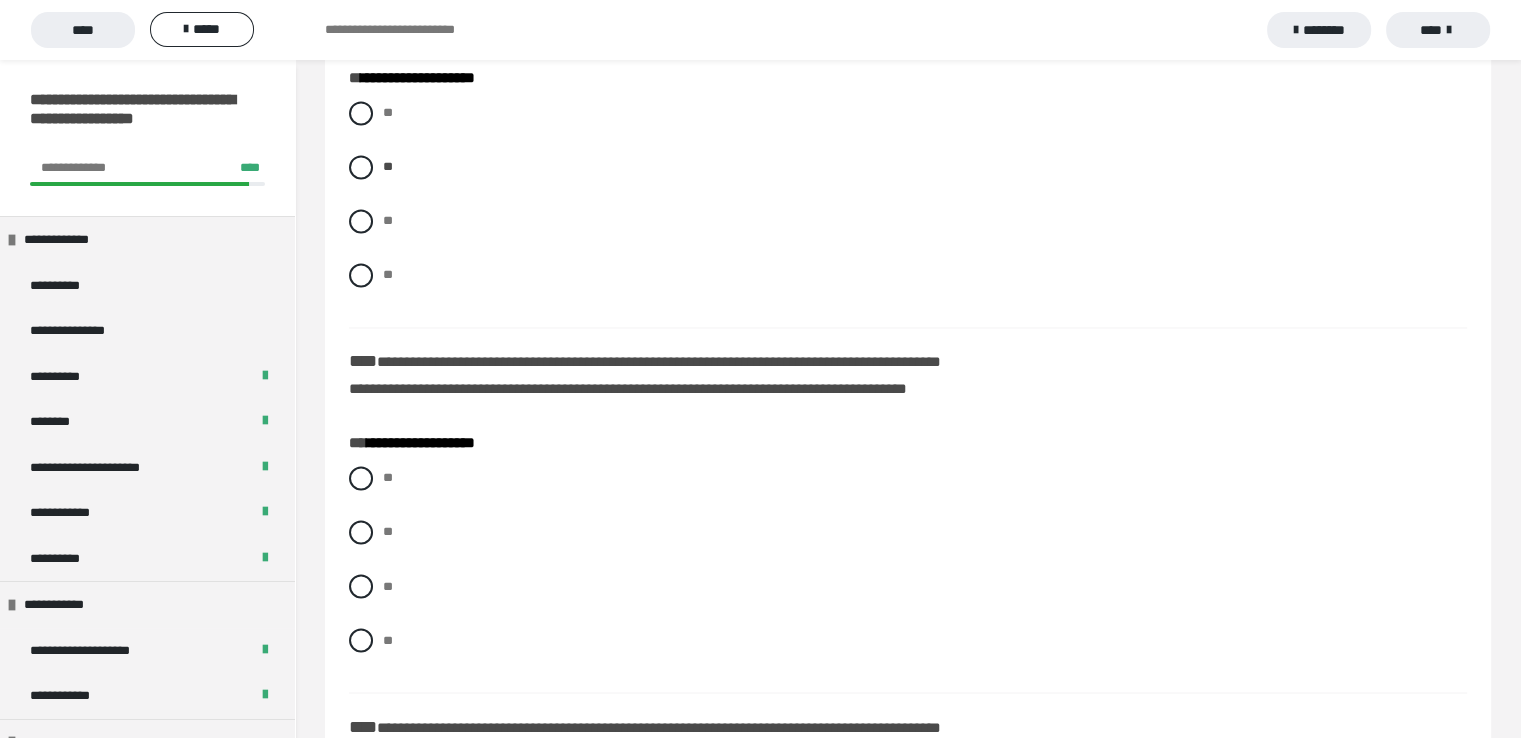 scroll, scrollTop: 3500, scrollLeft: 0, axis: vertical 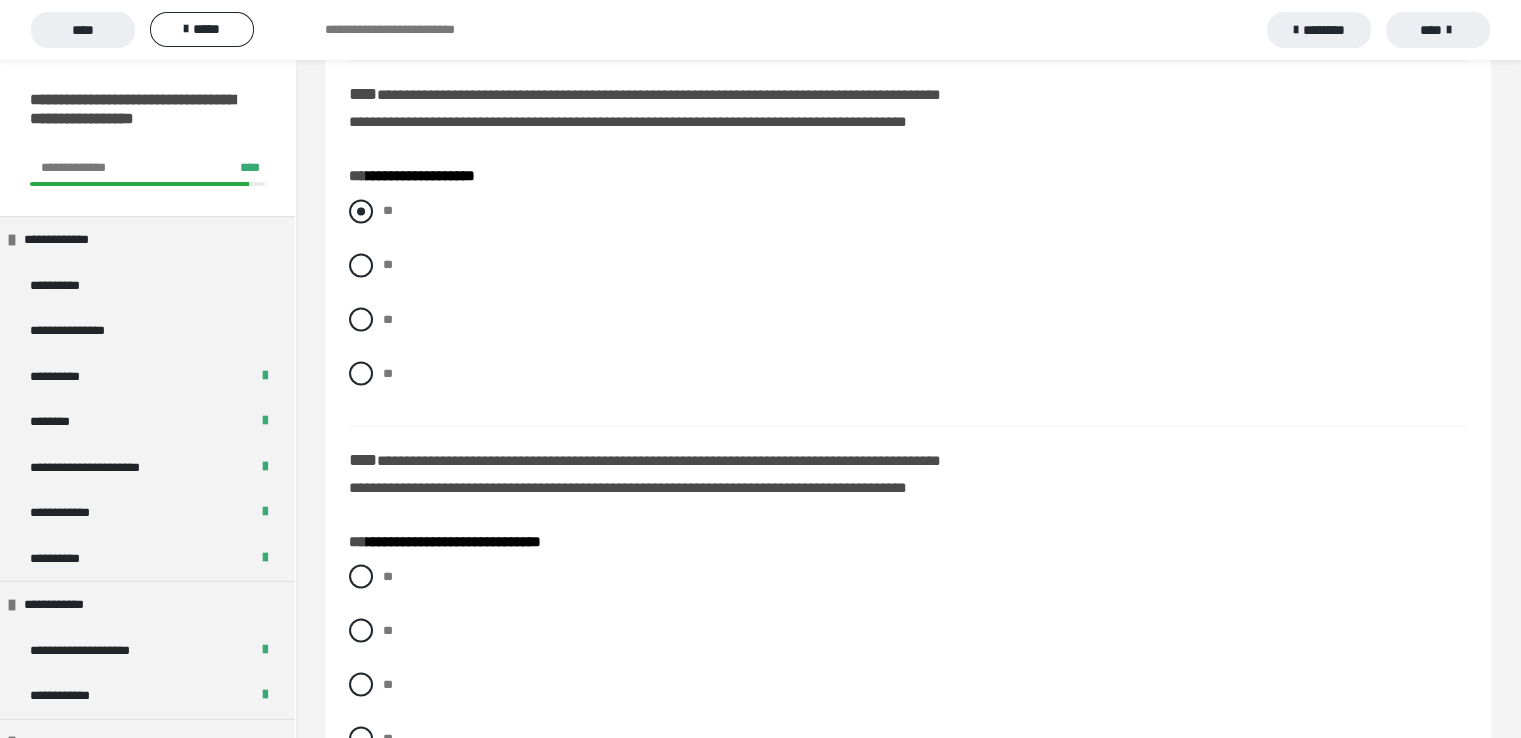 click at bounding box center (361, 211) 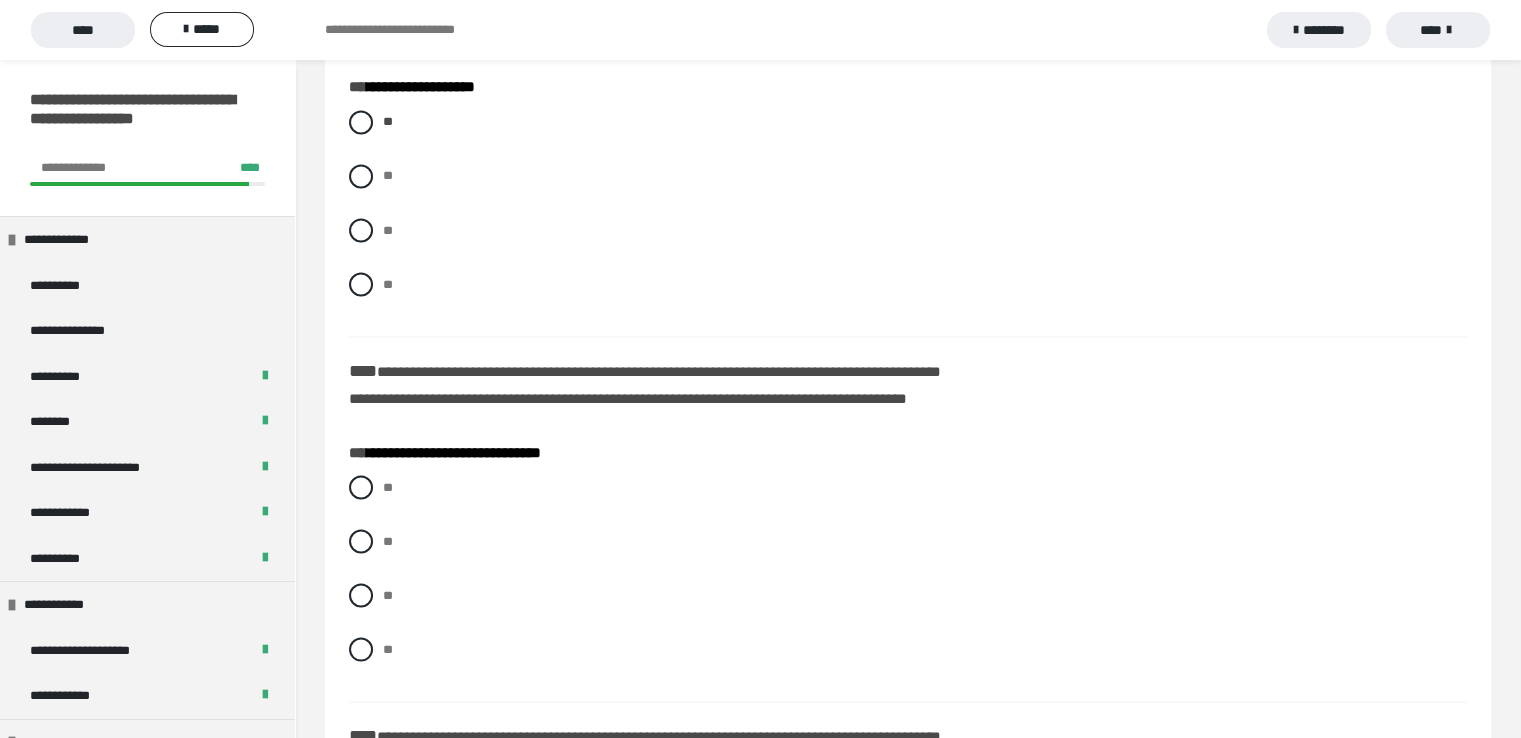 scroll, scrollTop: 3700, scrollLeft: 0, axis: vertical 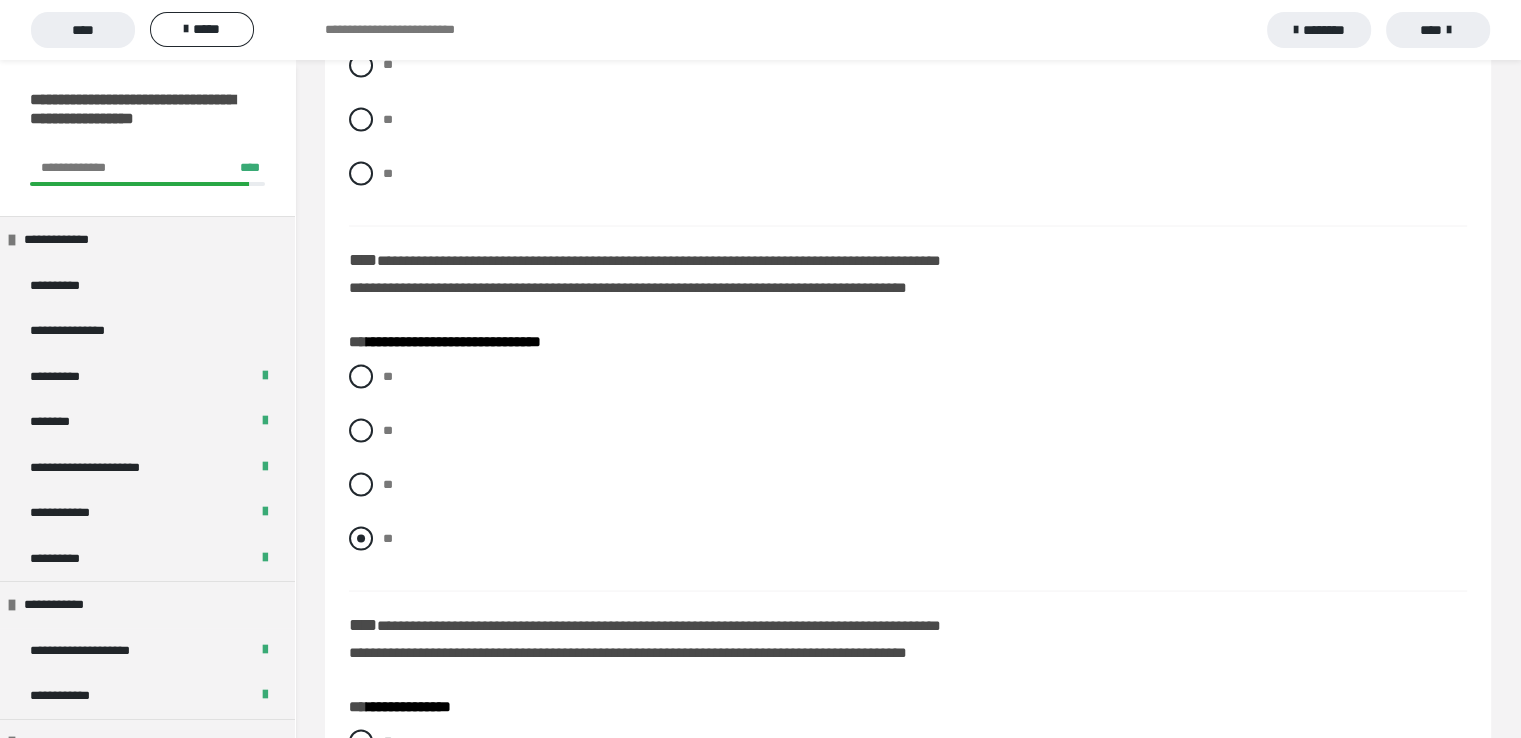 click at bounding box center (361, 538) 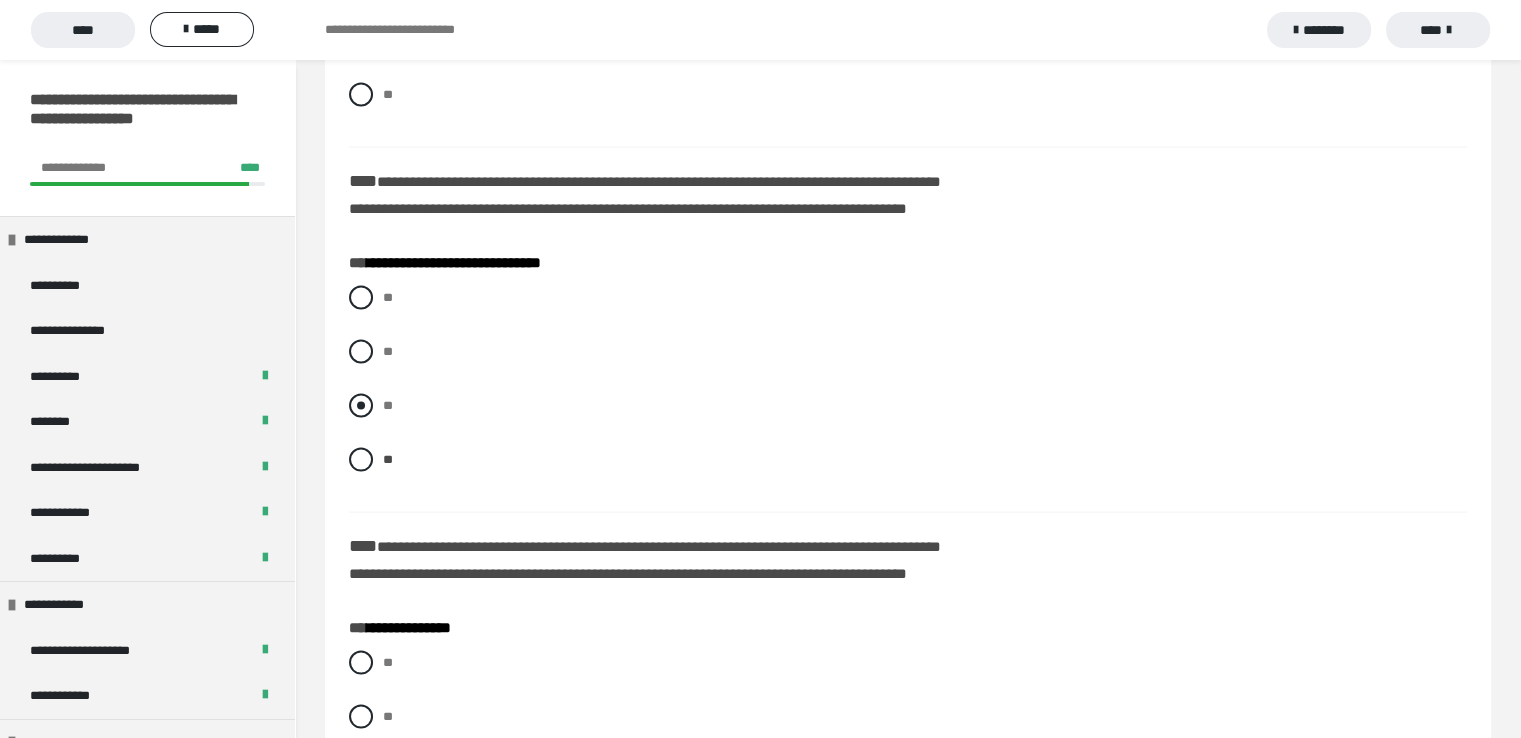 scroll, scrollTop: 4000, scrollLeft: 0, axis: vertical 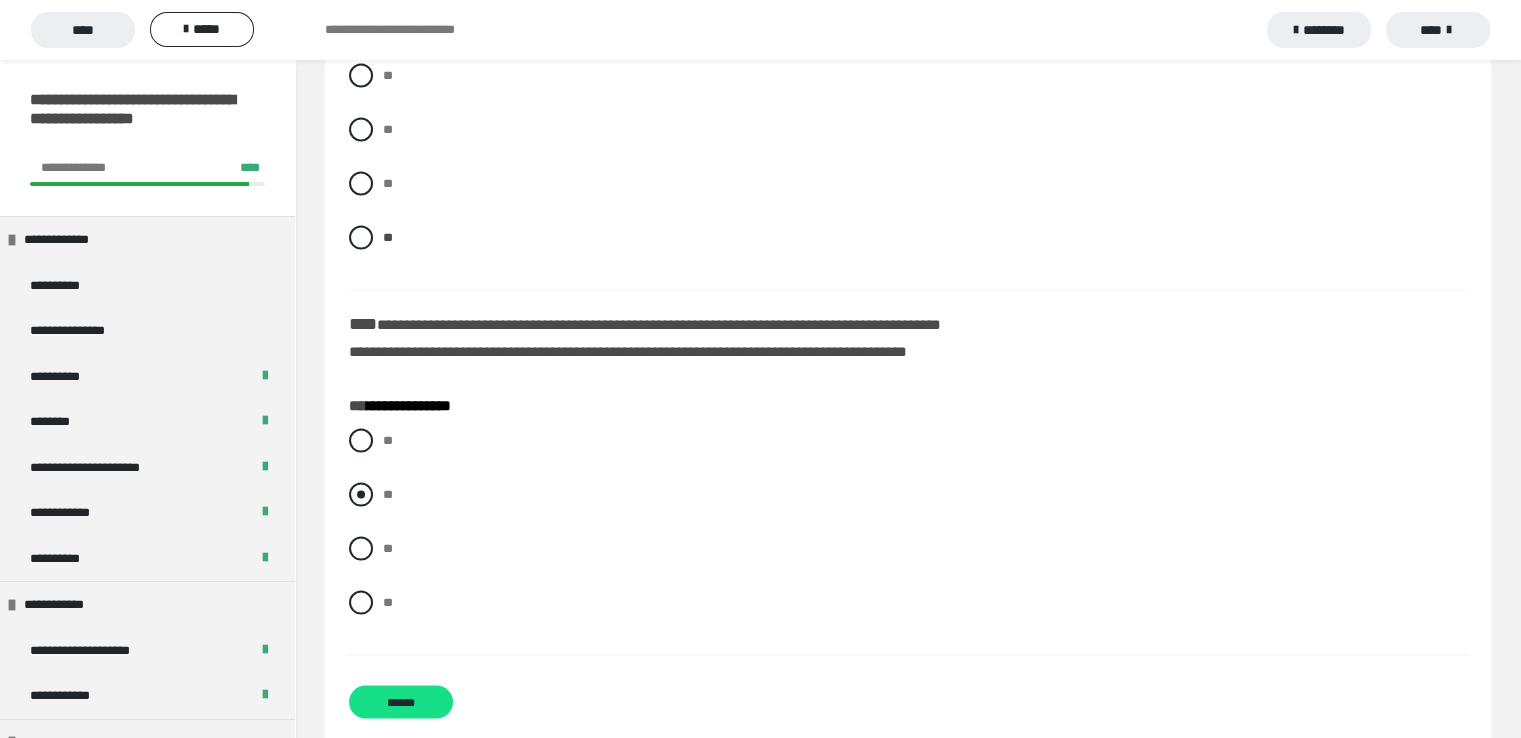 click at bounding box center (361, 495) 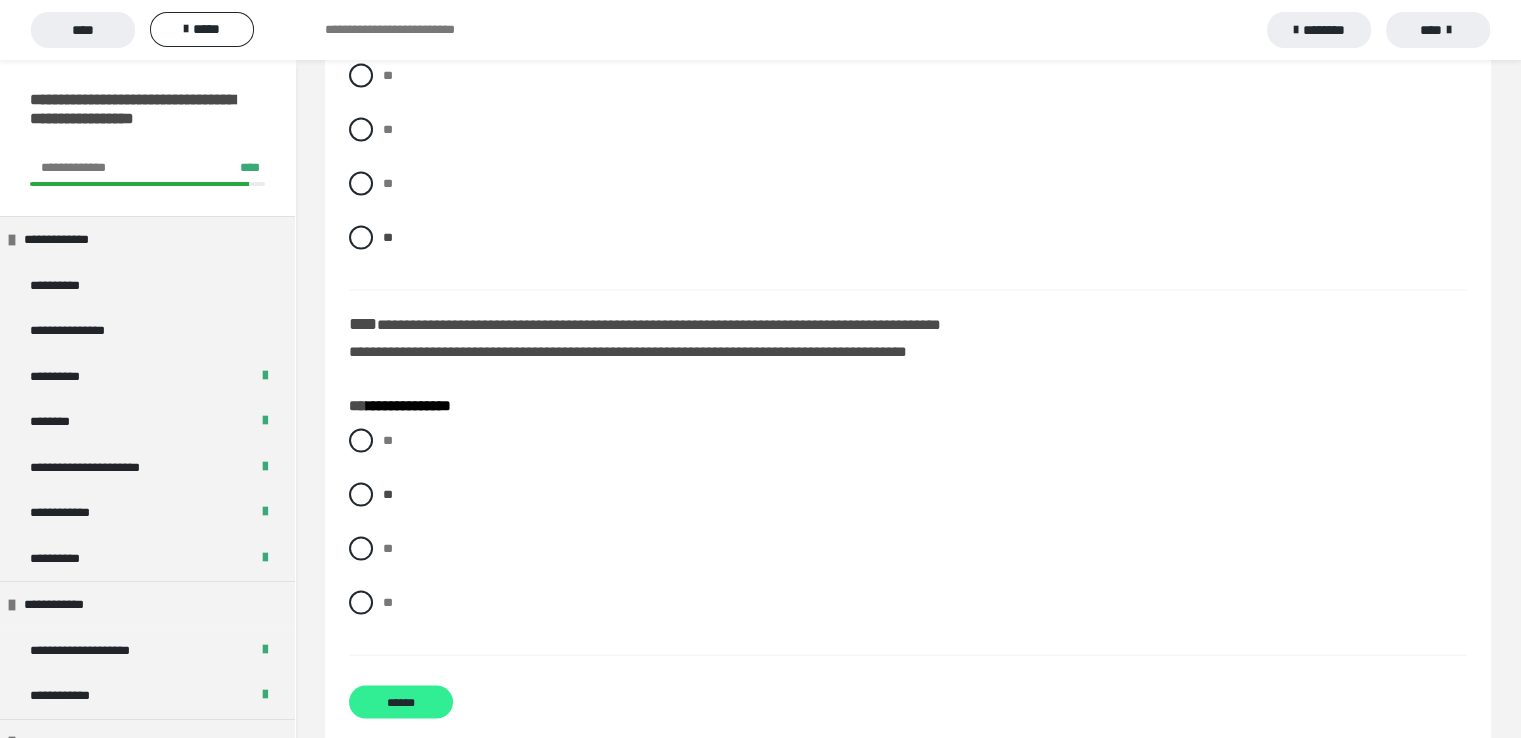 click on "******" at bounding box center (401, 702) 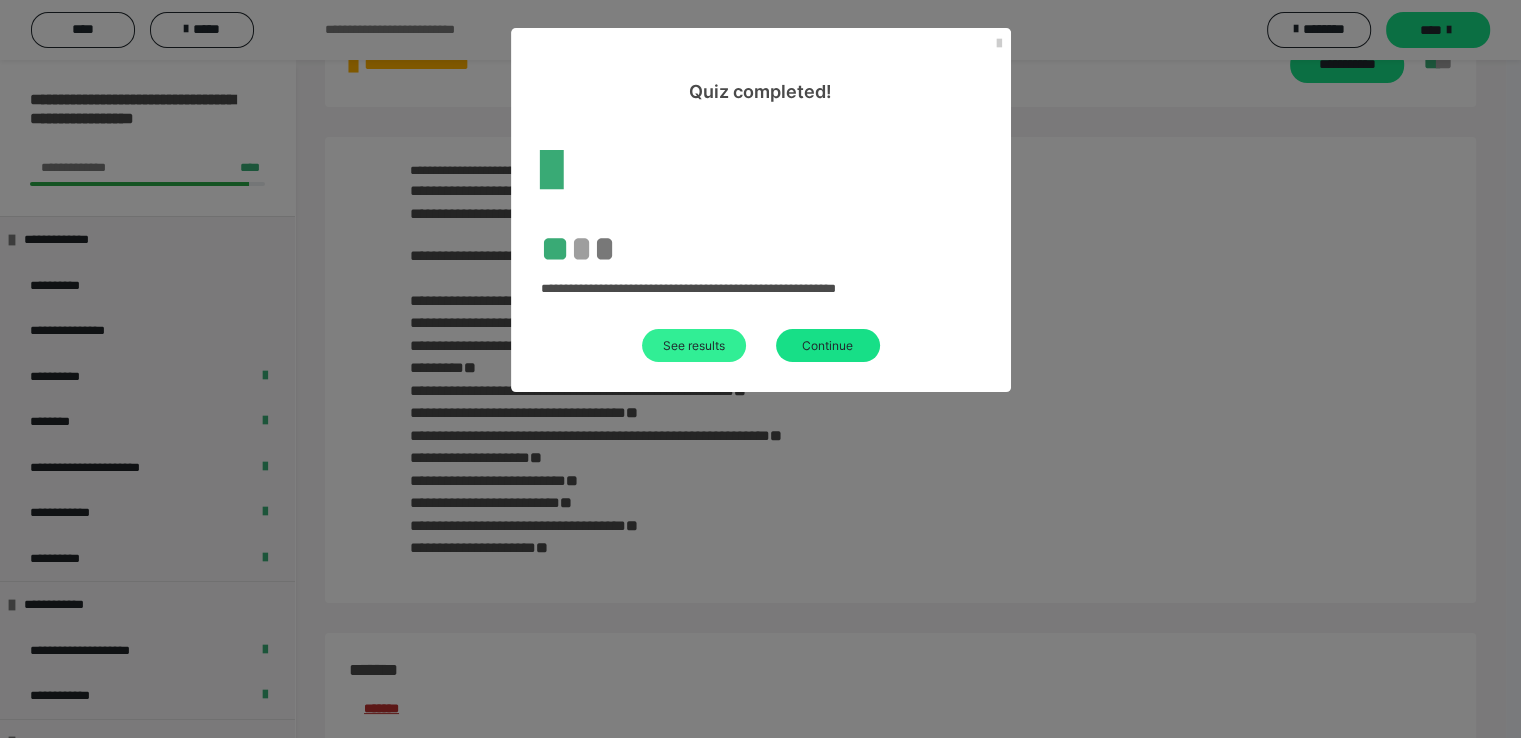 scroll, scrollTop: 3544, scrollLeft: 0, axis: vertical 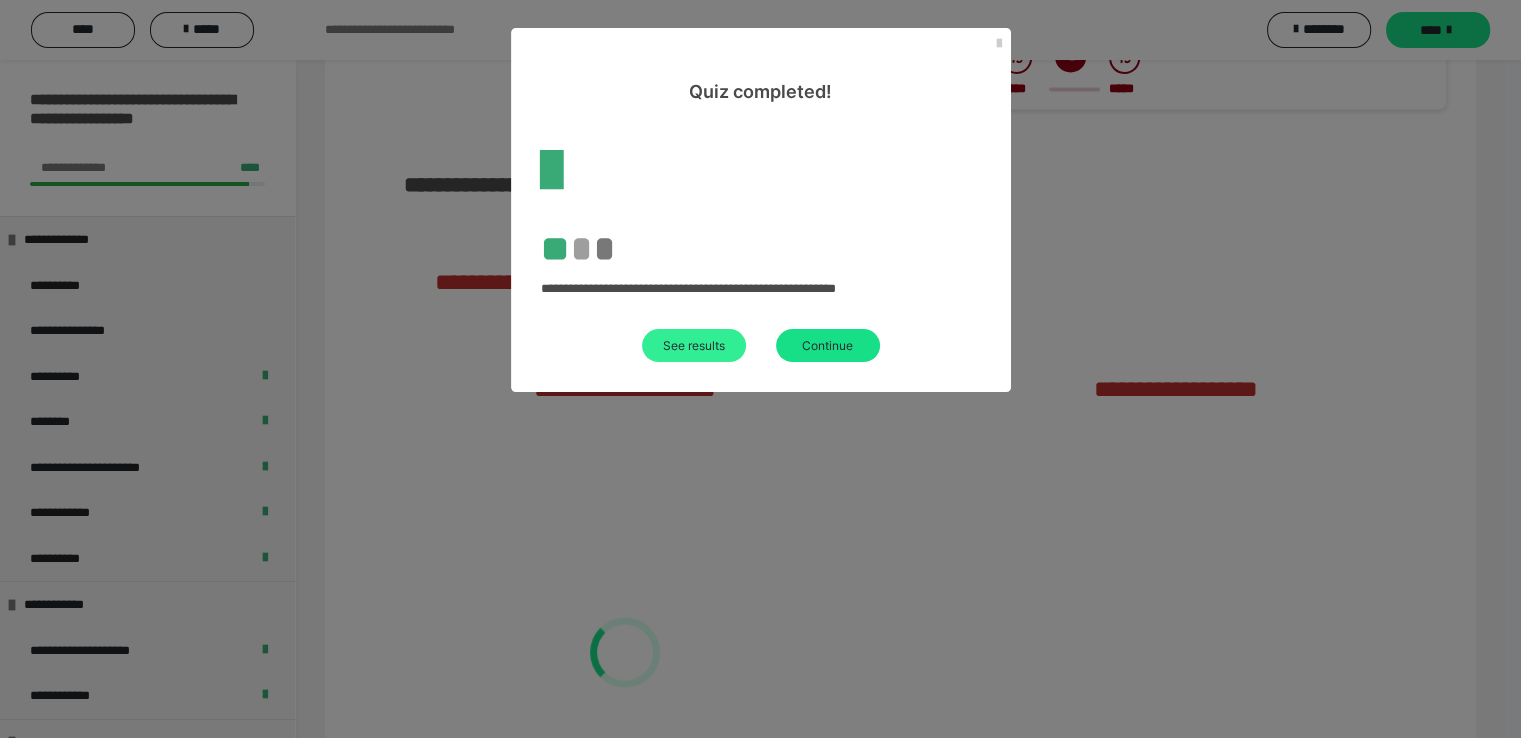 click on "See results" at bounding box center [694, 345] 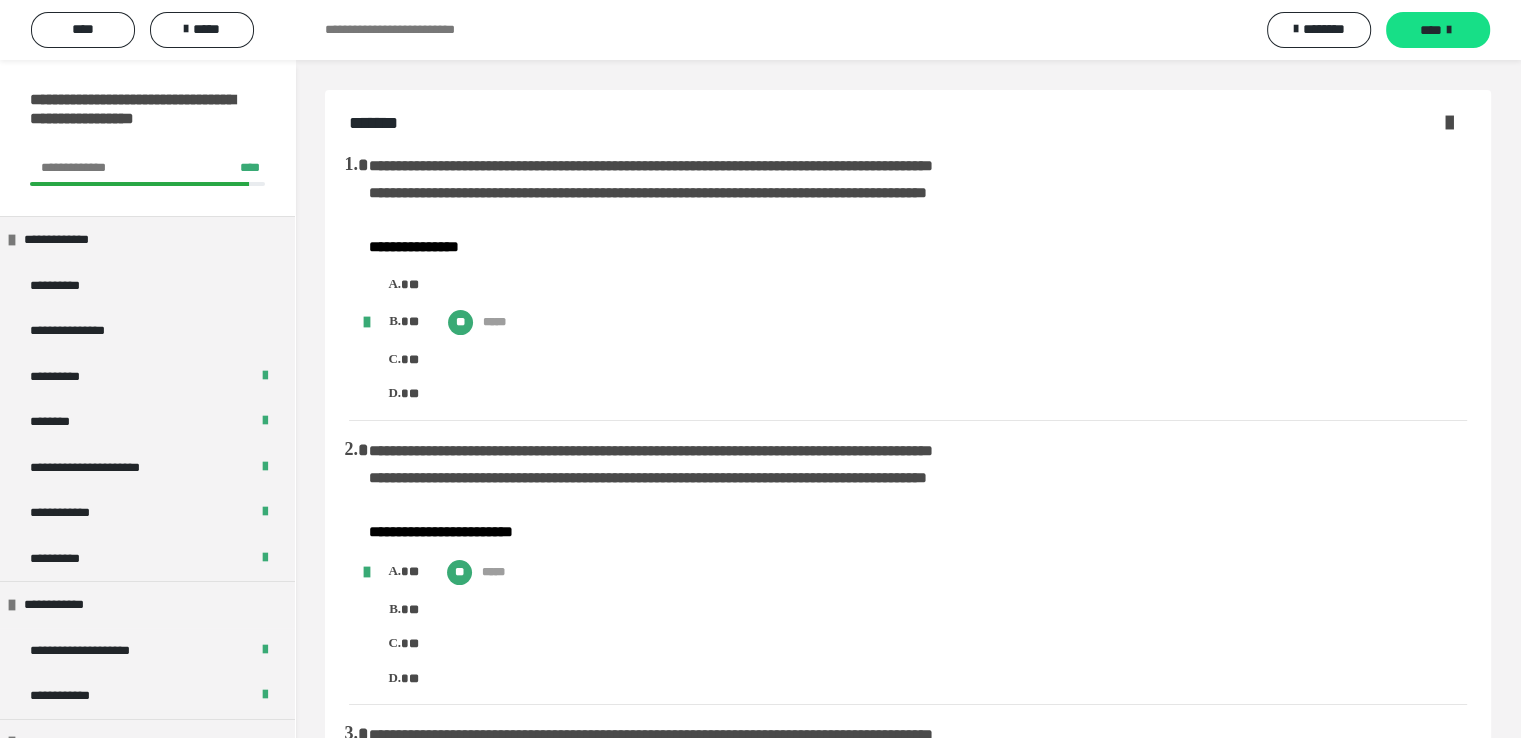 scroll, scrollTop: 0, scrollLeft: 0, axis: both 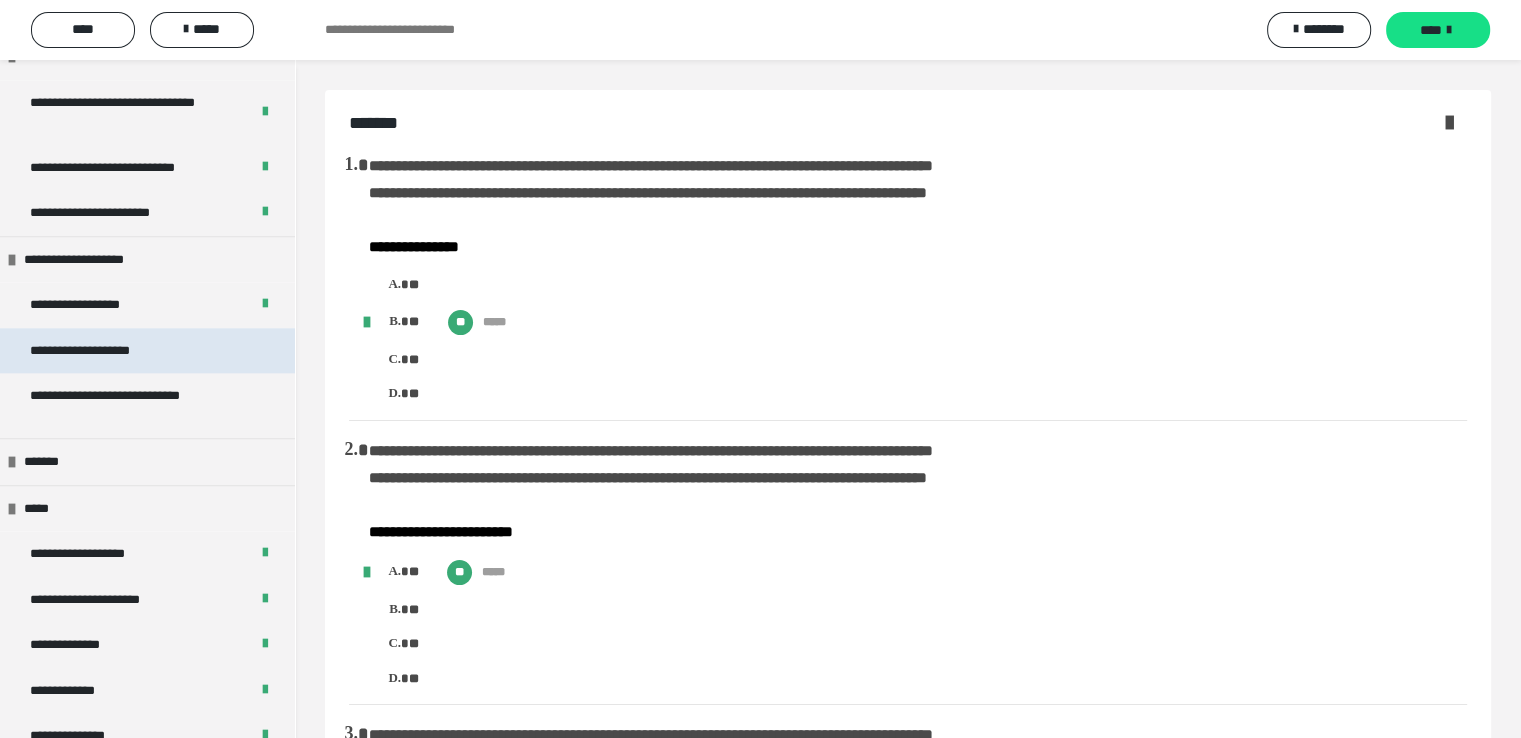 click on "**********" at bounding box center (102, 351) 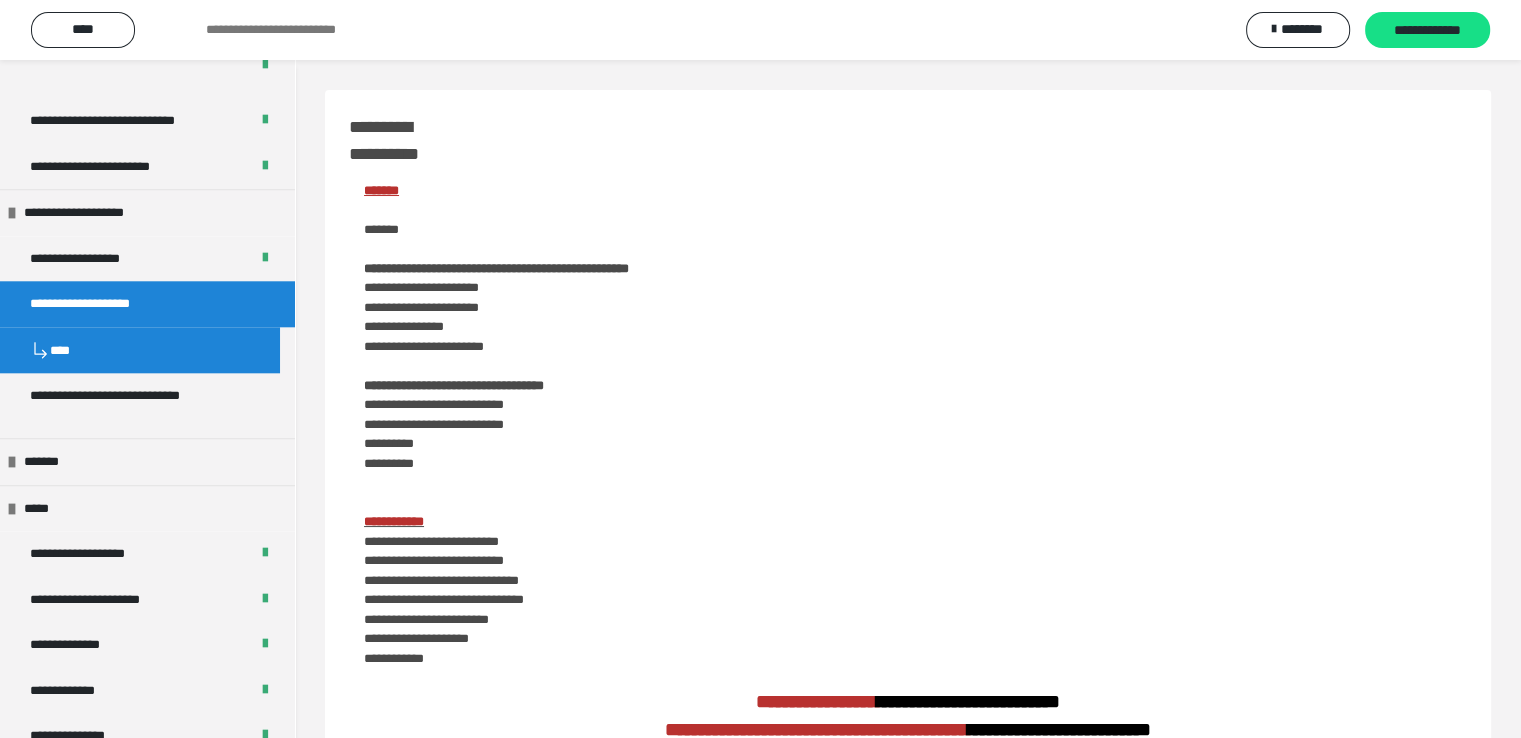 scroll, scrollTop: 2052, scrollLeft: 0, axis: vertical 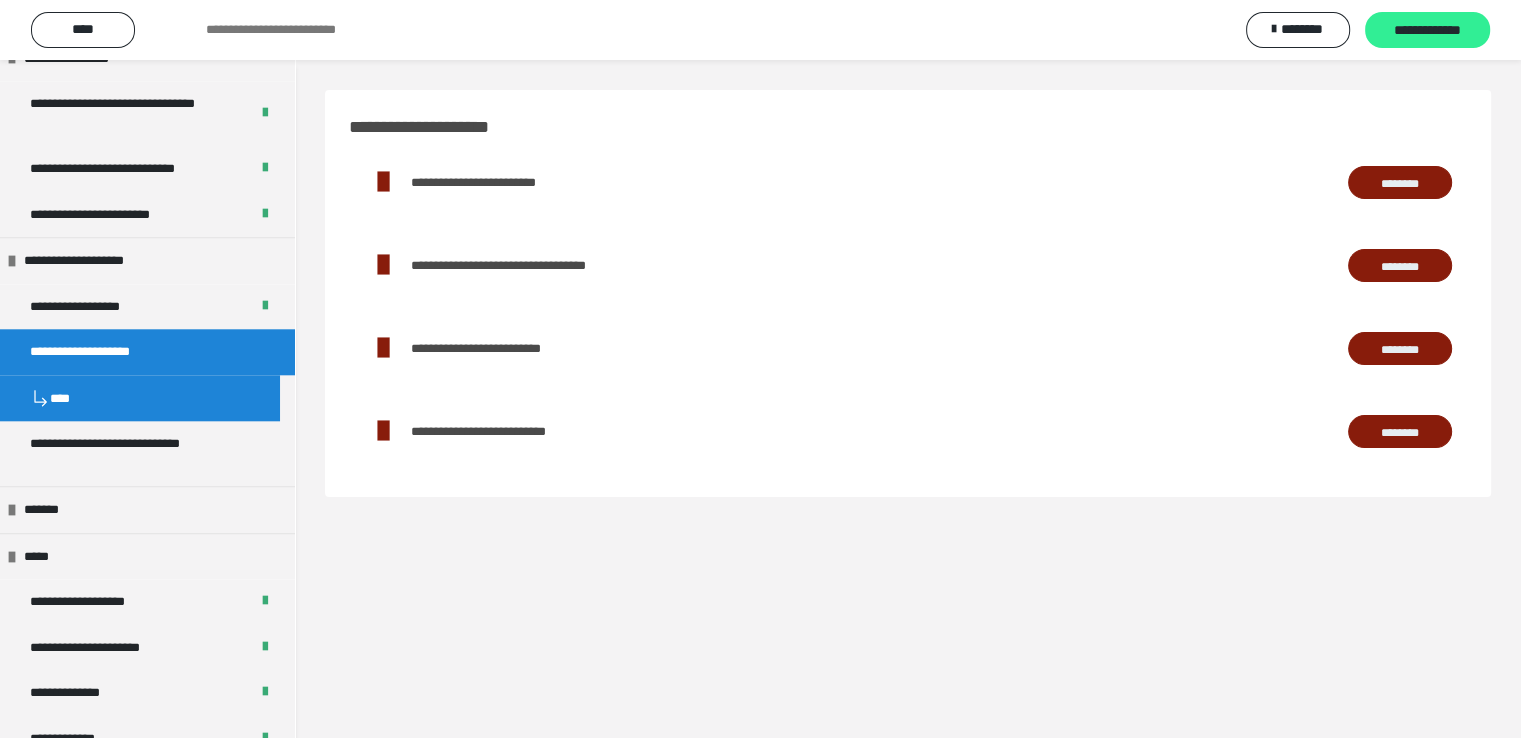 click on "**********" at bounding box center (1427, 30) 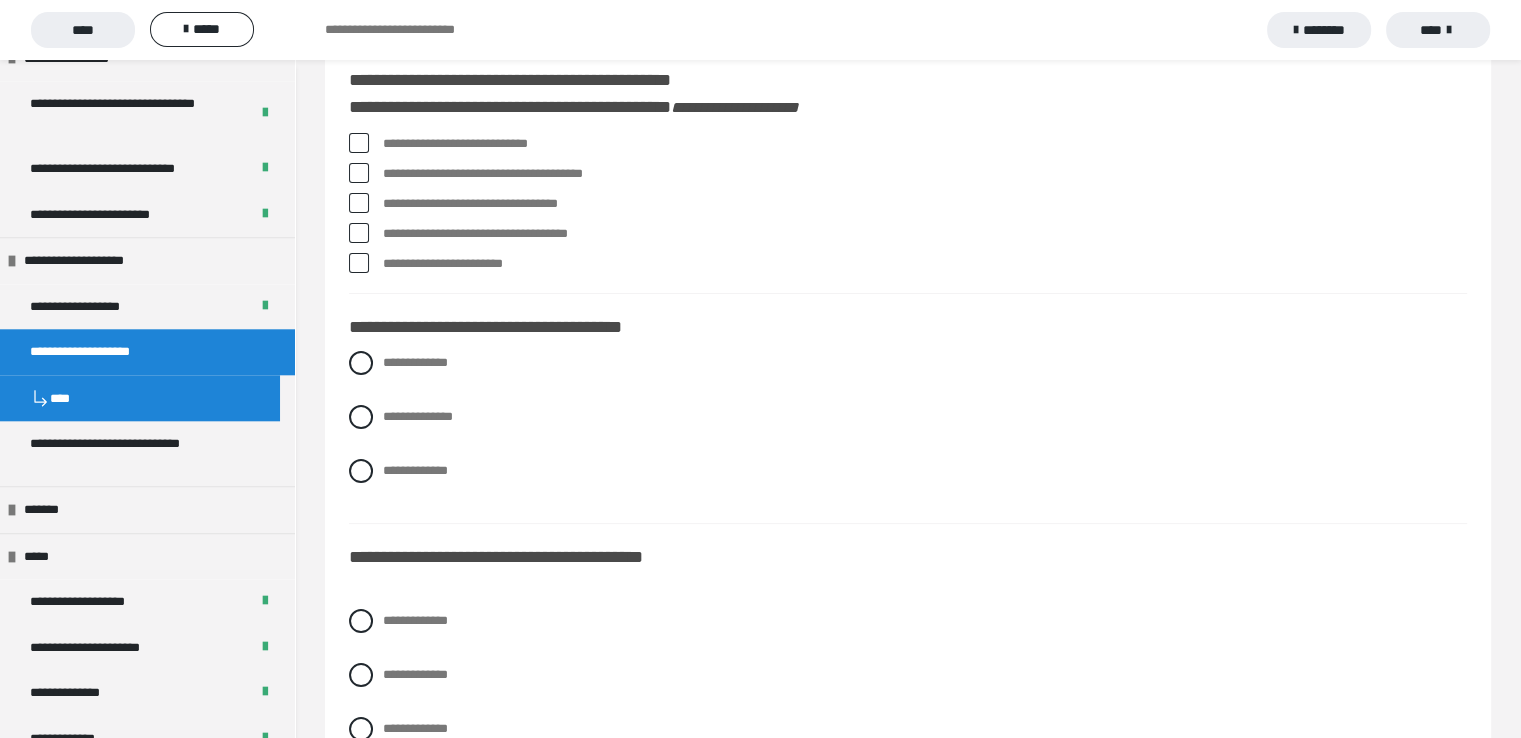 scroll, scrollTop: 0, scrollLeft: 0, axis: both 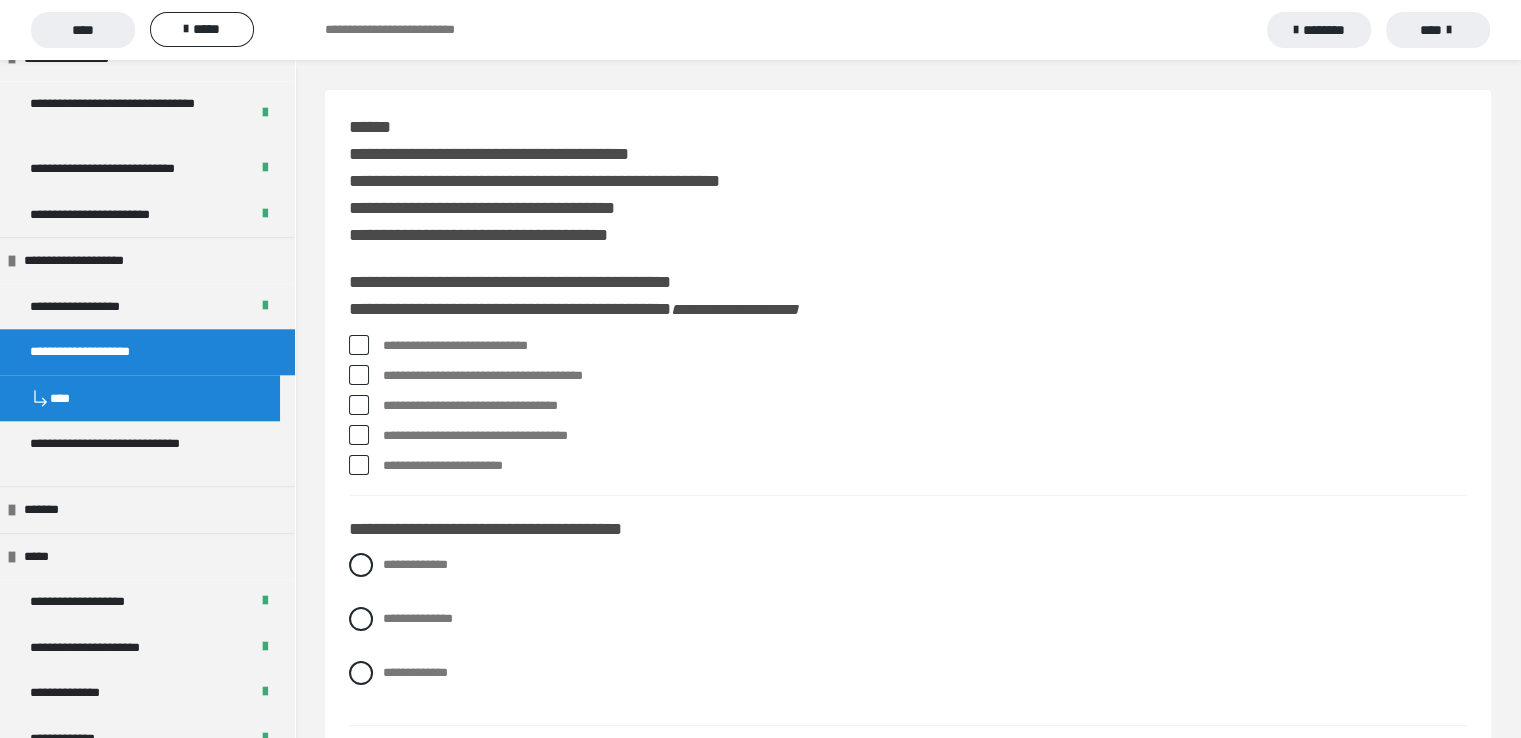 click at bounding box center (359, 345) 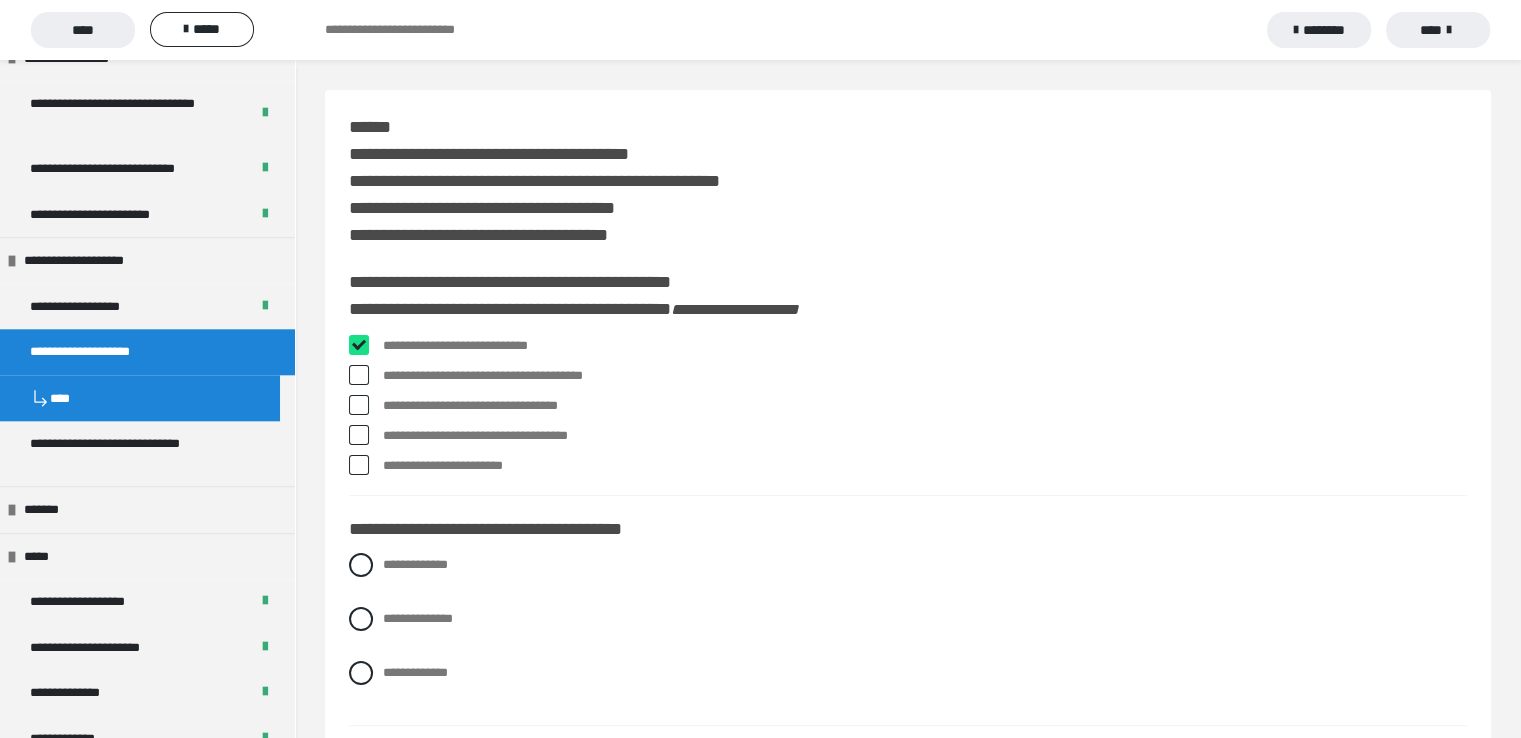 checkbox on "****" 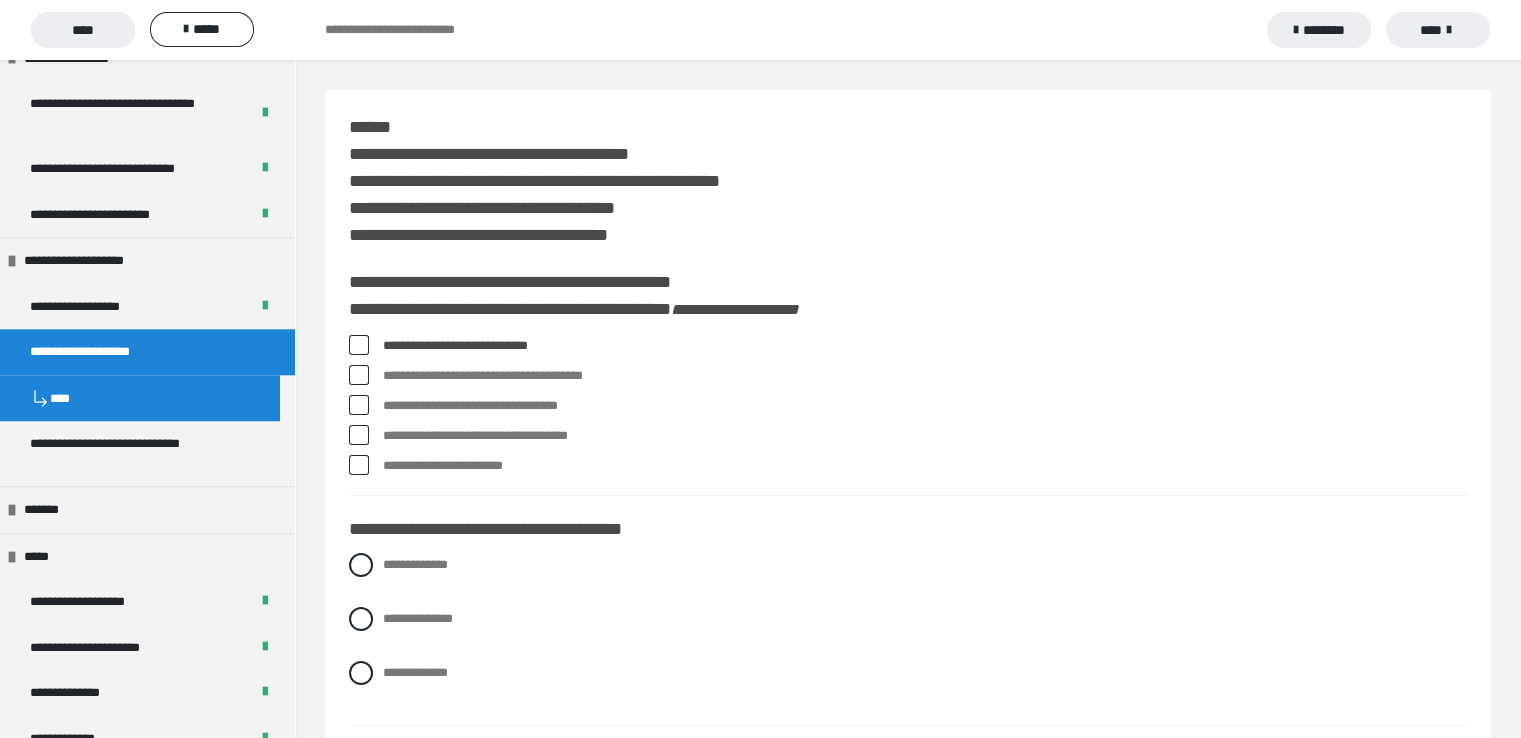 click at bounding box center (359, 435) 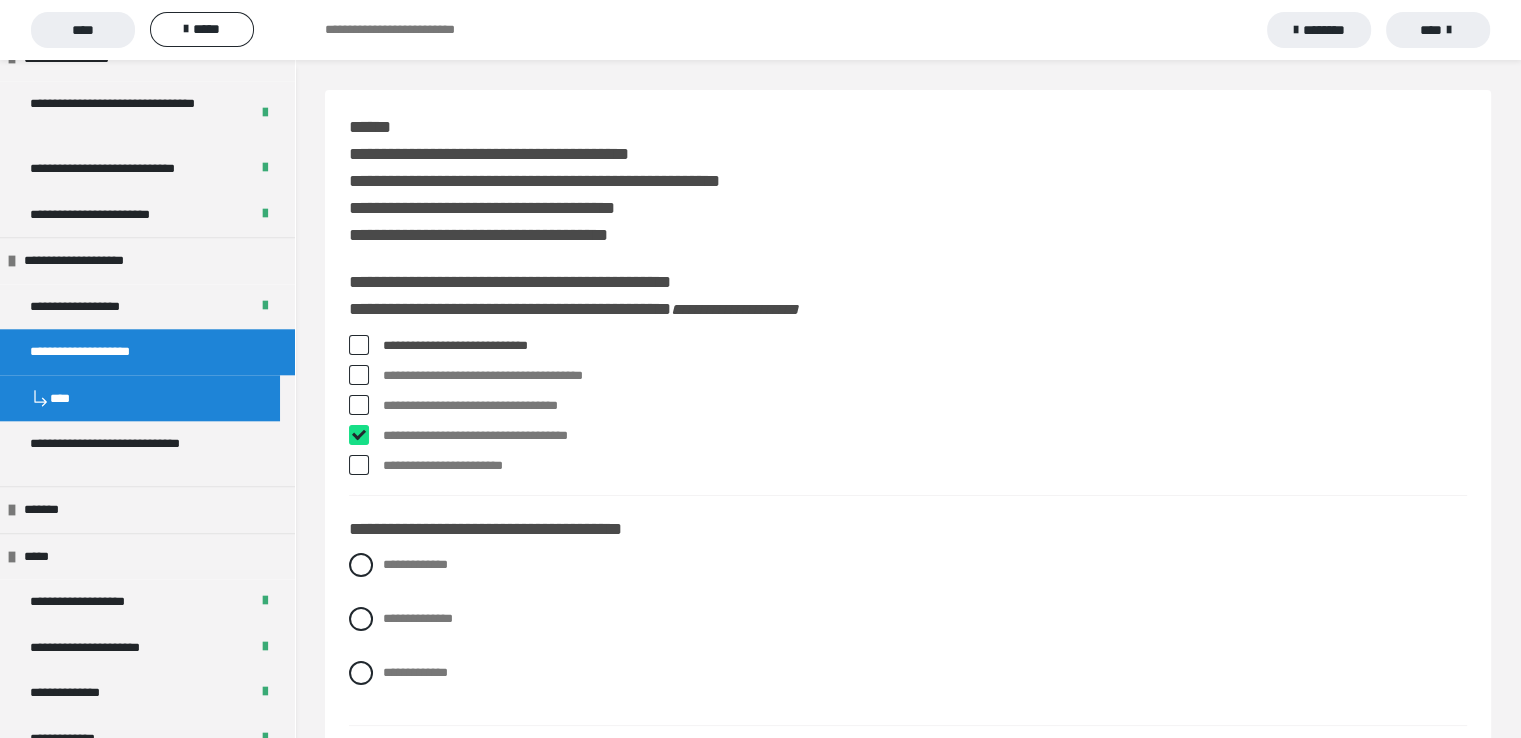 checkbox on "****" 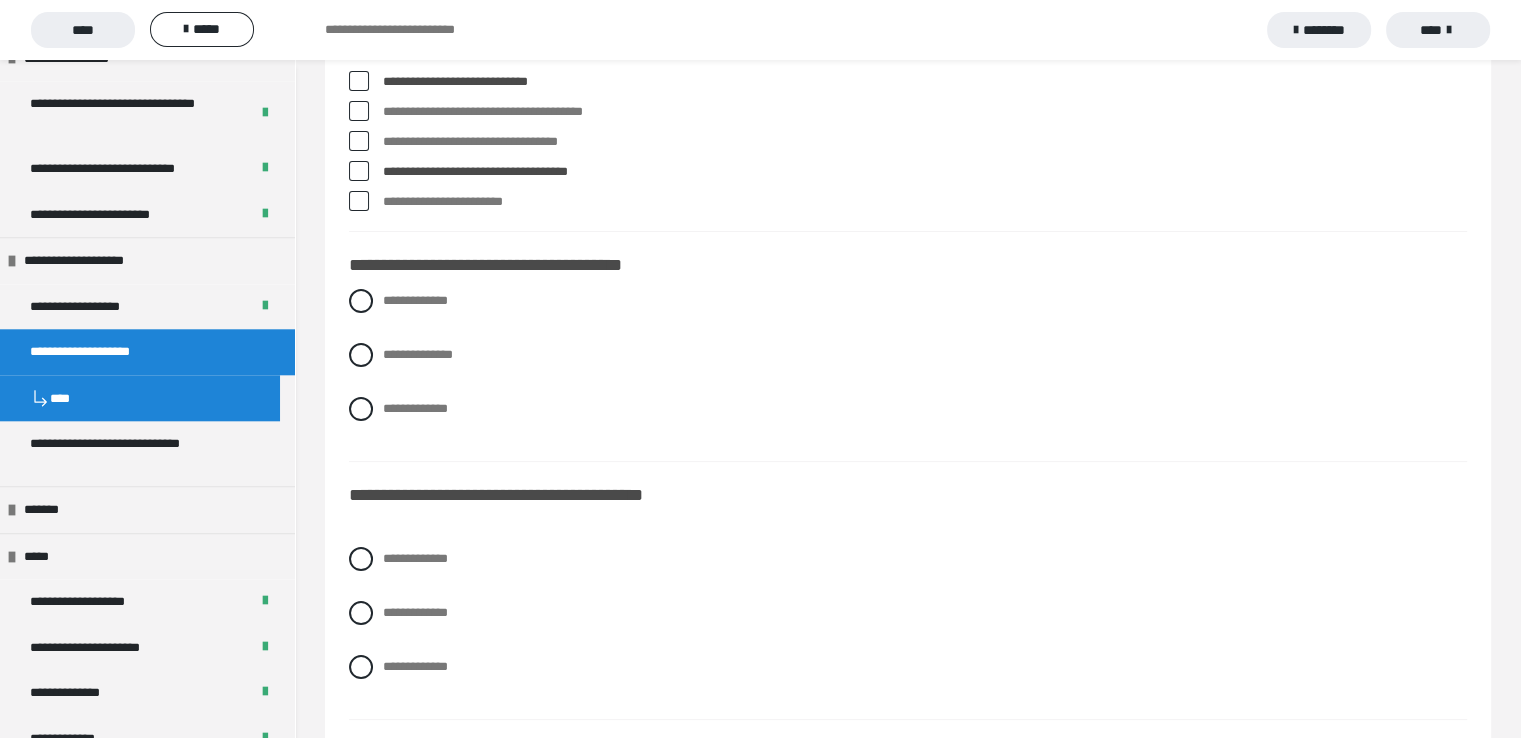 scroll, scrollTop: 300, scrollLeft: 0, axis: vertical 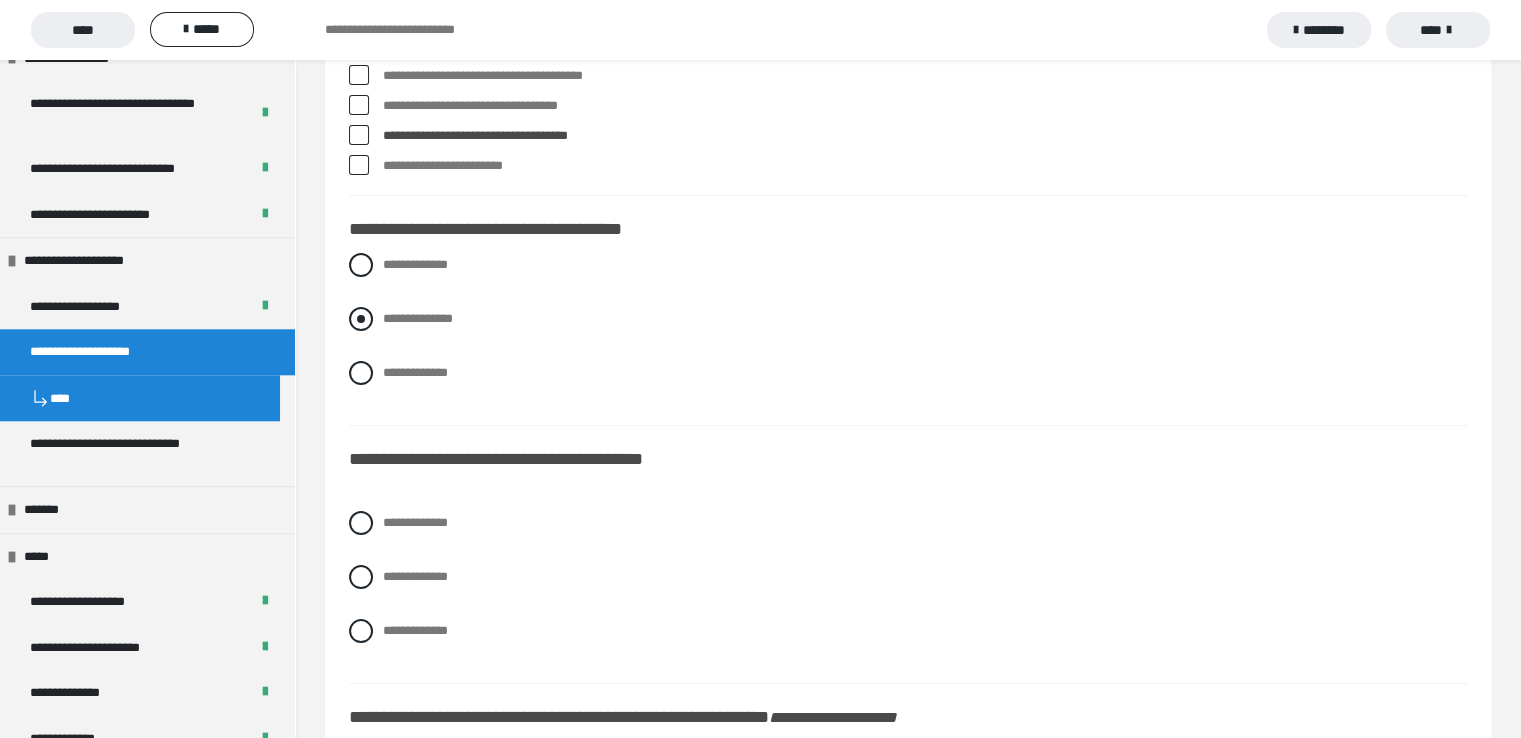 click at bounding box center (361, 319) 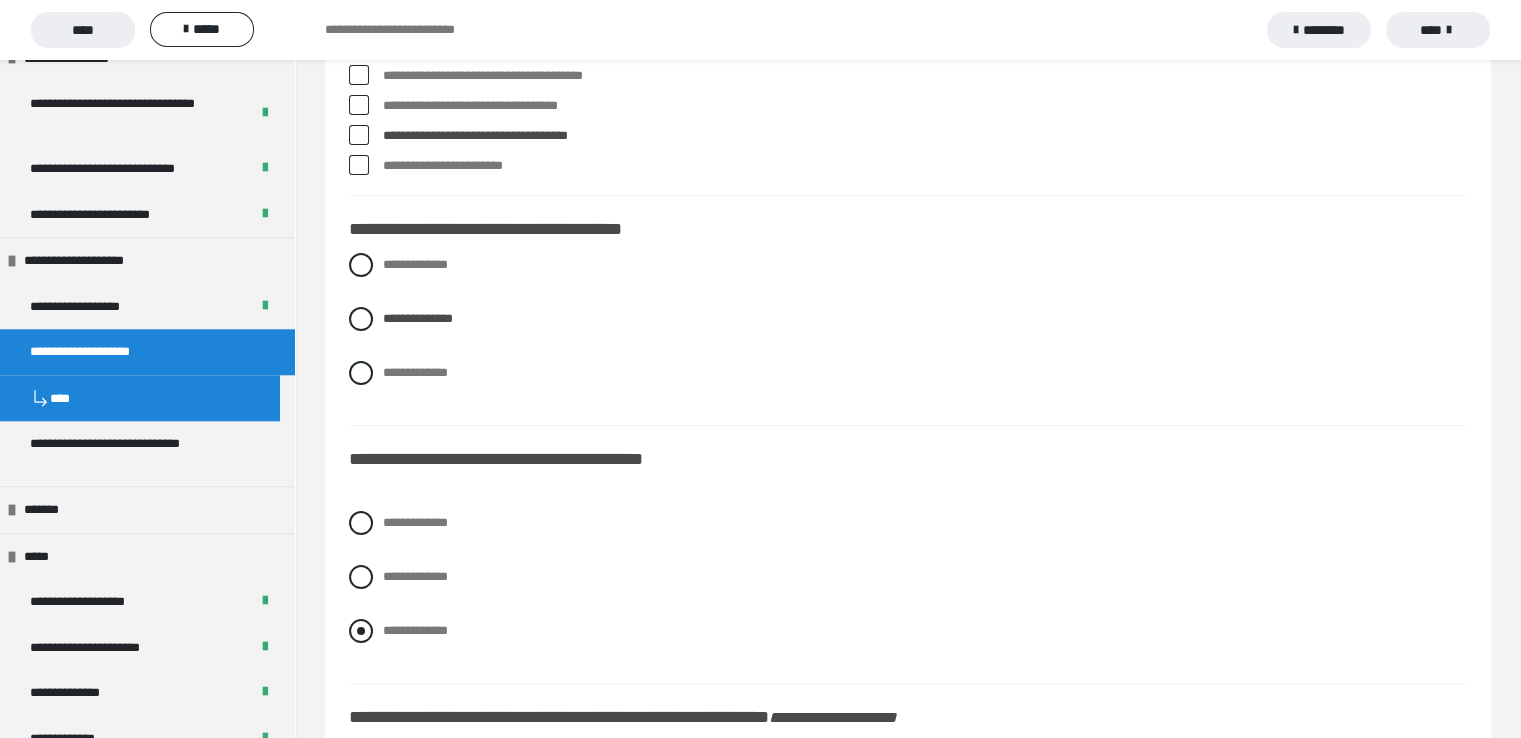 click at bounding box center (361, 631) 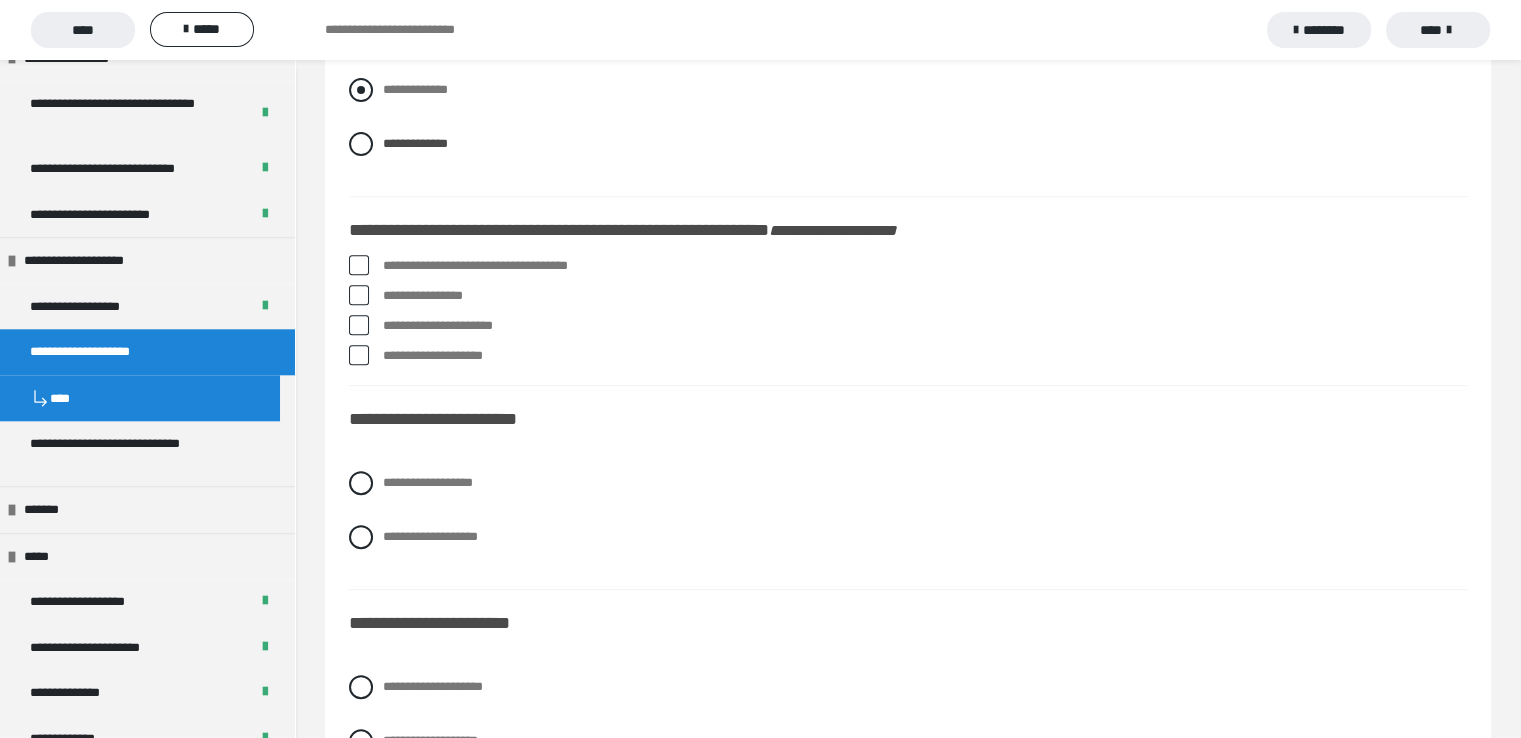 scroll, scrollTop: 800, scrollLeft: 0, axis: vertical 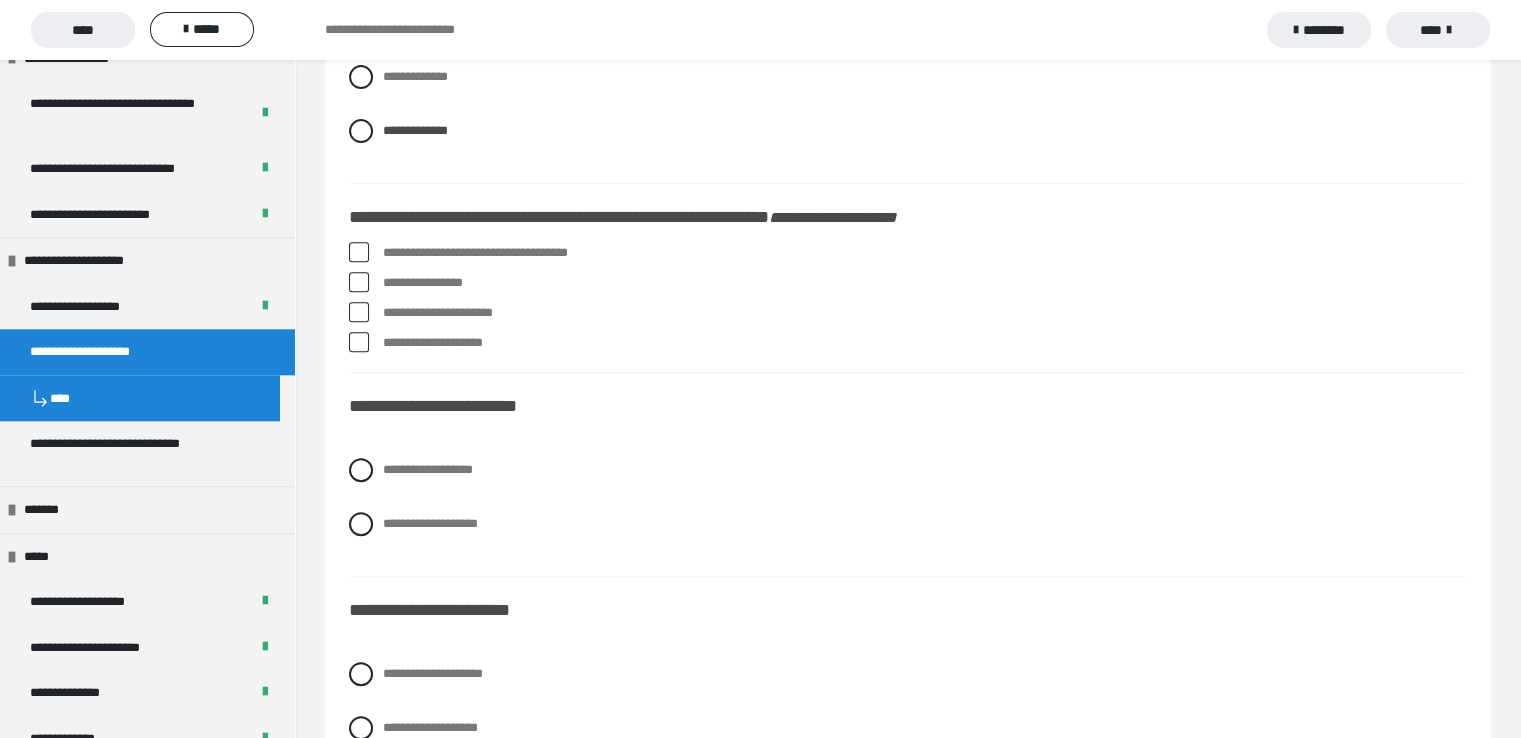 click at bounding box center (359, 282) 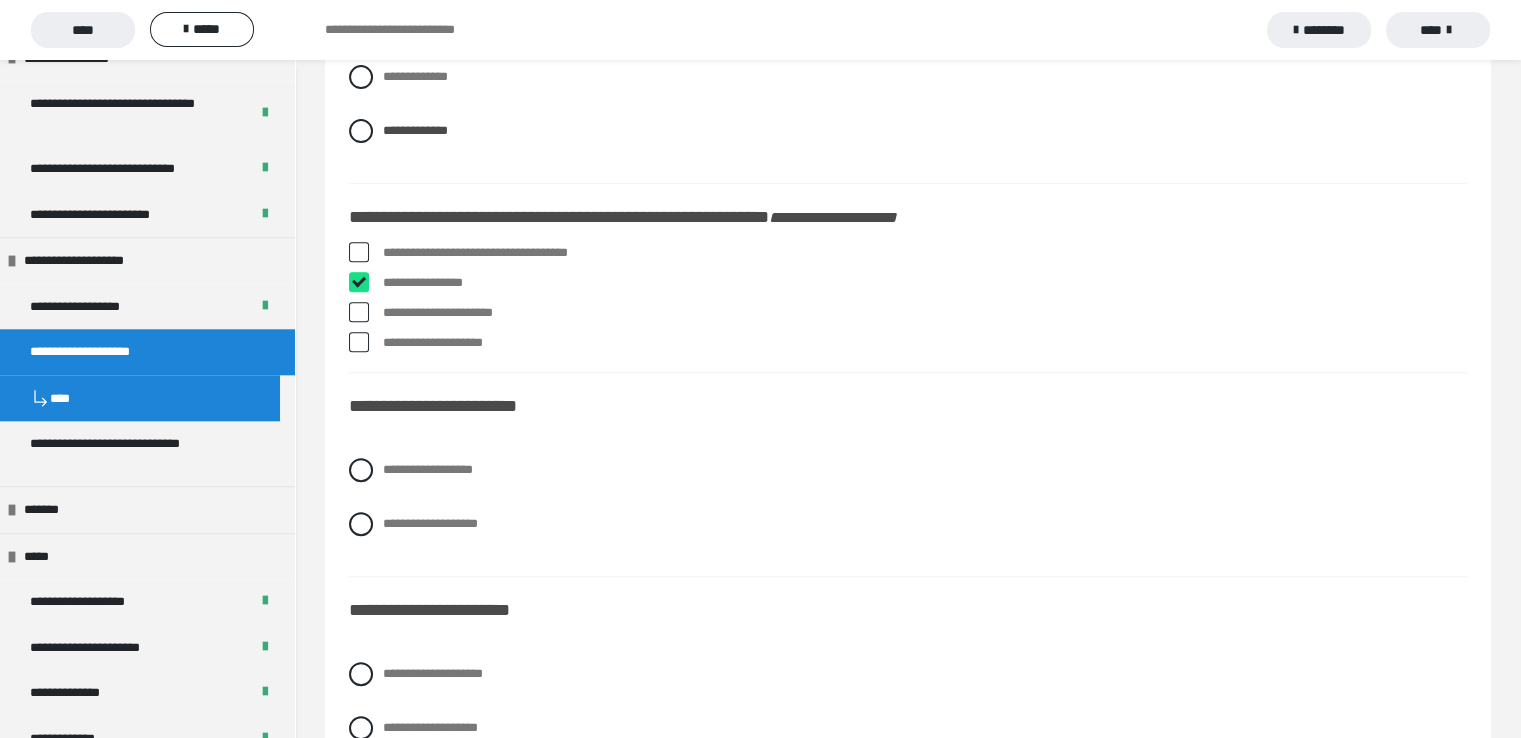 checkbox on "****" 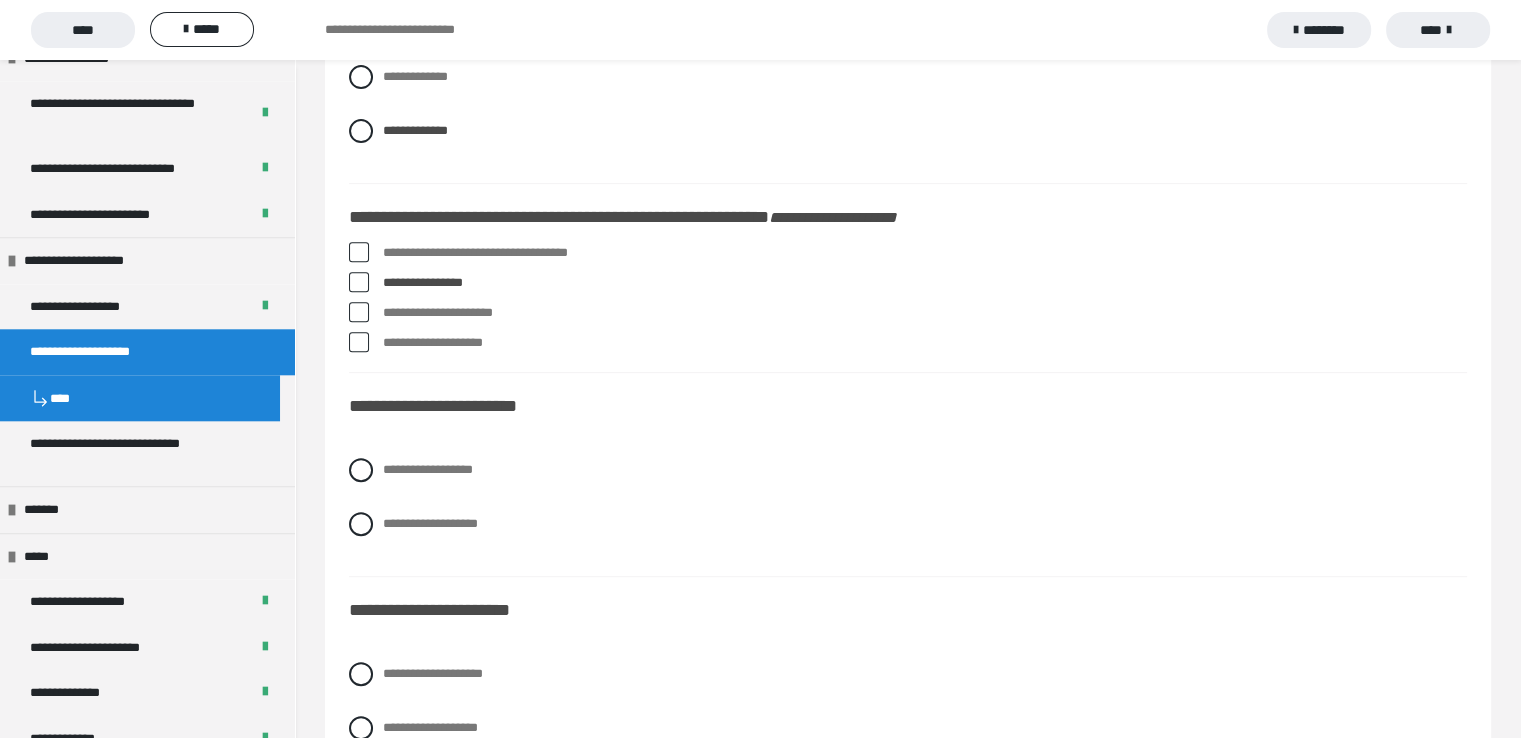 click at bounding box center [359, 342] 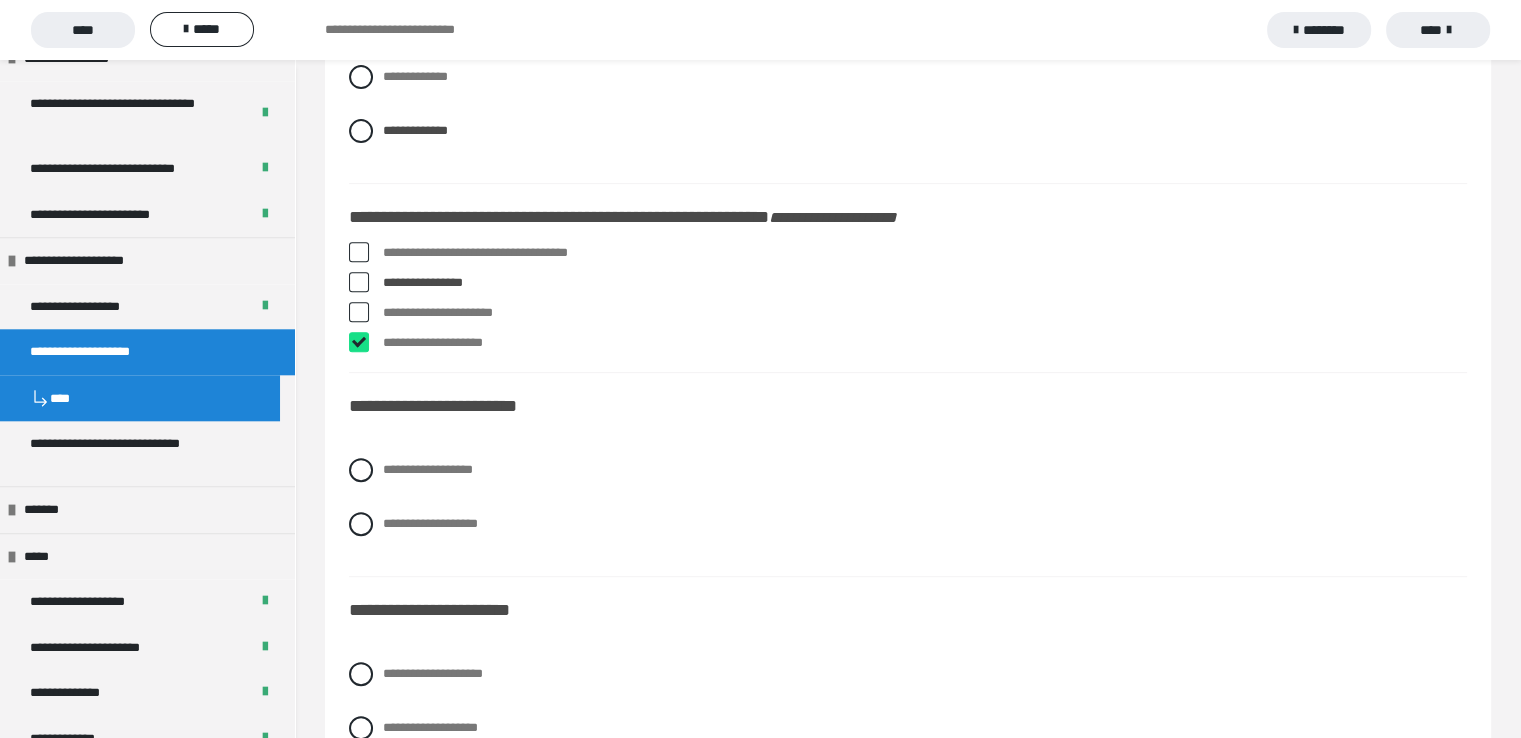 checkbox on "****" 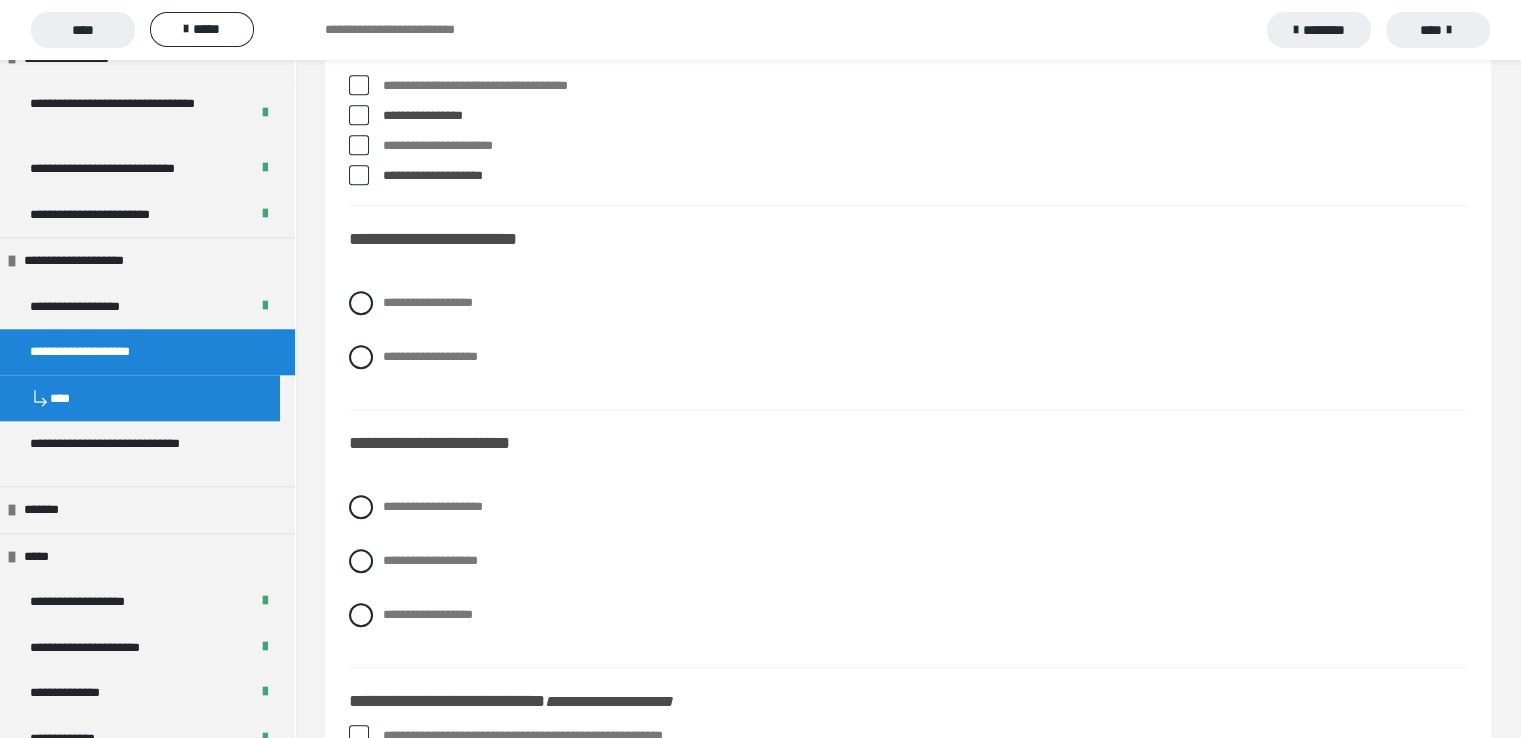 scroll, scrollTop: 1000, scrollLeft: 0, axis: vertical 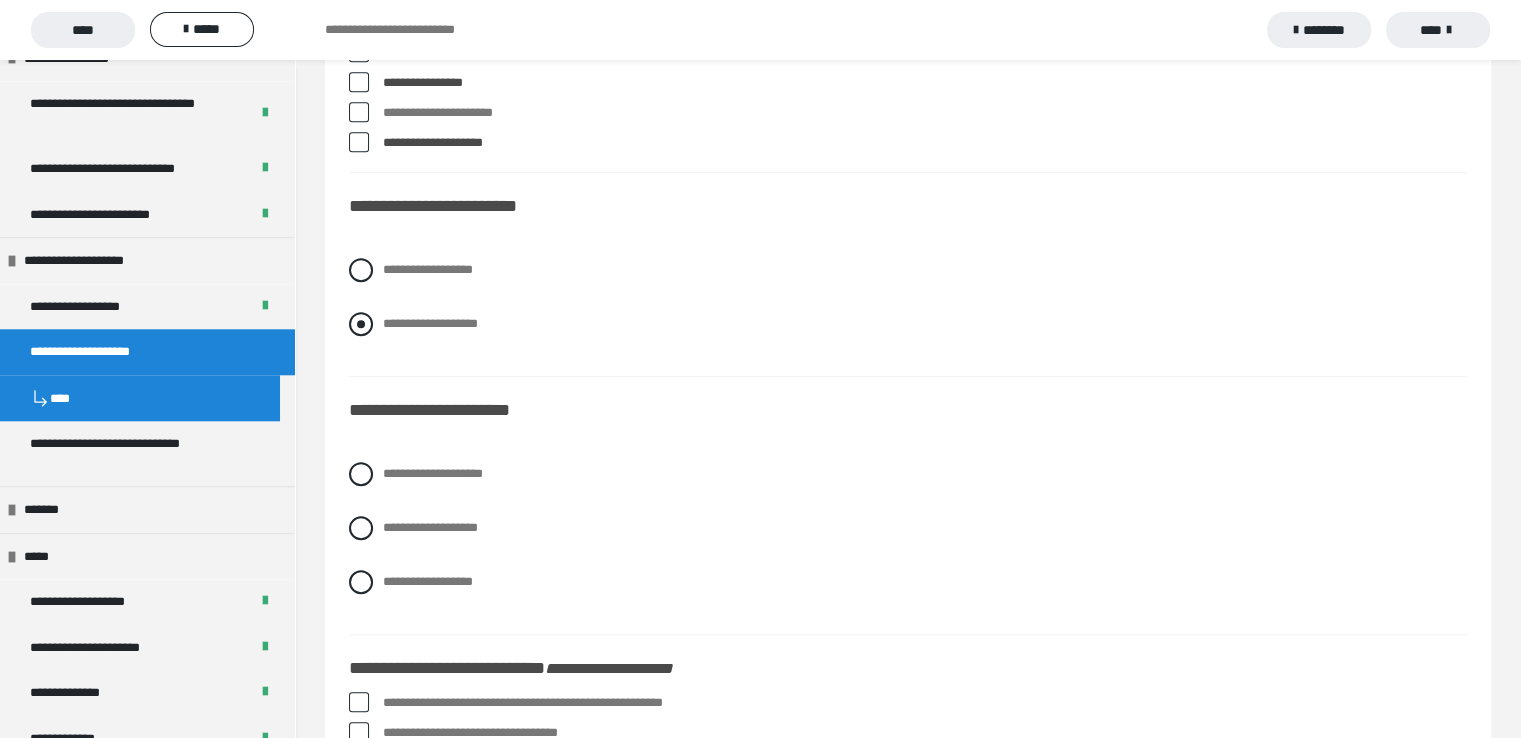 click at bounding box center [361, 324] 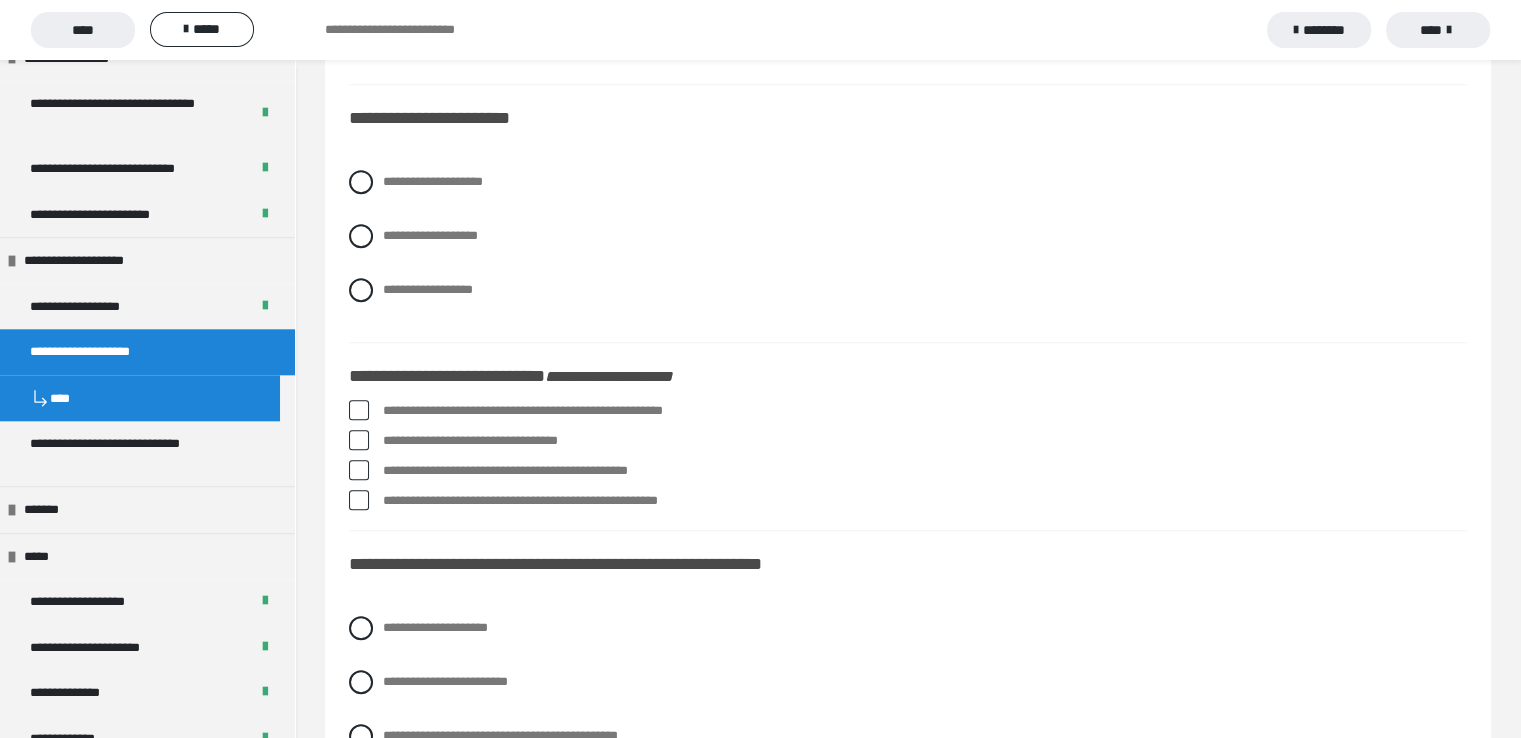 scroll, scrollTop: 1300, scrollLeft: 0, axis: vertical 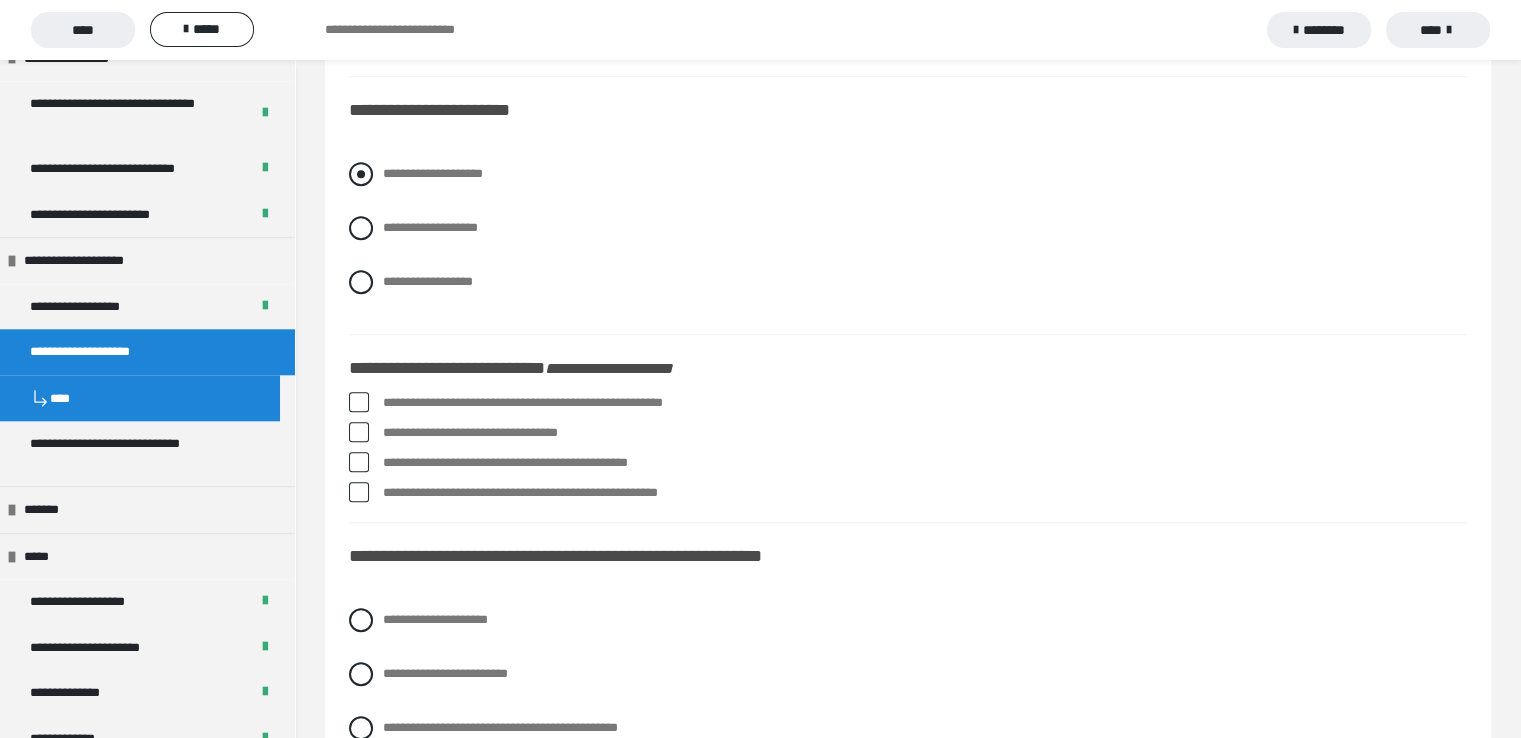click at bounding box center [361, 174] 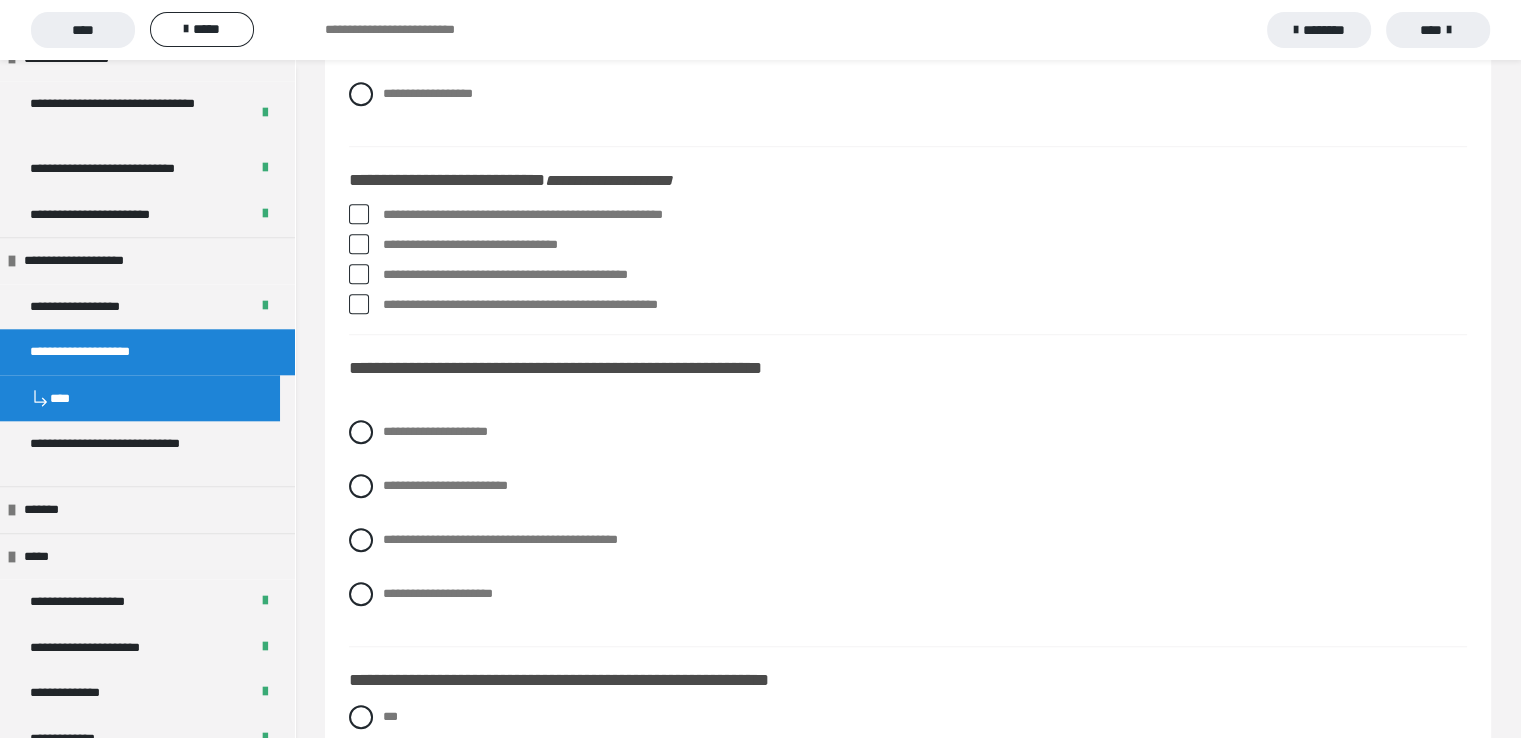 scroll, scrollTop: 1500, scrollLeft: 0, axis: vertical 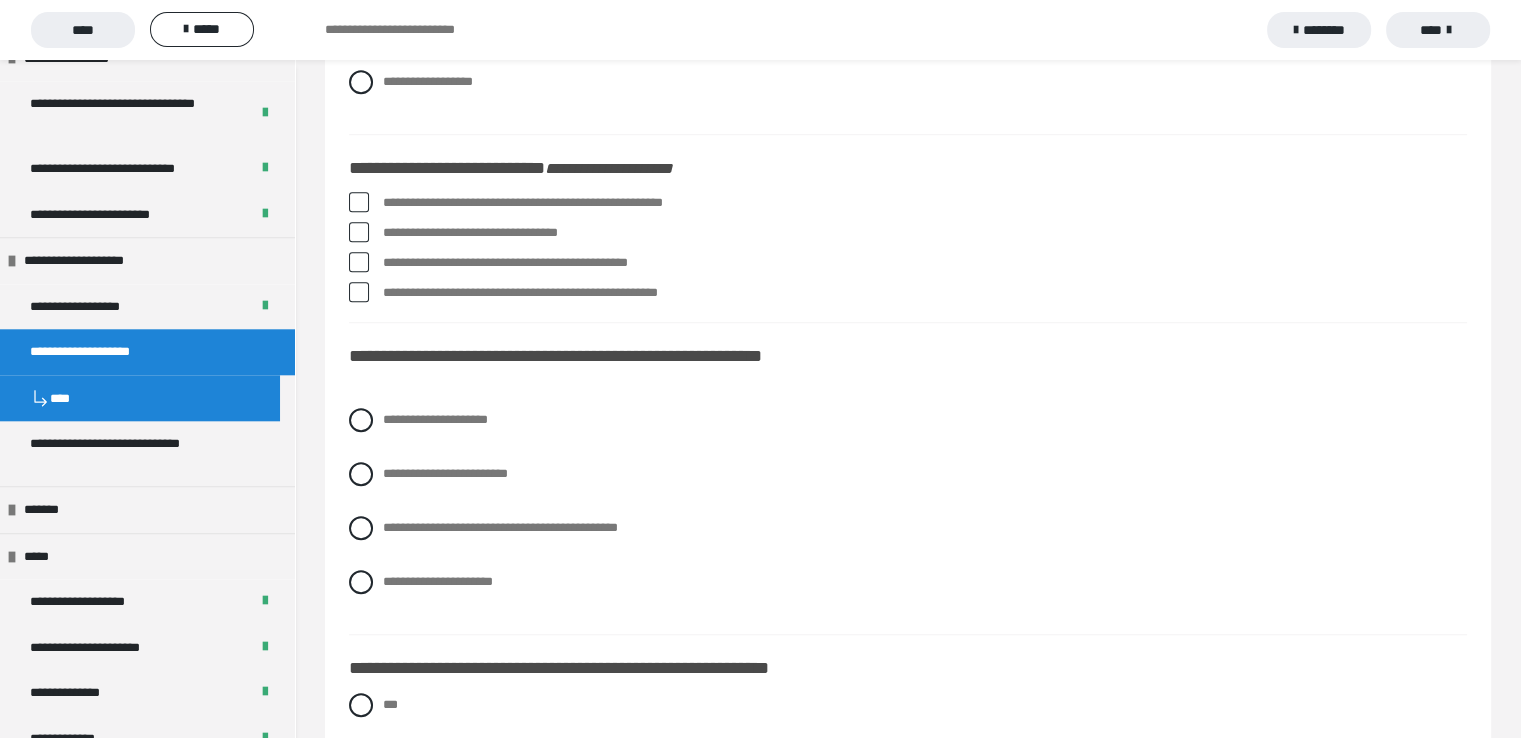 click at bounding box center [359, 202] 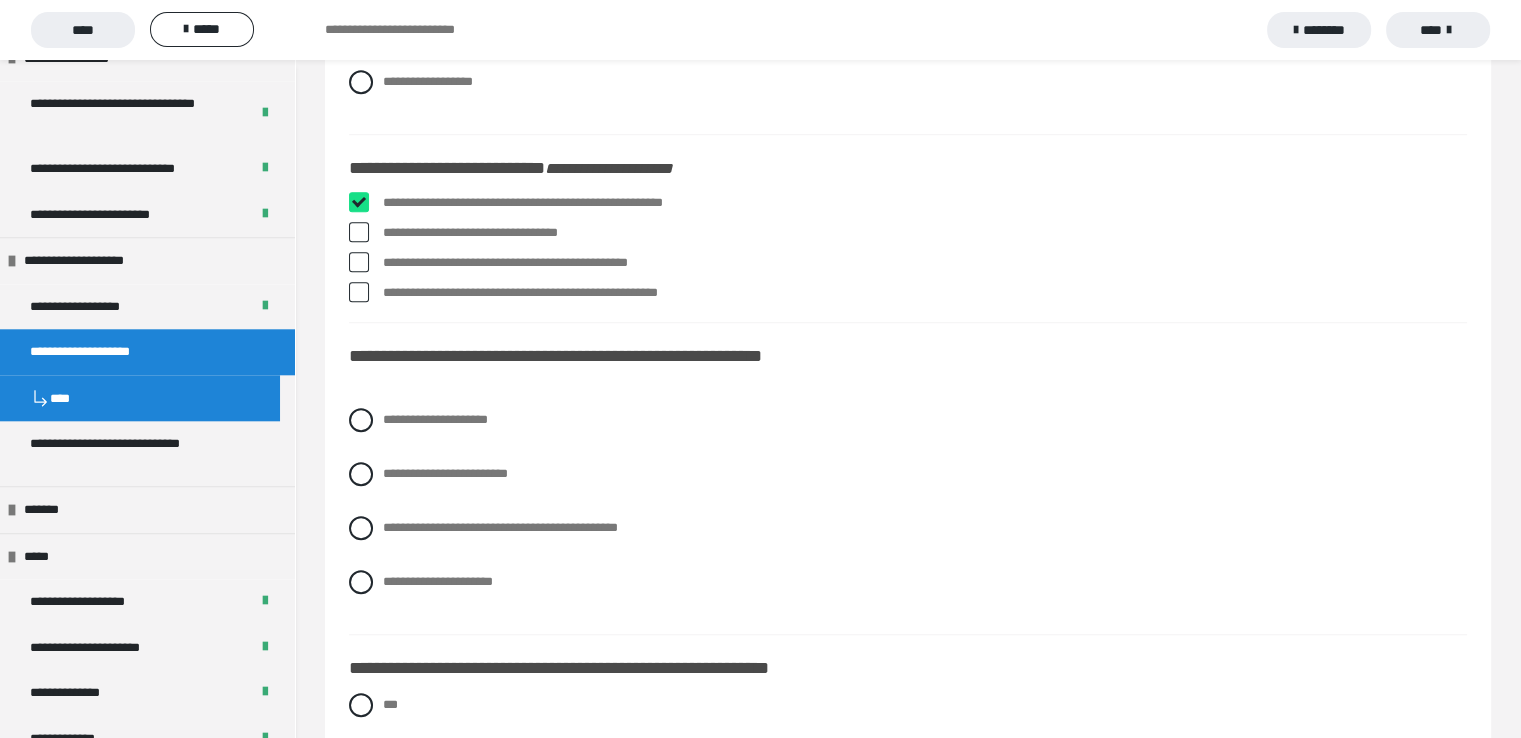 checkbox on "****" 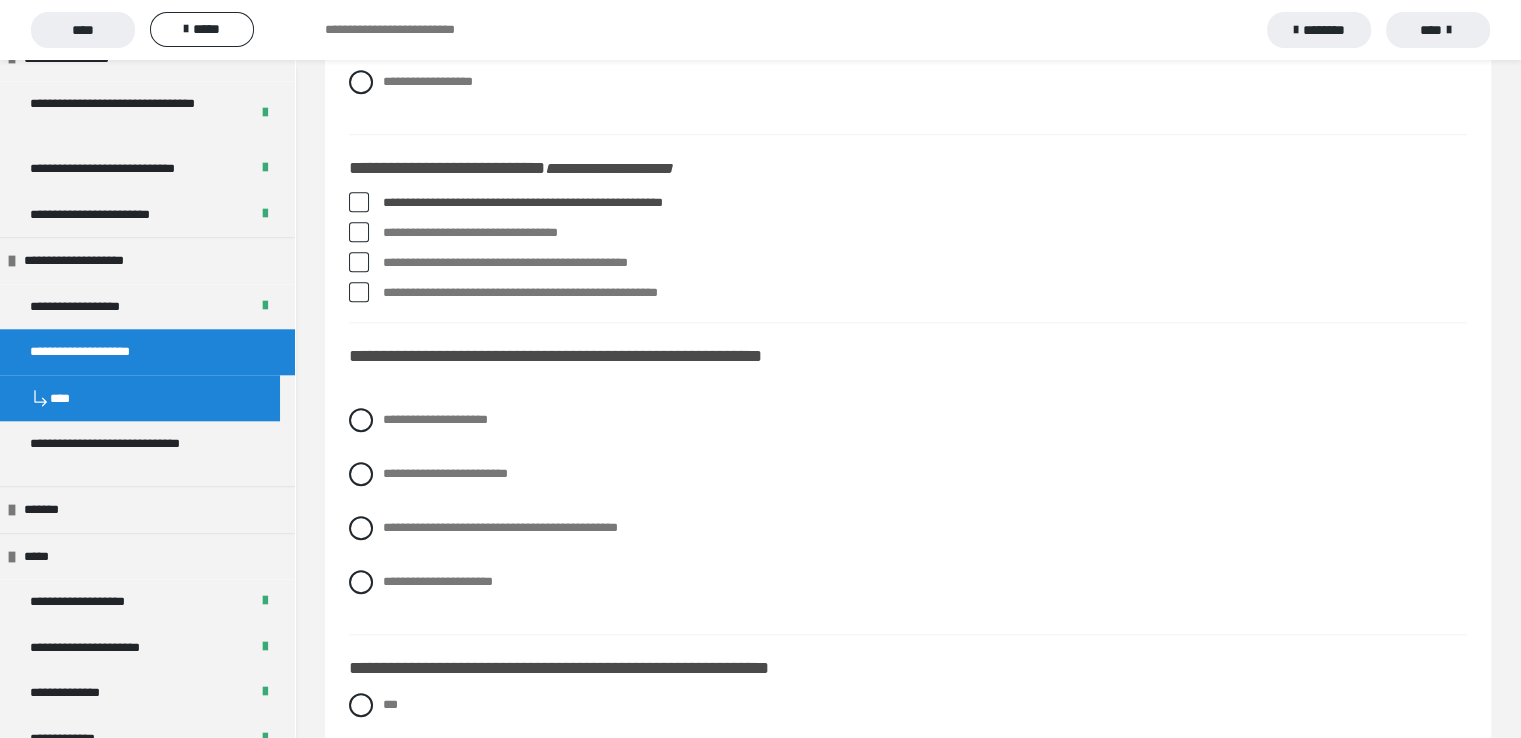 click at bounding box center (359, 232) 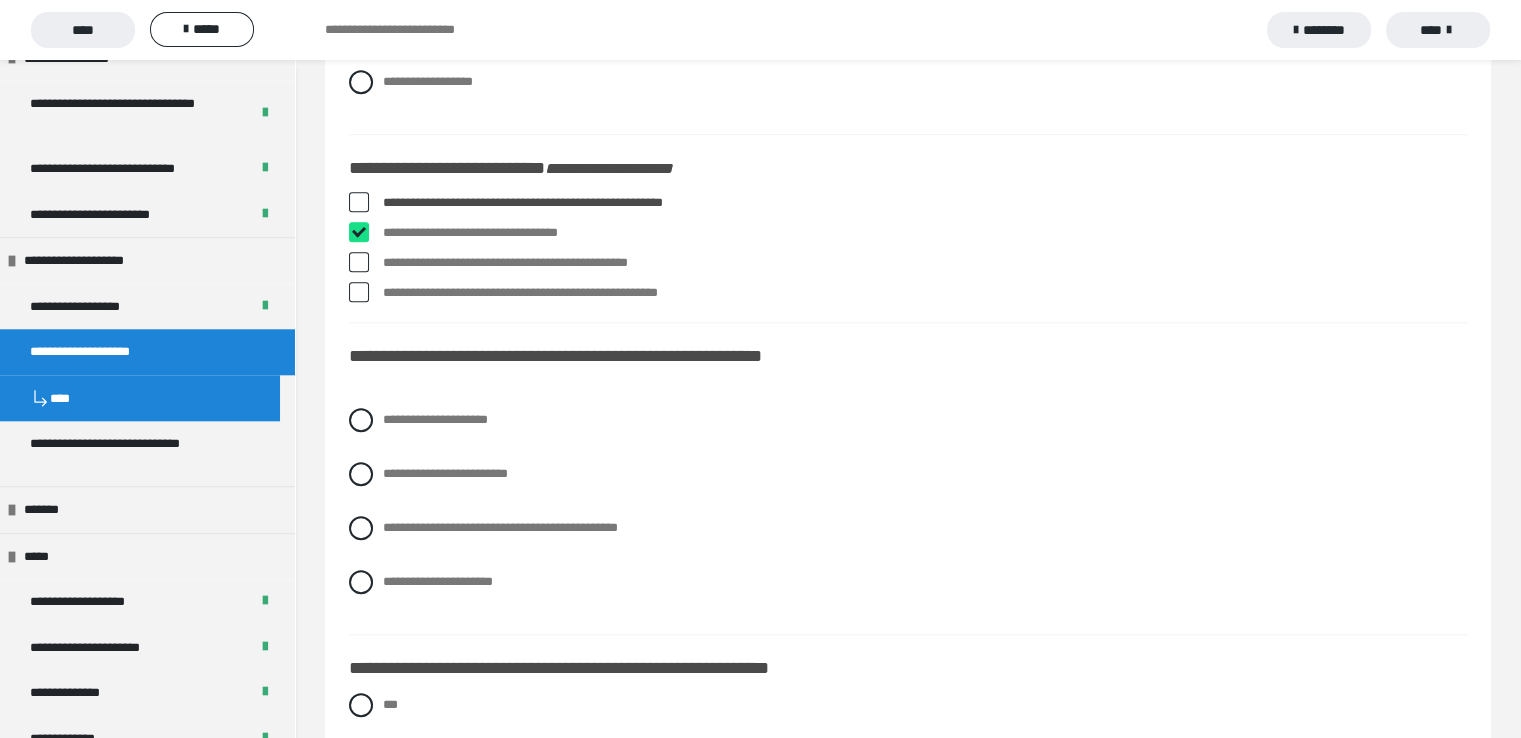 checkbox on "****" 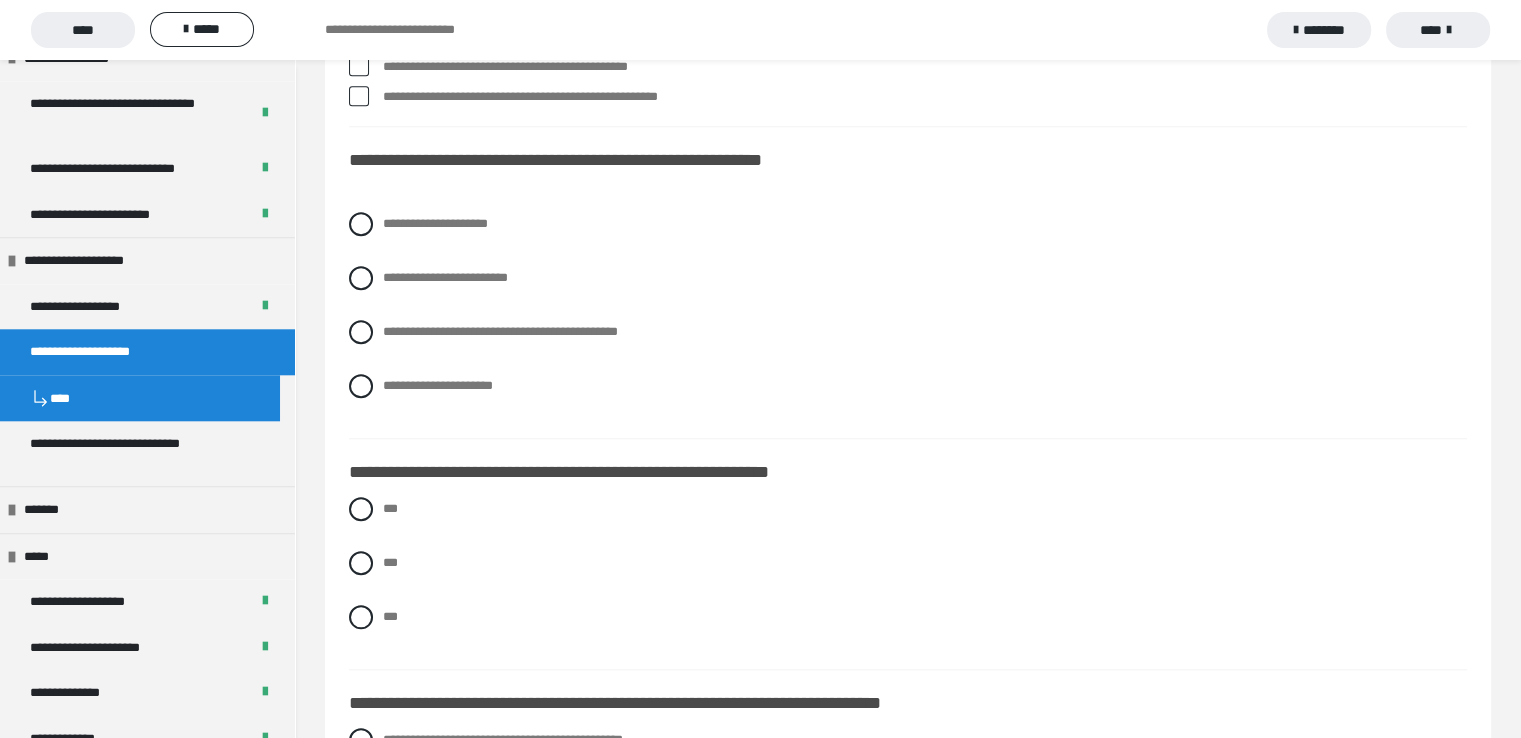 scroll, scrollTop: 1700, scrollLeft: 0, axis: vertical 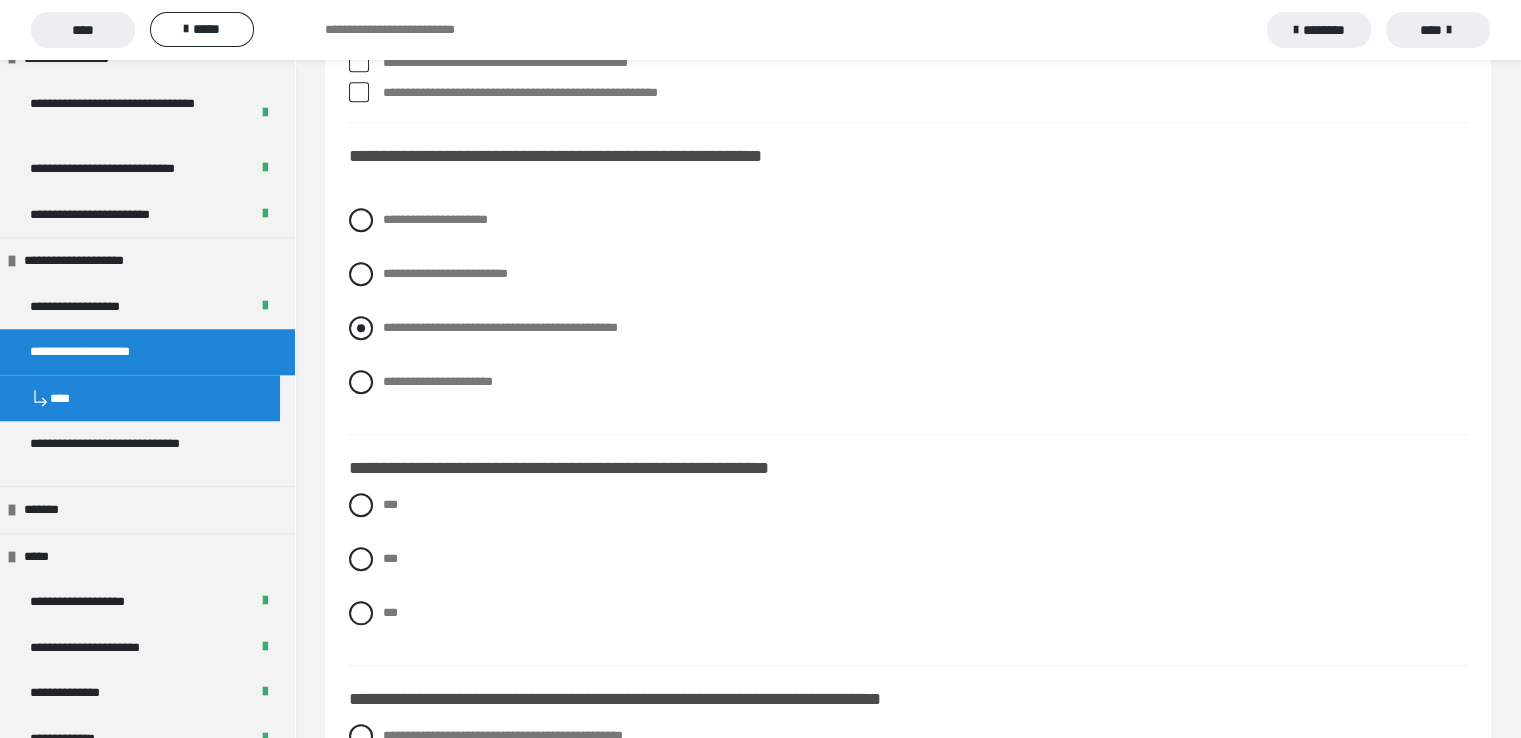 click at bounding box center [361, 328] 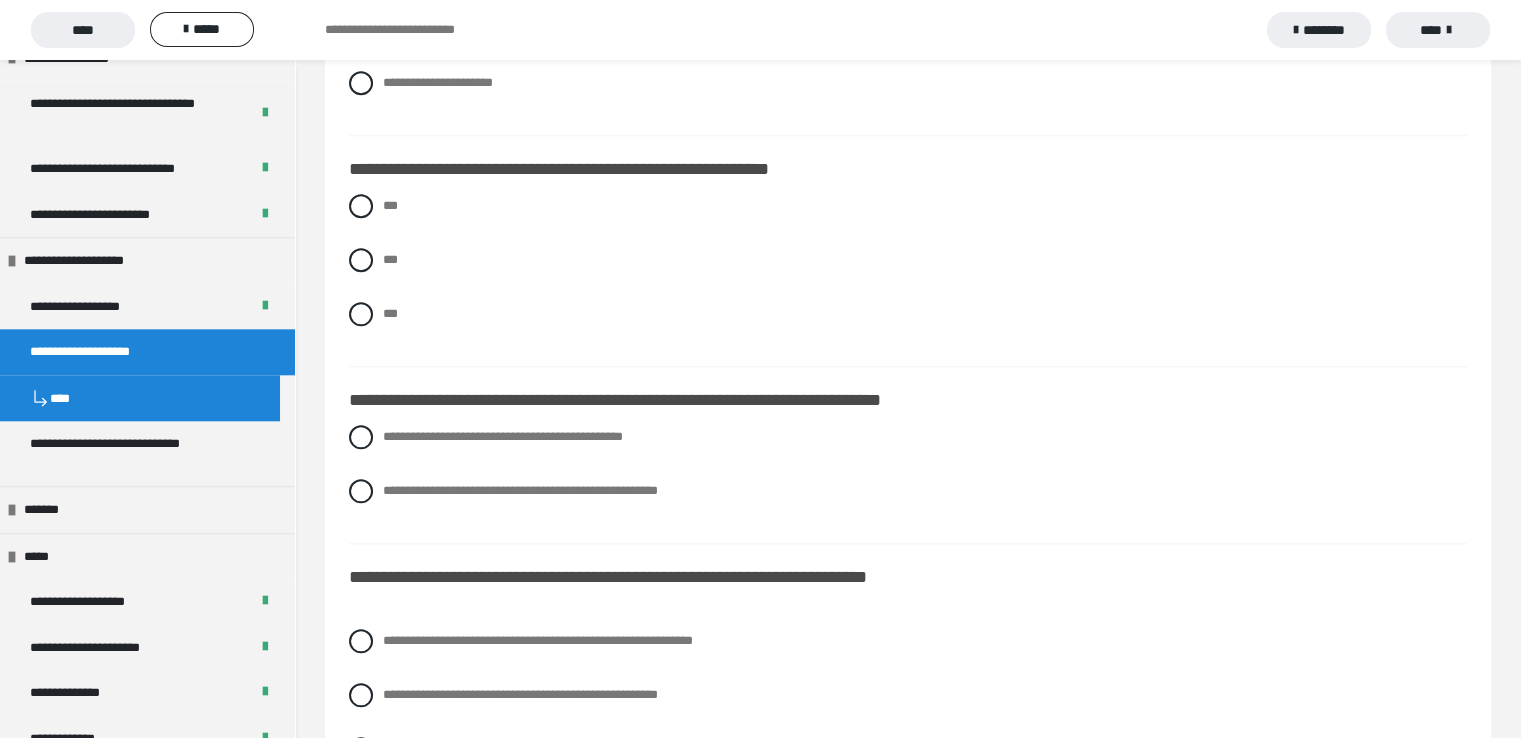 scroll, scrollTop: 2000, scrollLeft: 0, axis: vertical 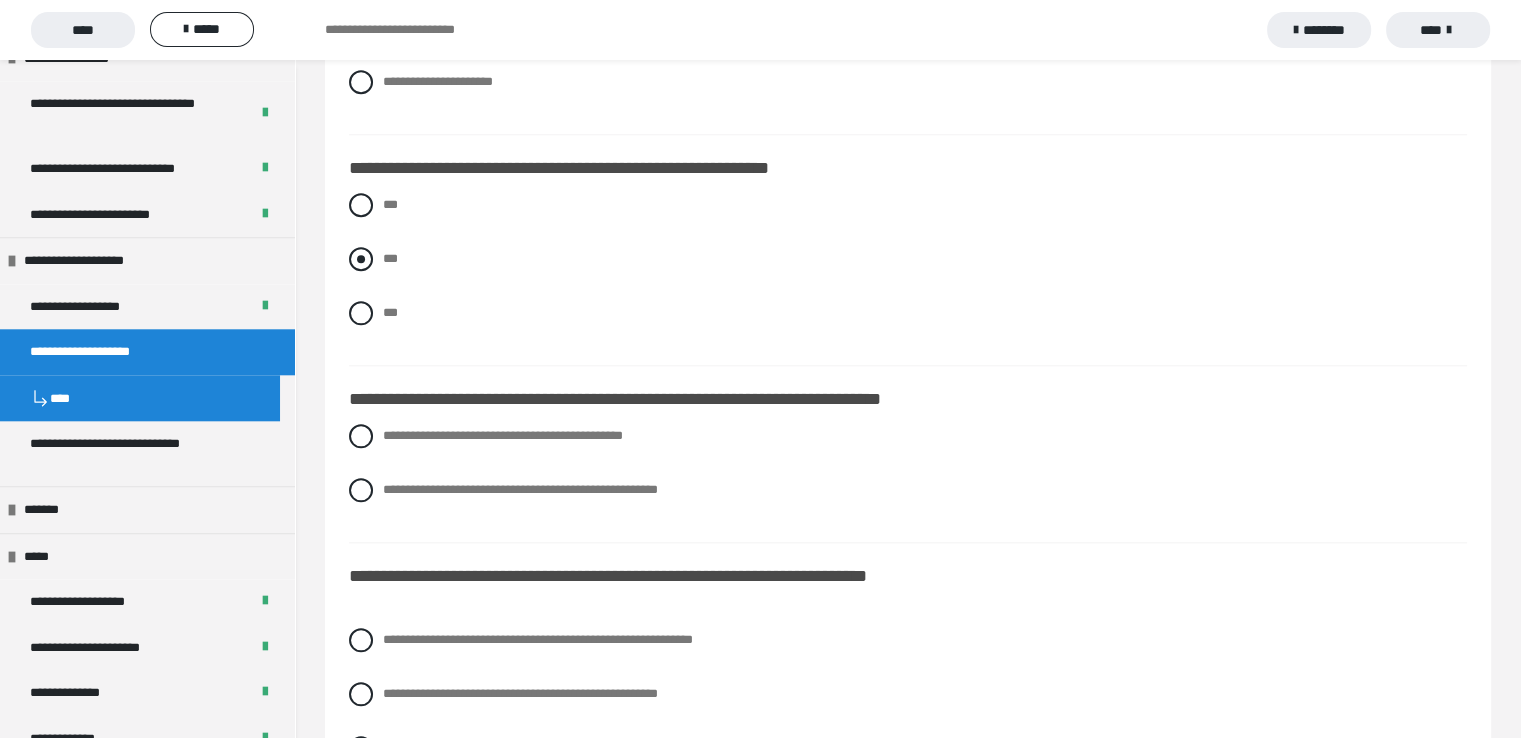 click at bounding box center (361, 259) 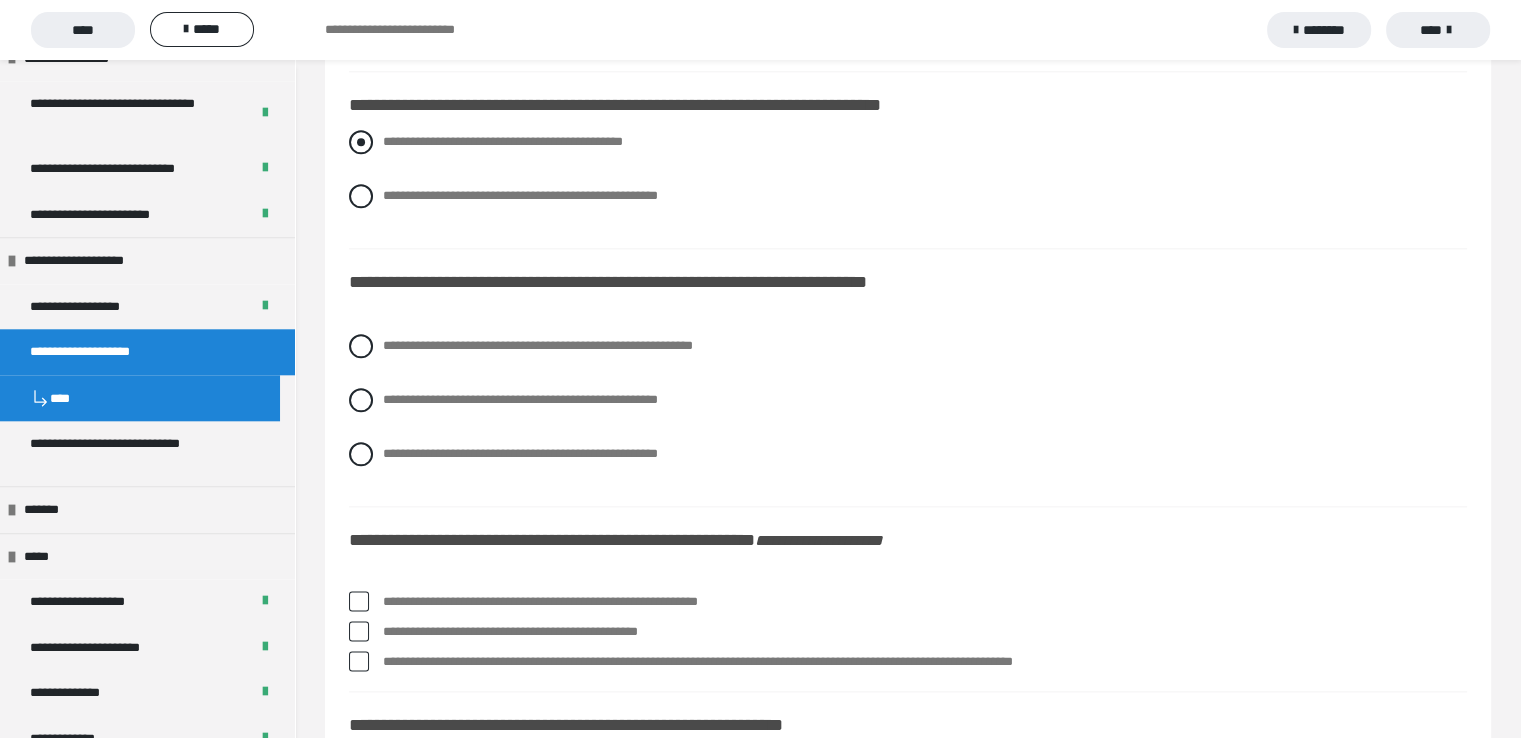 scroll, scrollTop: 2300, scrollLeft: 0, axis: vertical 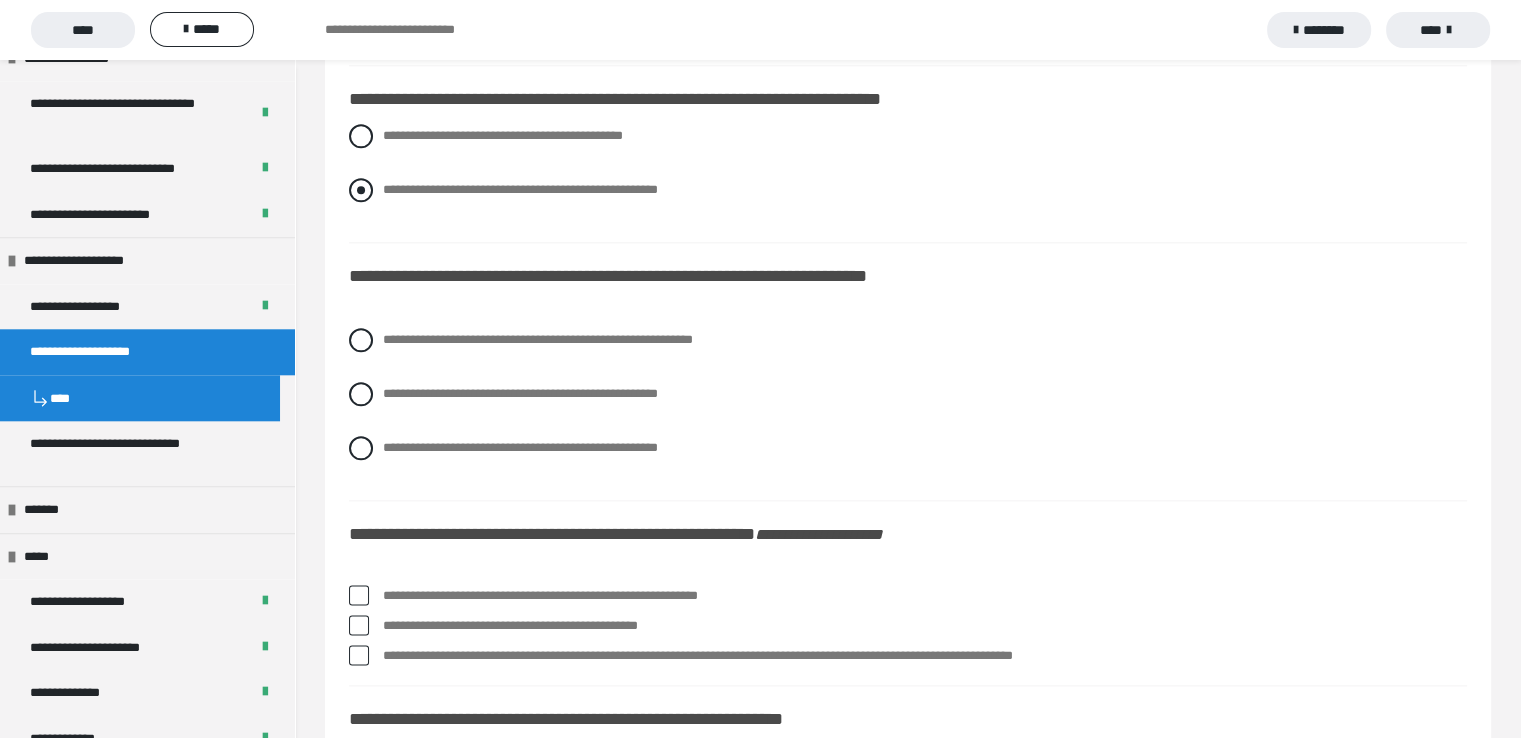 click at bounding box center (361, 190) 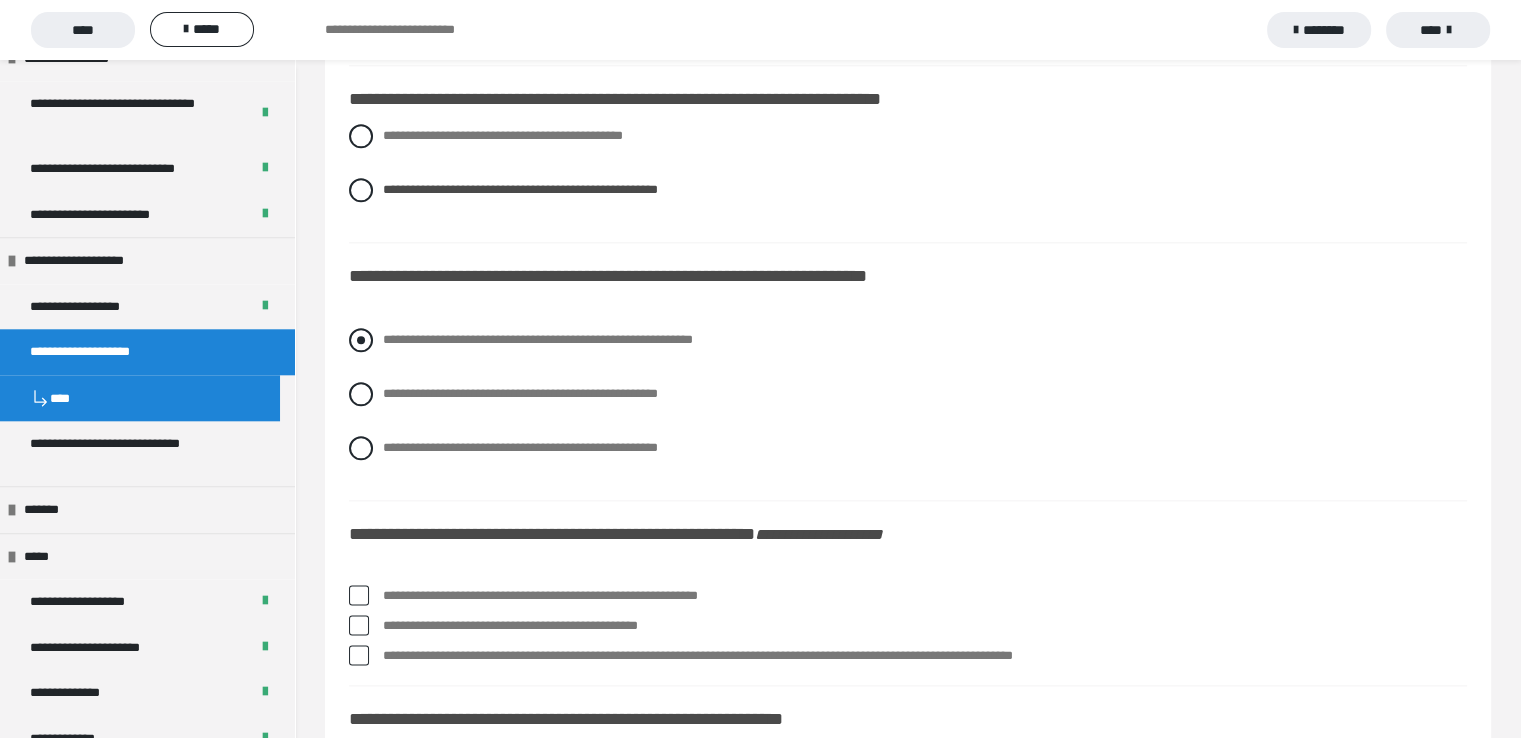 scroll, scrollTop: 2400, scrollLeft: 0, axis: vertical 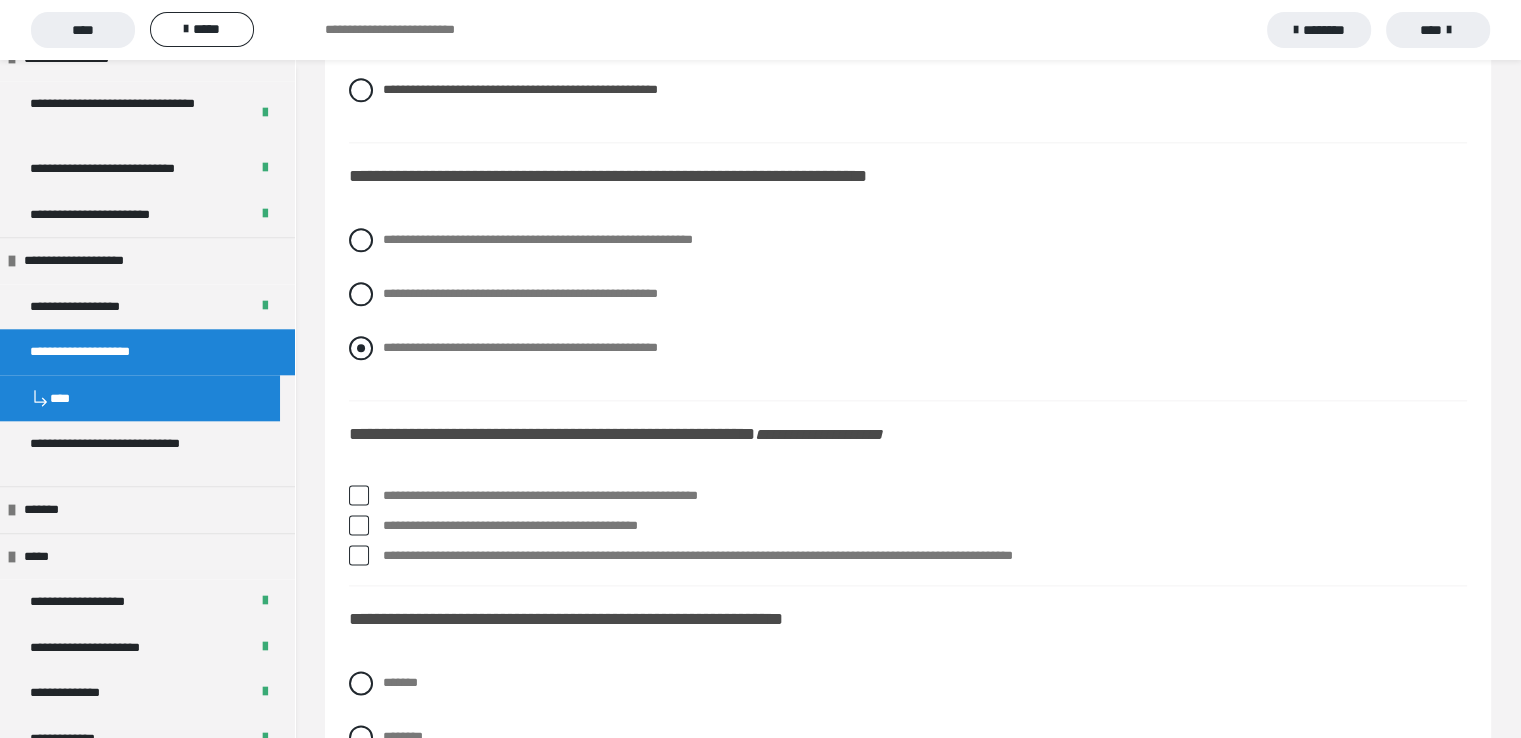 click at bounding box center (361, 348) 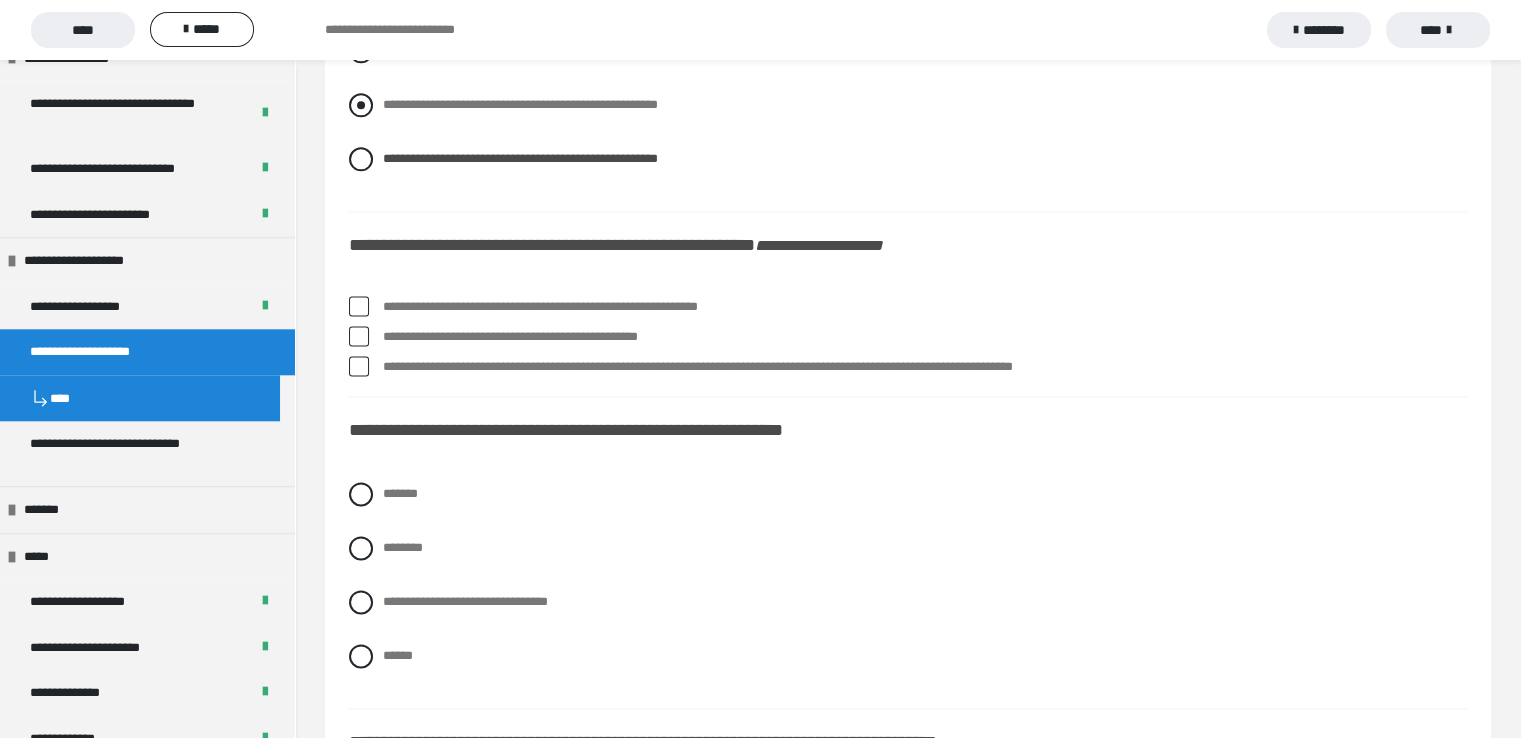scroll, scrollTop: 2600, scrollLeft: 0, axis: vertical 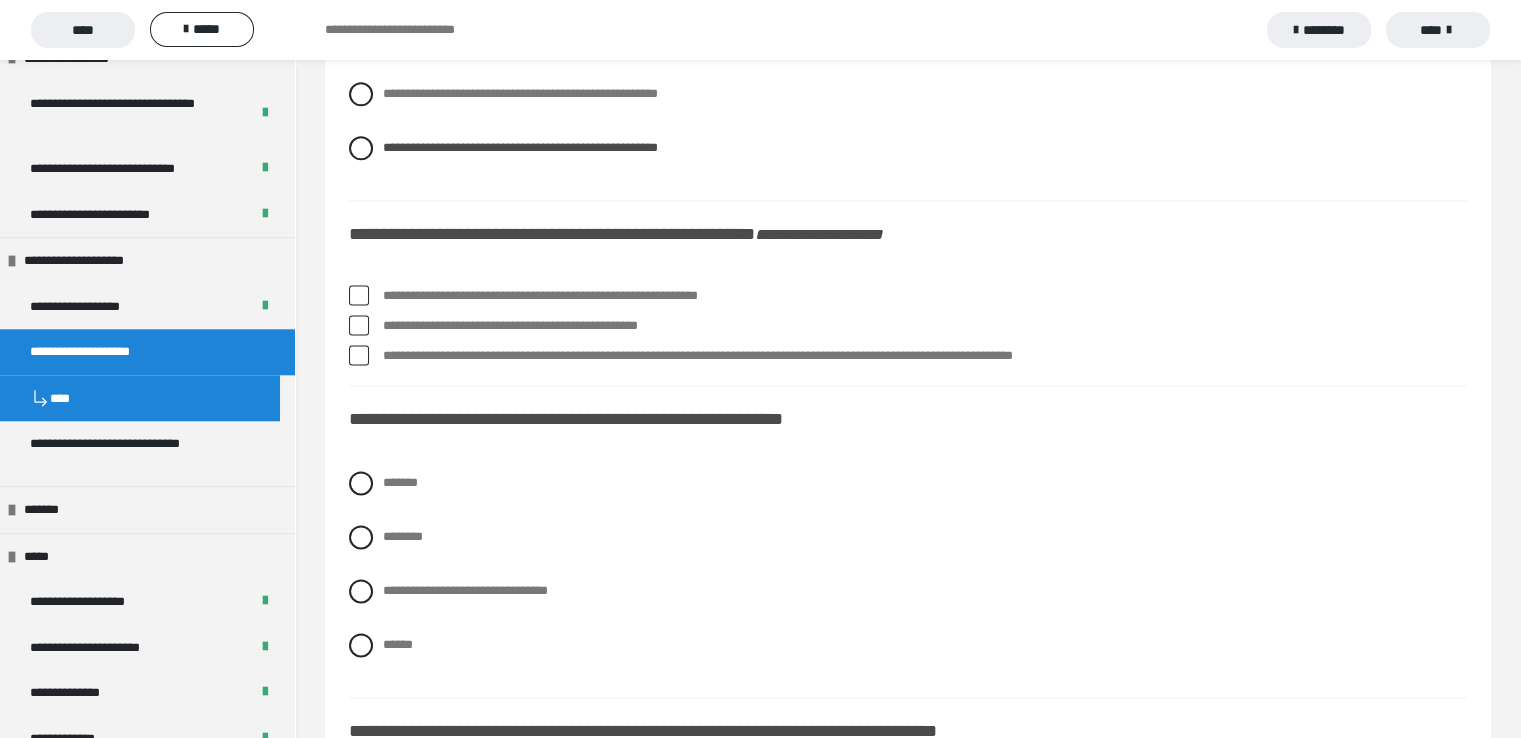 click at bounding box center [359, 295] 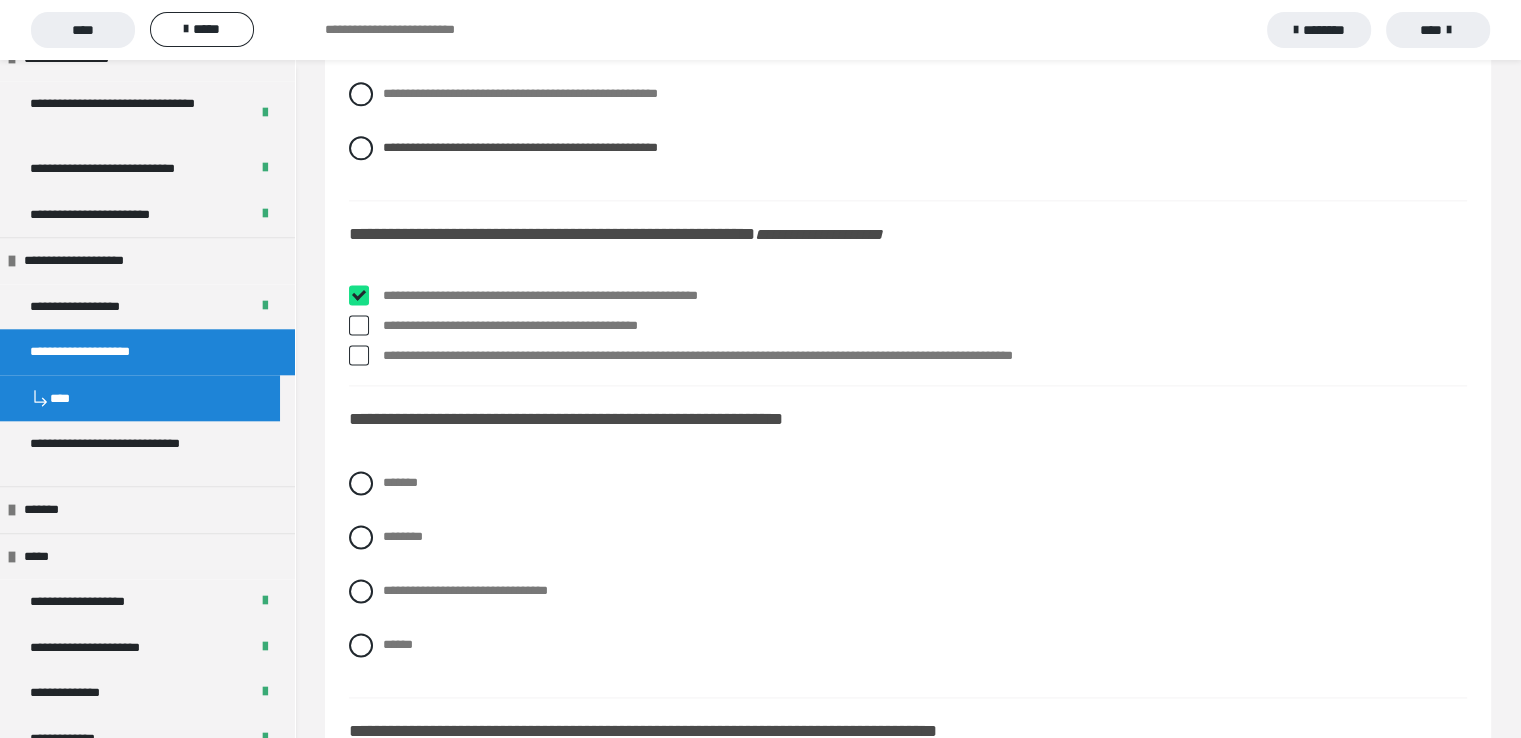 checkbox on "****" 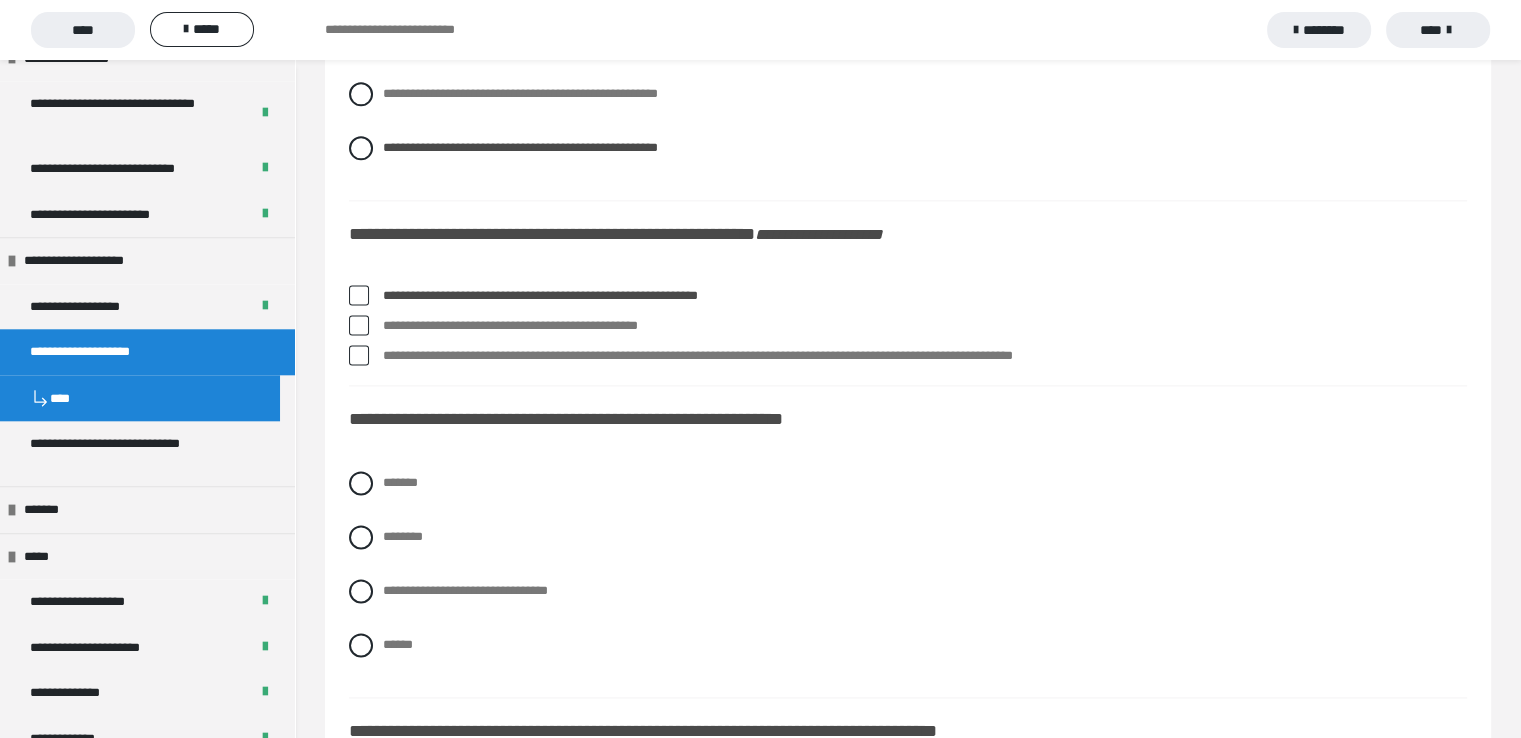 click at bounding box center (359, 325) 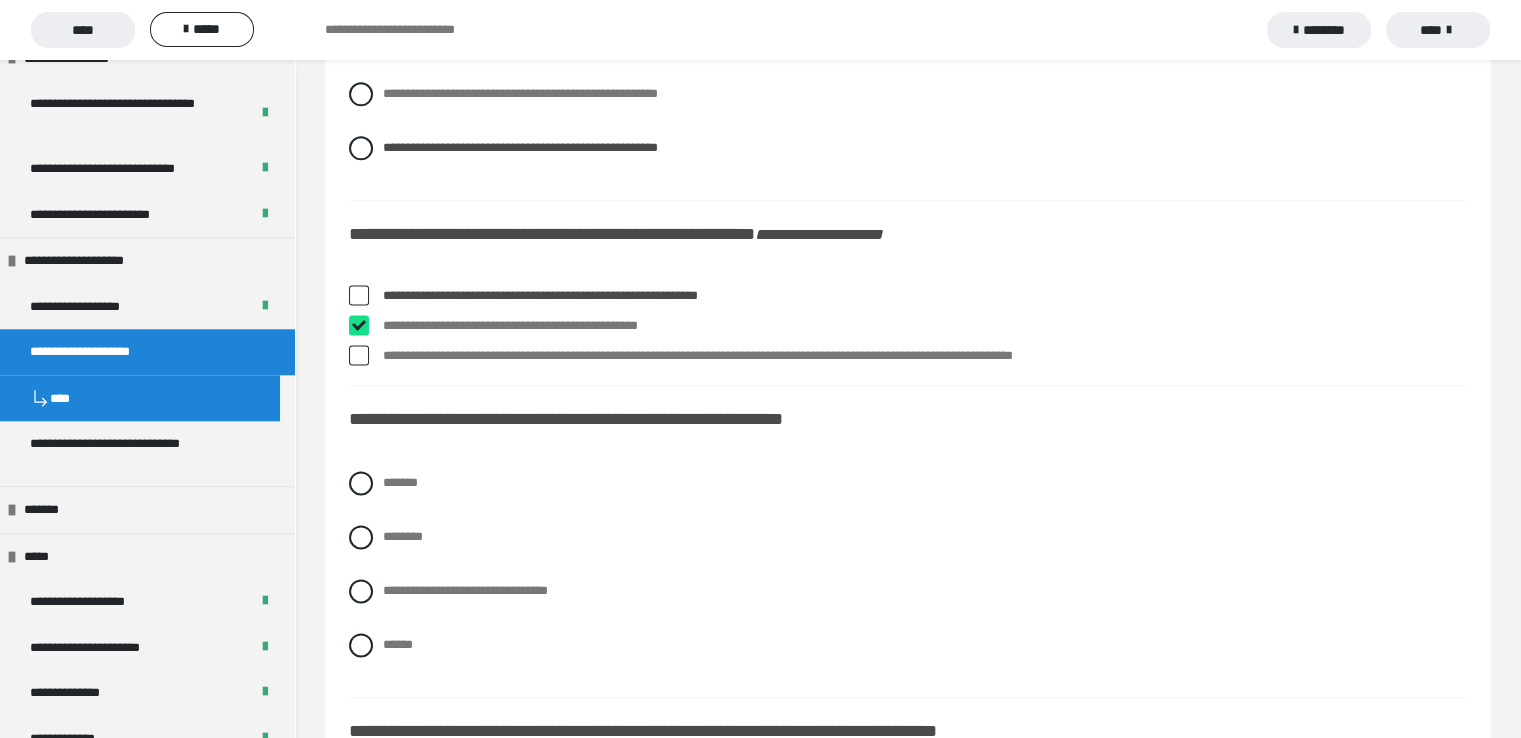 checkbox on "****" 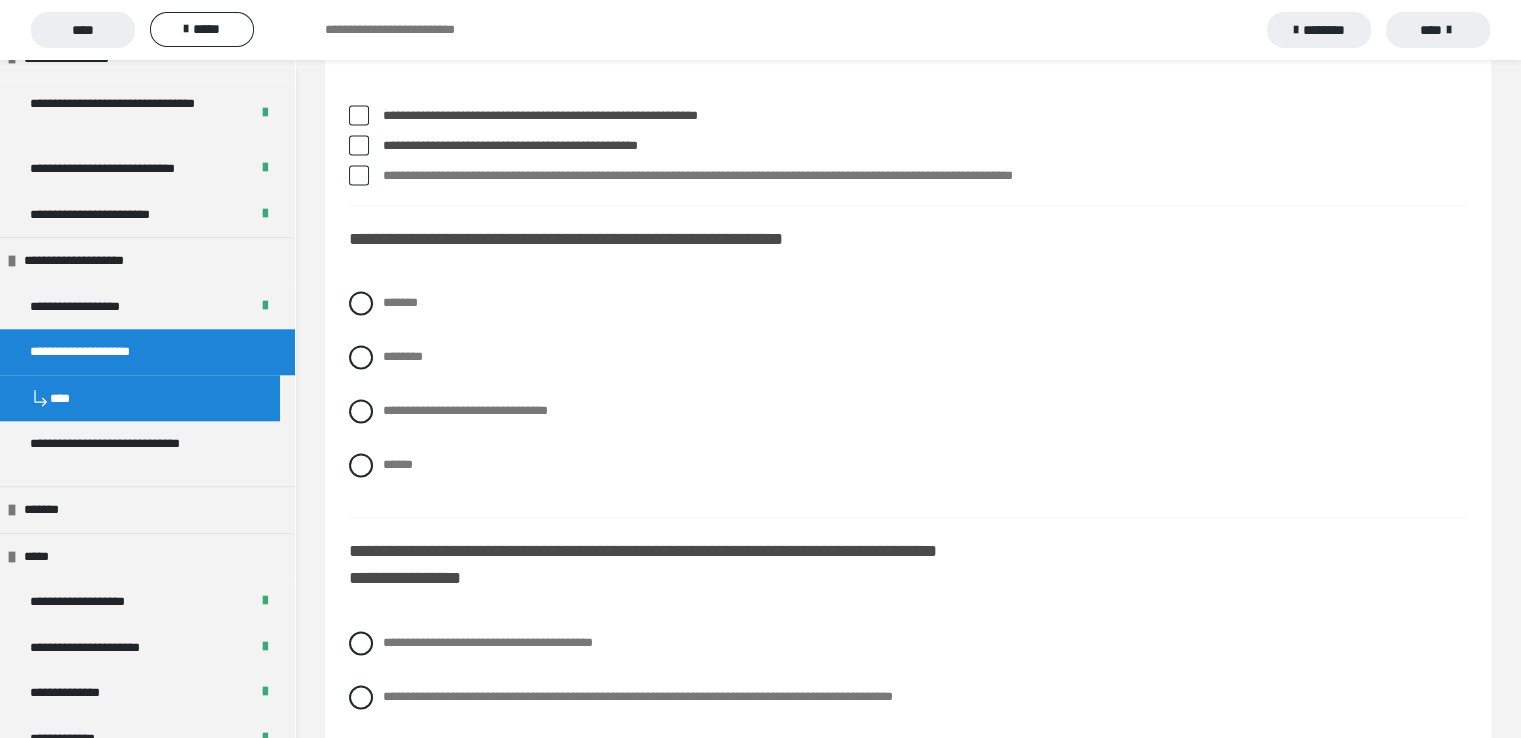 scroll, scrollTop: 2800, scrollLeft: 0, axis: vertical 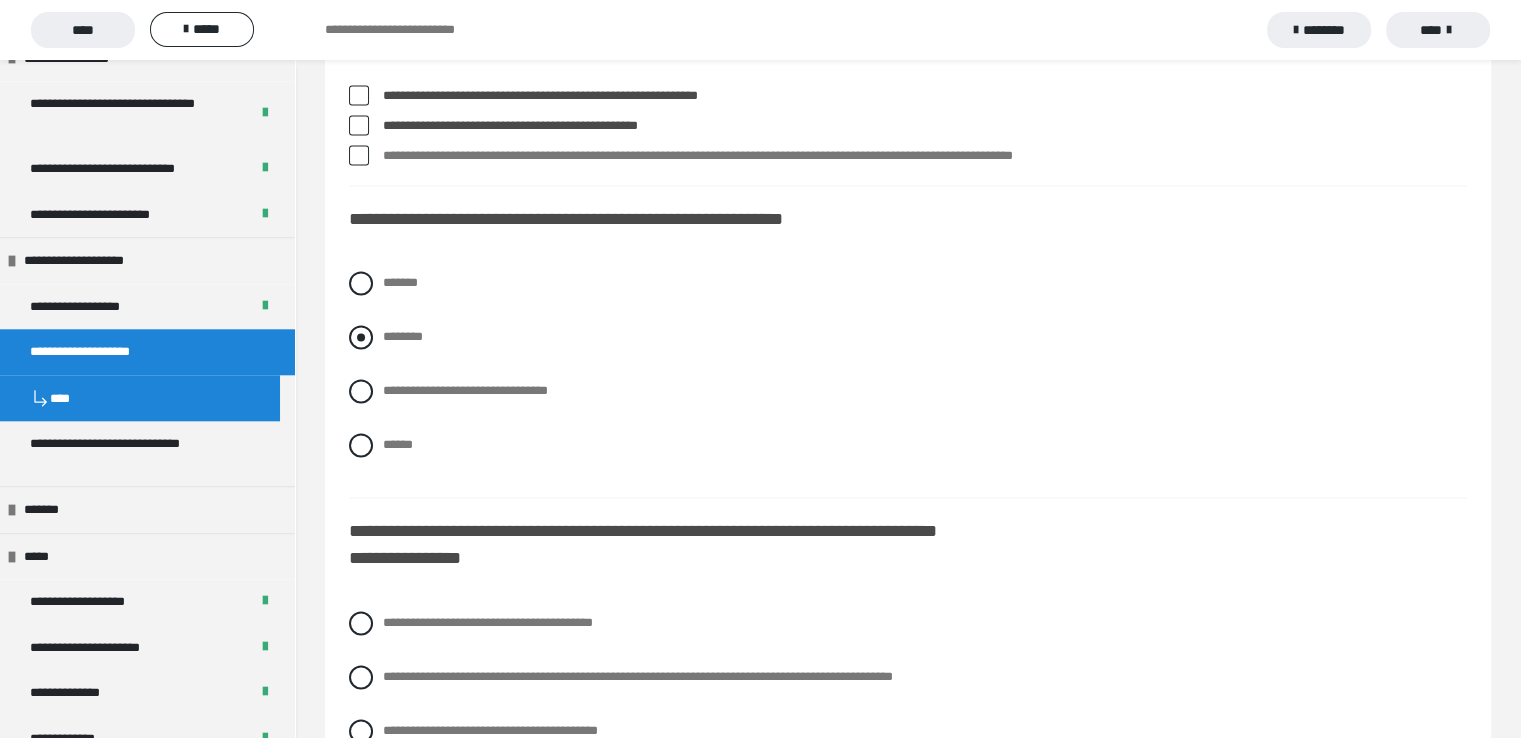 click at bounding box center [361, 337] 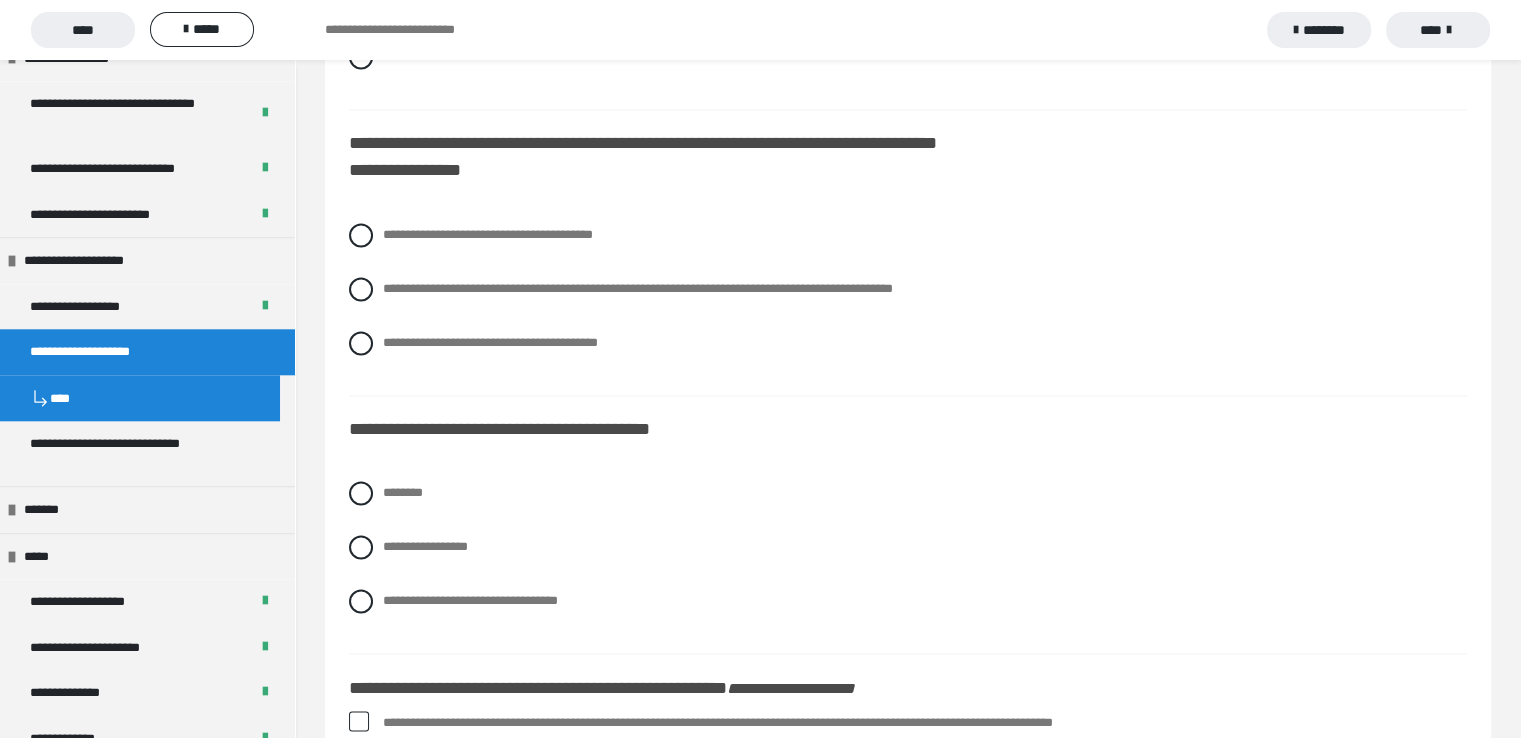 scroll, scrollTop: 3200, scrollLeft: 0, axis: vertical 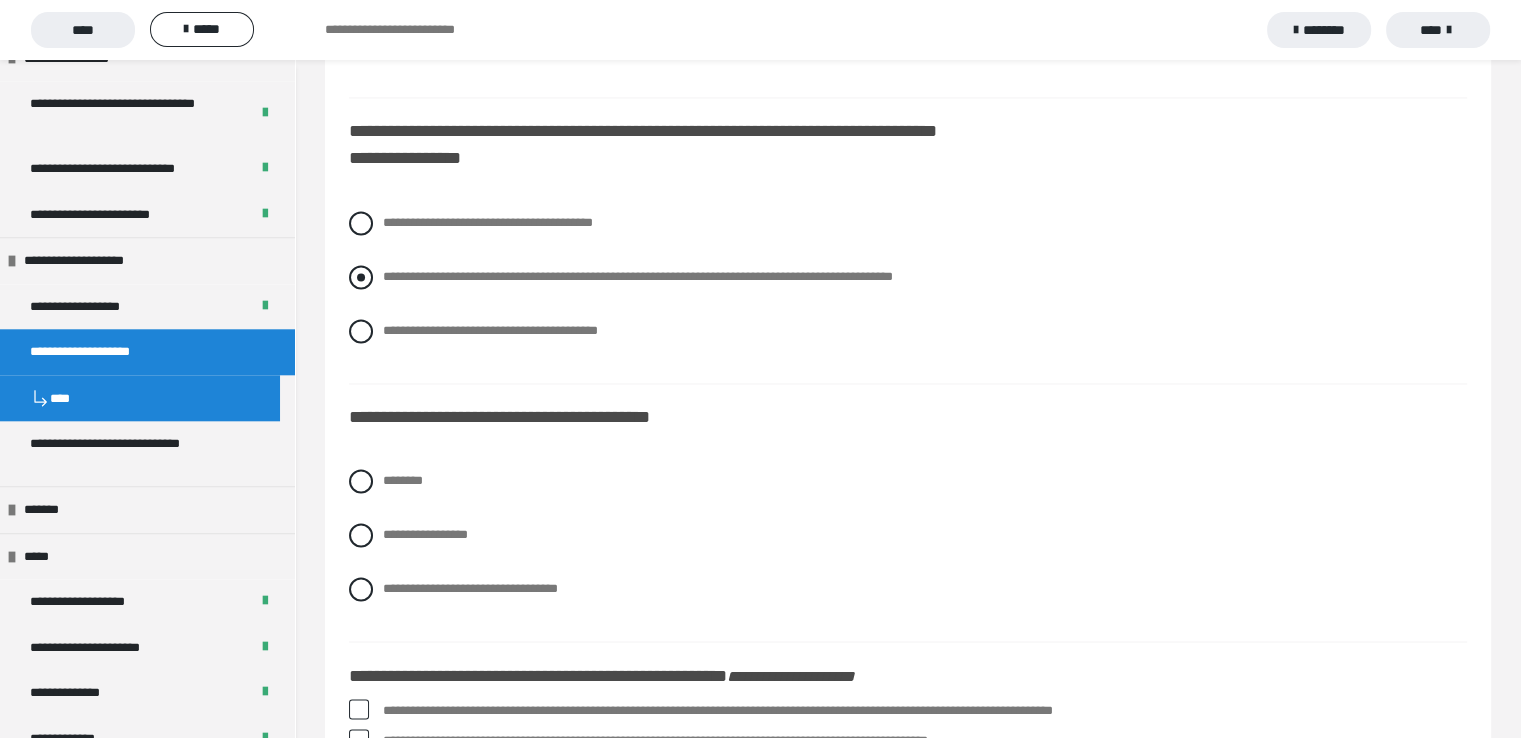 click at bounding box center [361, 277] 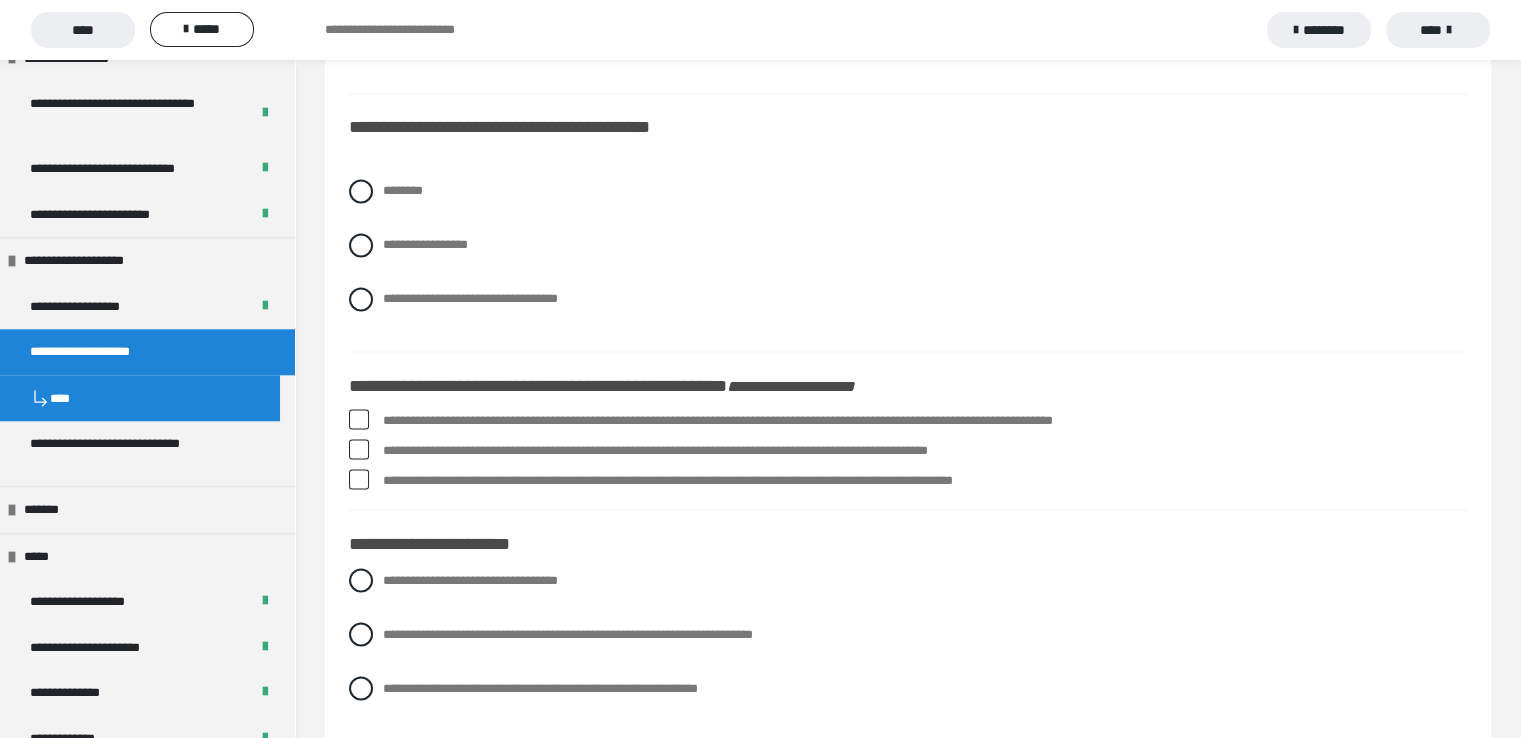 scroll, scrollTop: 3500, scrollLeft: 0, axis: vertical 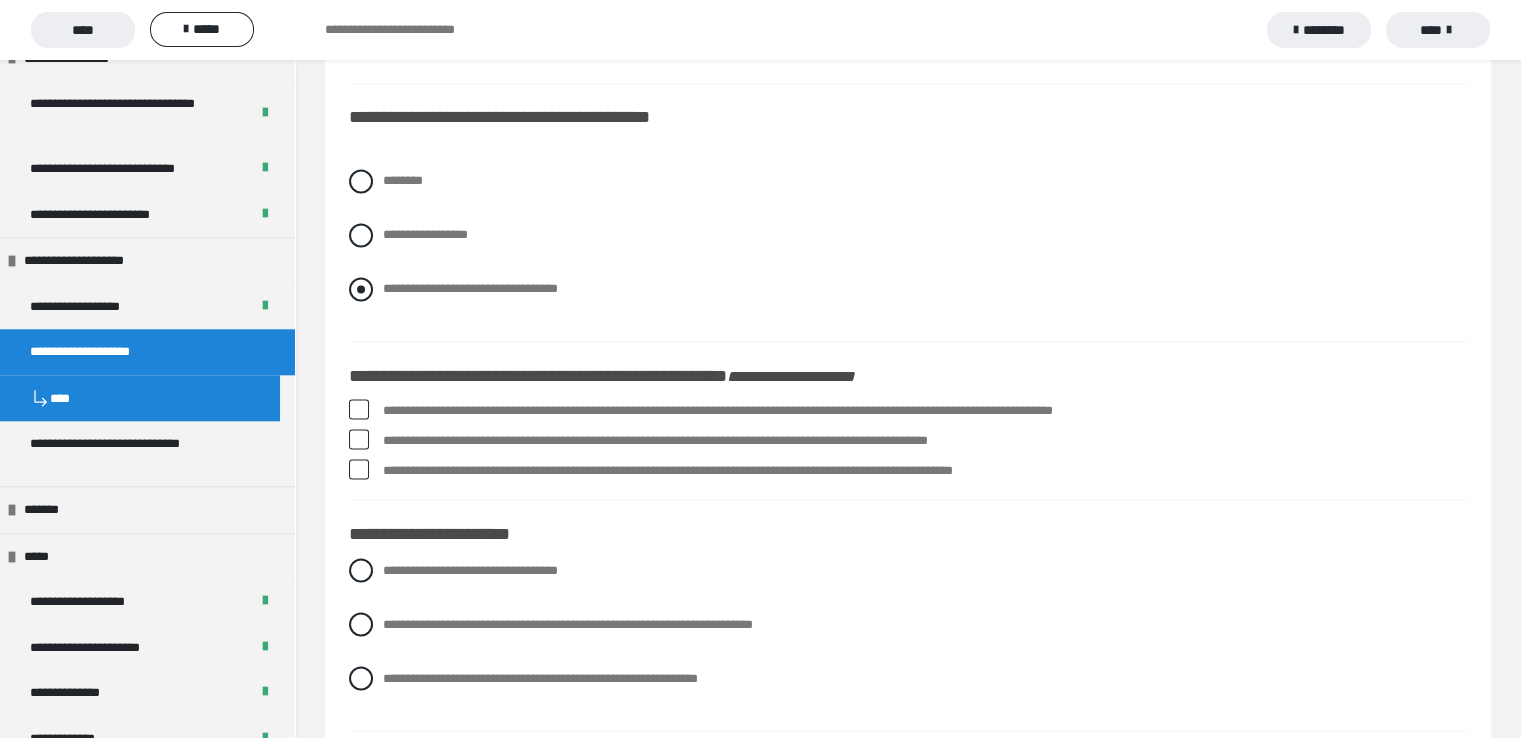 click at bounding box center (361, 289) 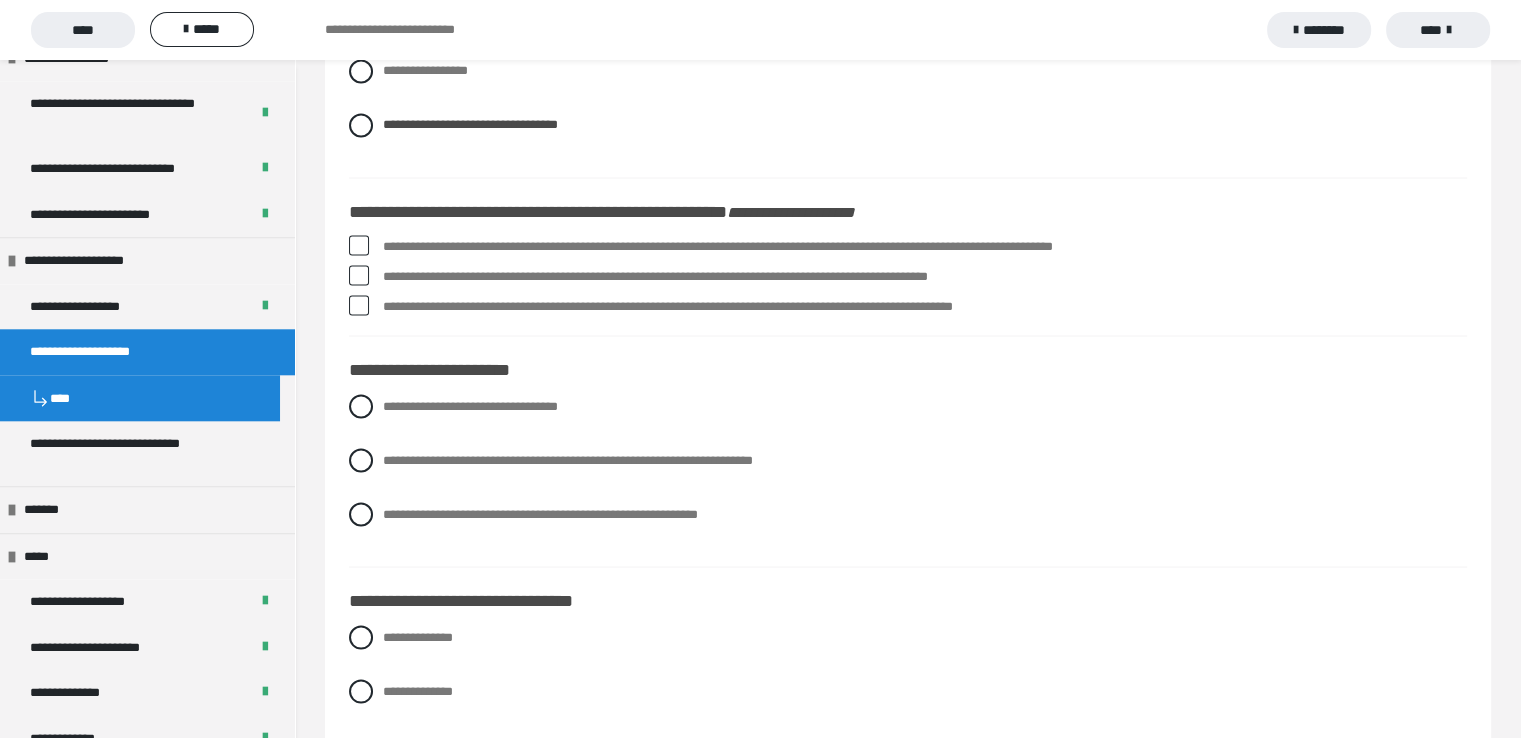 scroll, scrollTop: 3700, scrollLeft: 0, axis: vertical 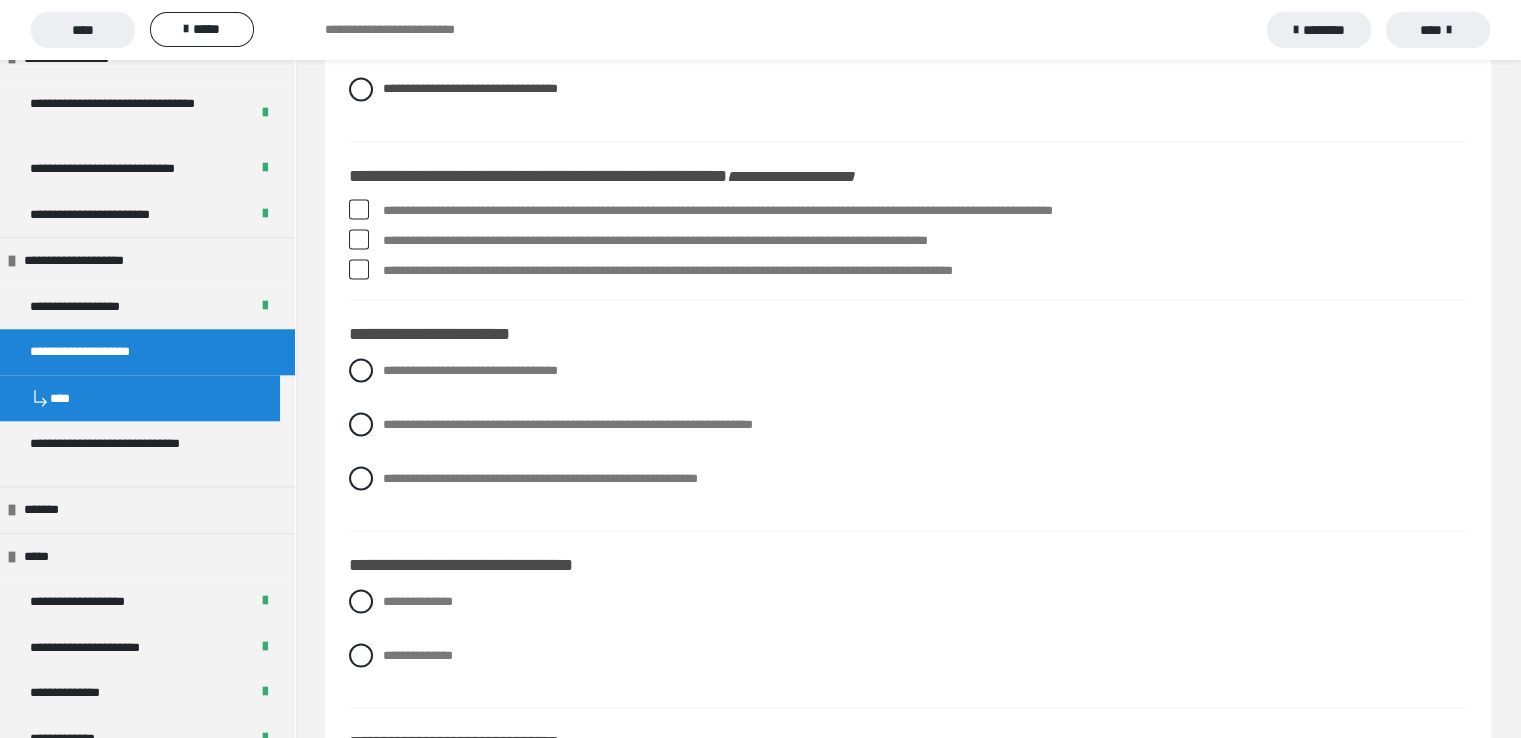 click at bounding box center (359, 209) 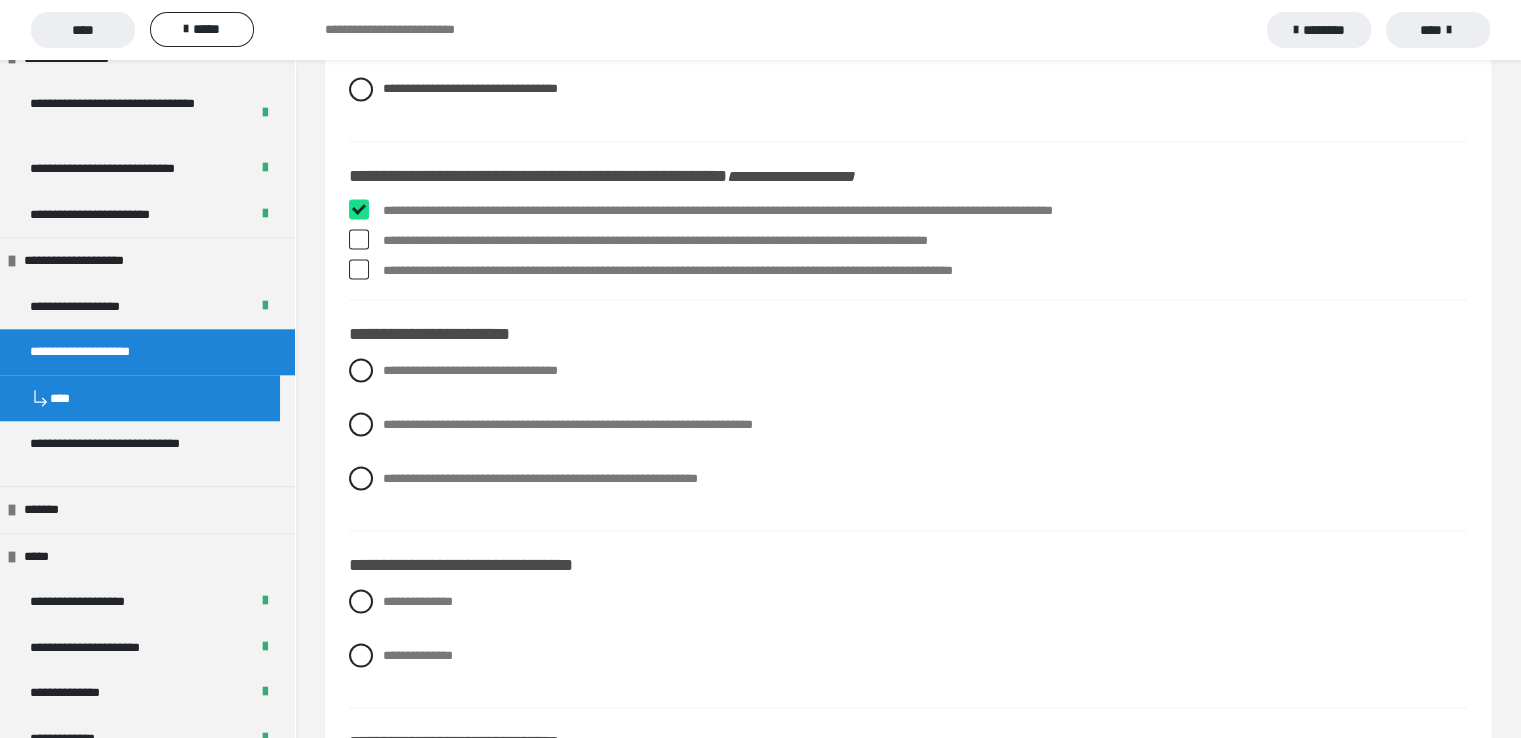 checkbox on "****" 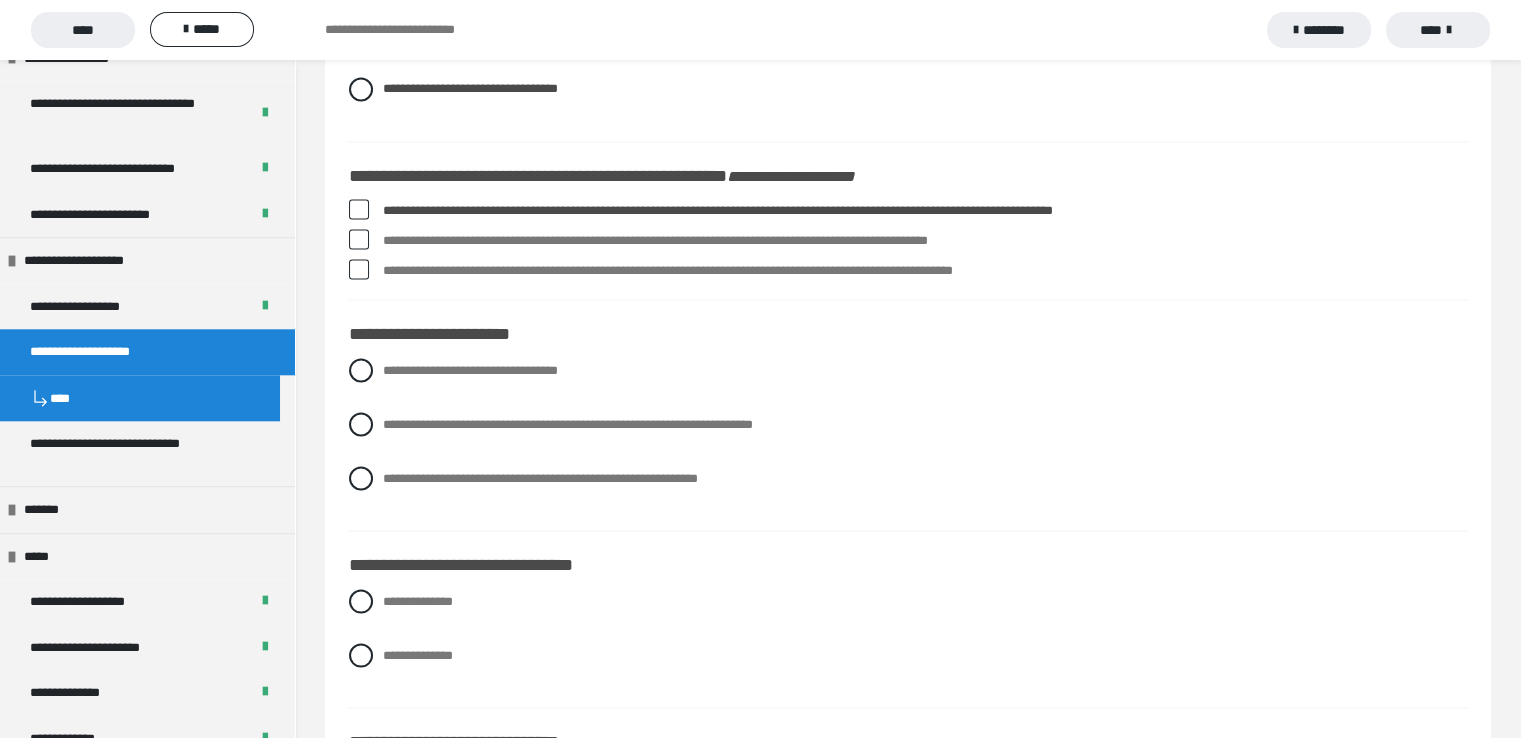 click at bounding box center (359, 269) 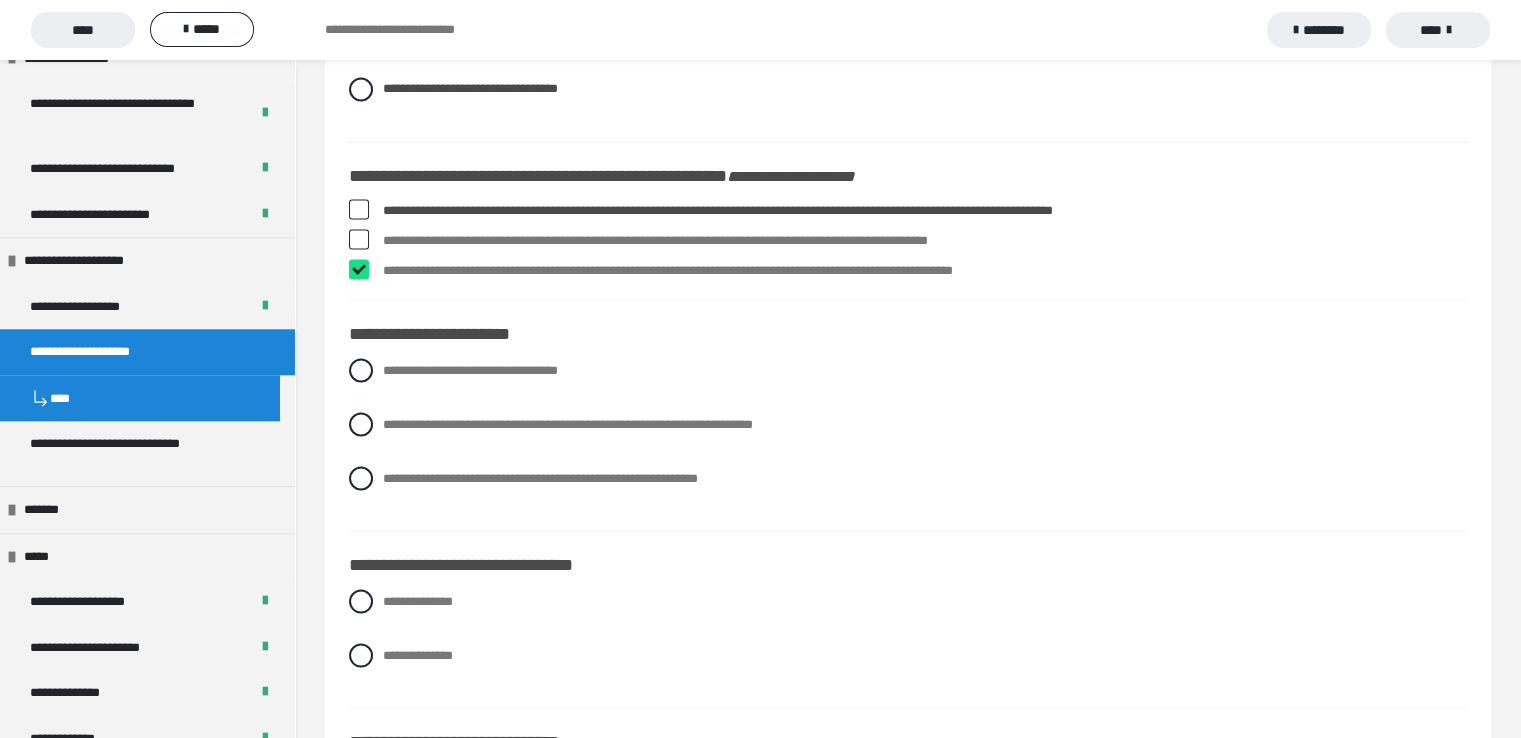 checkbox on "****" 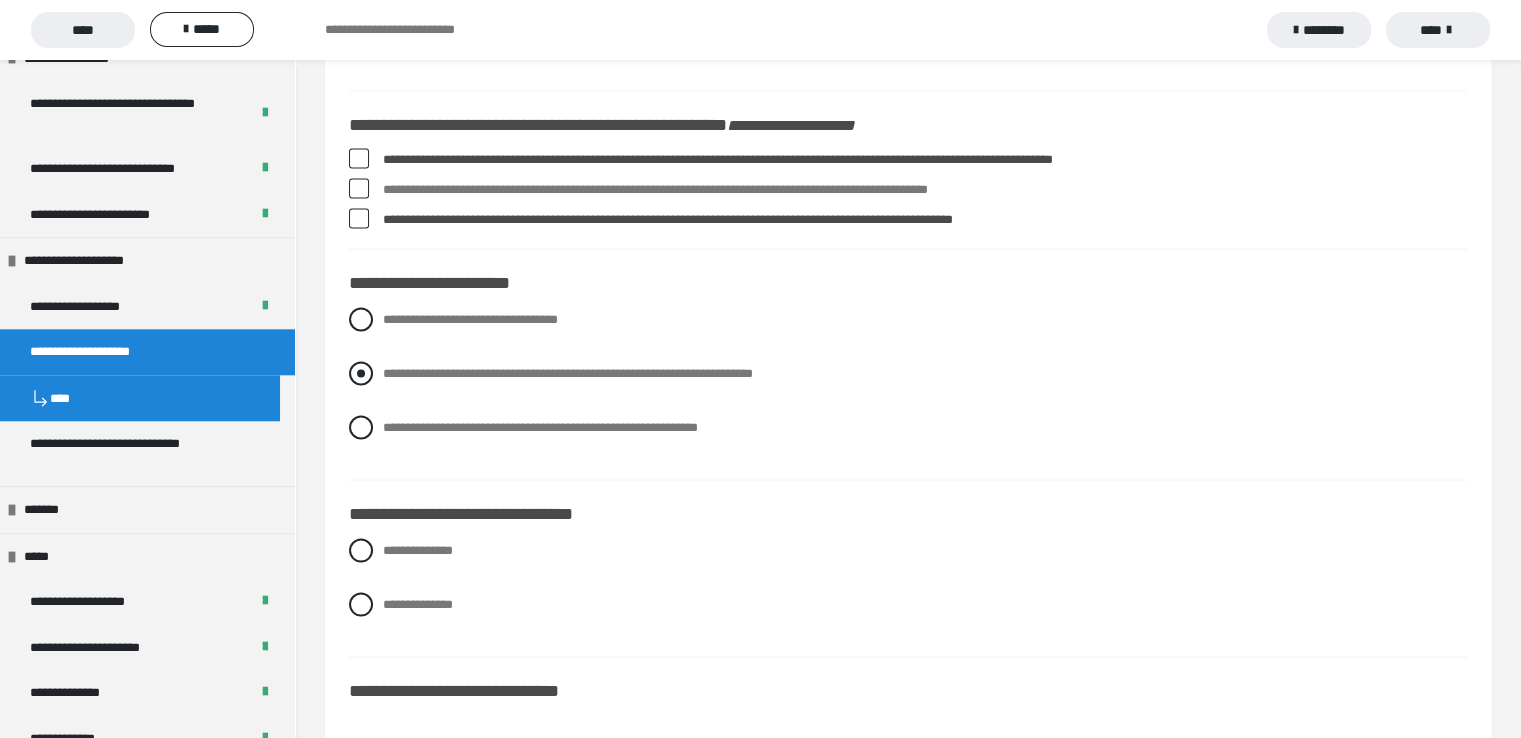 scroll, scrollTop: 3800, scrollLeft: 0, axis: vertical 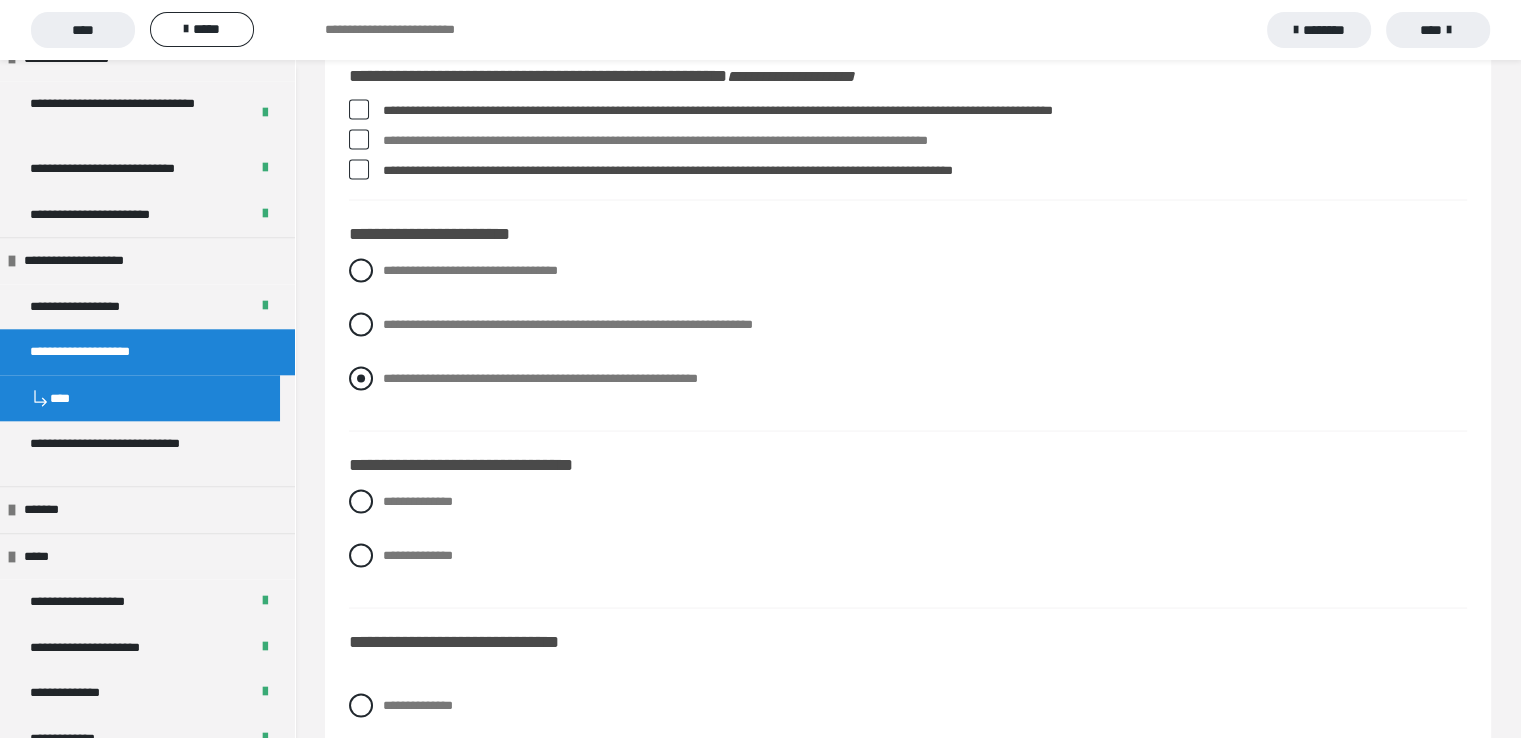 click at bounding box center (361, 378) 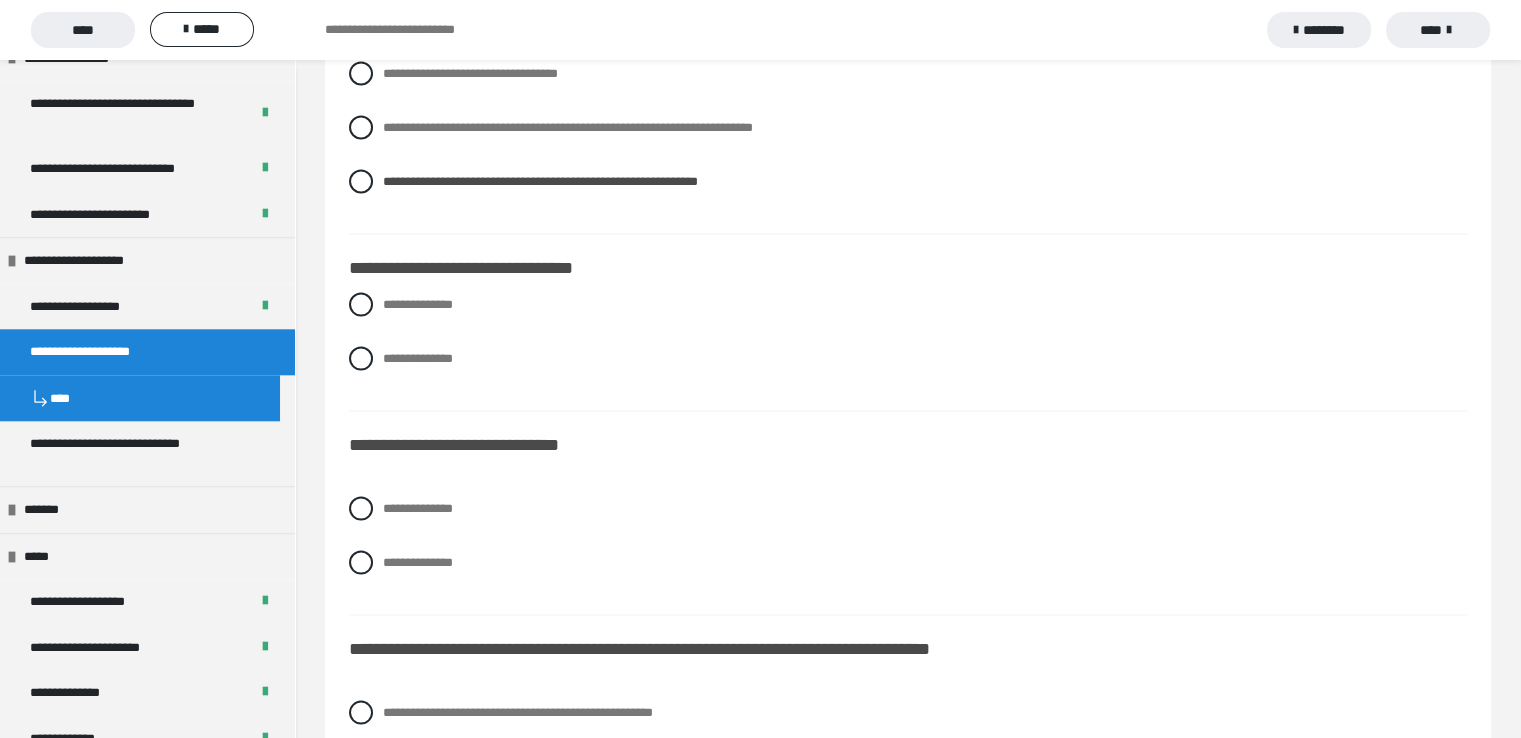 scroll, scrollTop: 4000, scrollLeft: 0, axis: vertical 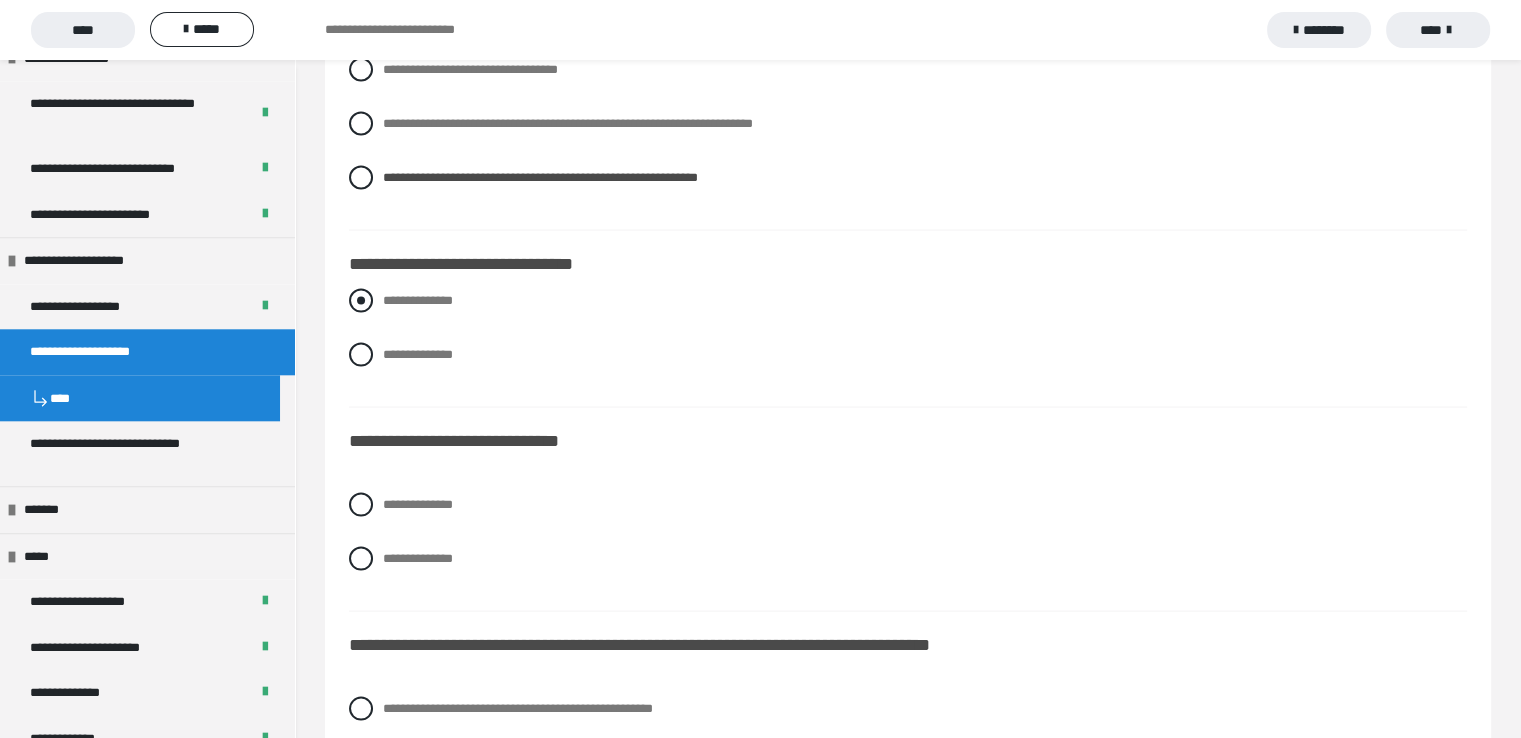 click at bounding box center [361, 301] 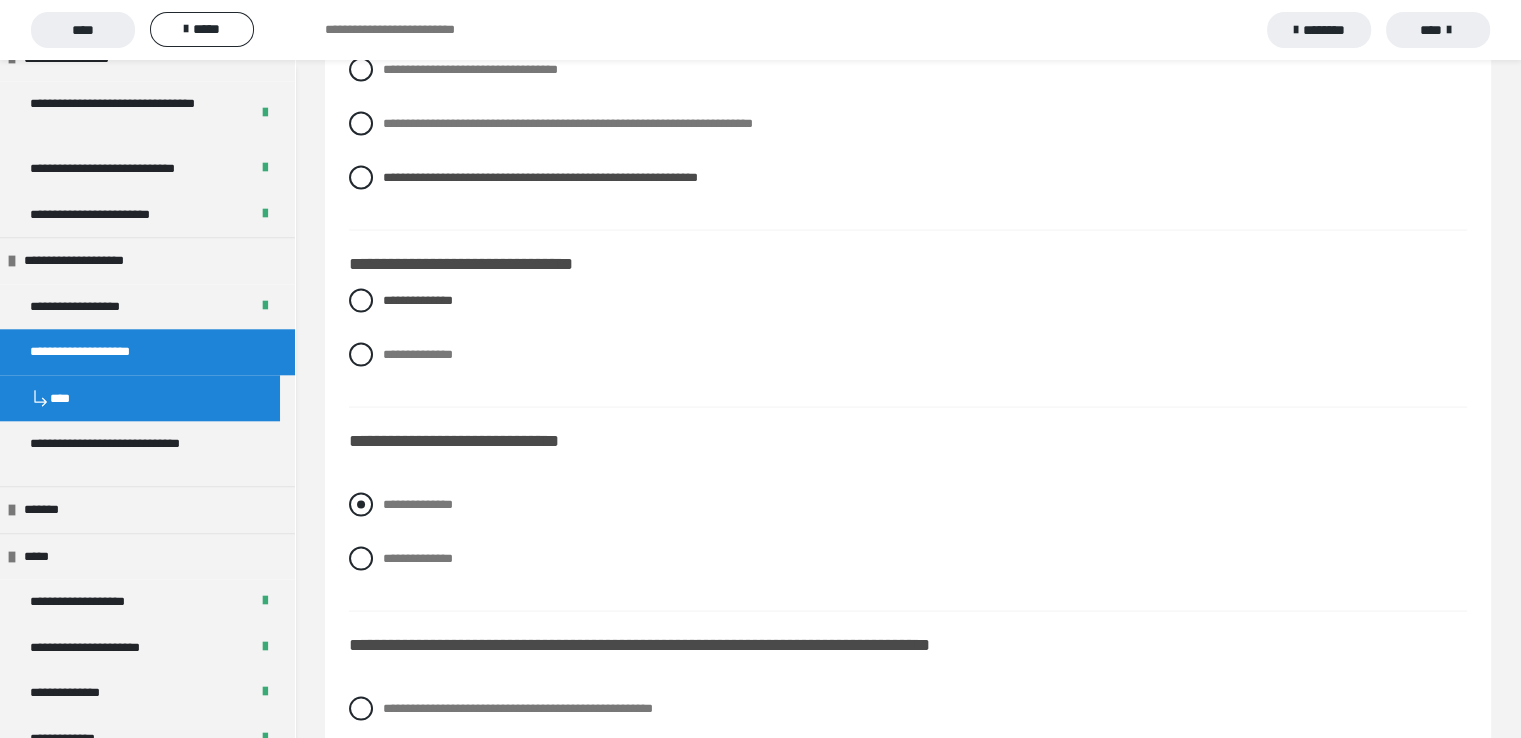 click at bounding box center (361, 505) 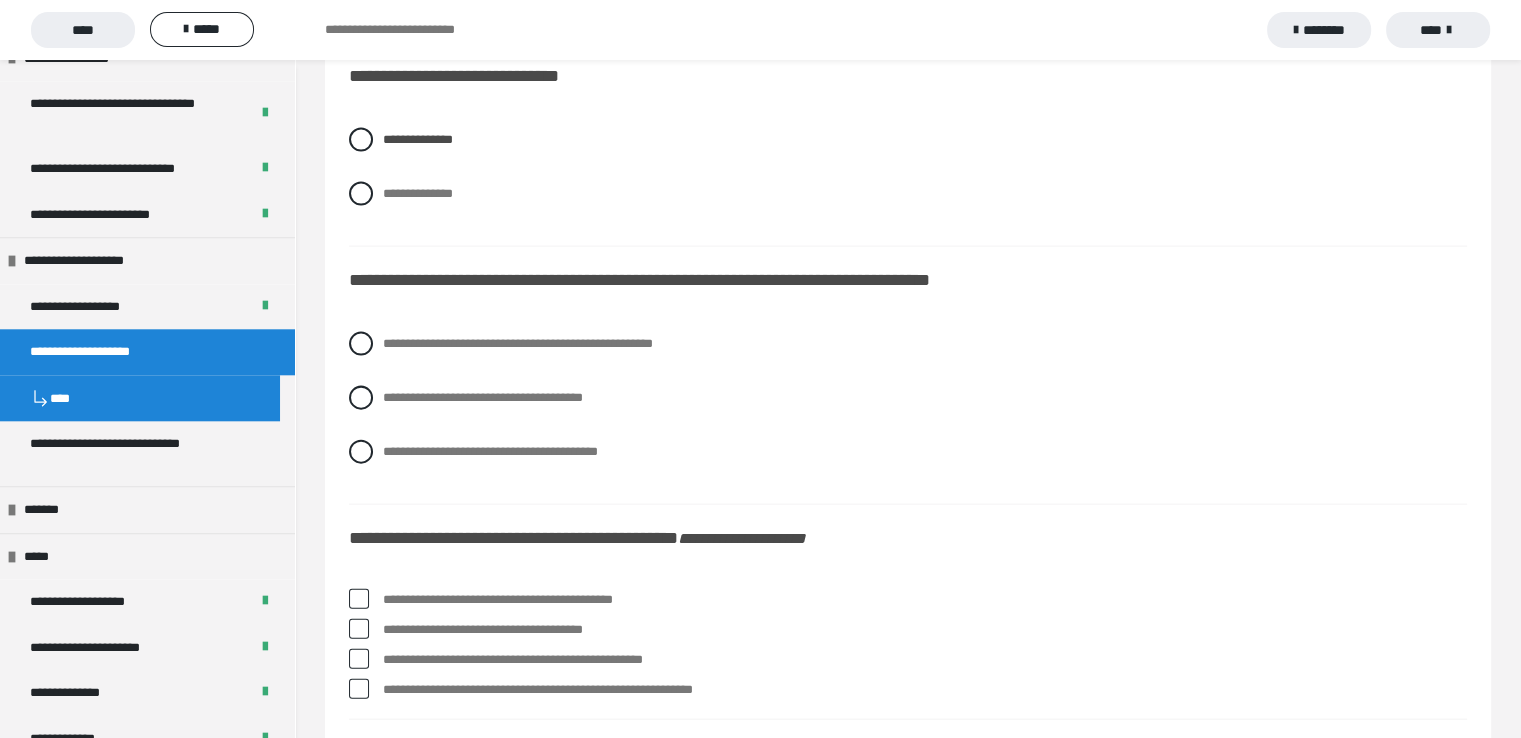scroll, scrollTop: 4400, scrollLeft: 0, axis: vertical 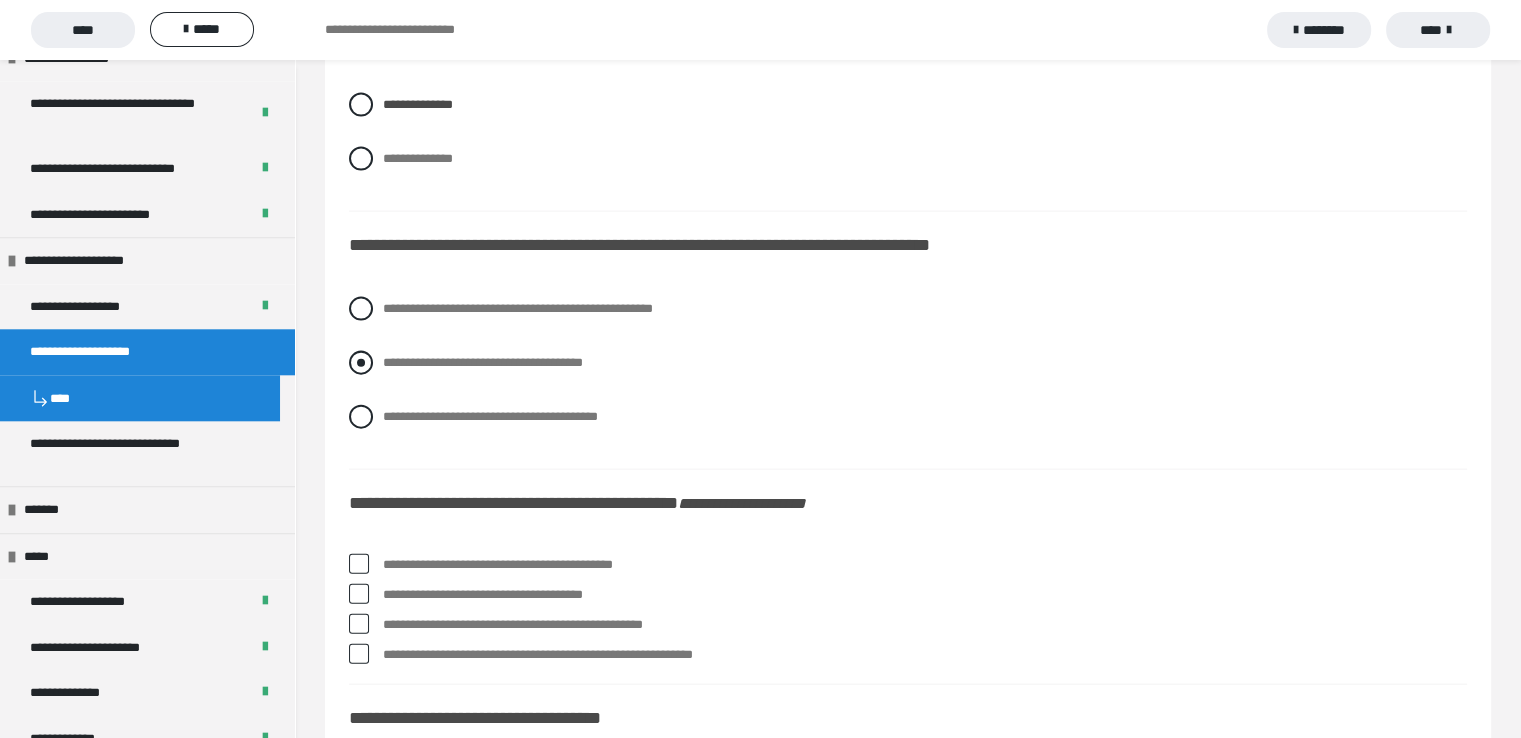 click at bounding box center [361, 363] 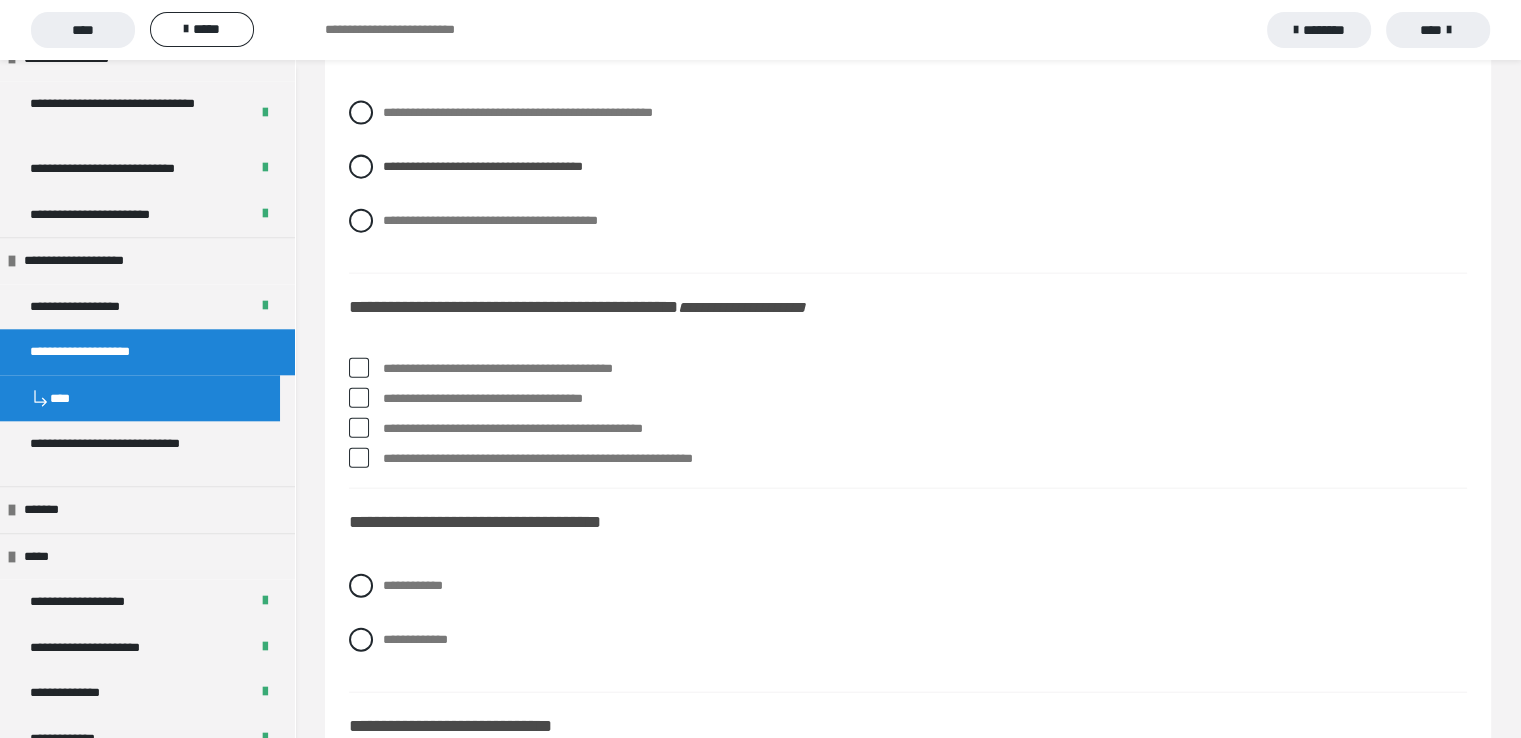 scroll, scrollTop: 4600, scrollLeft: 0, axis: vertical 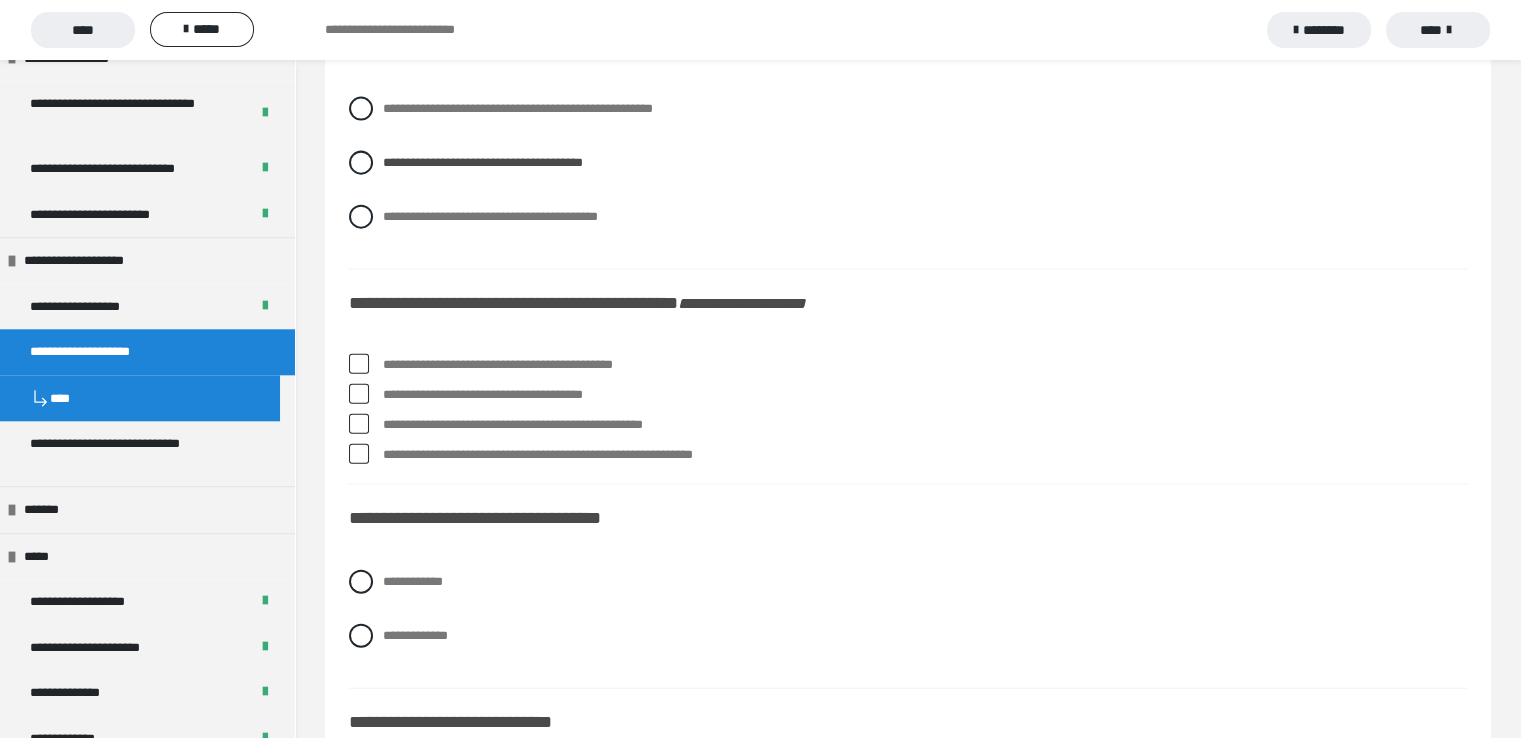 click at bounding box center (359, 394) 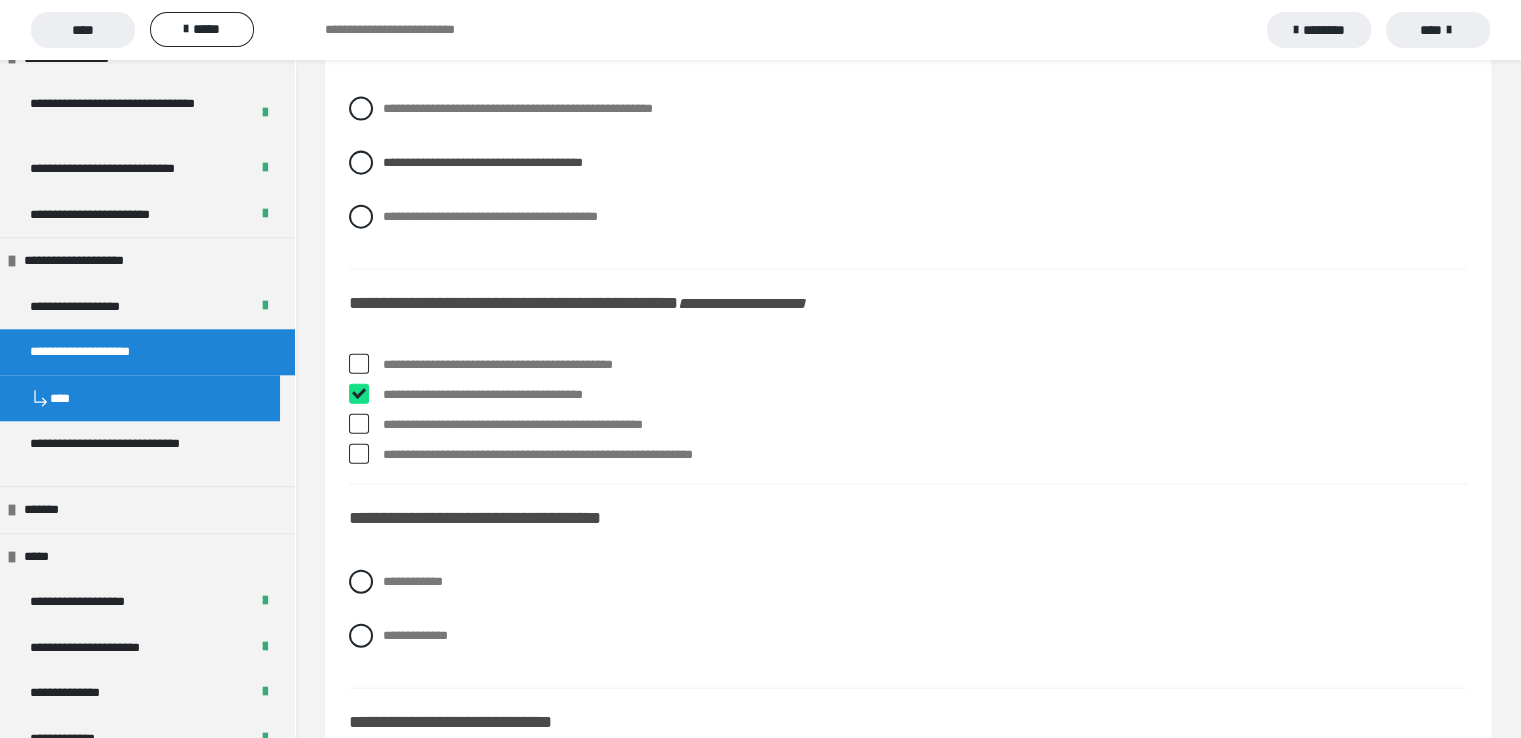 checkbox on "****" 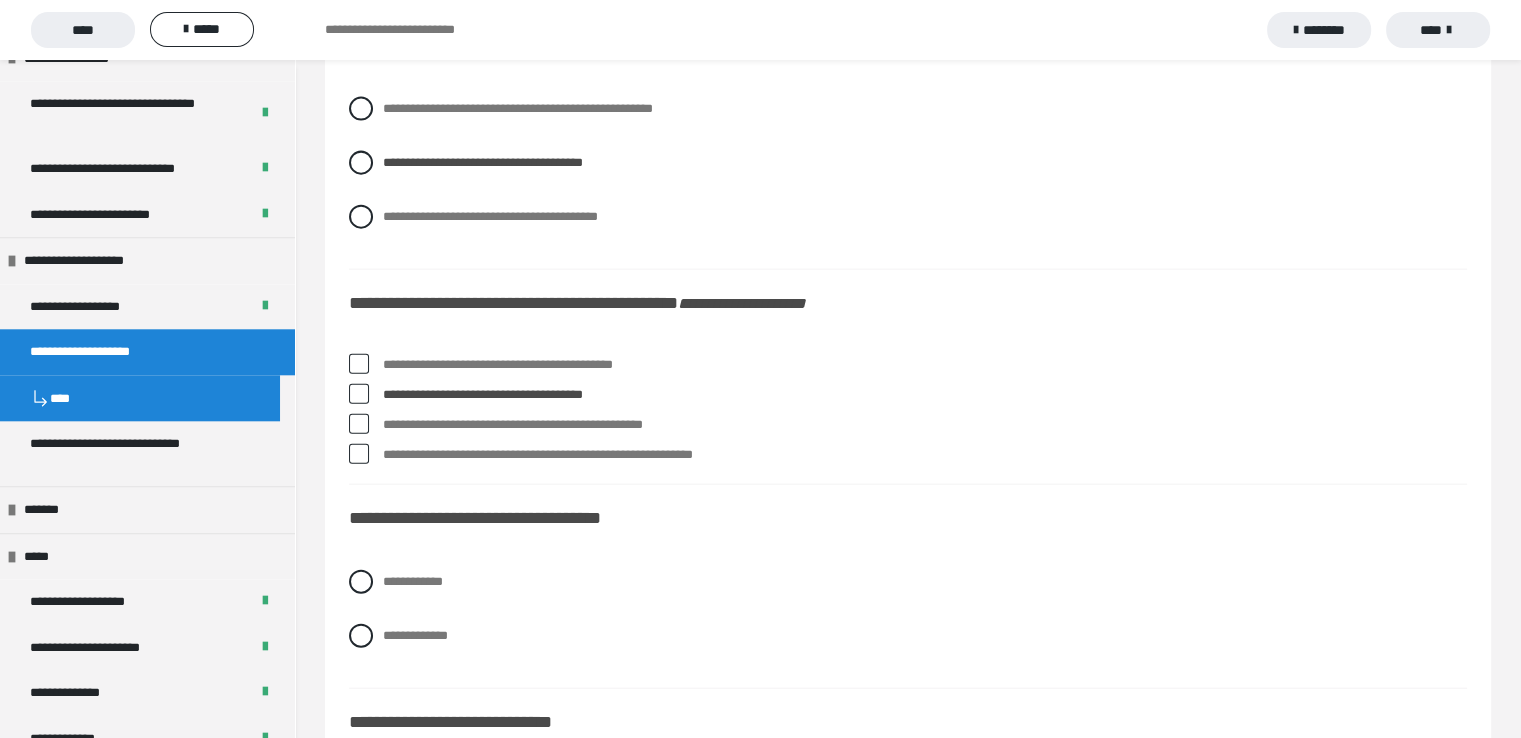 click at bounding box center (359, 424) 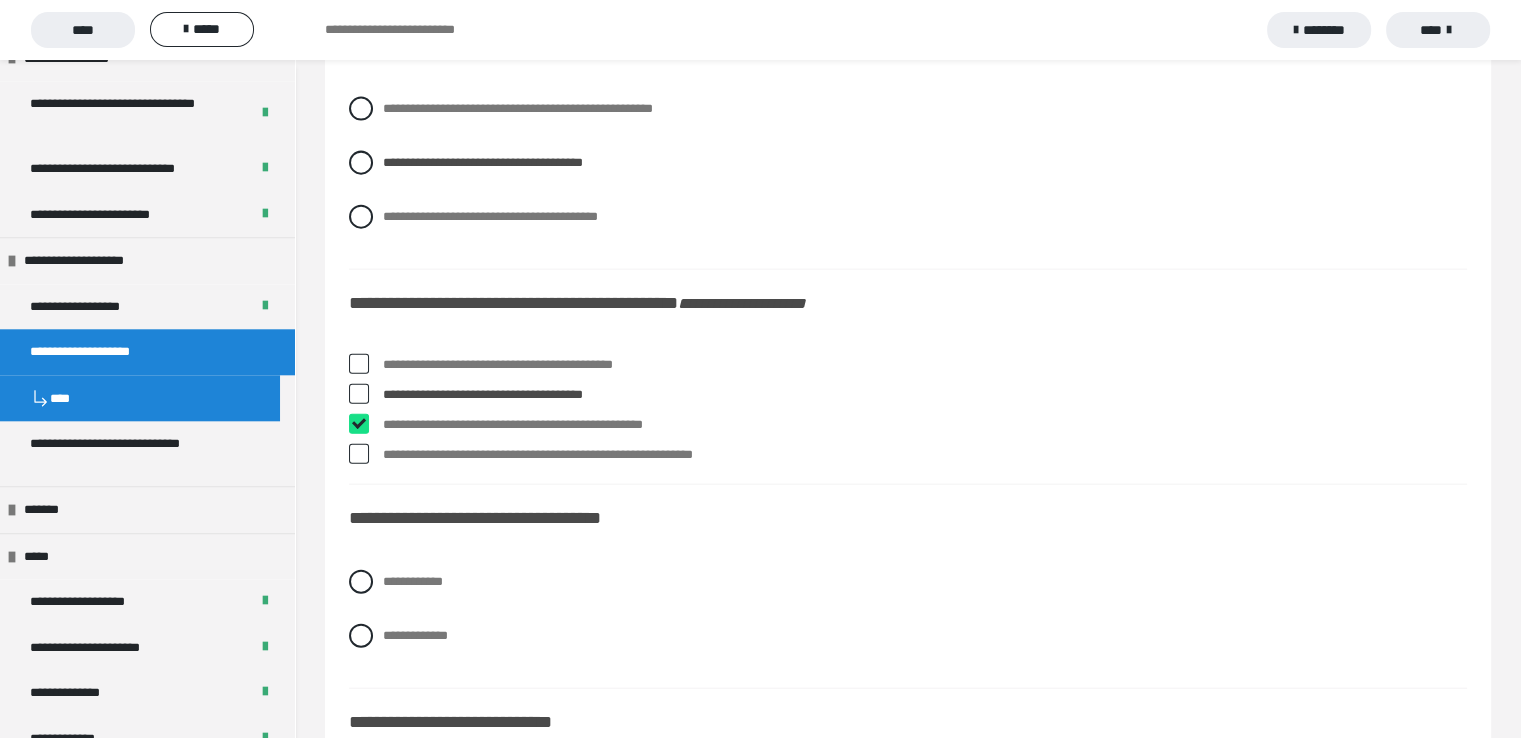 checkbox on "****" 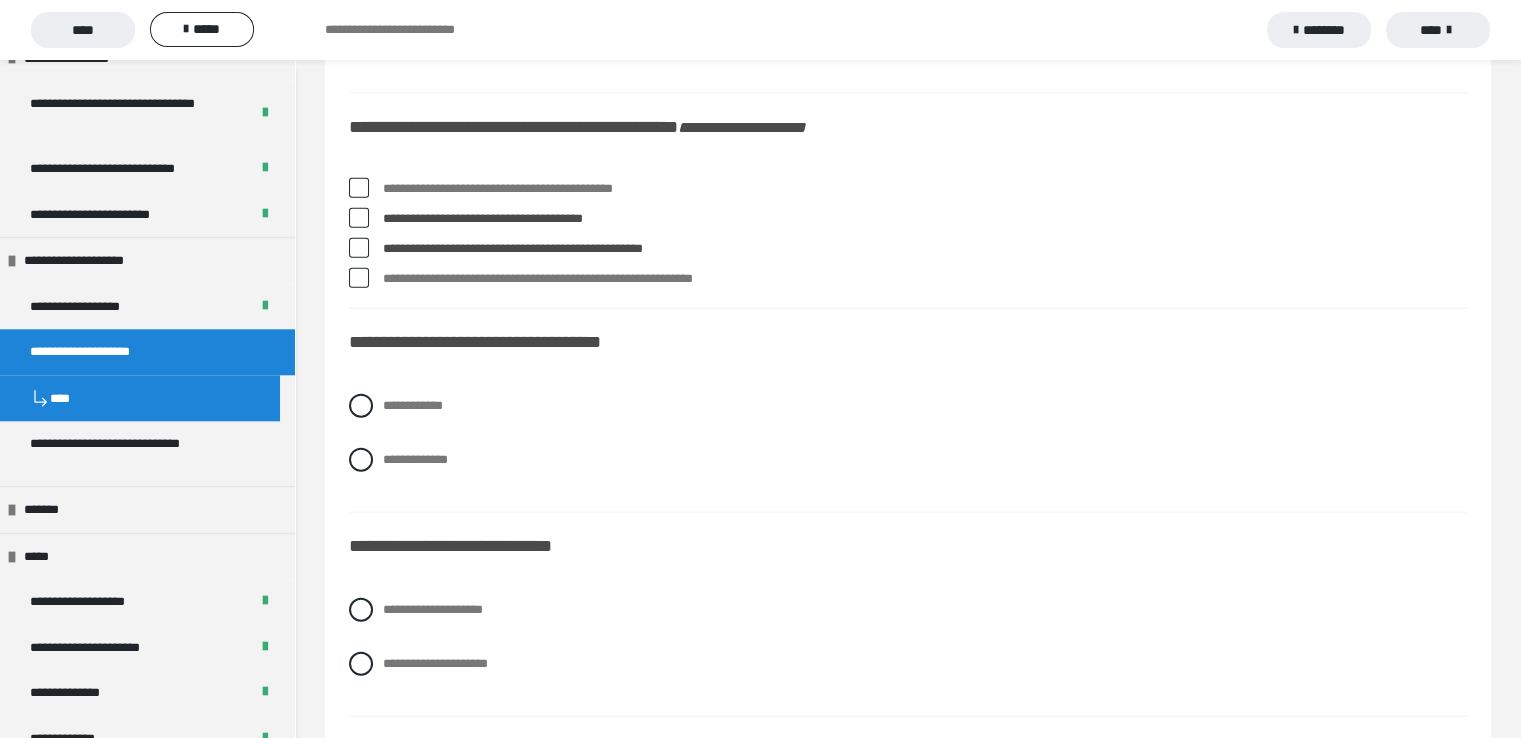 scroll, scrollTop: 4800, scrollLeft: 0, axis: vertical 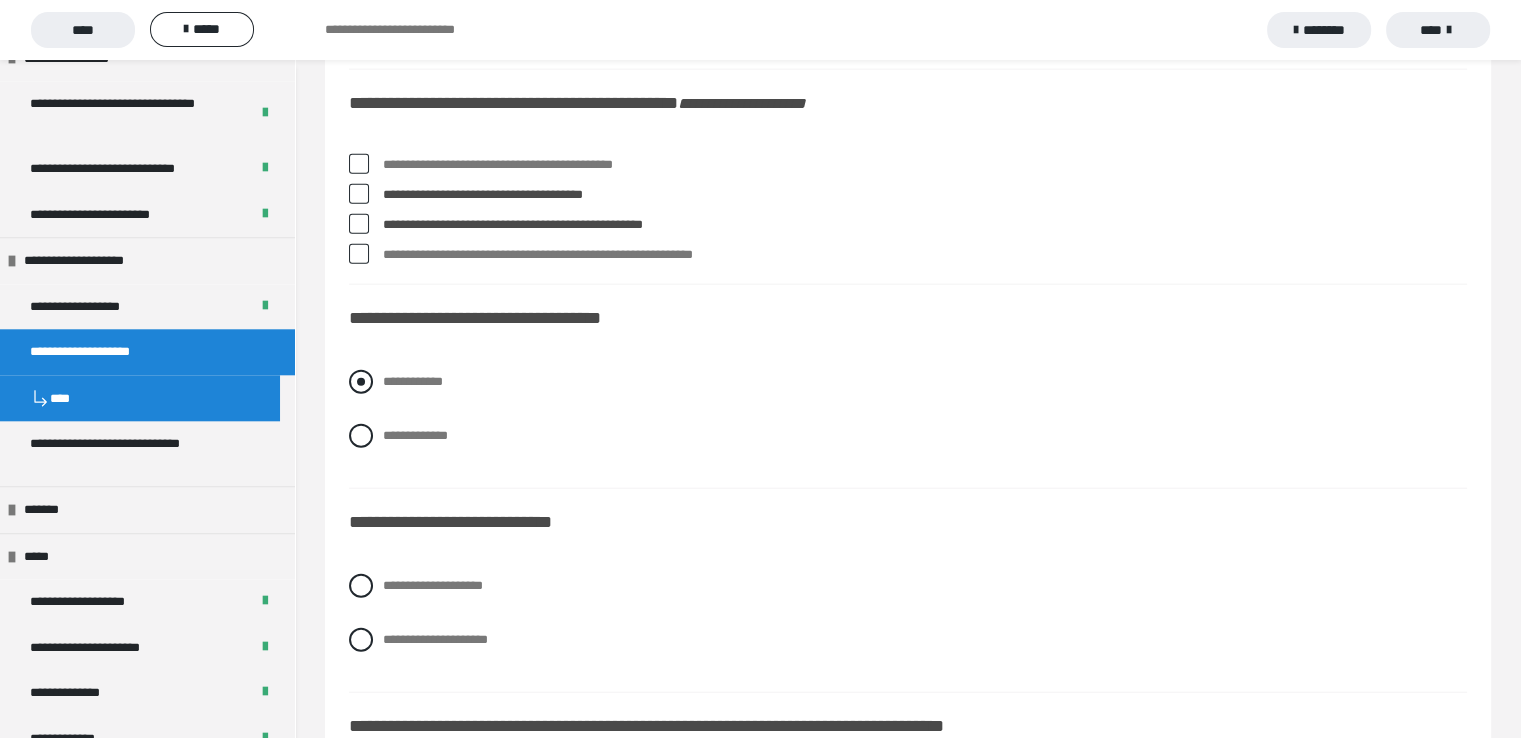 click at bounding box center (361, 382) 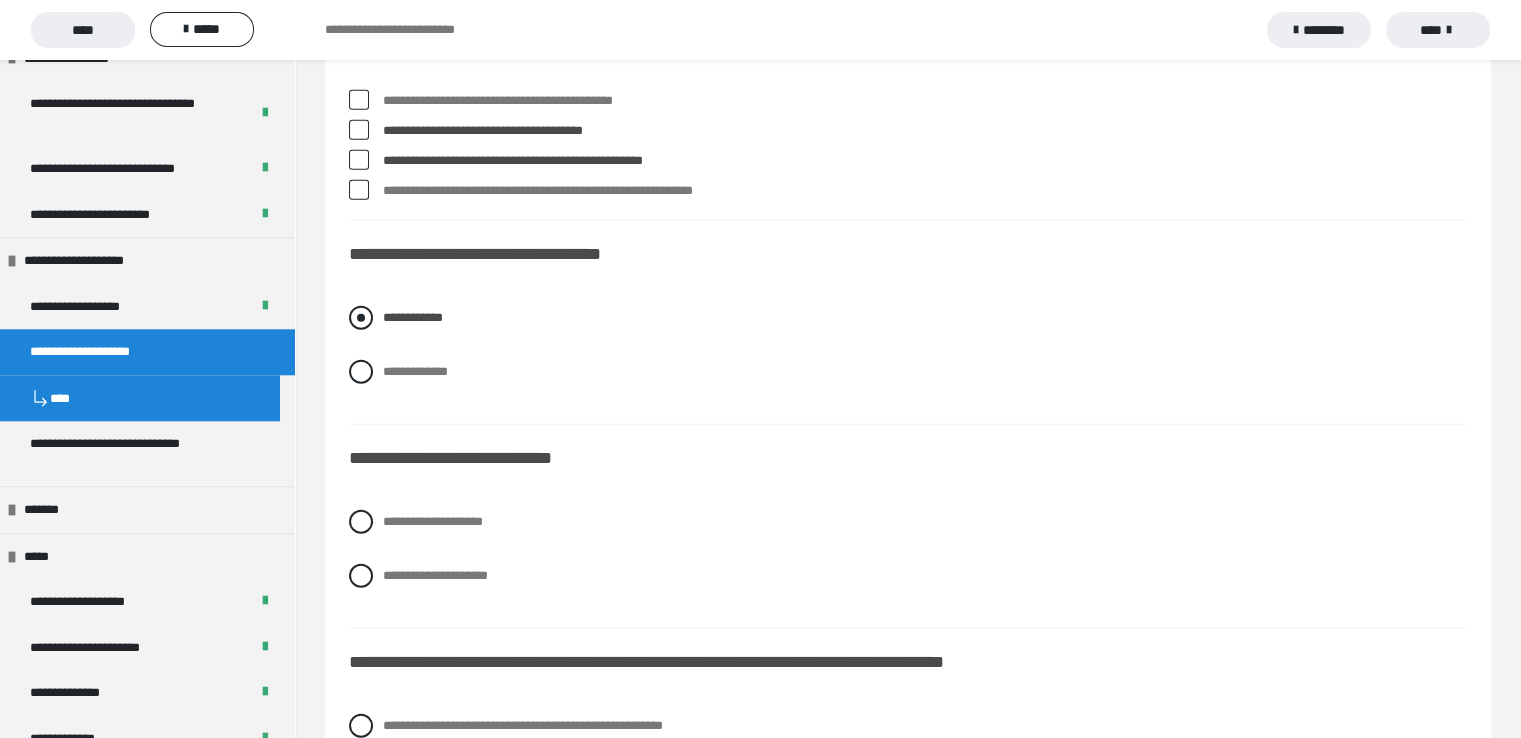scroll, scrollTop: 4900, scrollLeft: 0, axis: vertical 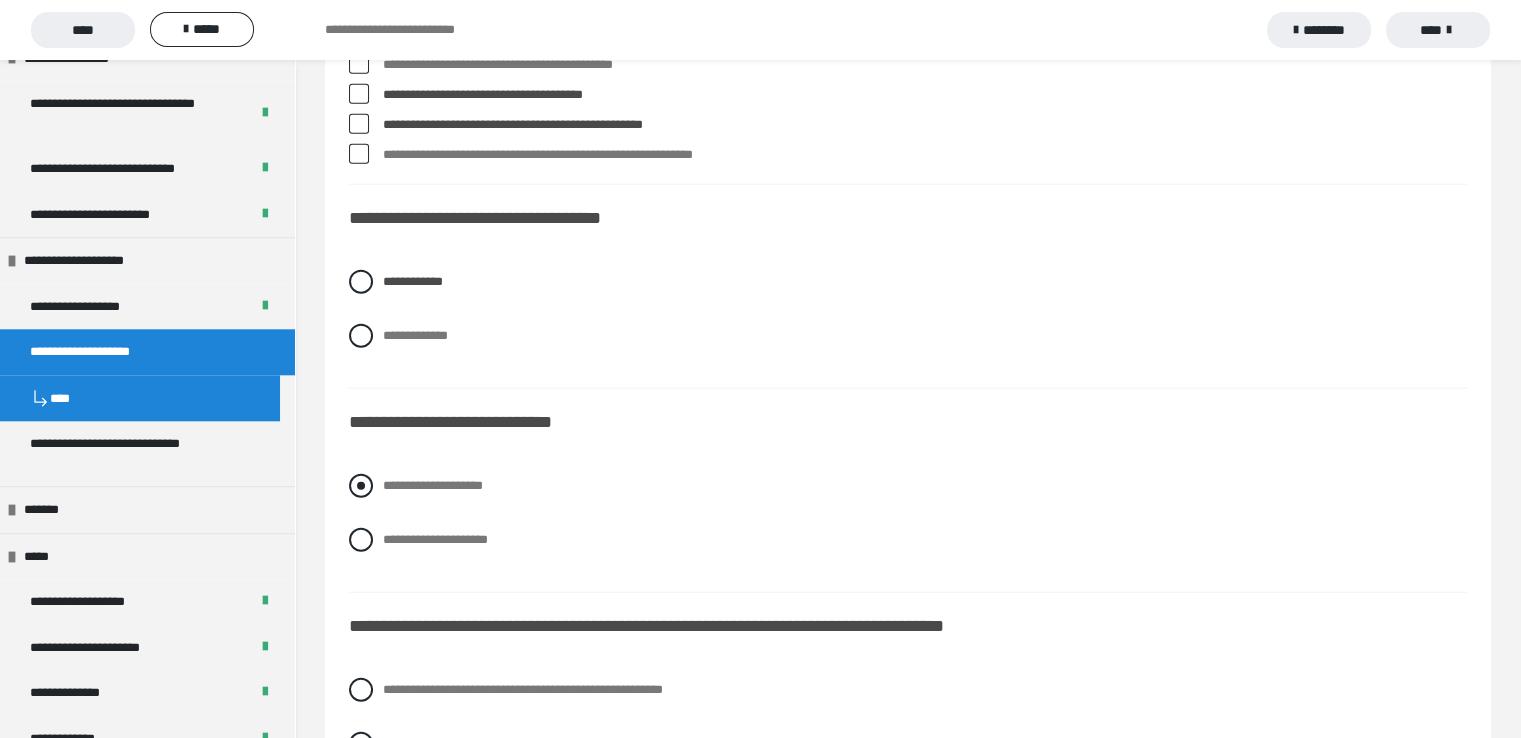 click at bounding box center (361, 486) 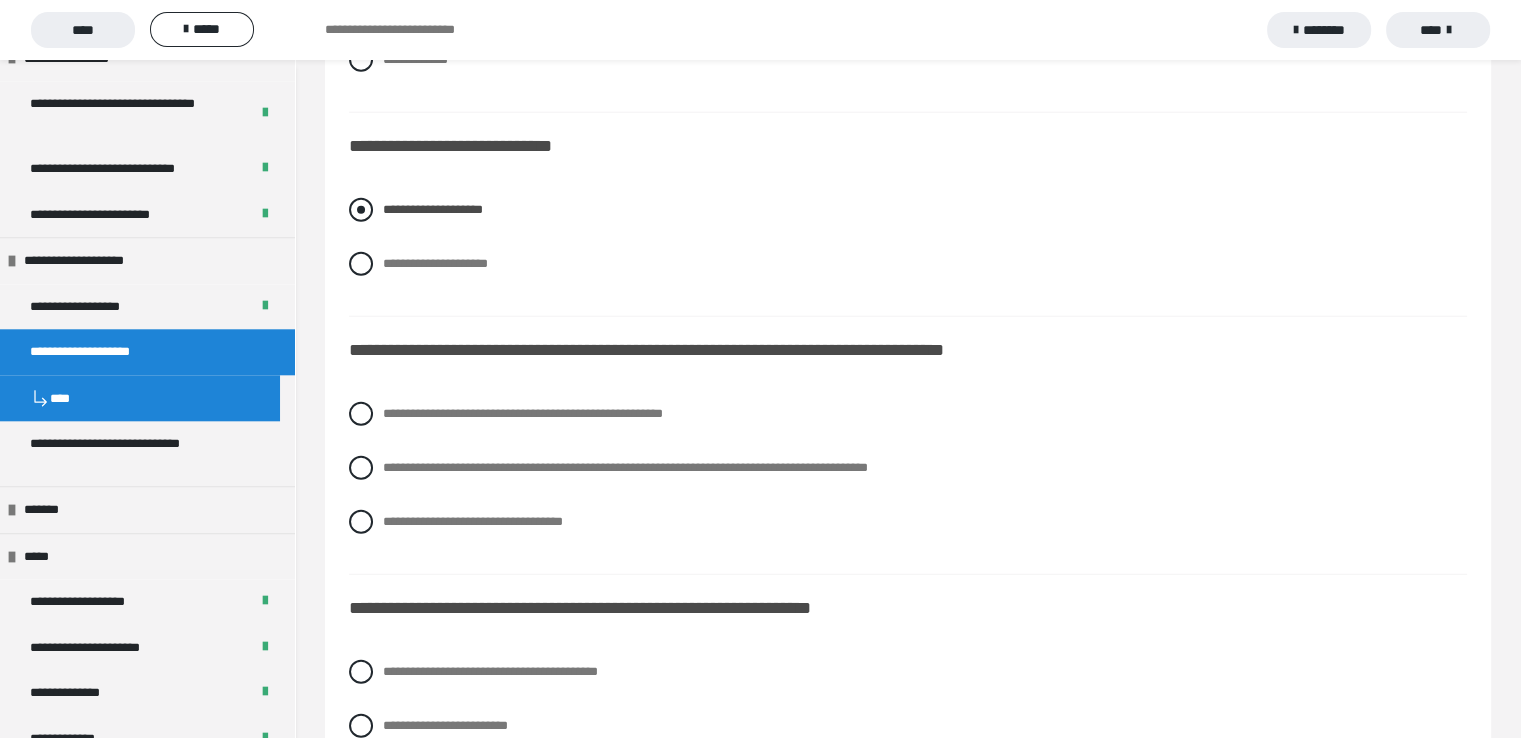scroll, scrollTop: 5200, scrollLeft: 0, axis: vertical 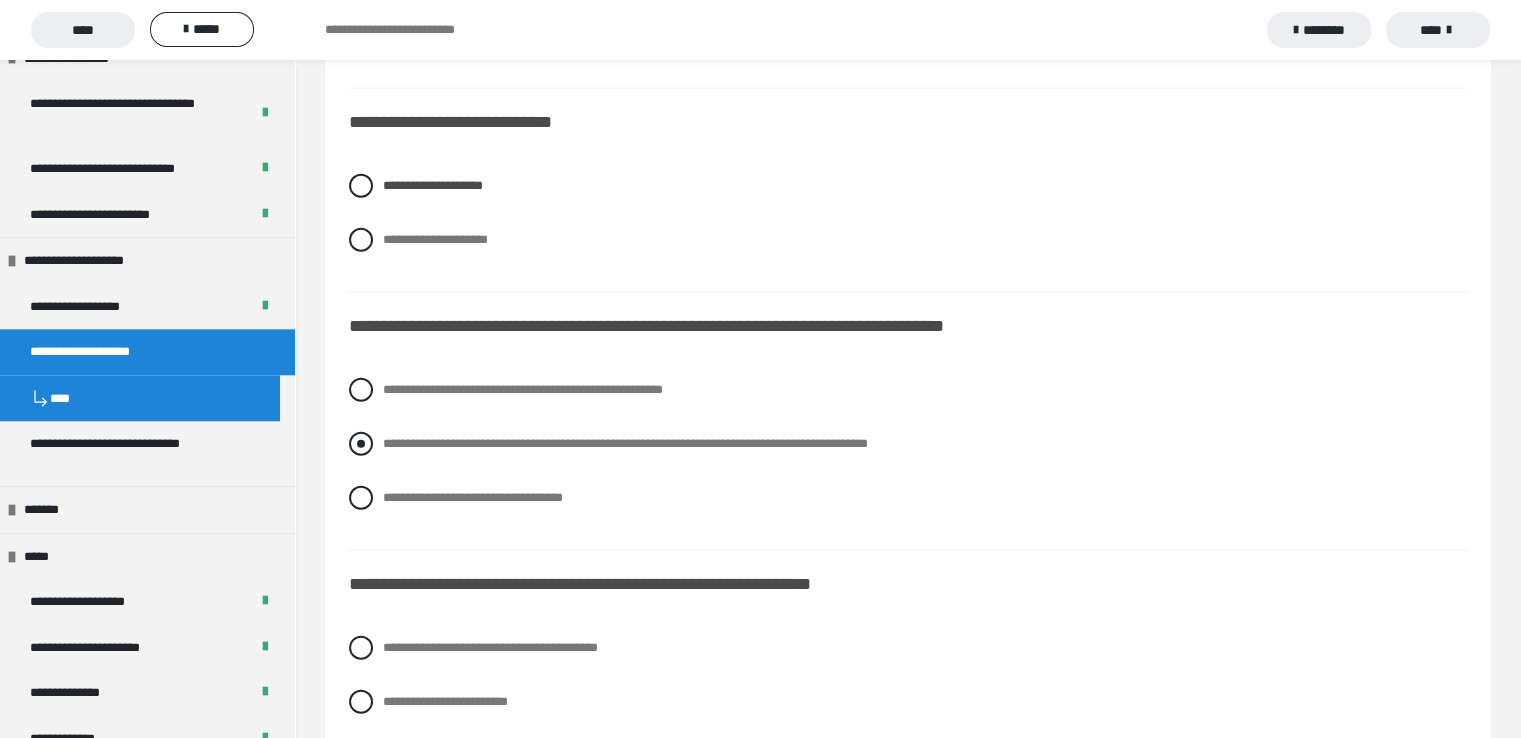 click at bounding box center (361, 444) 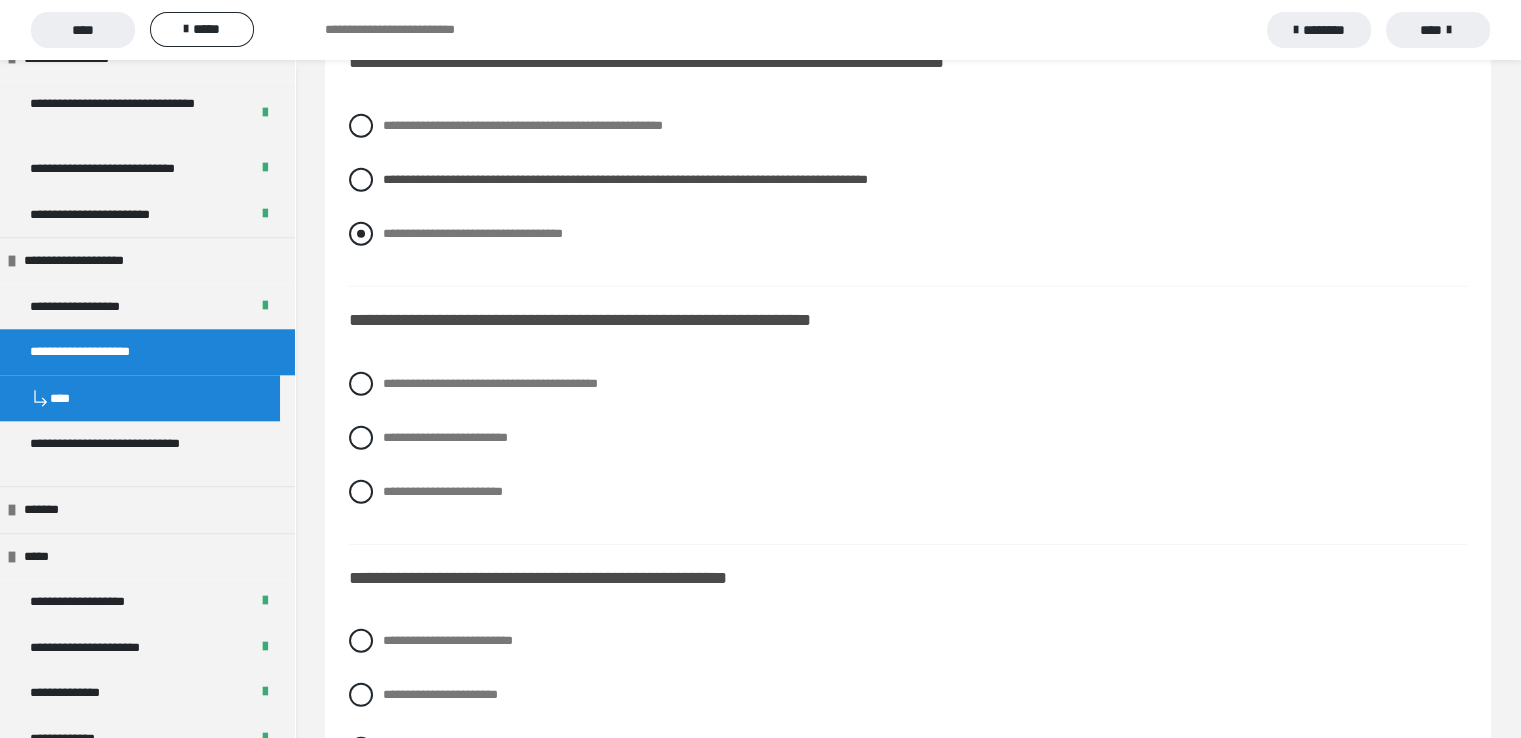 scroll, scrollTop: 5500, scrollLeft: 0, axis: vertical 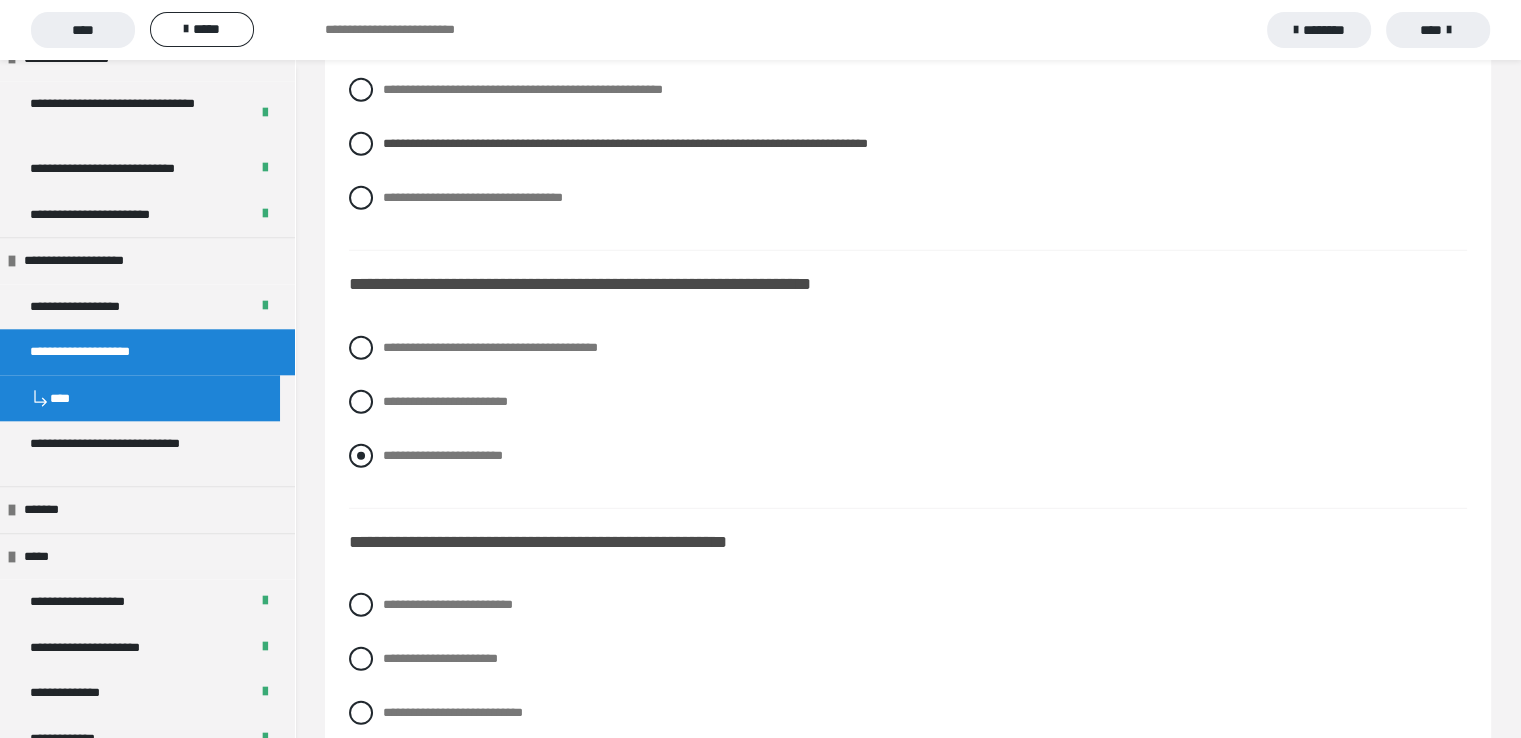 click at bounding box center [361, 456] 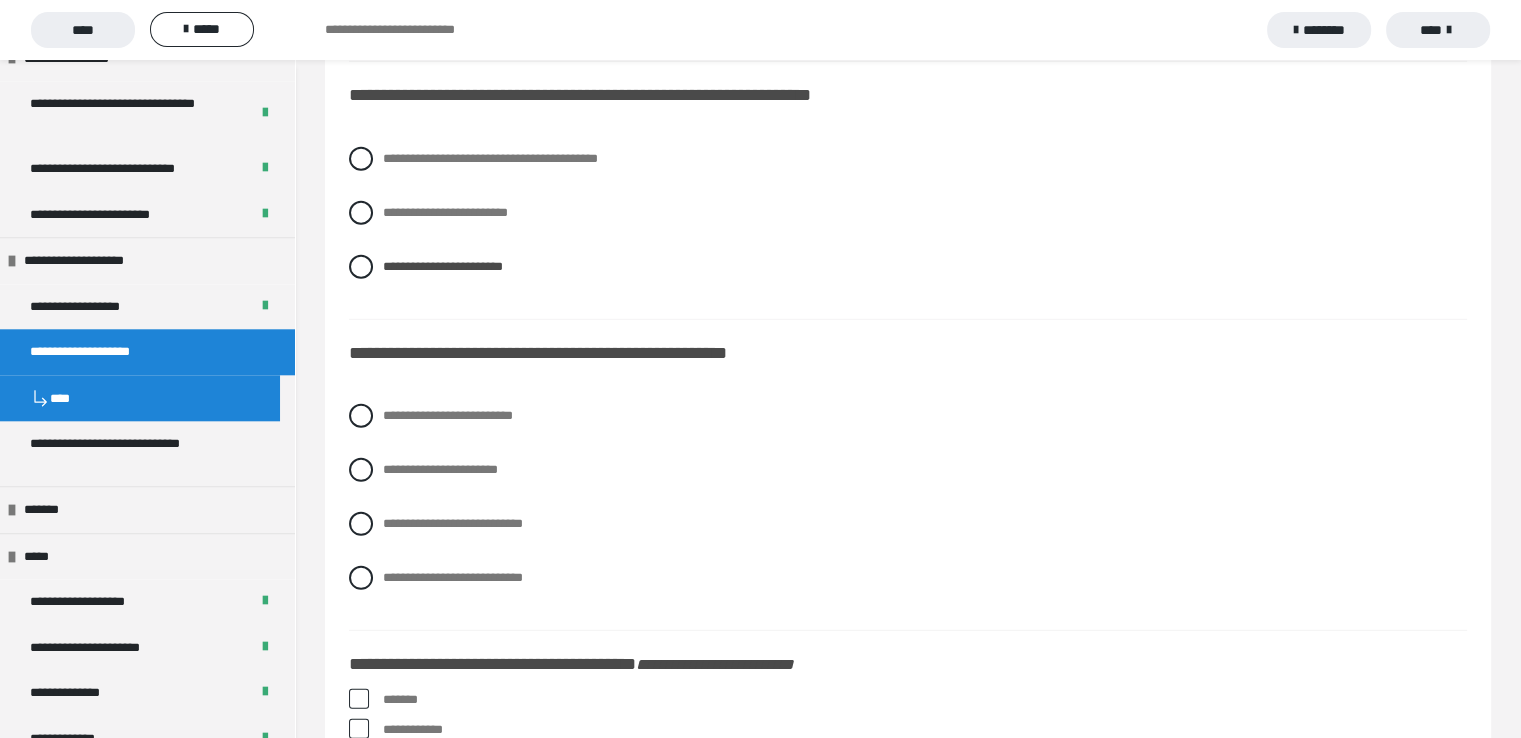 scroll, scrollTop: 5700, scrollLeft: 0, axis: vertical 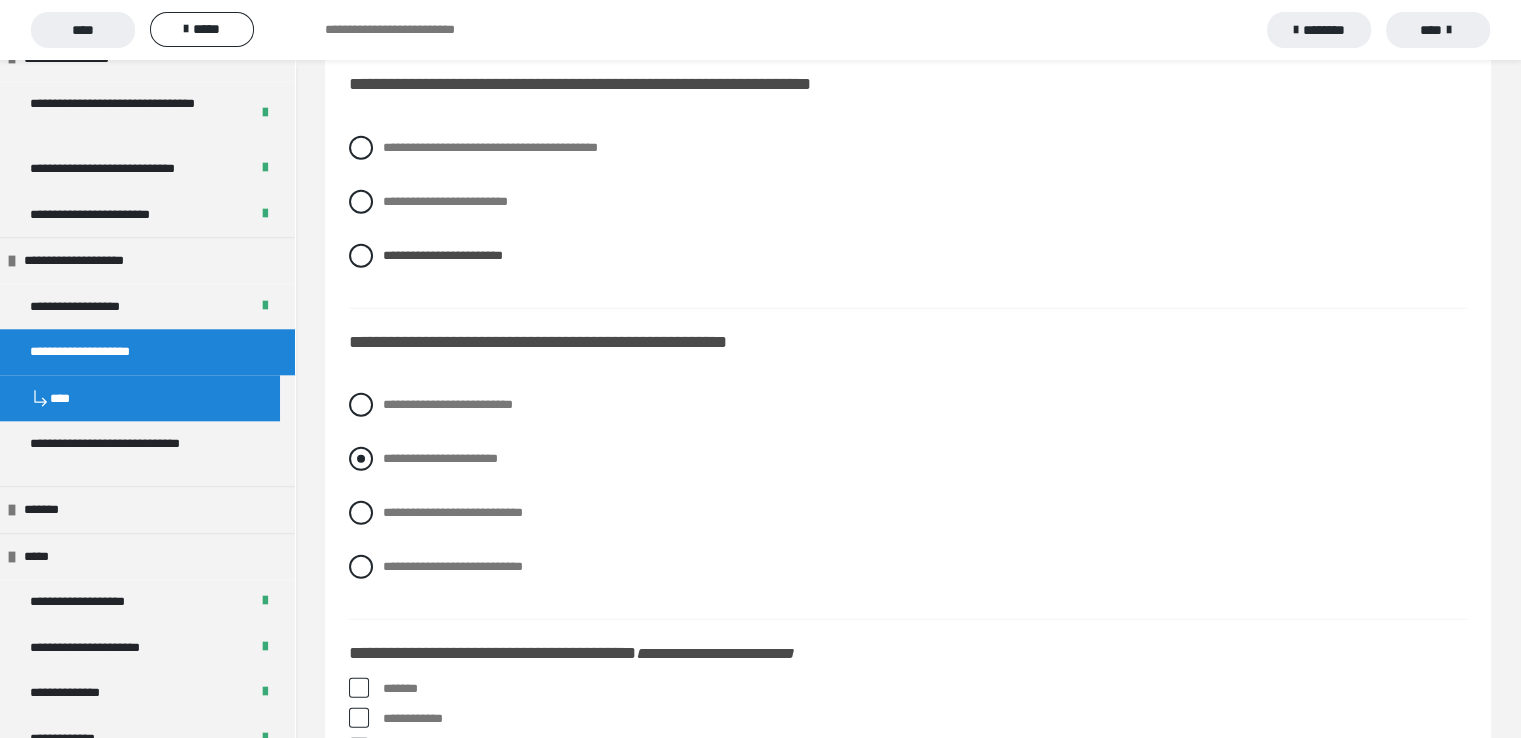 click on "**********" at bounding box center [389, 453] 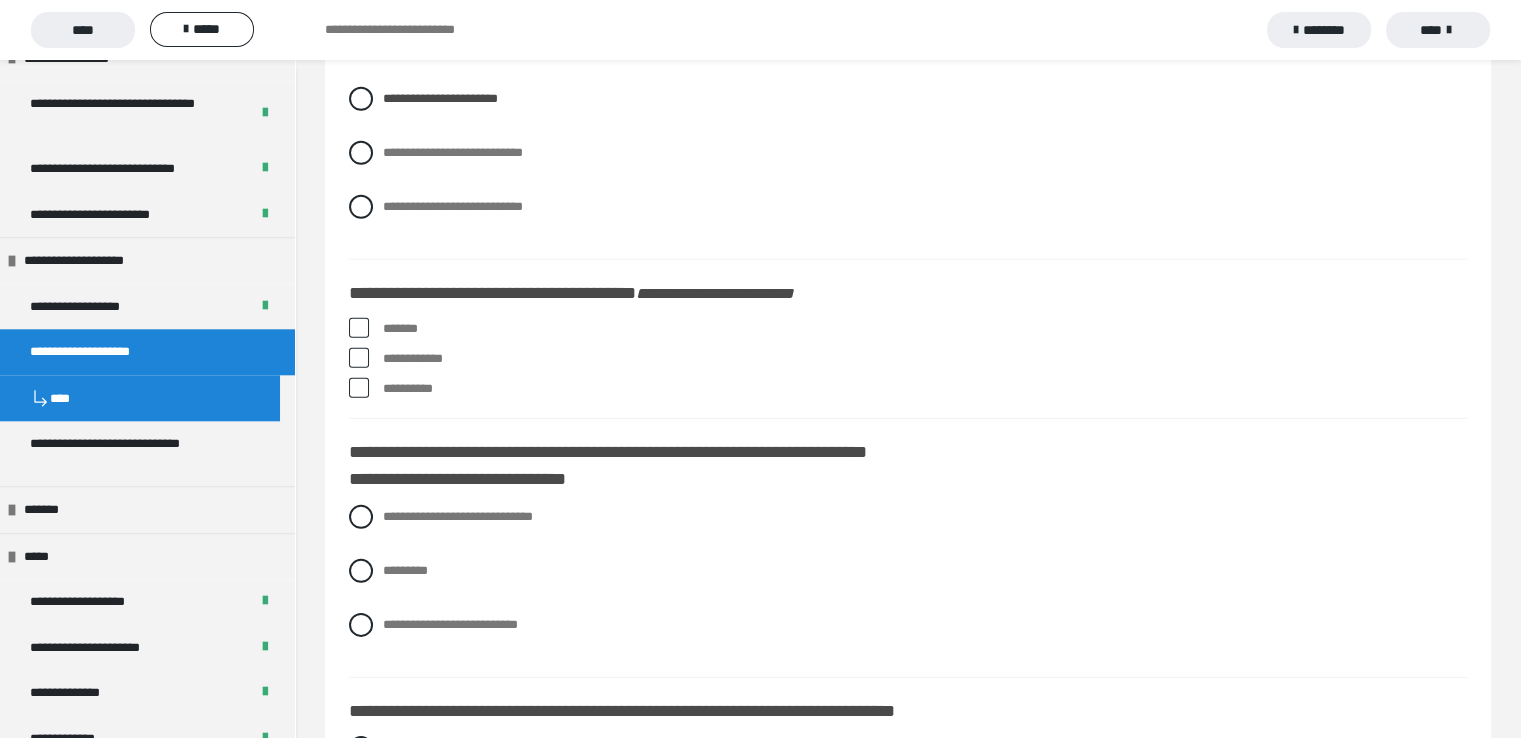 scroll, scrollTop: 6100, scrollLeft: 0, axis: vertical 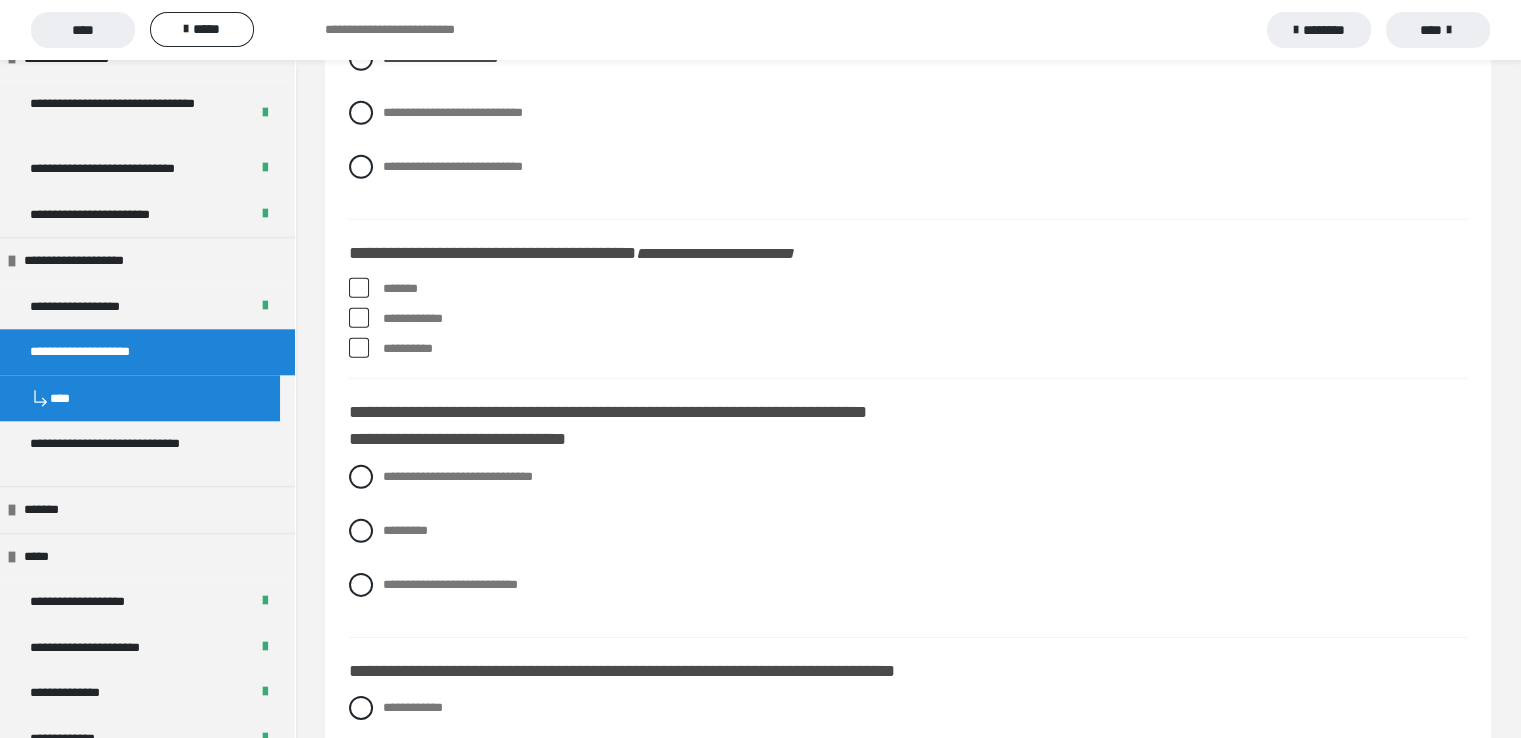 click at bounding box center (359, 288) 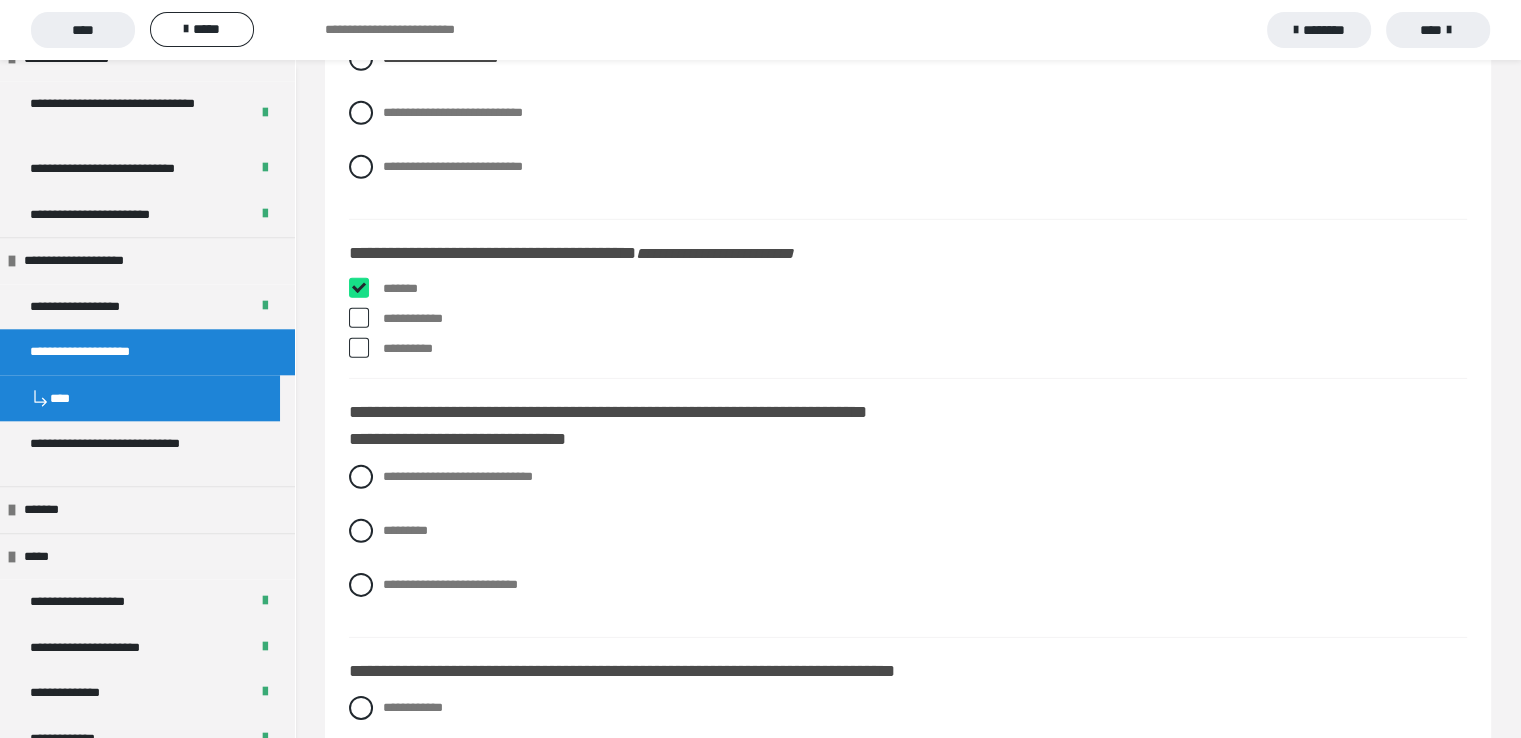 checkbox on "****" 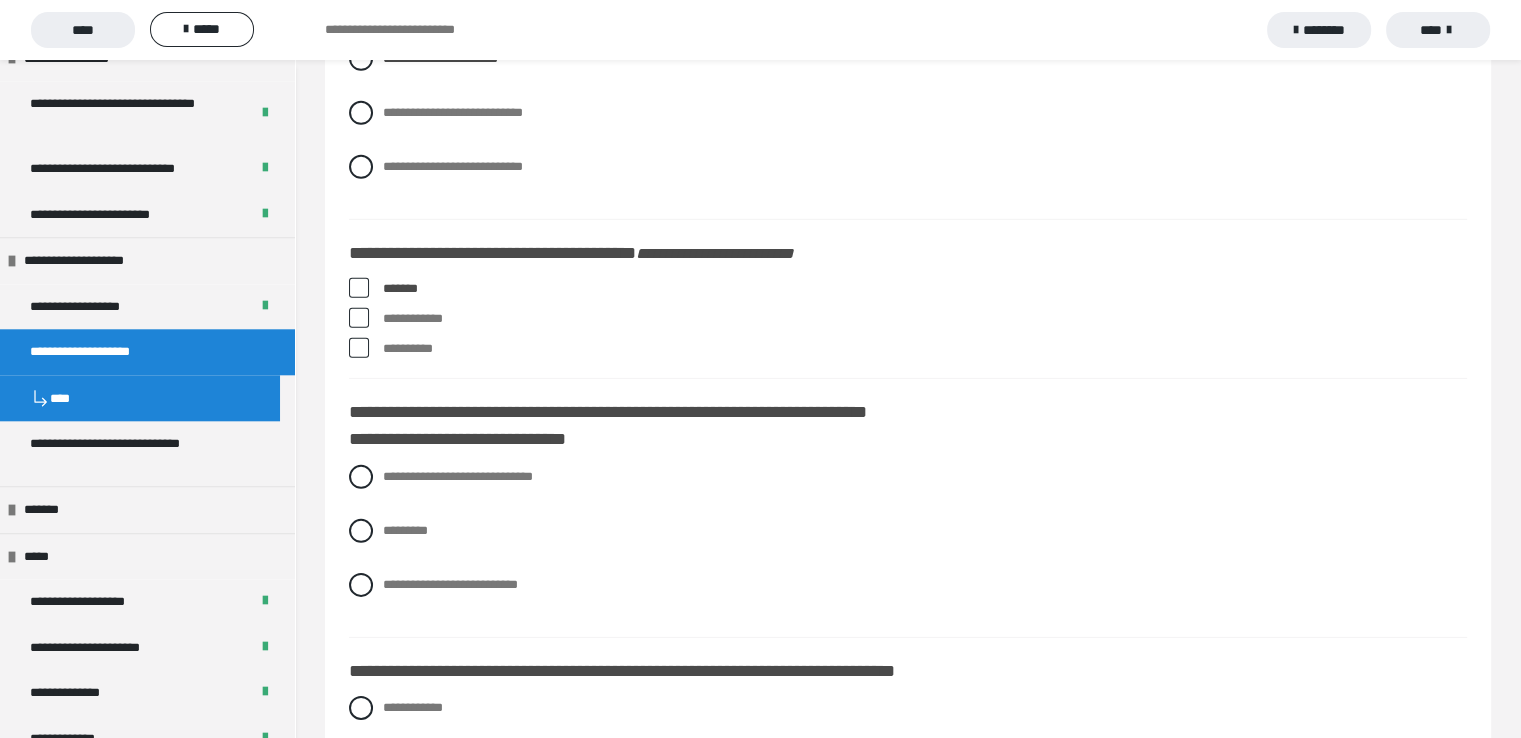 click at bounding box center (359, 348) 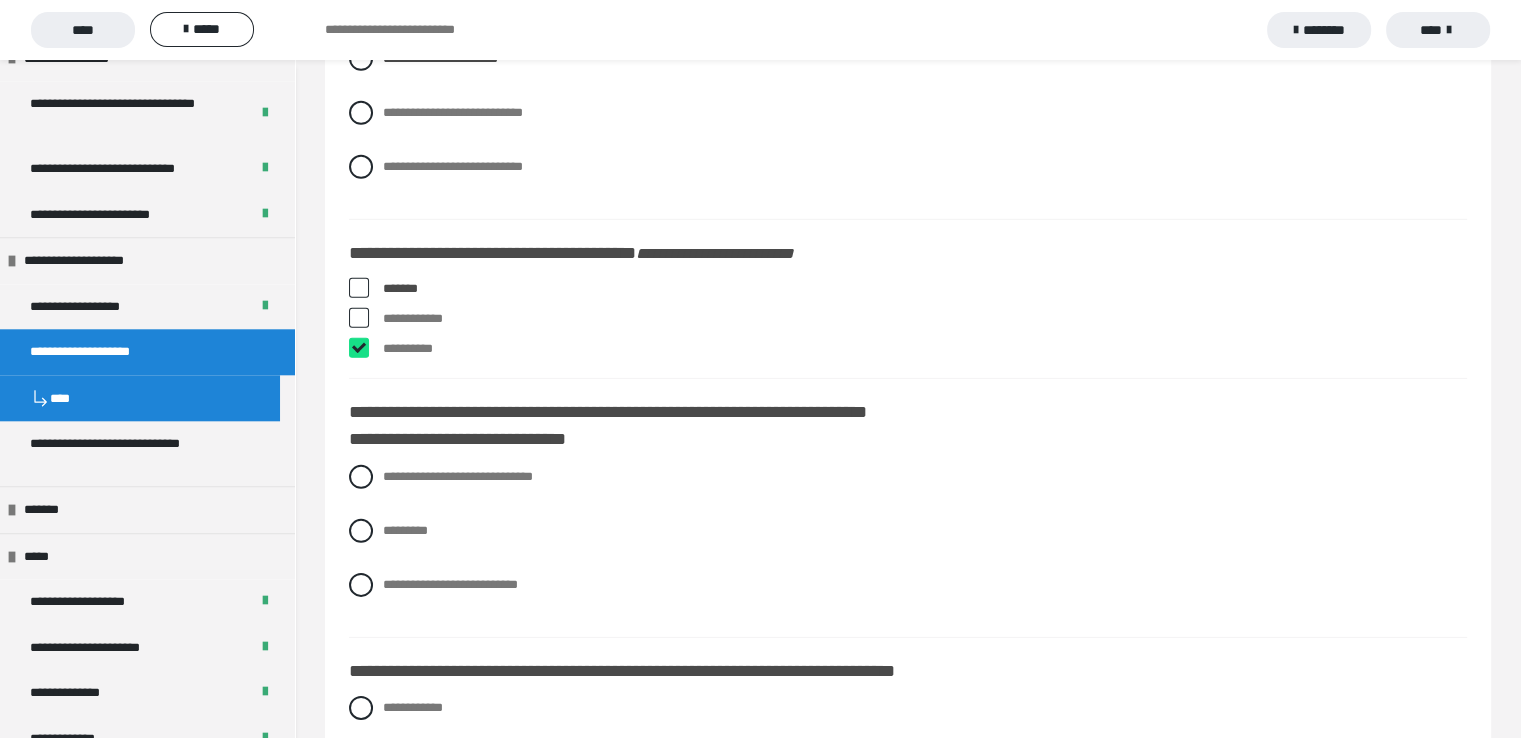 checkbox on "****" 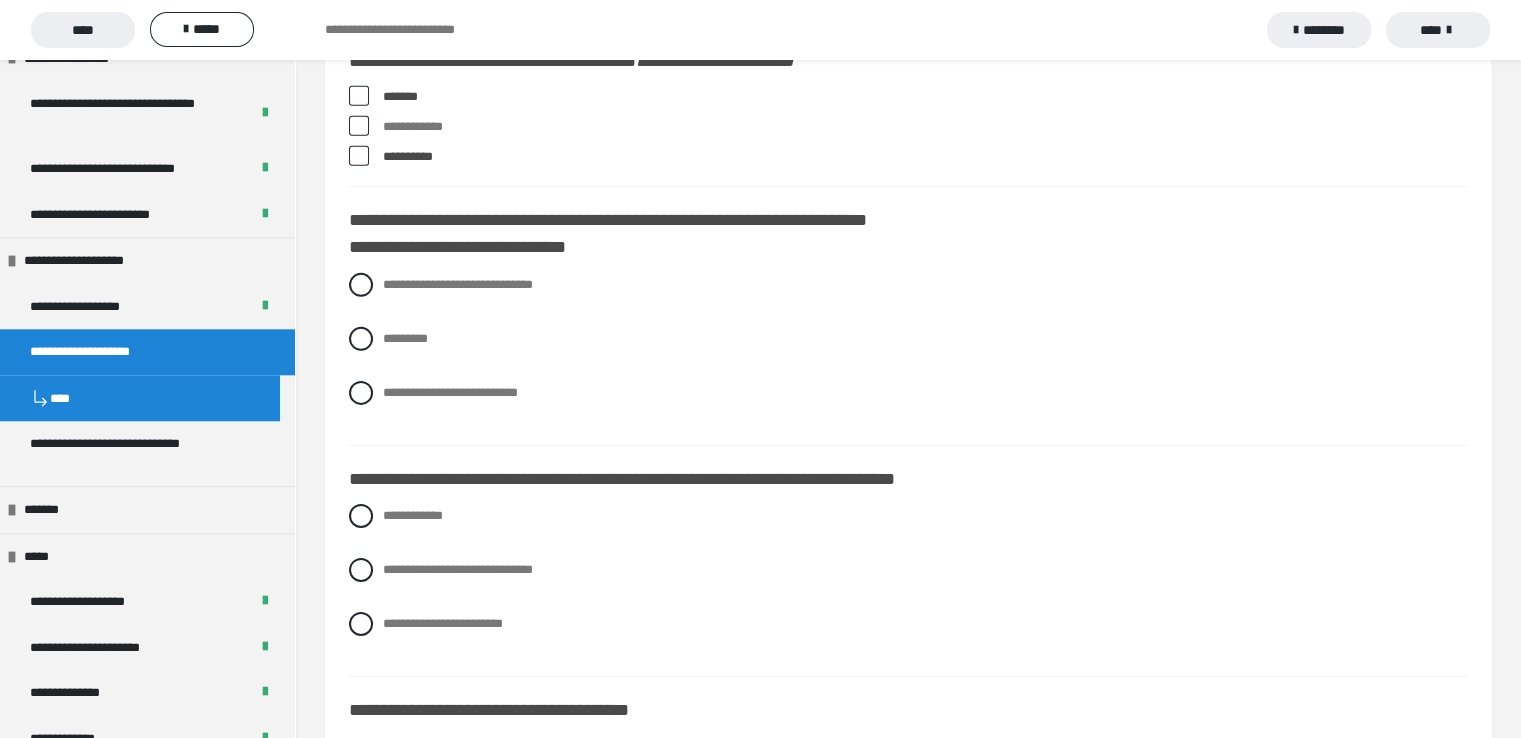 scroll, scrollTop: 6300, scrollLeft: 0, axis: vertical 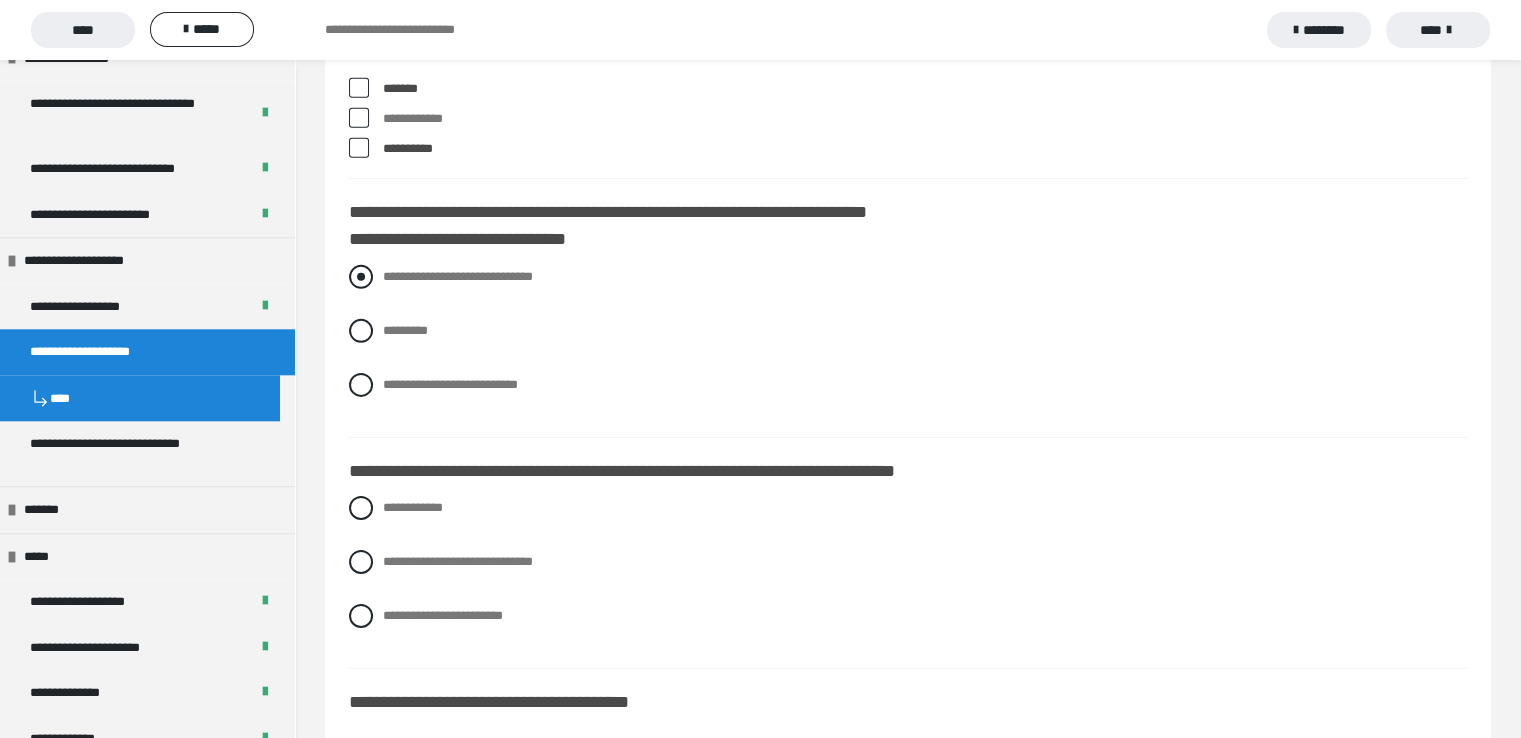 click at bounding box center (361, 277) 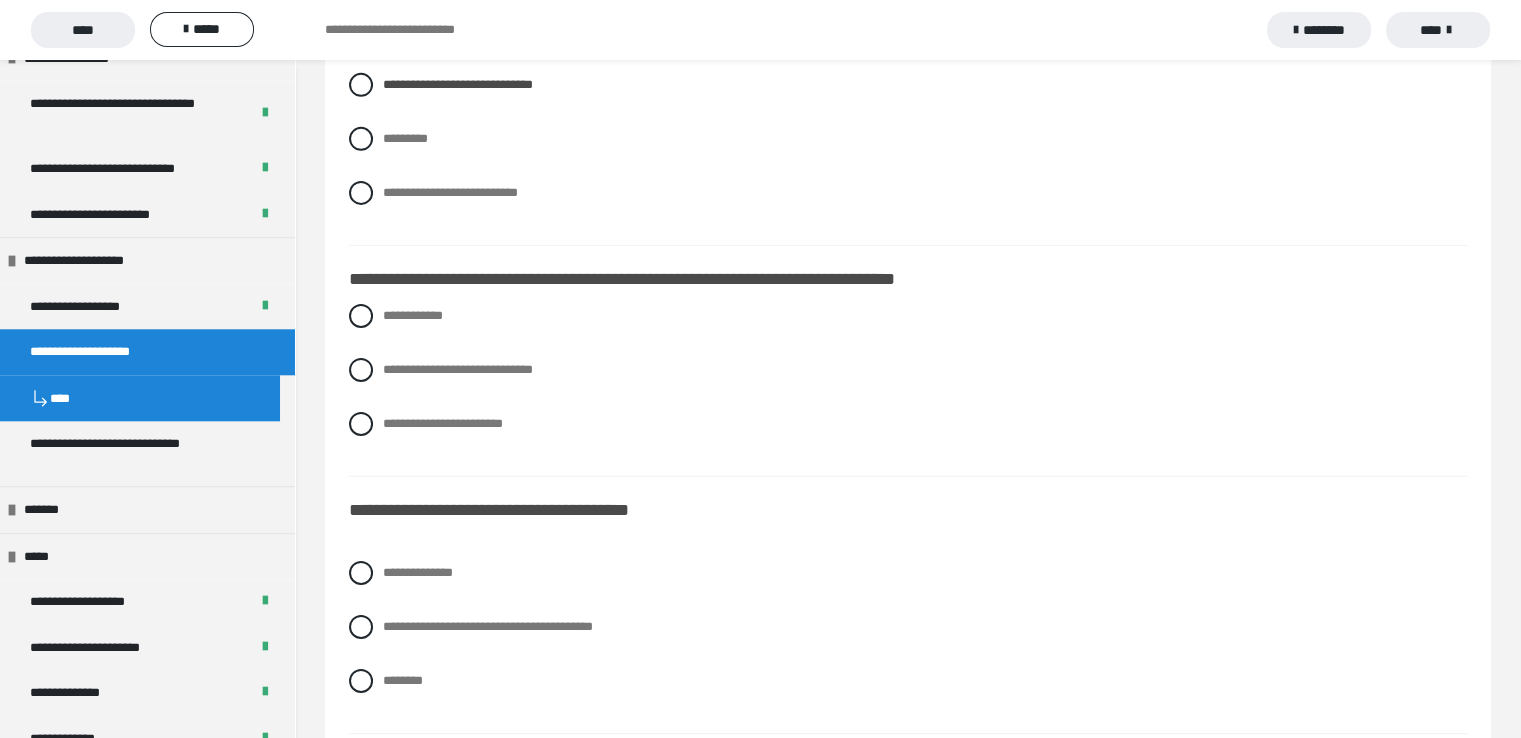 scroll, scrollTop: 6500, scrollLeft: 0, axis: vertical 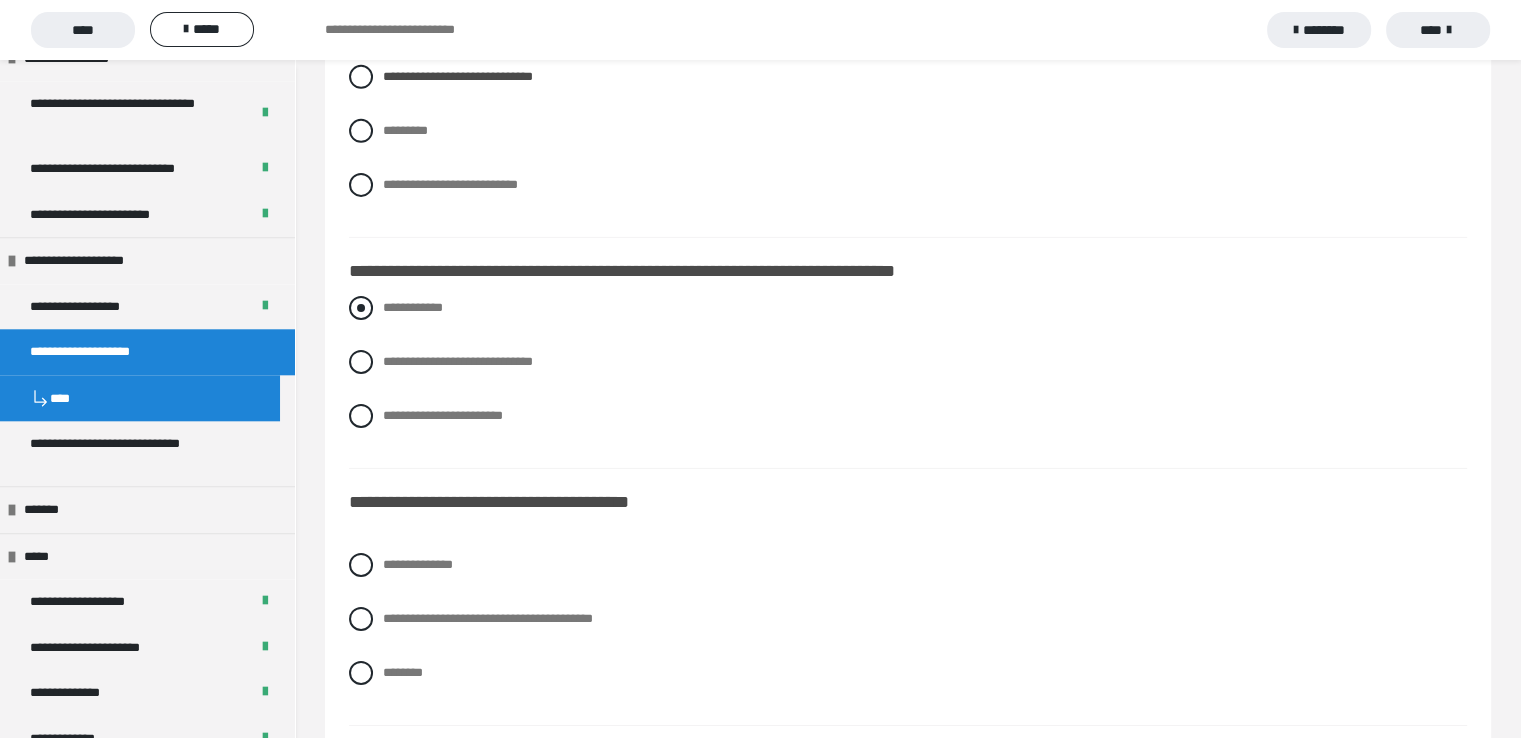 click on "**********" at bounding box center [908, 308] 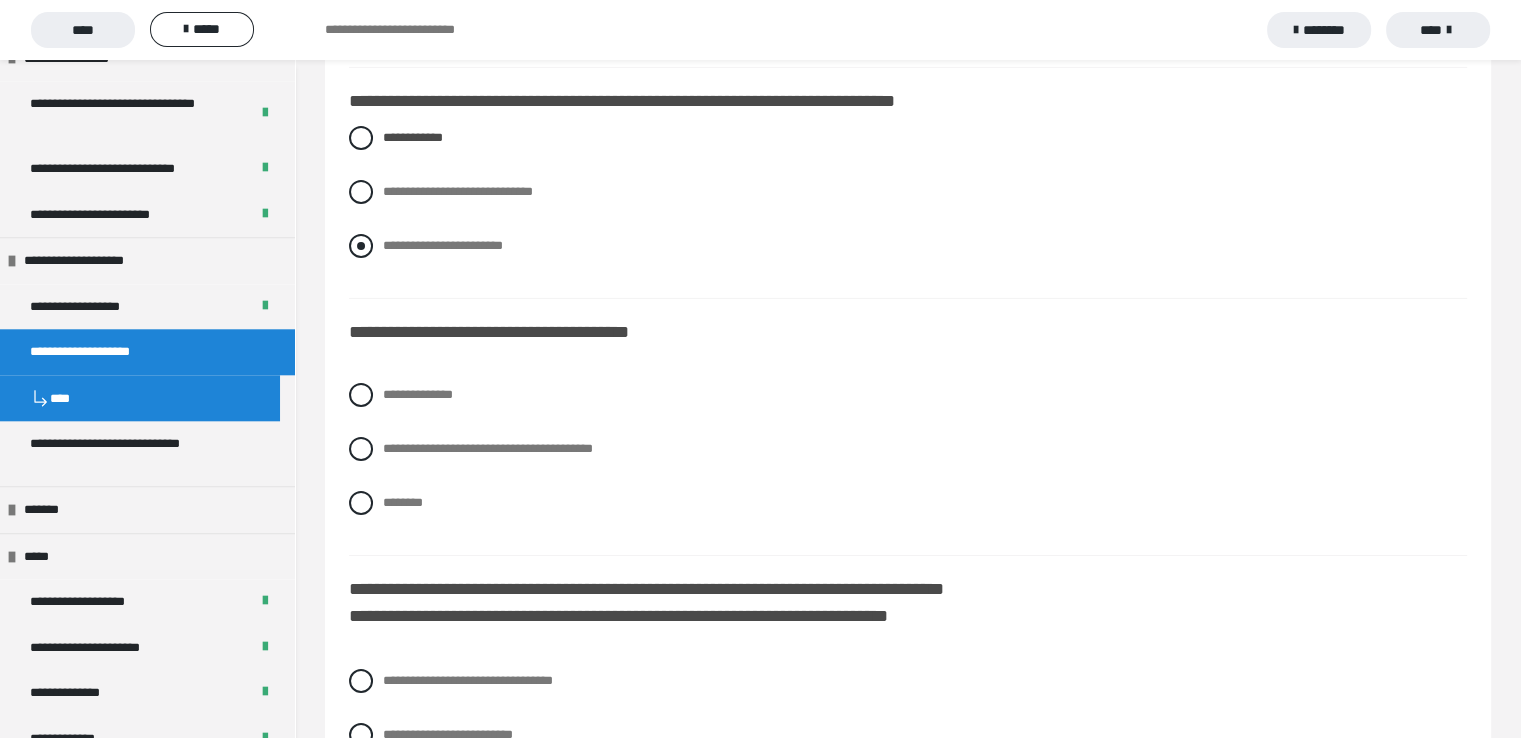 scroll, scrollTop: 6700, scrollLeft: 0, axis: vertical 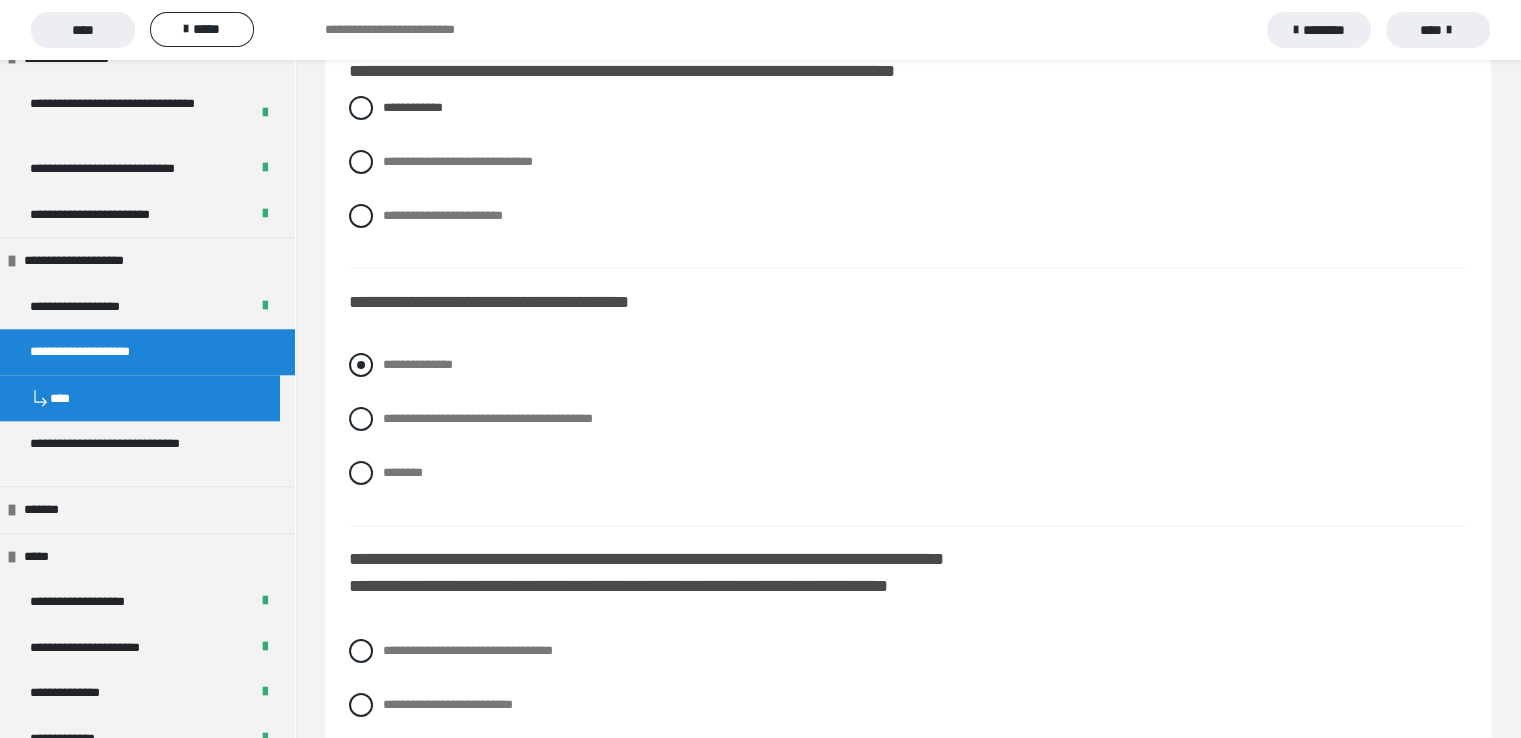 click at bounding box center [361, 365] 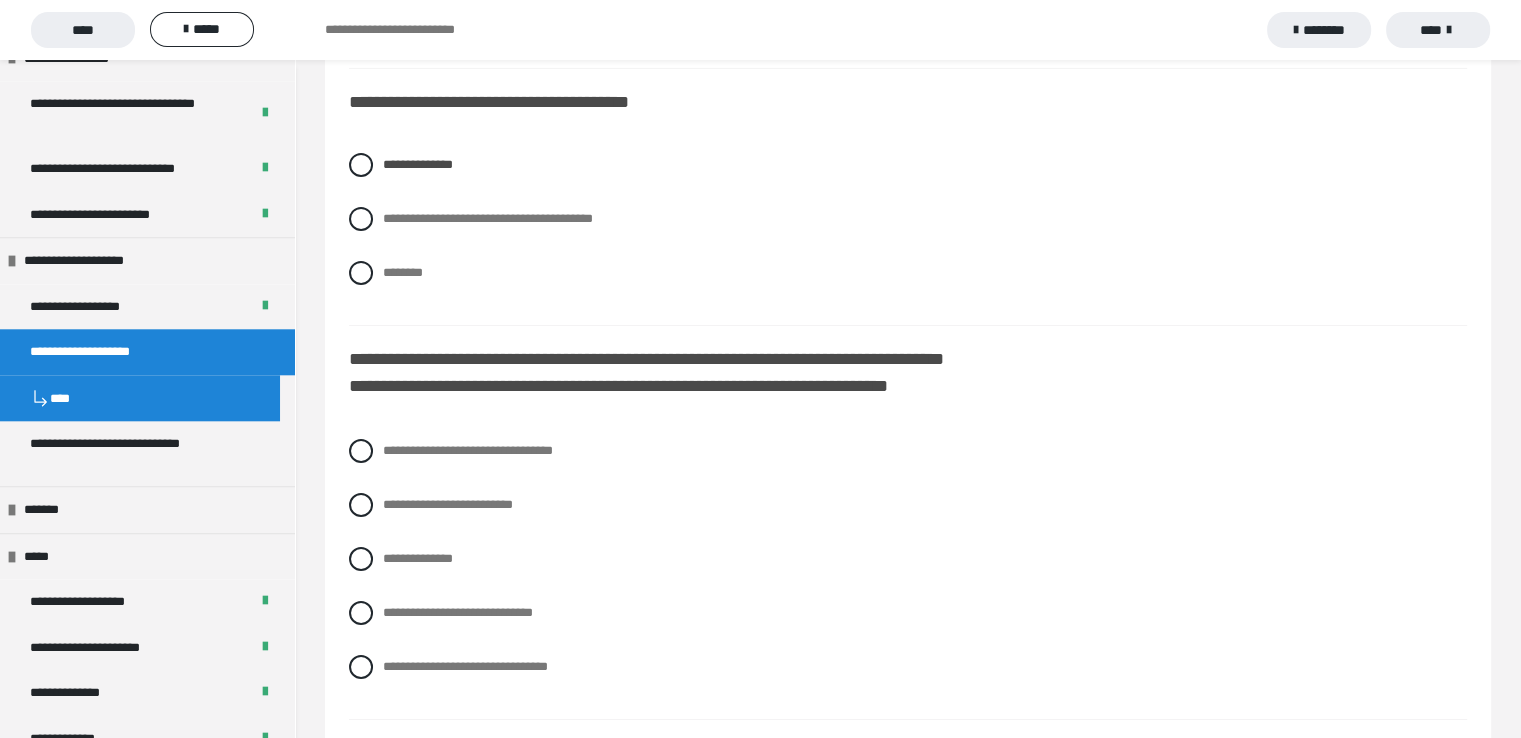 scroll, scrollTop: 7000, scrollLeft: 0, axis: vertical 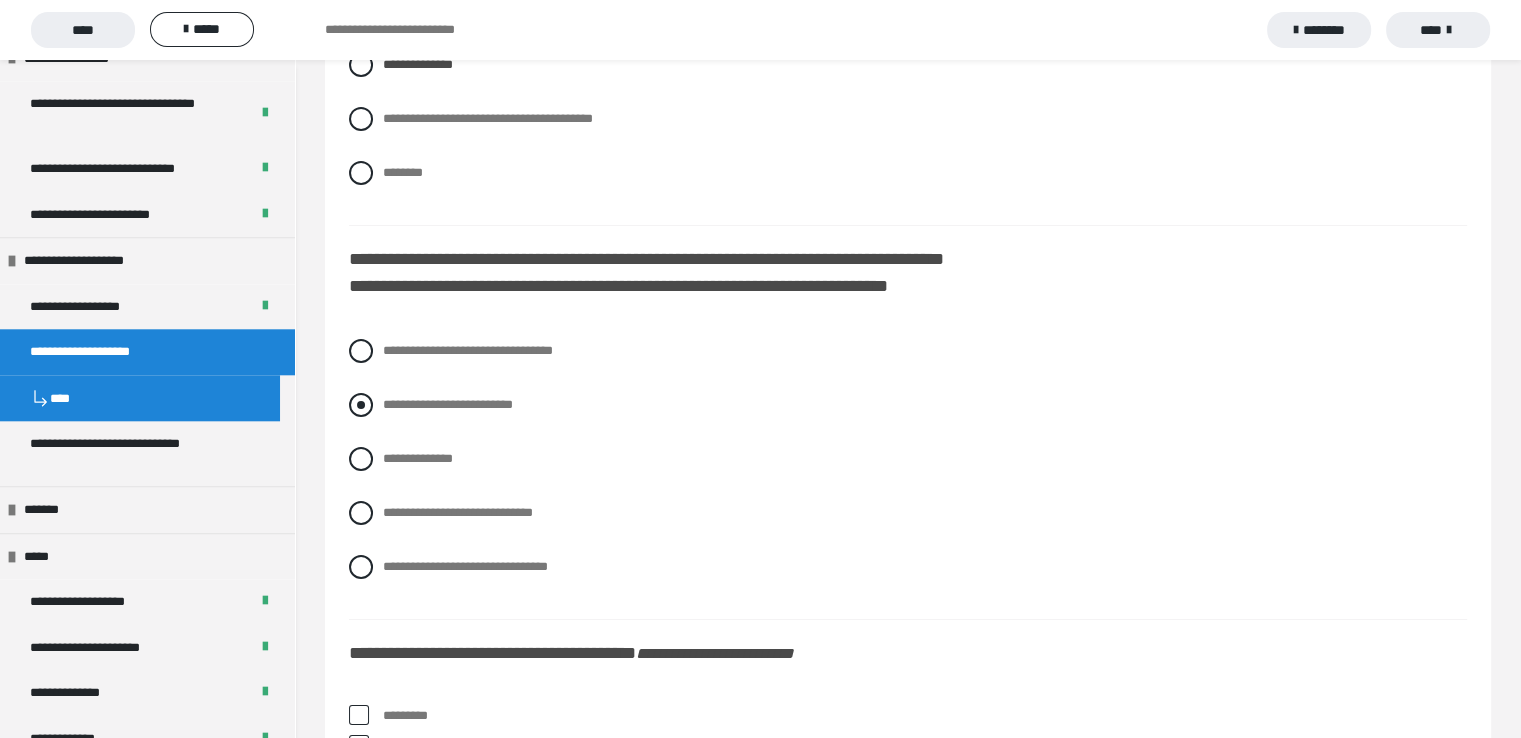 click at bounding box center (361, 405) 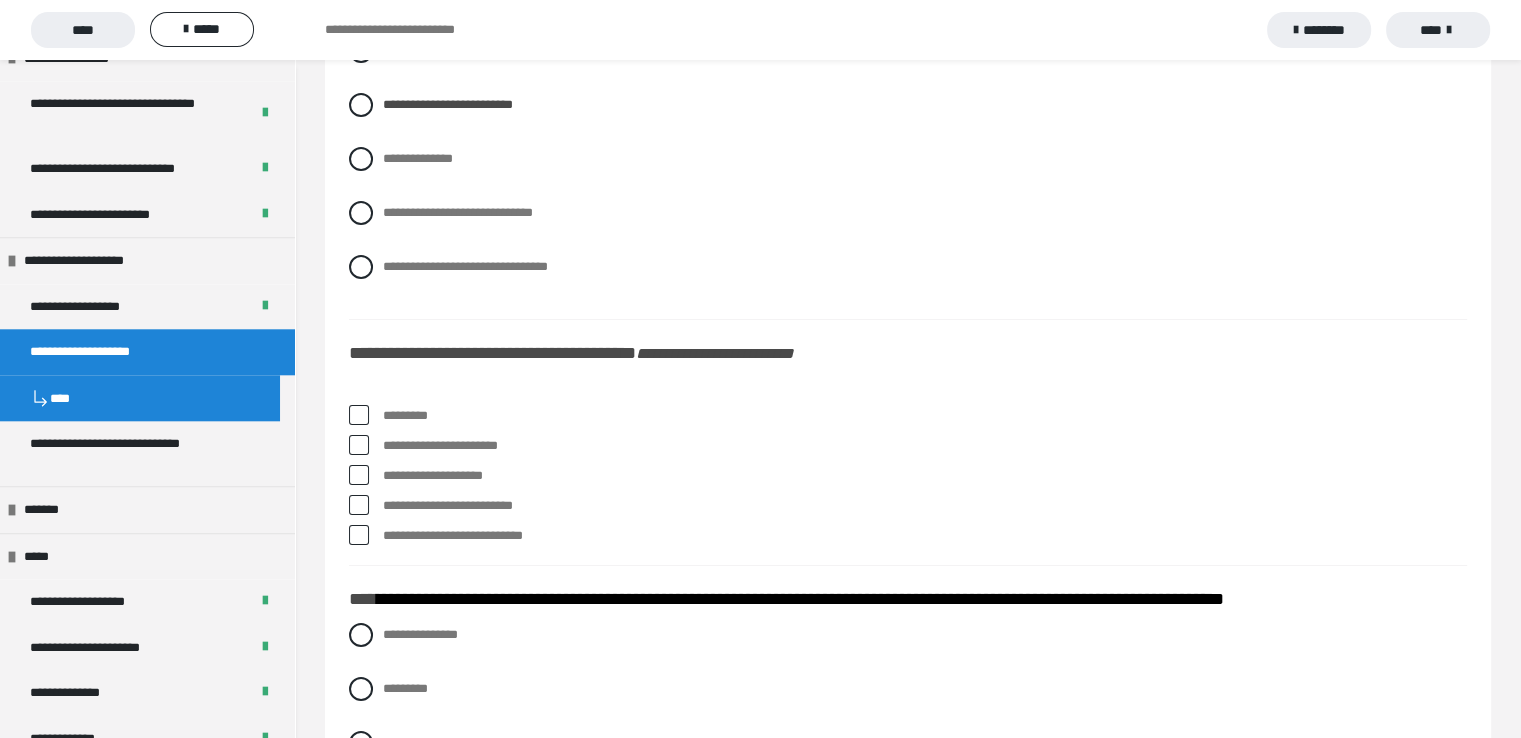 scroll, scrollTop: 7400, scrollLeft: 0, axis: vertical 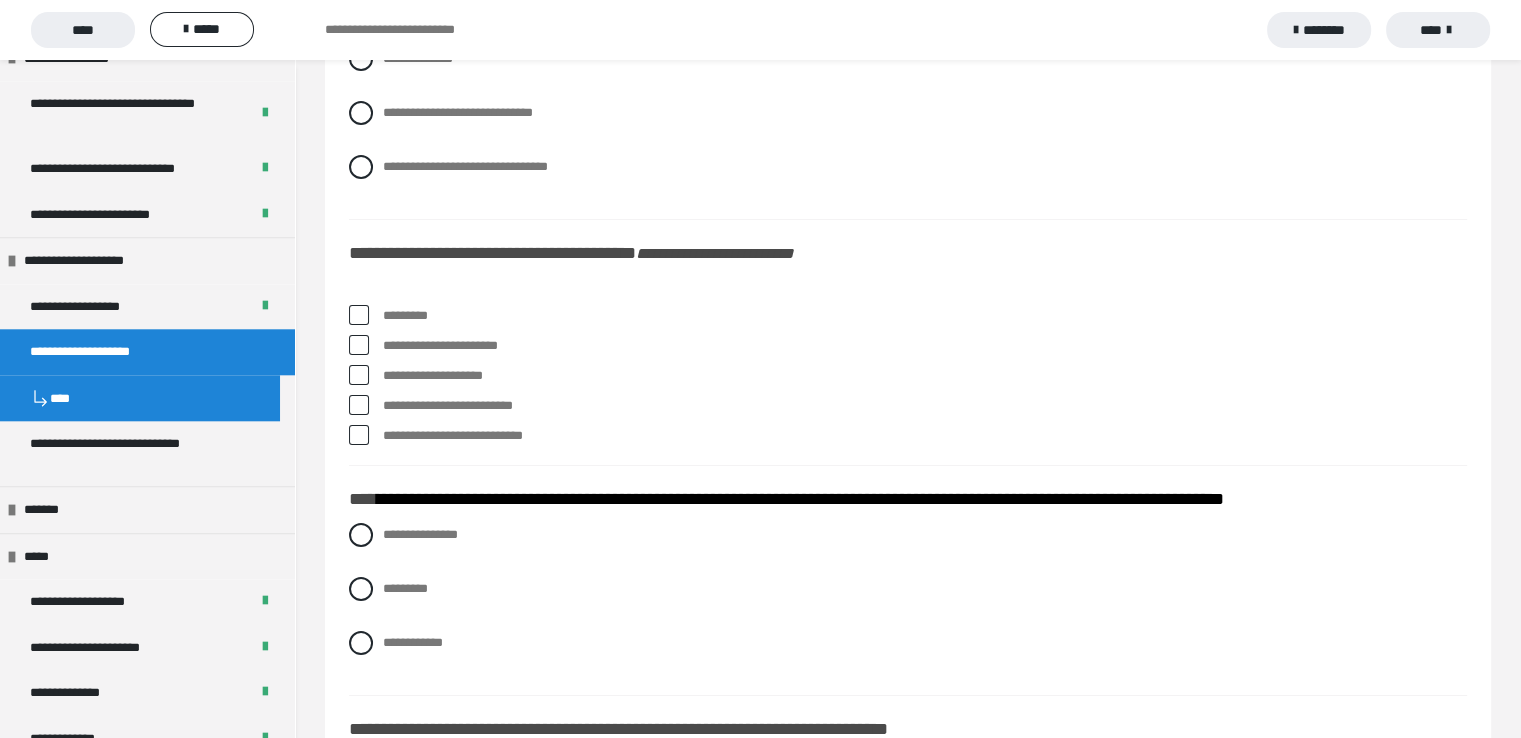 click at bounding box center (359, 315) 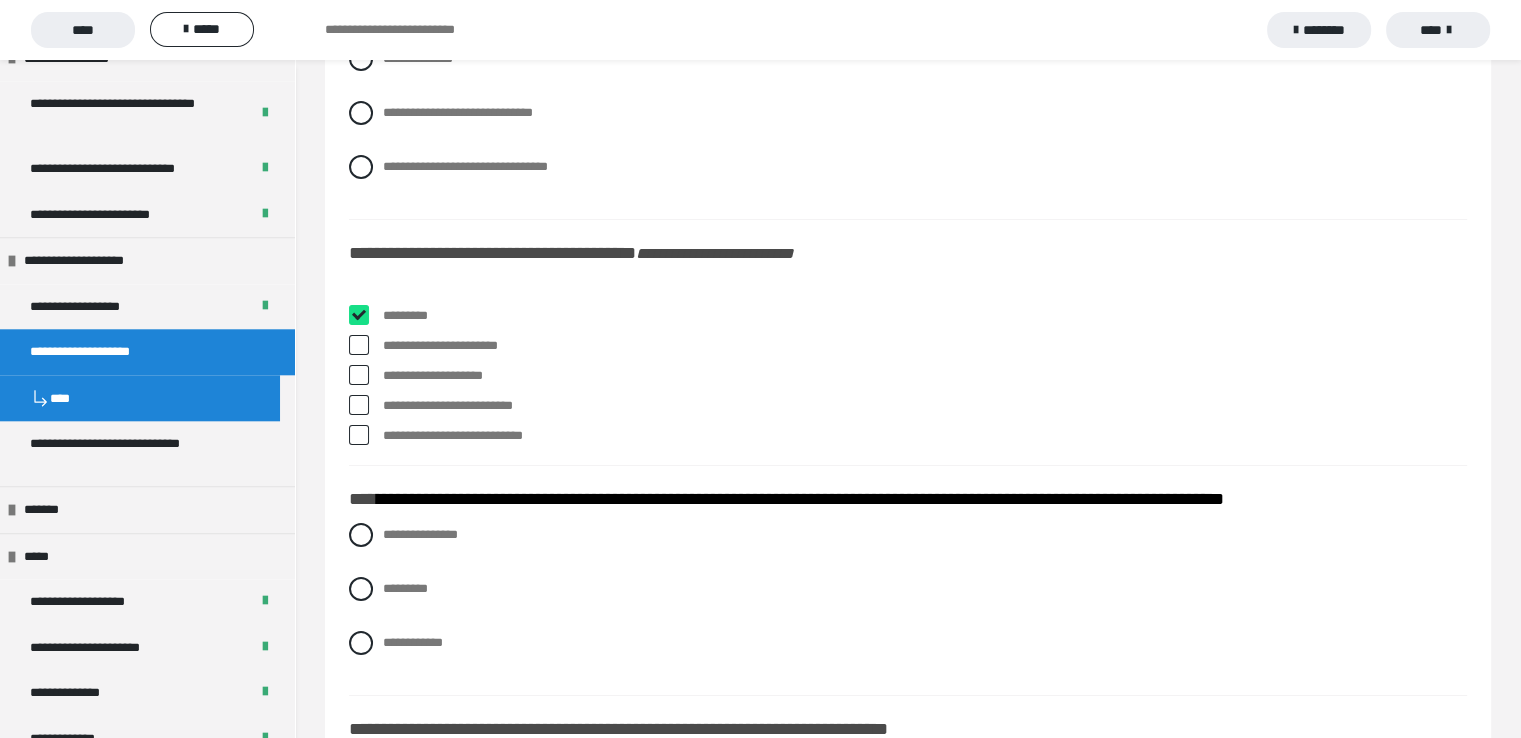 checkbox on "****" 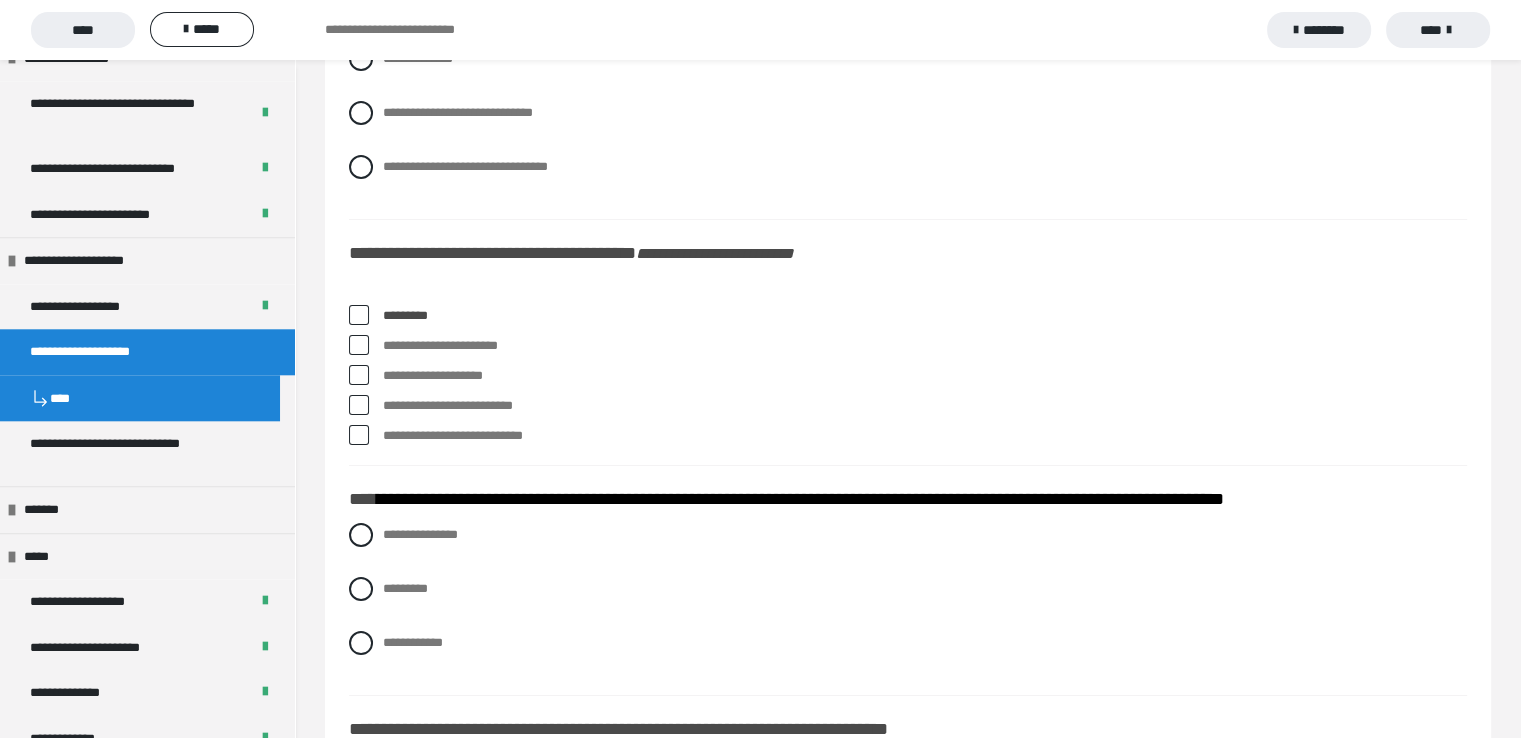 click at bounding box center [359, 345] 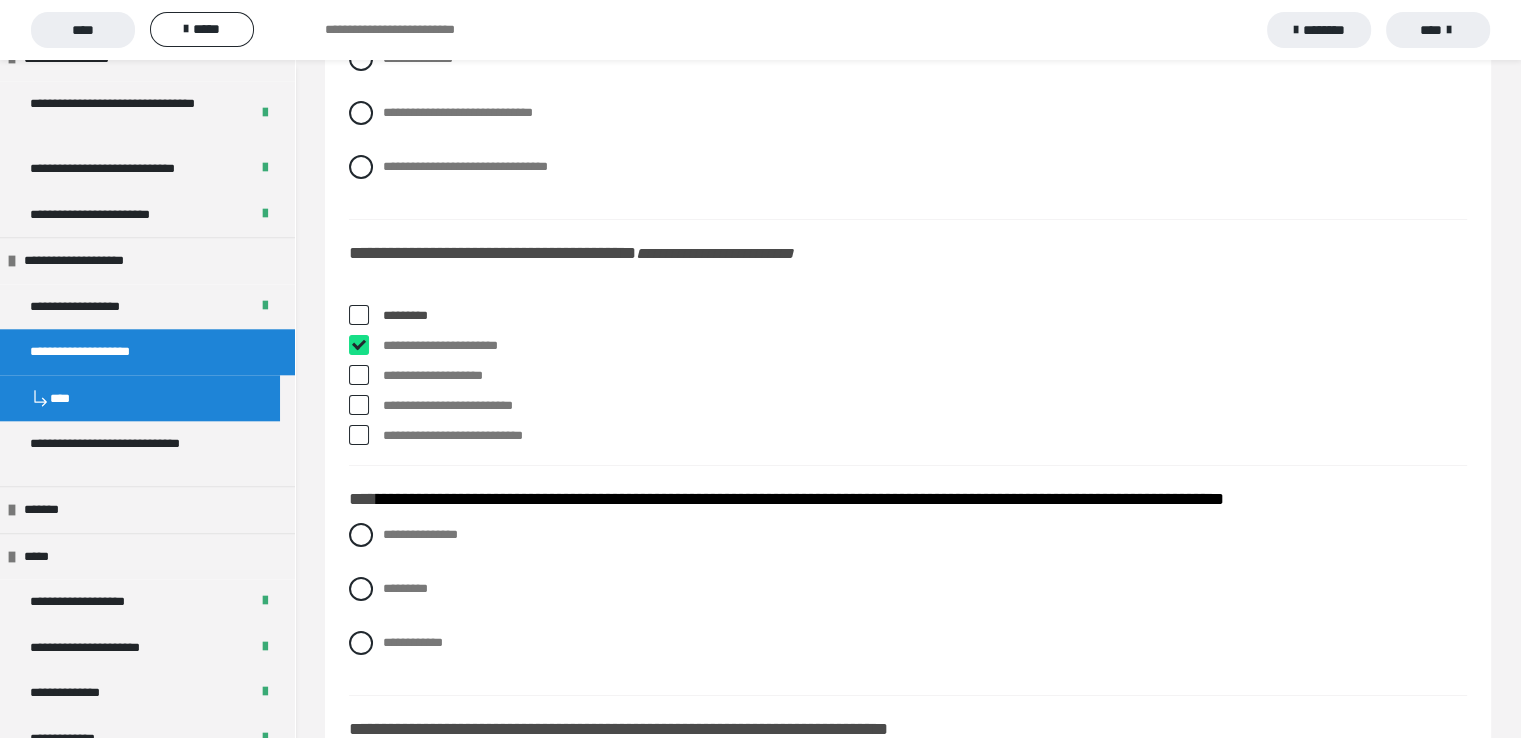 checkbox on "****" 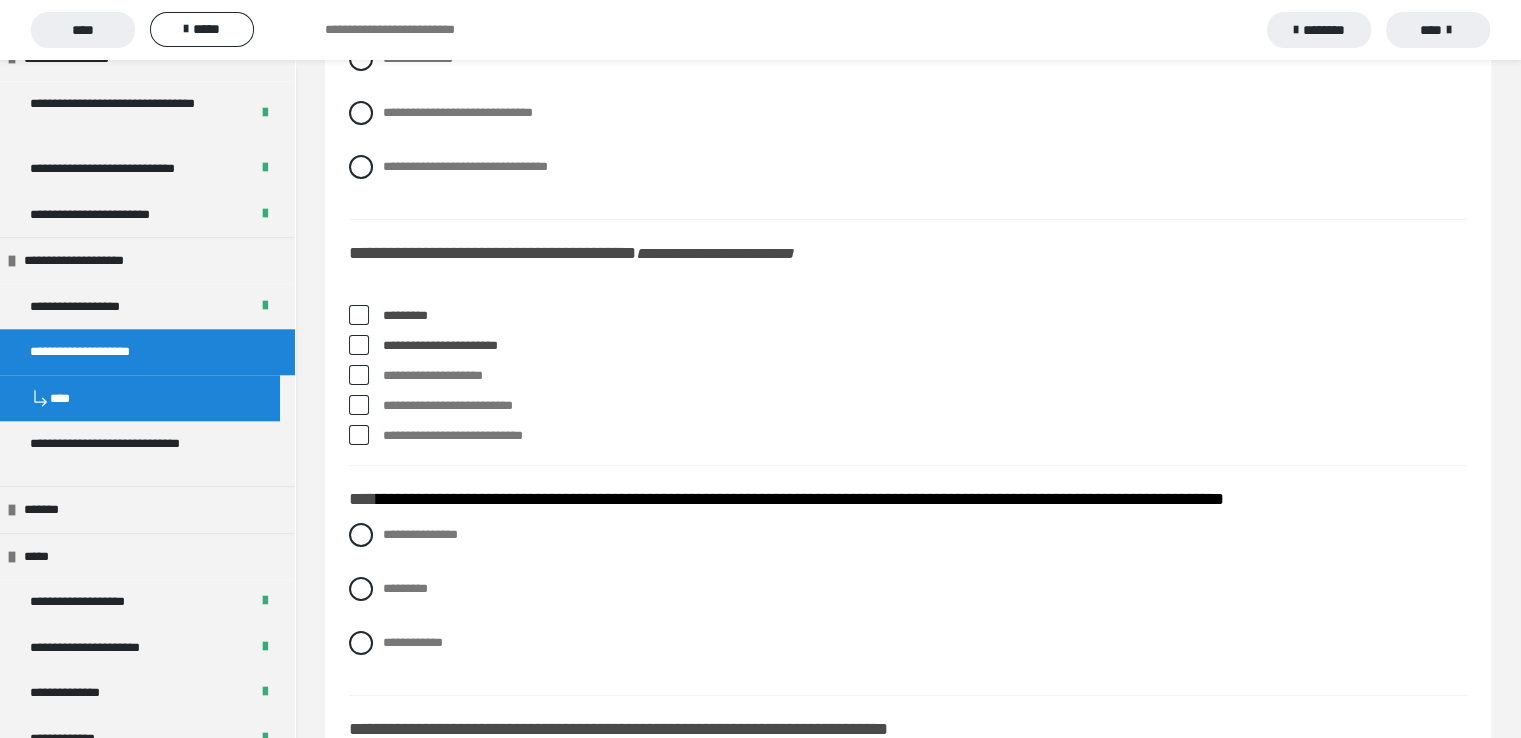 click at bounding box center [359, 405] 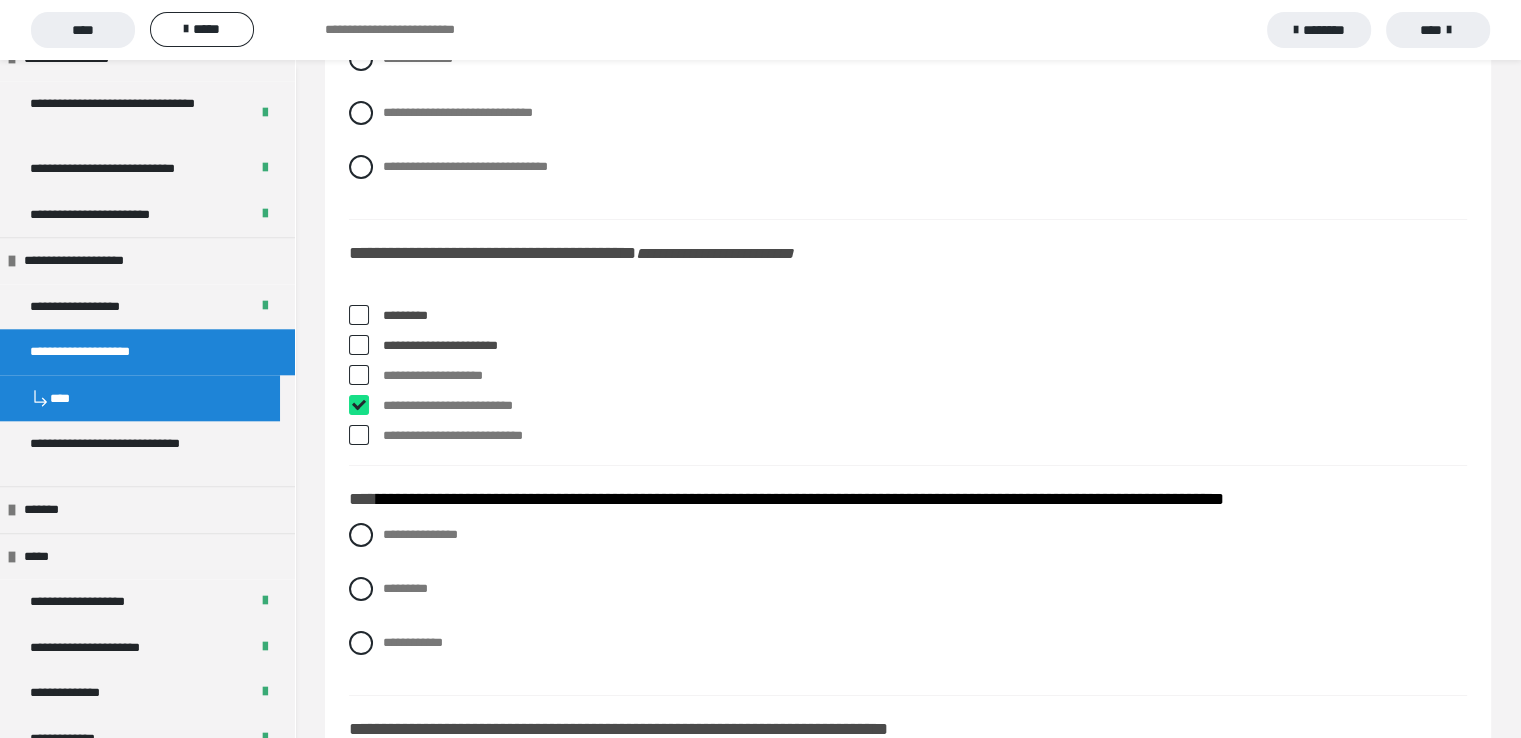 checkbox on "****" 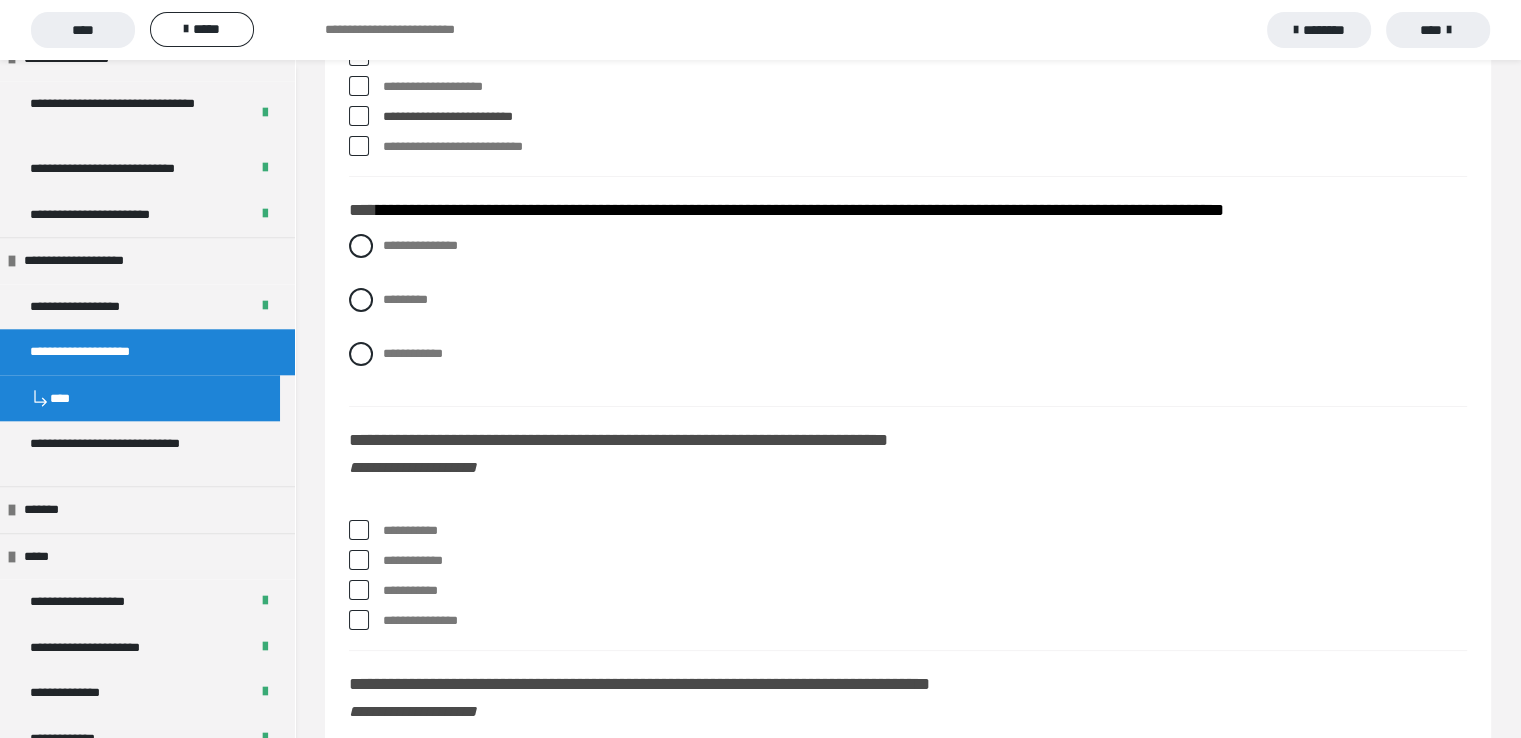 scroll, scrollTop: 7700, scrollLeft: 0, axis: vertical 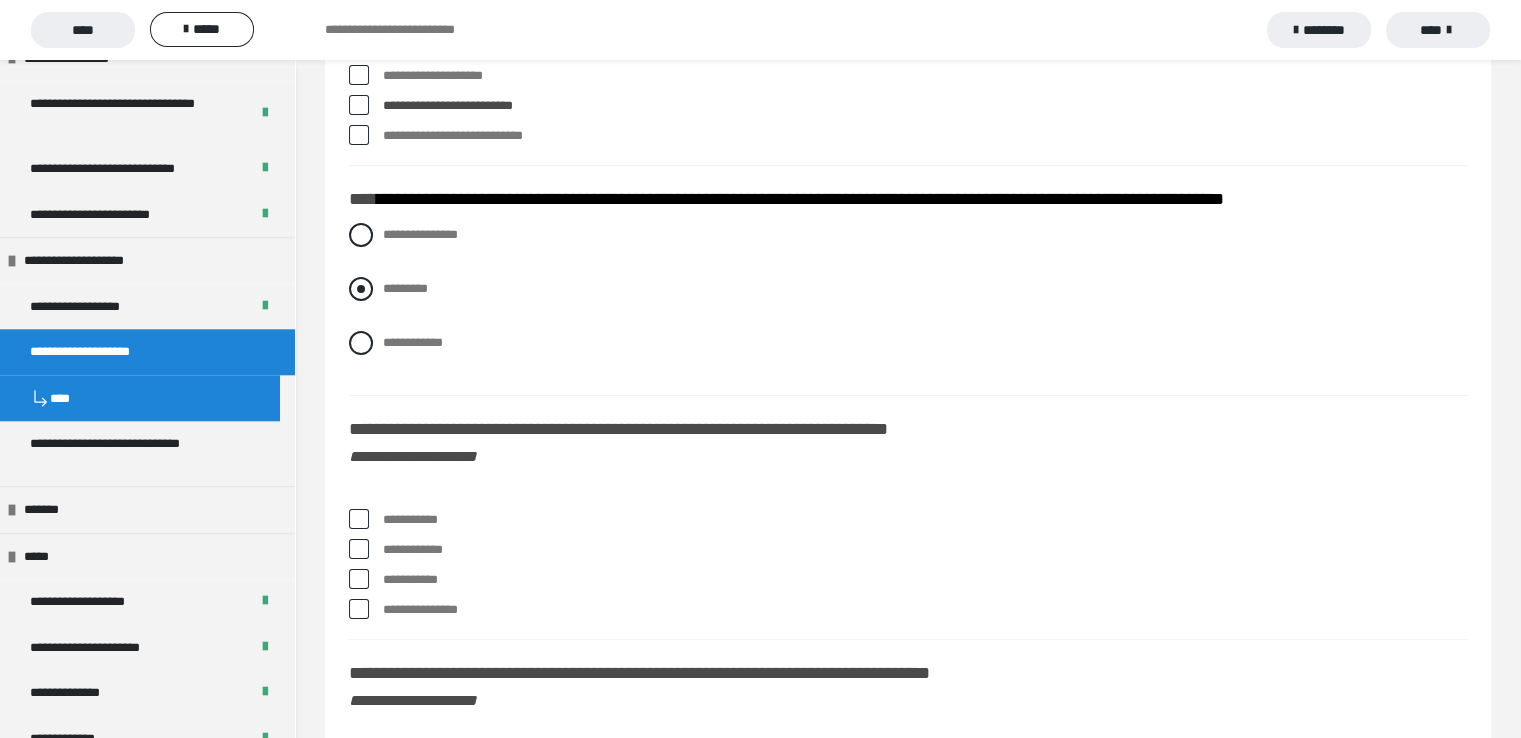 click at bounding box center (361, 289) 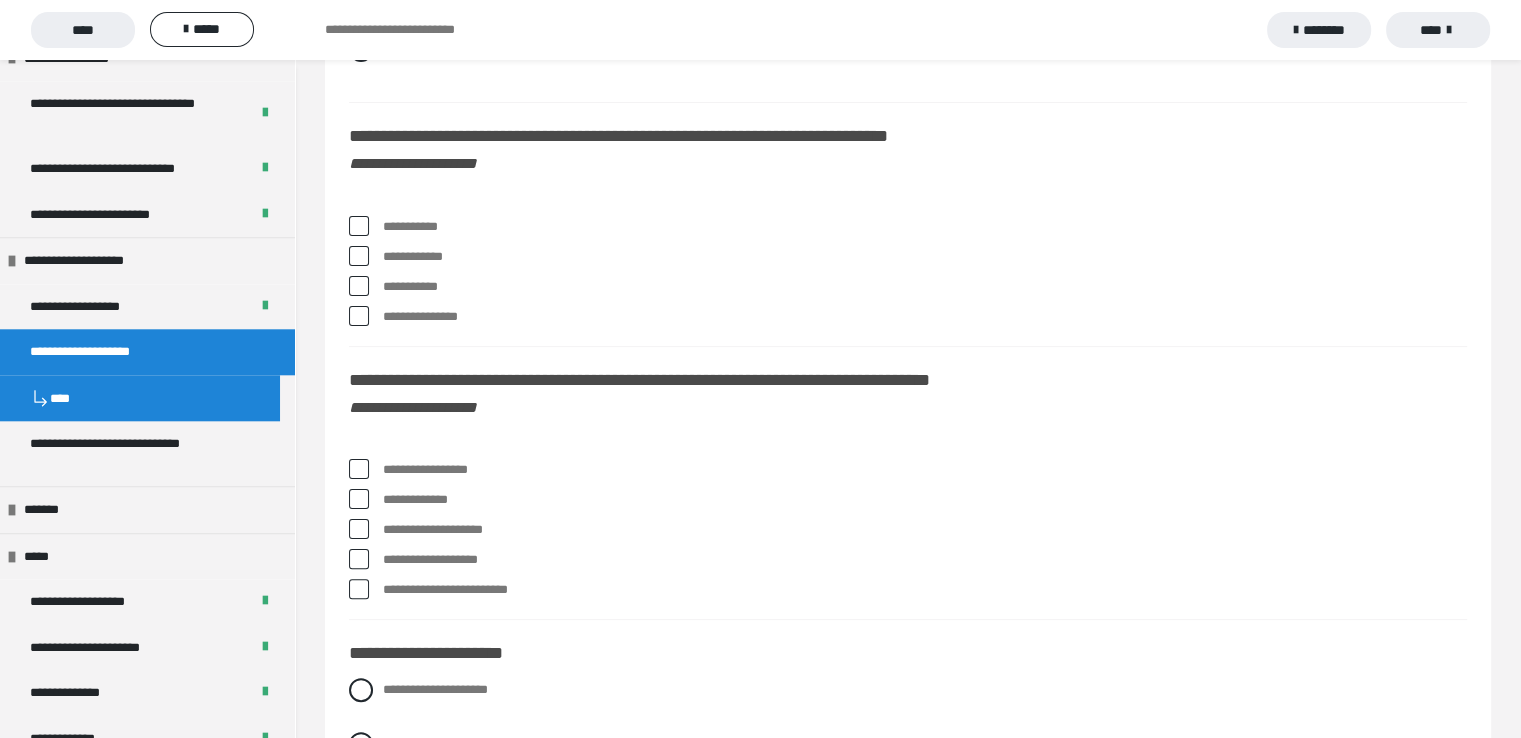 scroll, scrollTop: 8000, scrollLeft: 0, axis: vertical 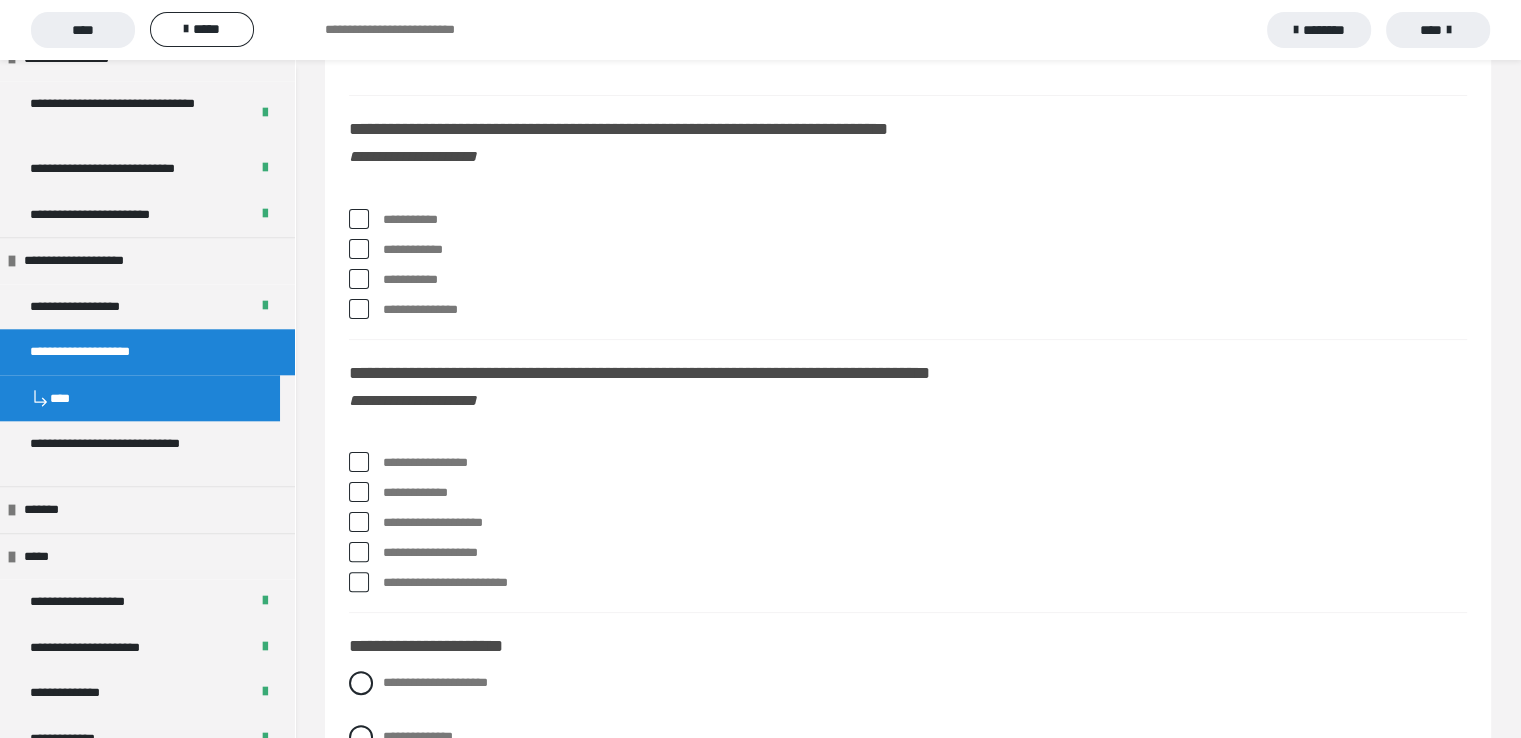 click at bounding box center [359, 219] 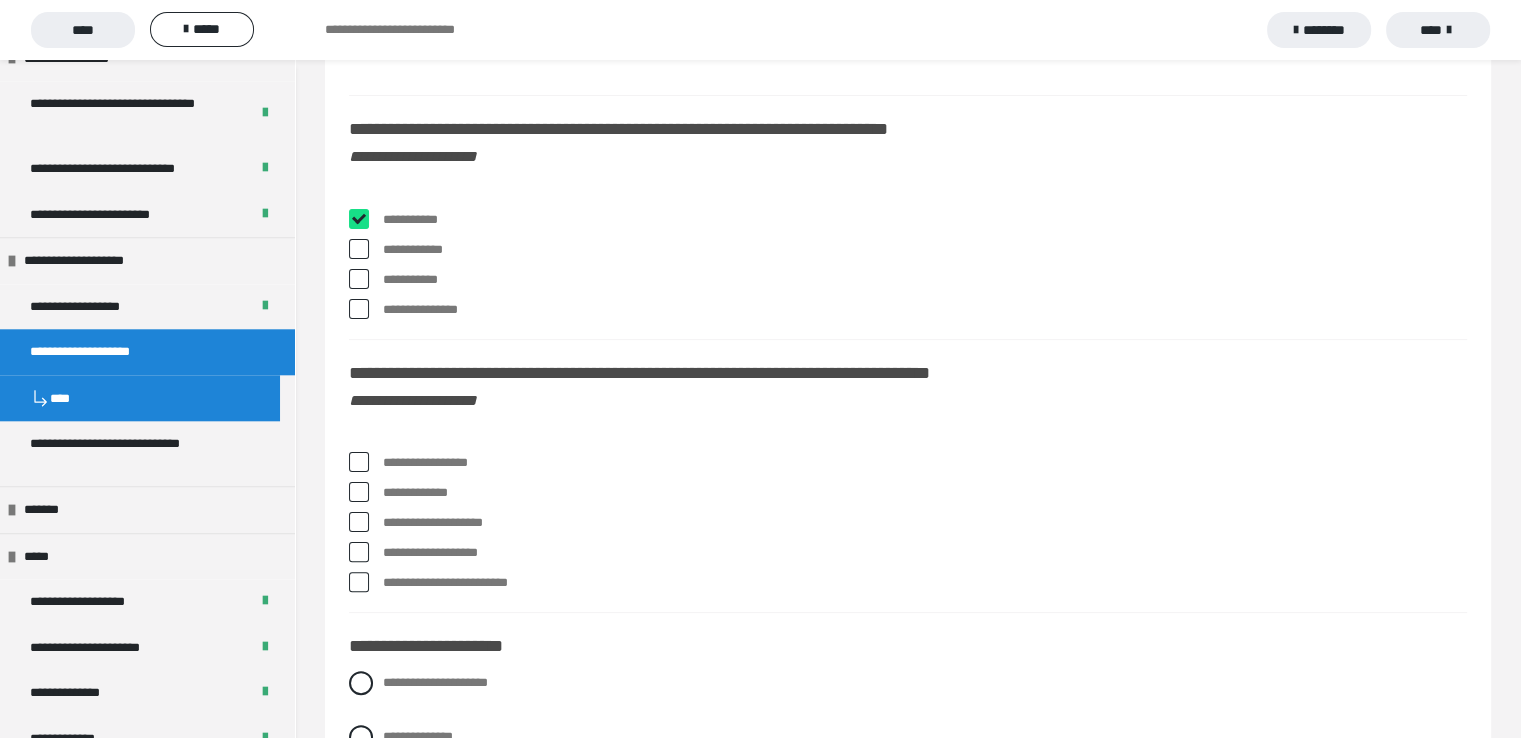 checkbox on "****" 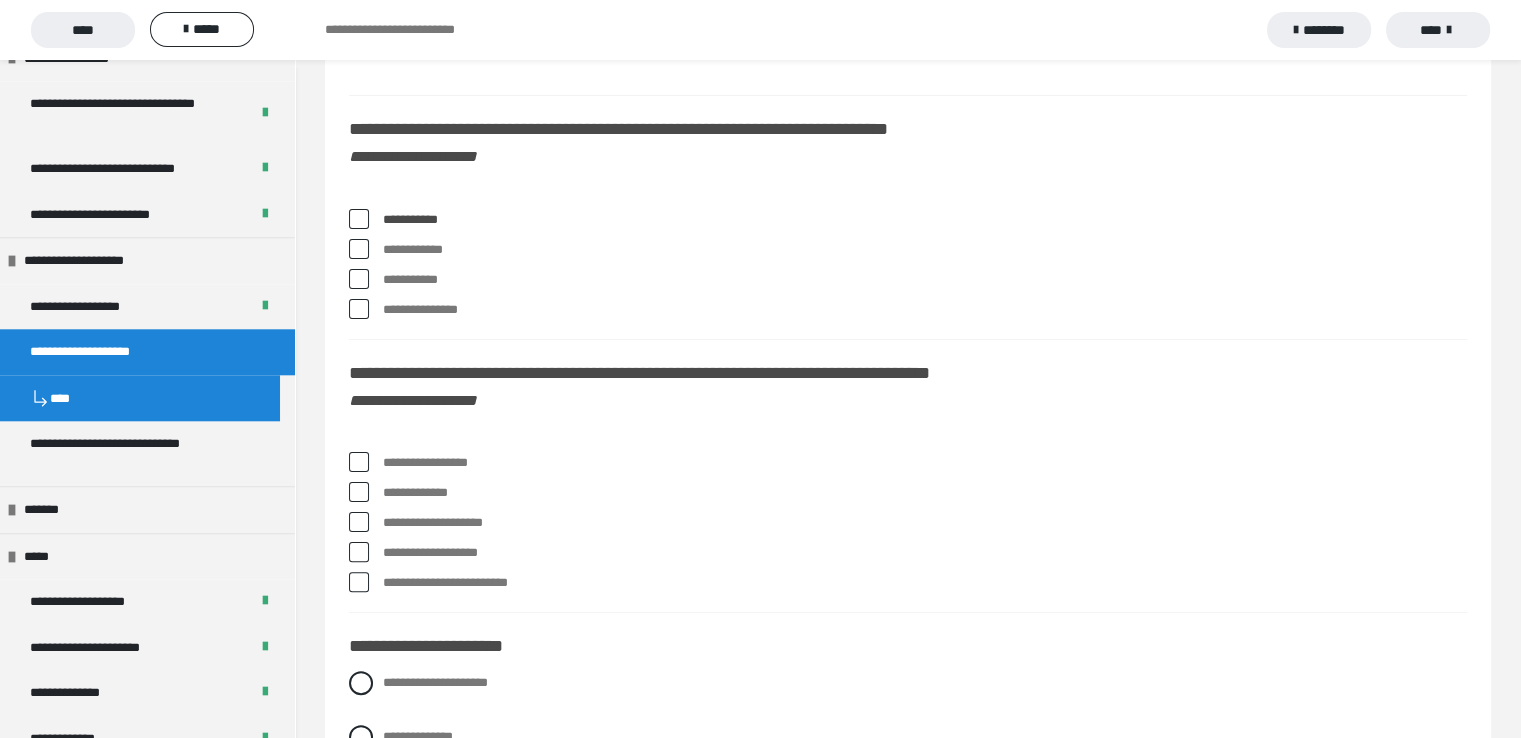 click at bounding box center [359, 279] 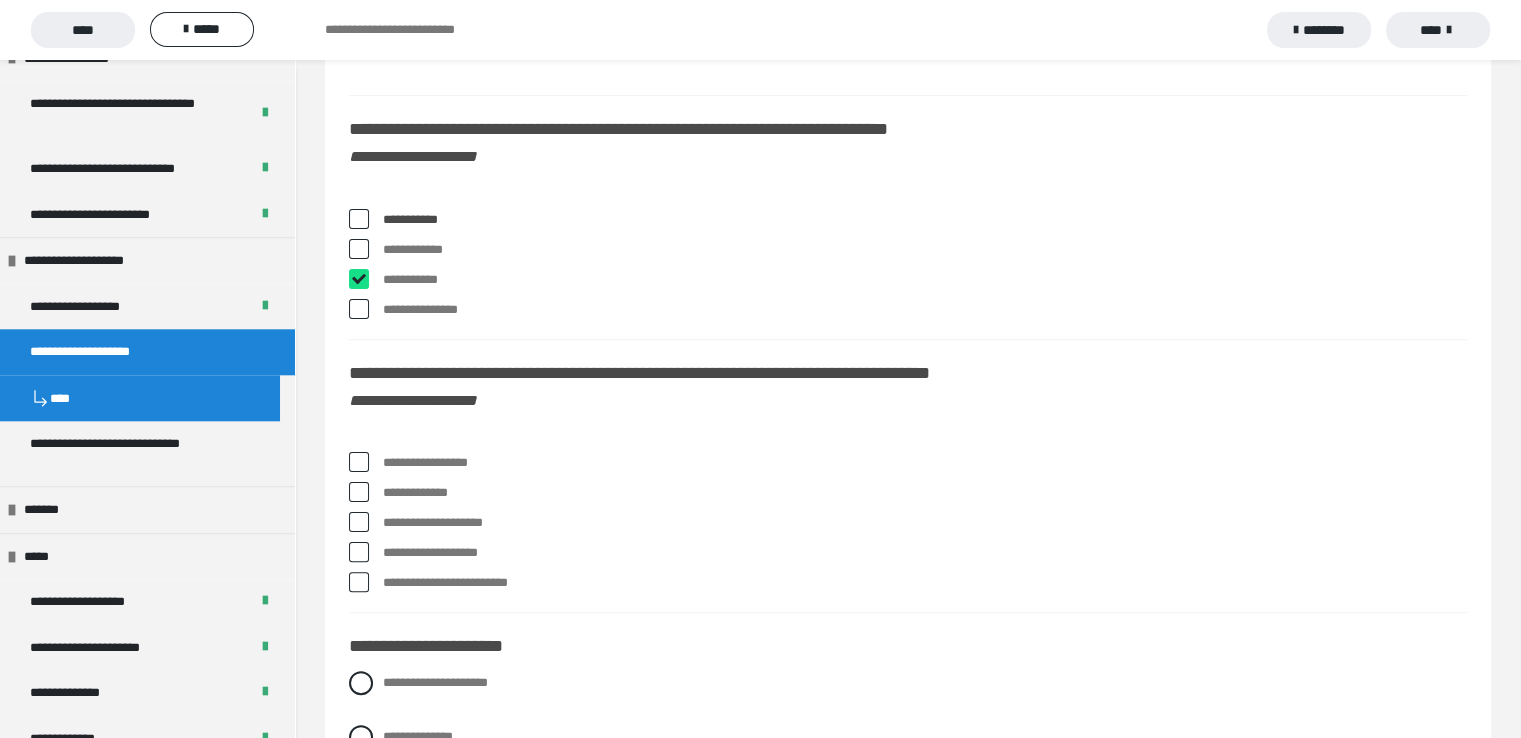 checkbox on "****" 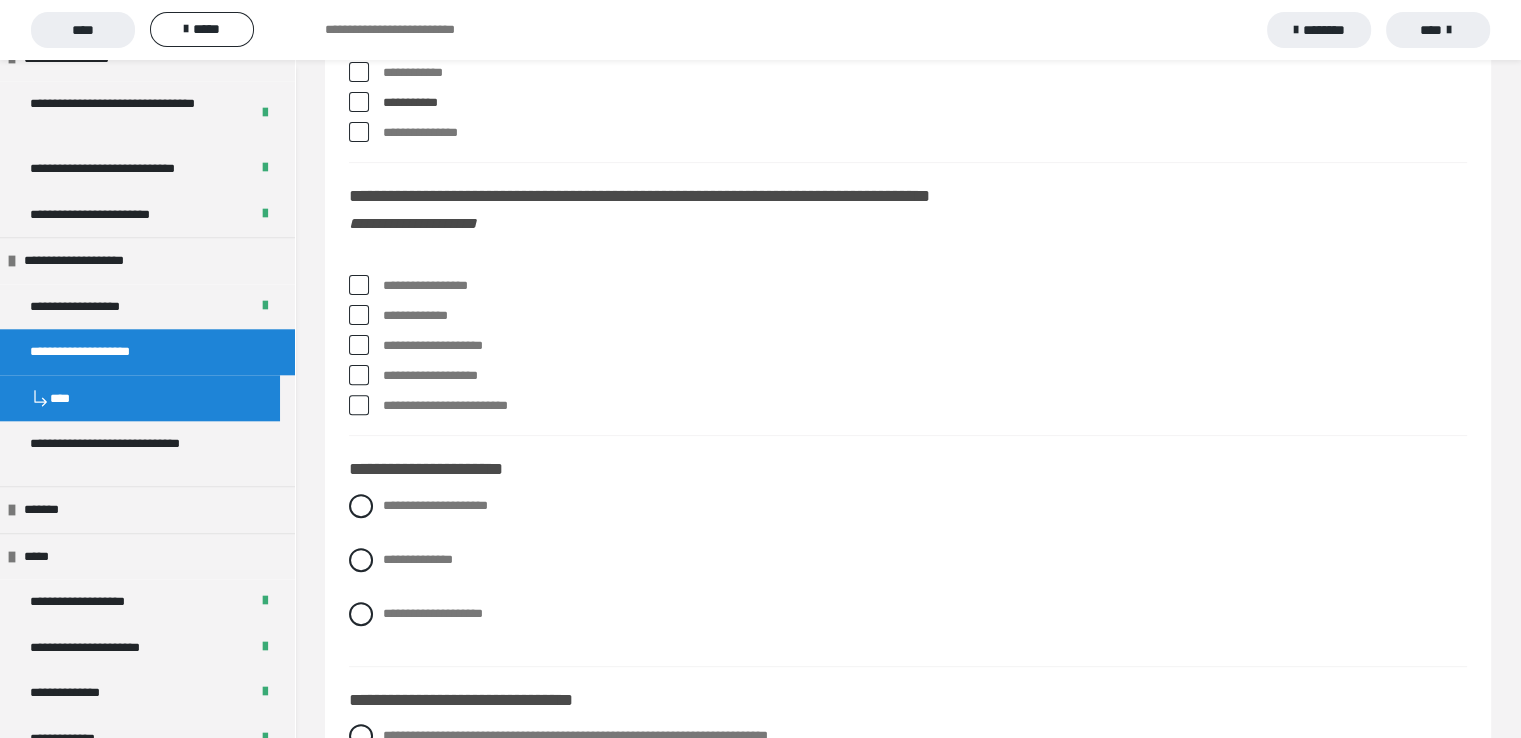 scroll, scrollTop: 8200, scrollLeft: 0, axis: vertical 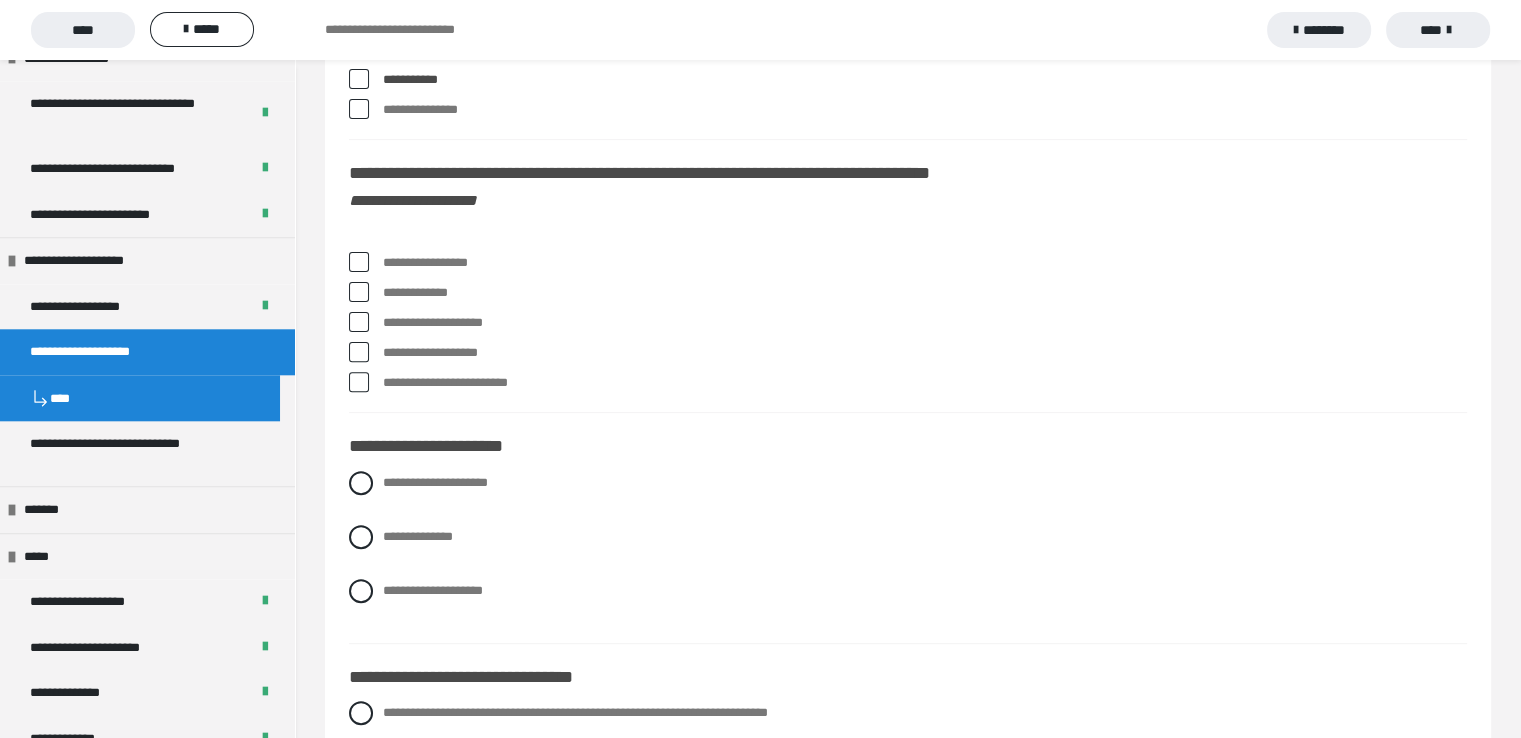click at bounding box center [359, 262] 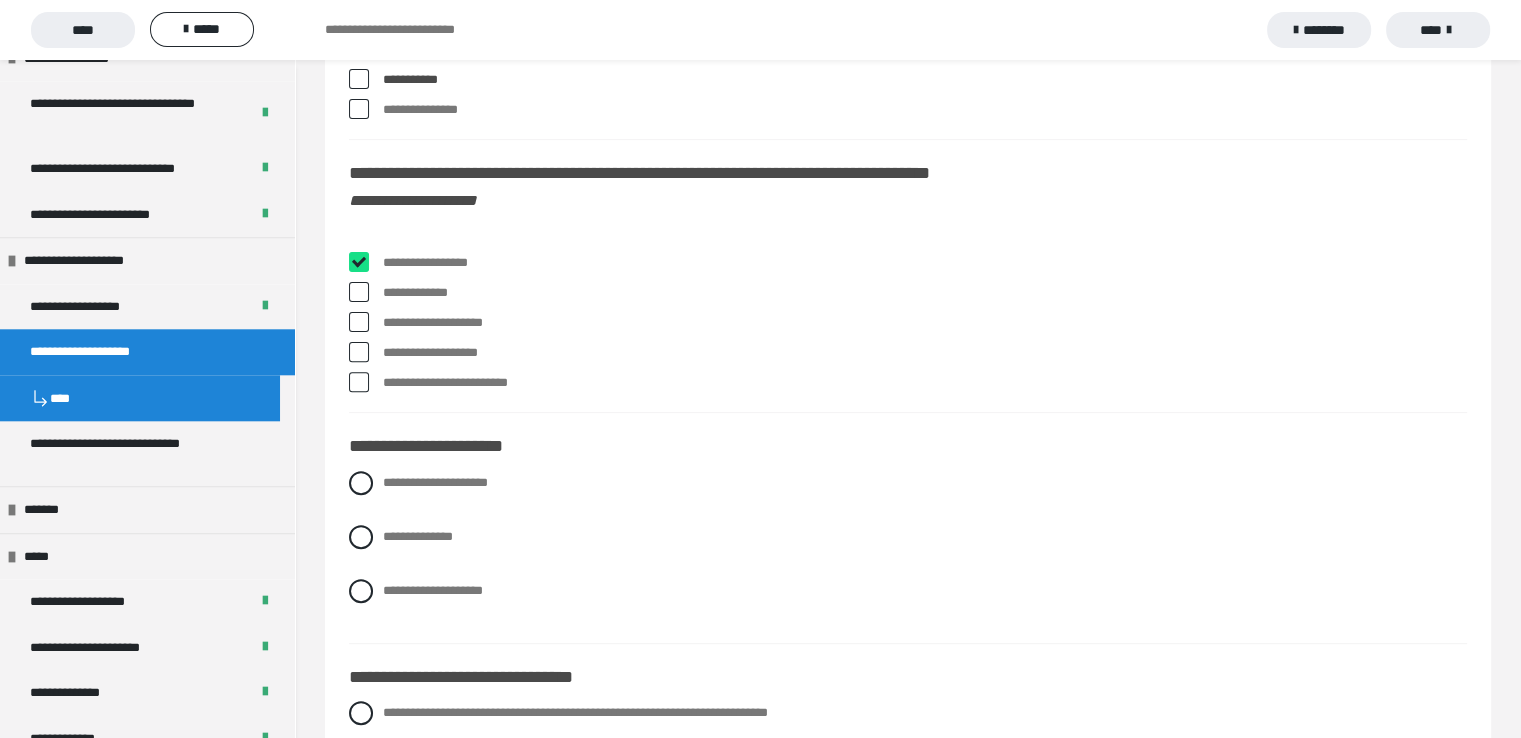 checkbox on "****" 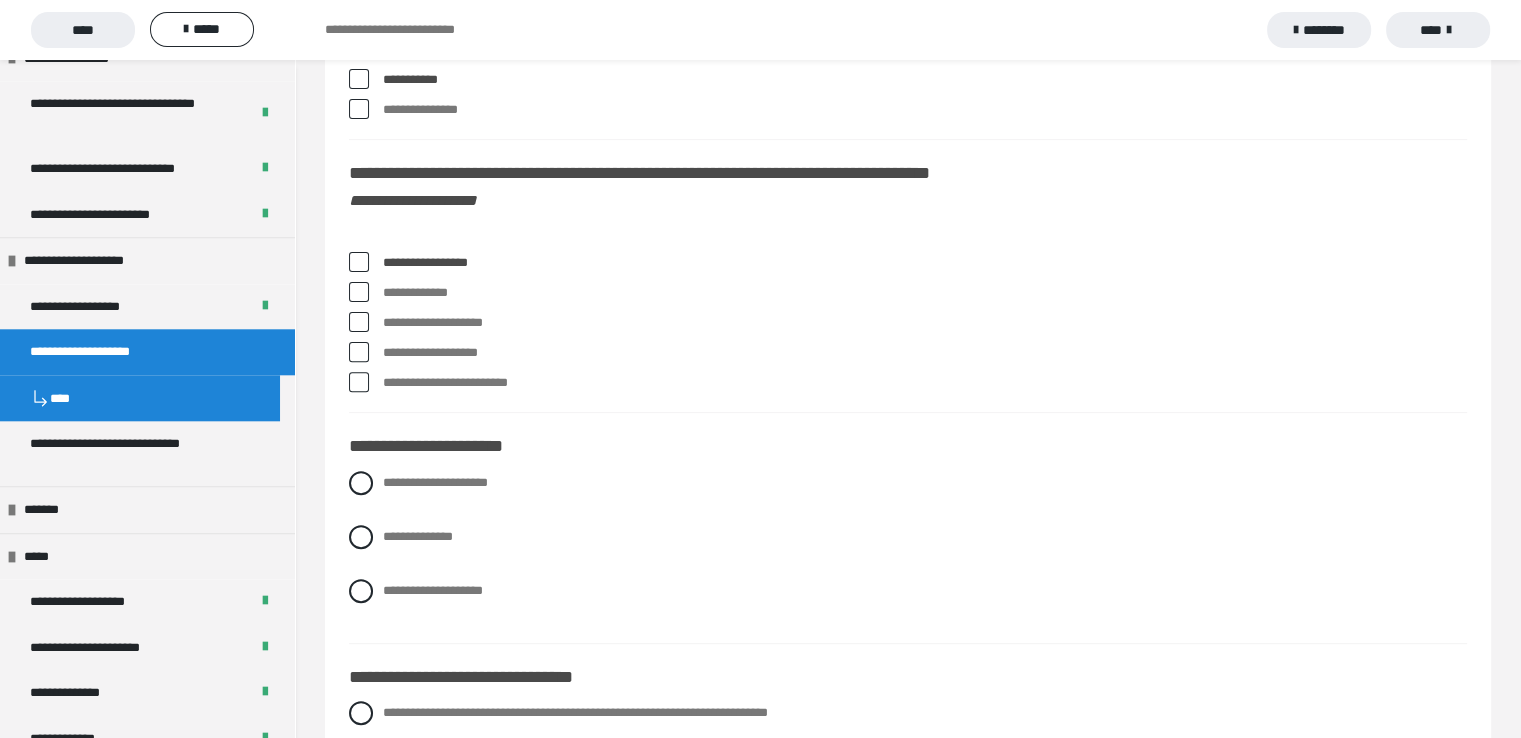 click at bounding box center [359, 322] 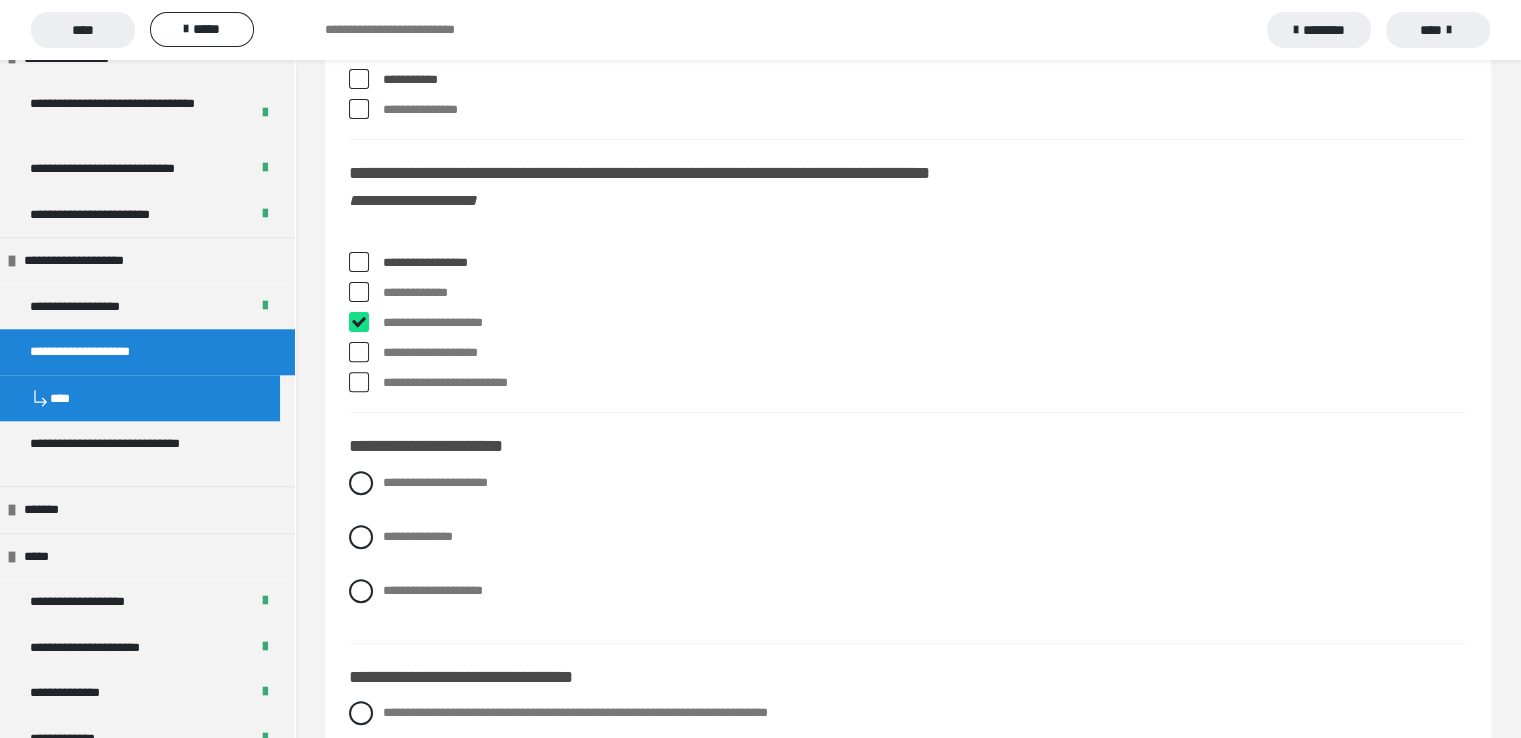 checkbox on "****" 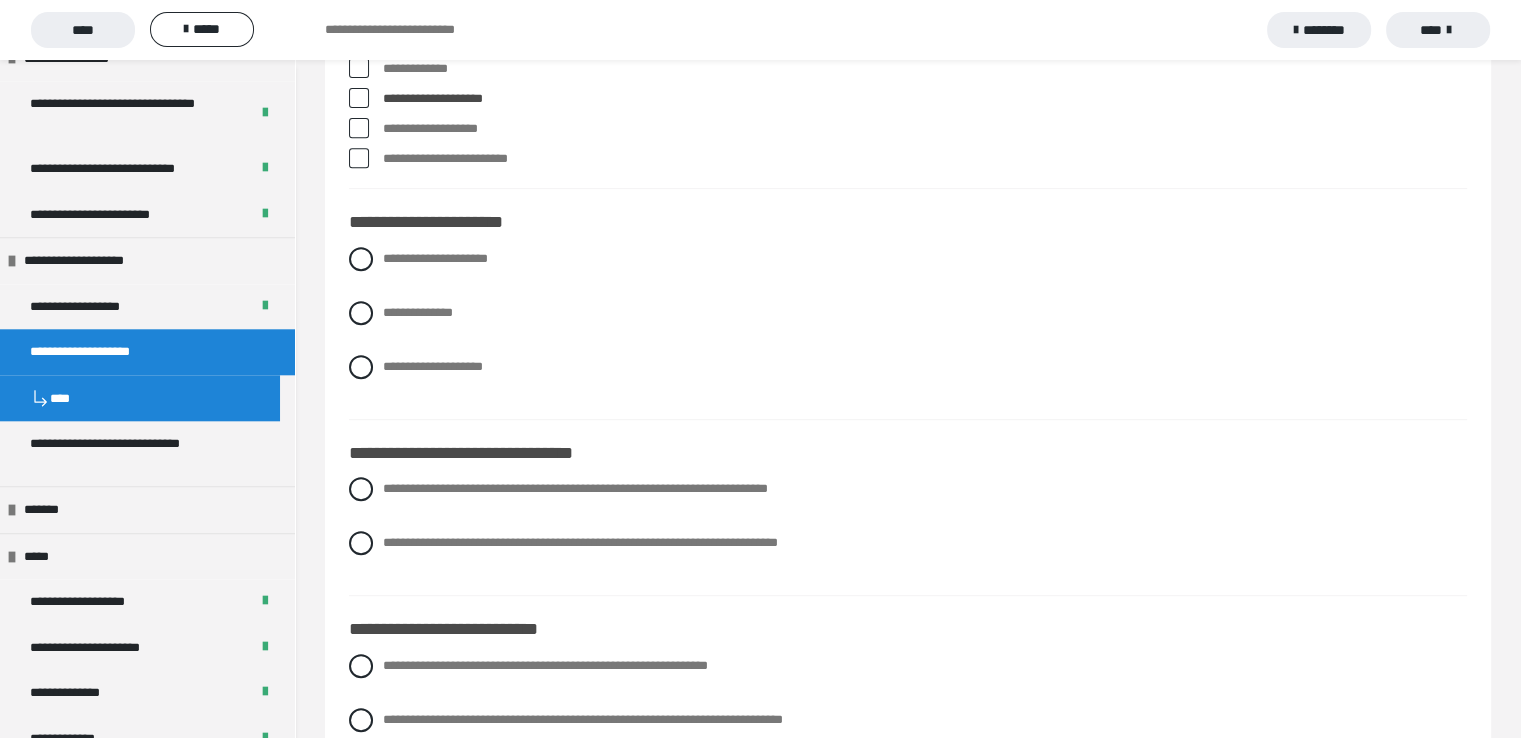 scroll, scrollTop: 8500, scrollLeft: 0, axis: vertical 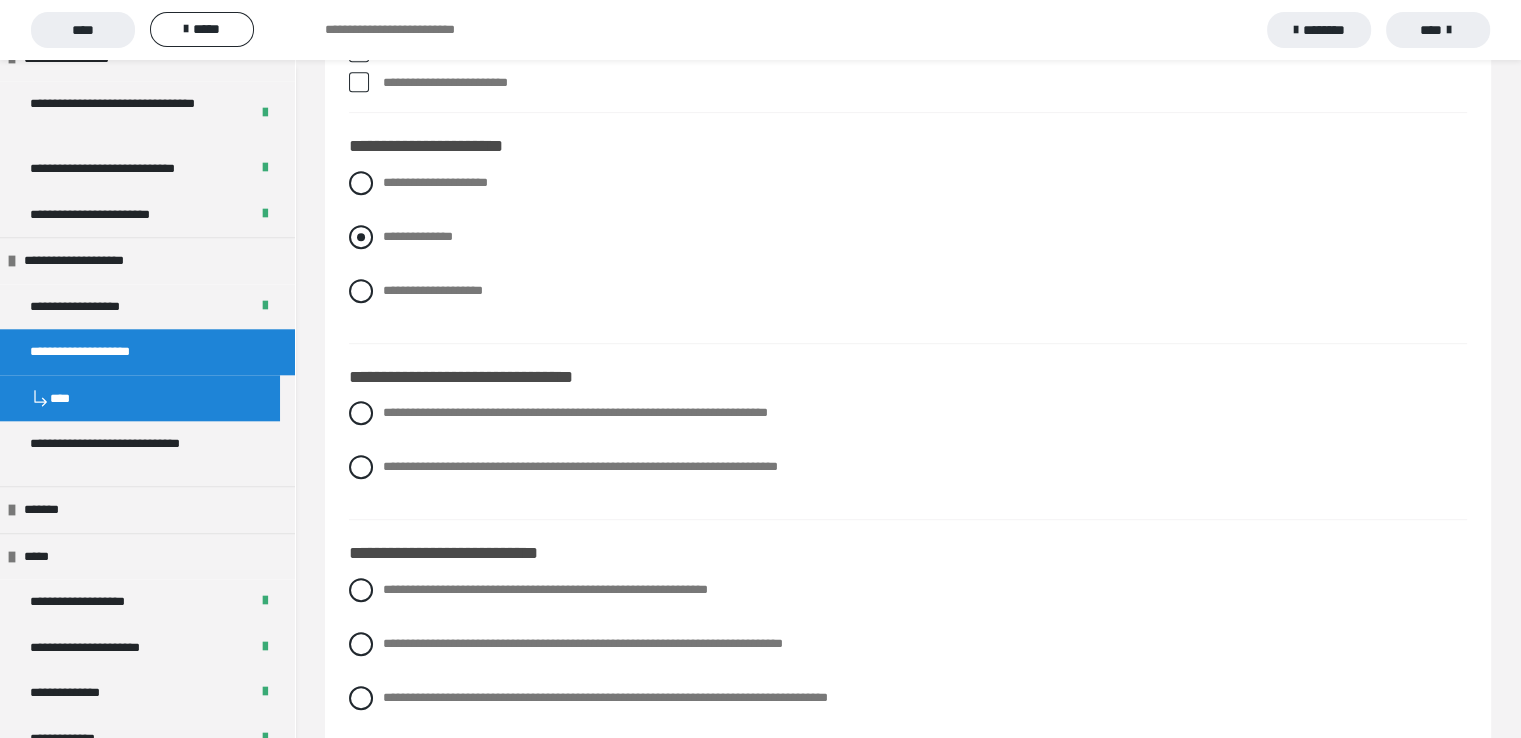 click at bounding box center (361, 237) 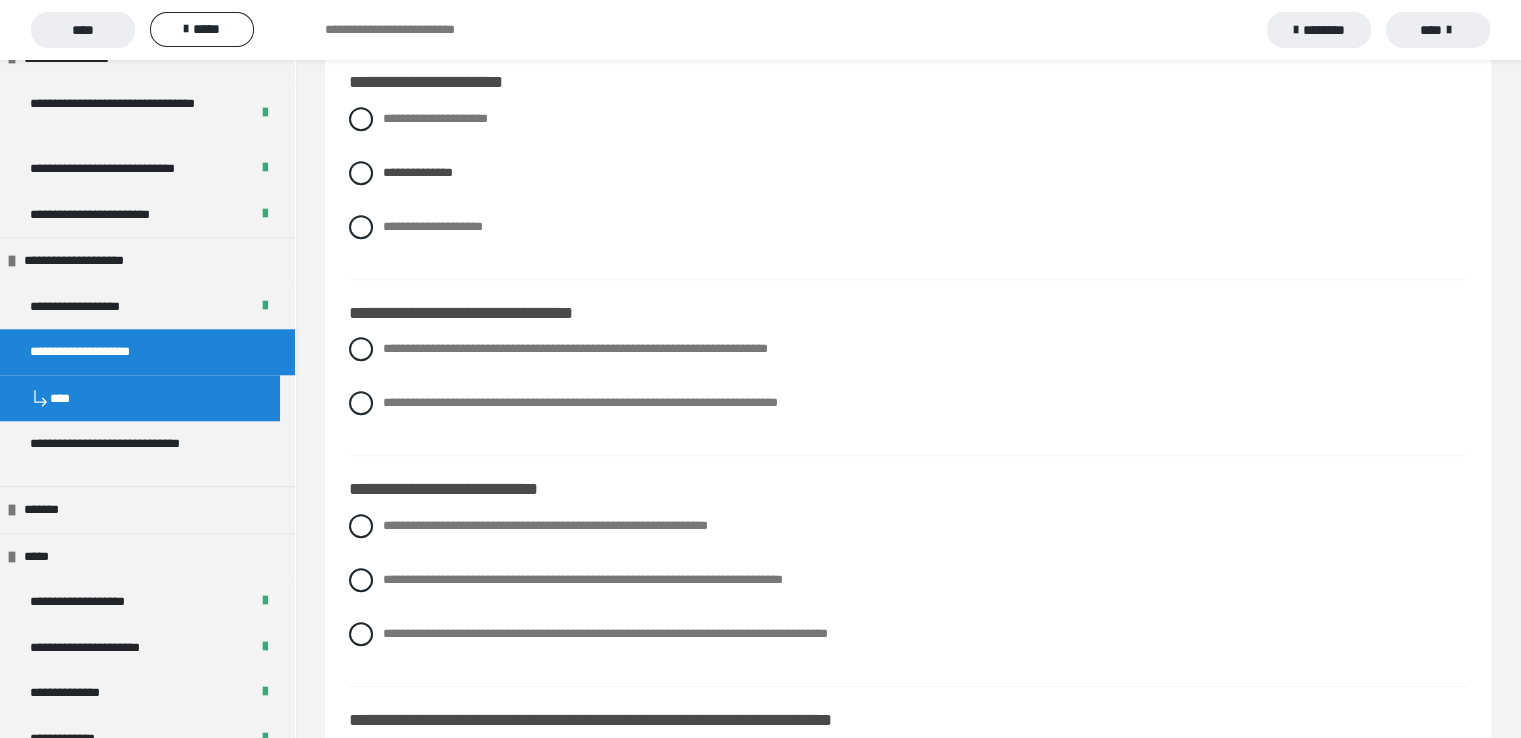 scroll, scrollTop: 8600, scrollLeft: 0, axis: vertical 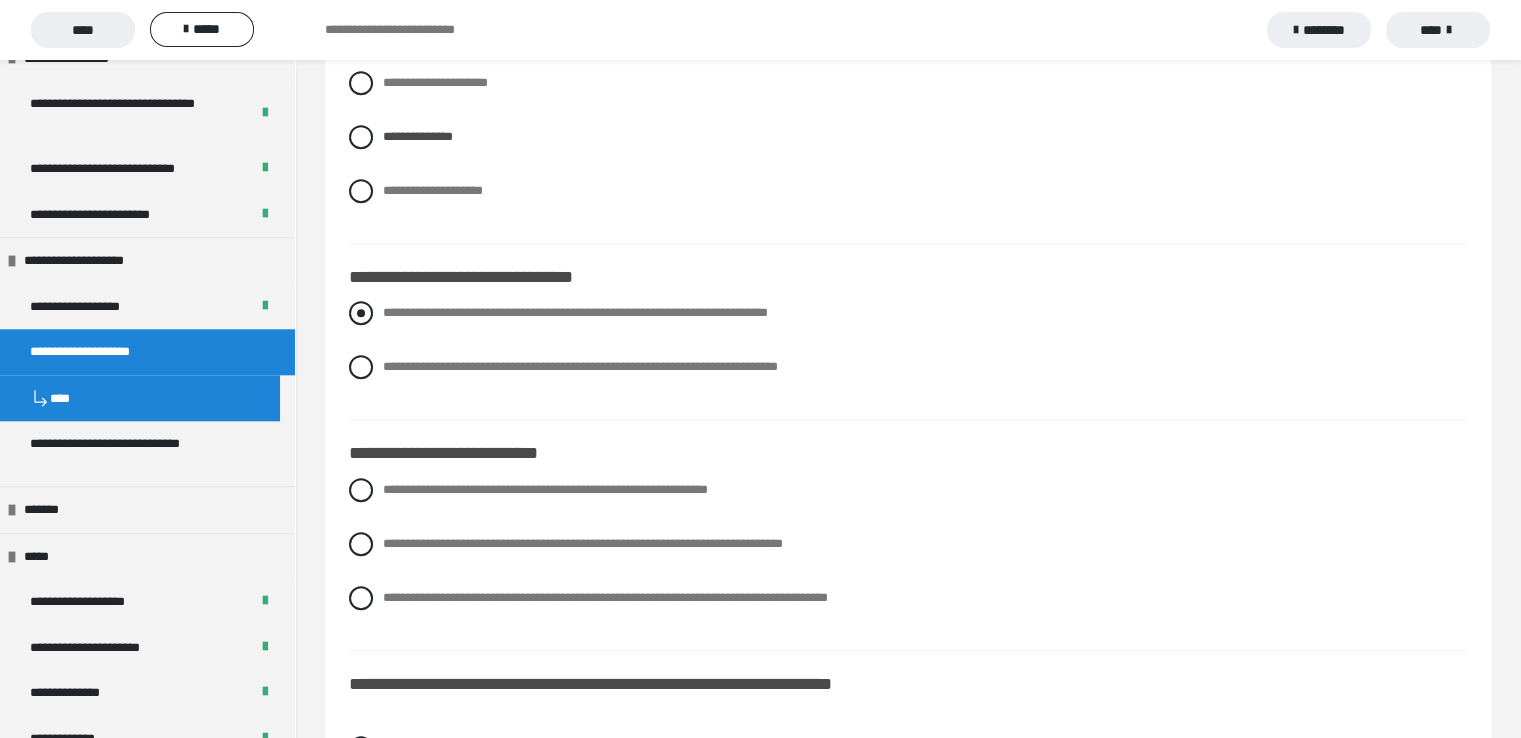 click on "**********" at bounding box center [908, 313] 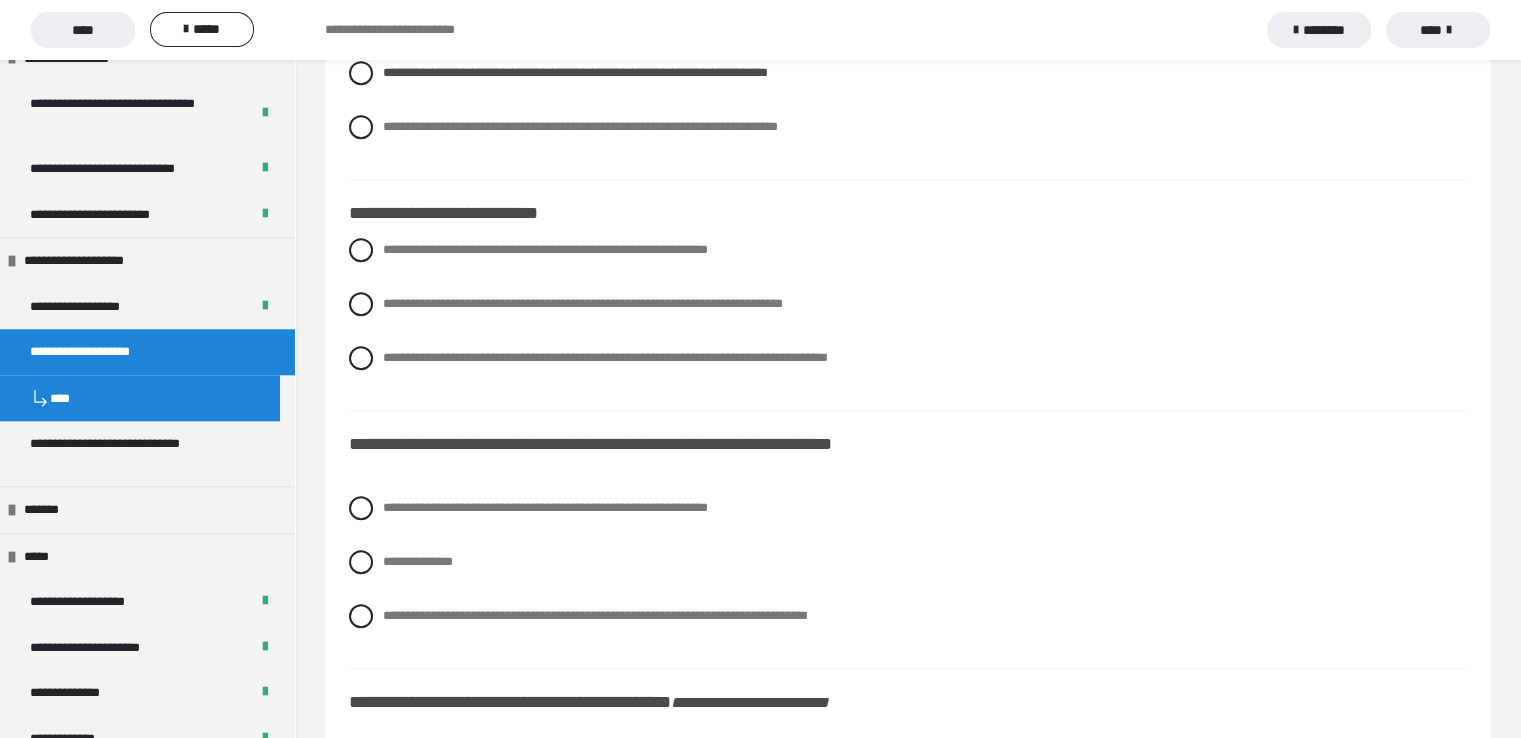 scroll, scrollTop: 8900, scrollLeft: 0, axis: vertical 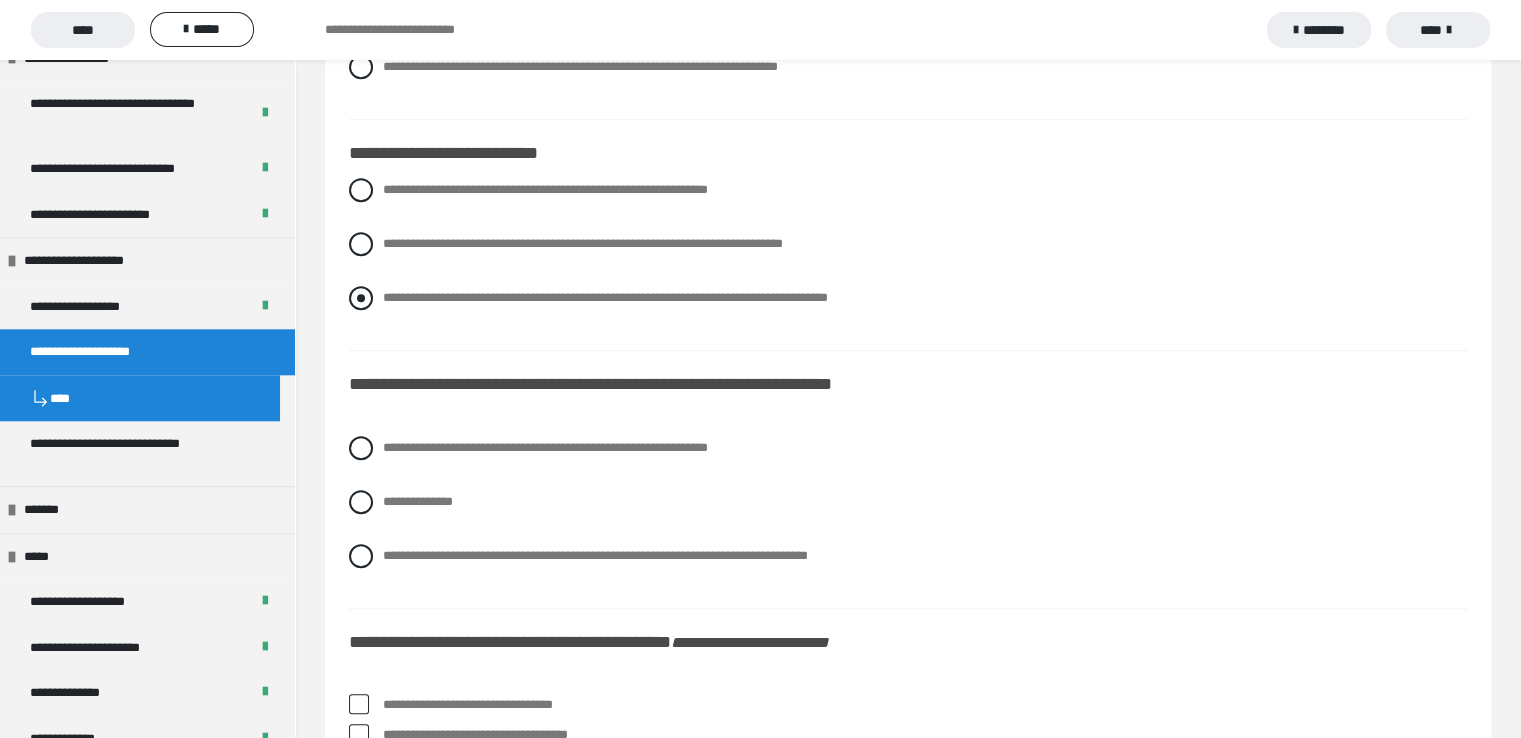 click at bounding box center [361, 298] 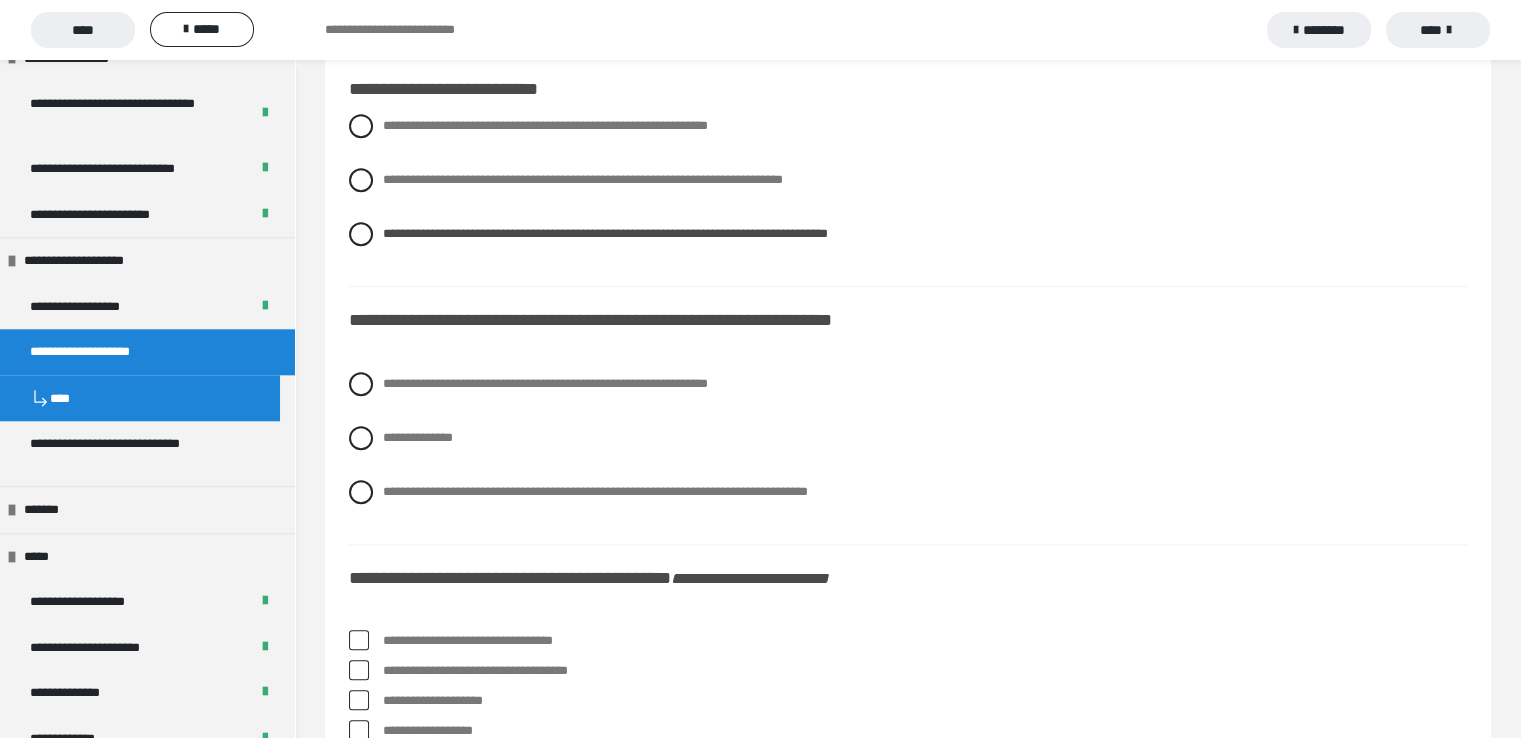 scroll, scrollTop: 9000, scrollLeft: 0, axis: vertical 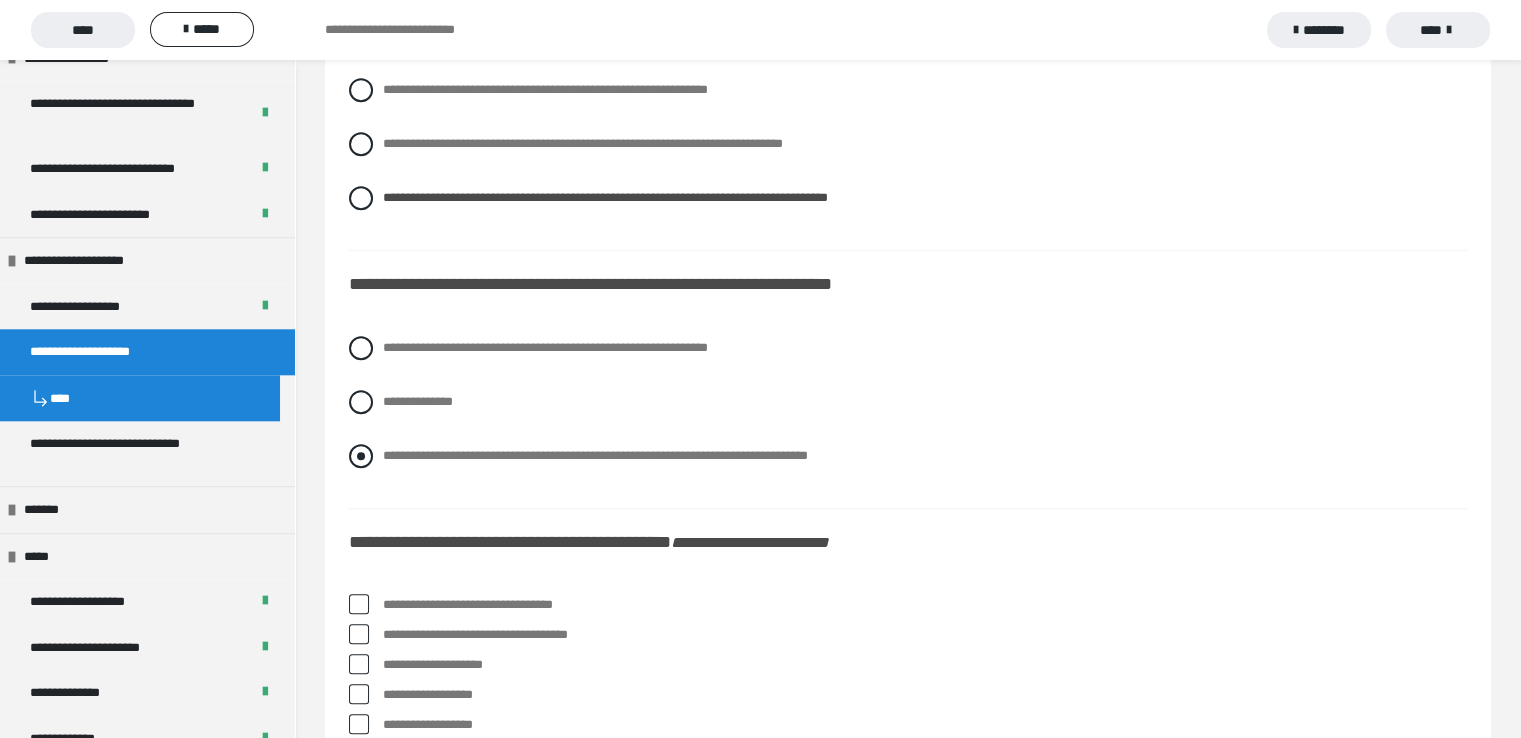 click at bounding box center [361, 456] 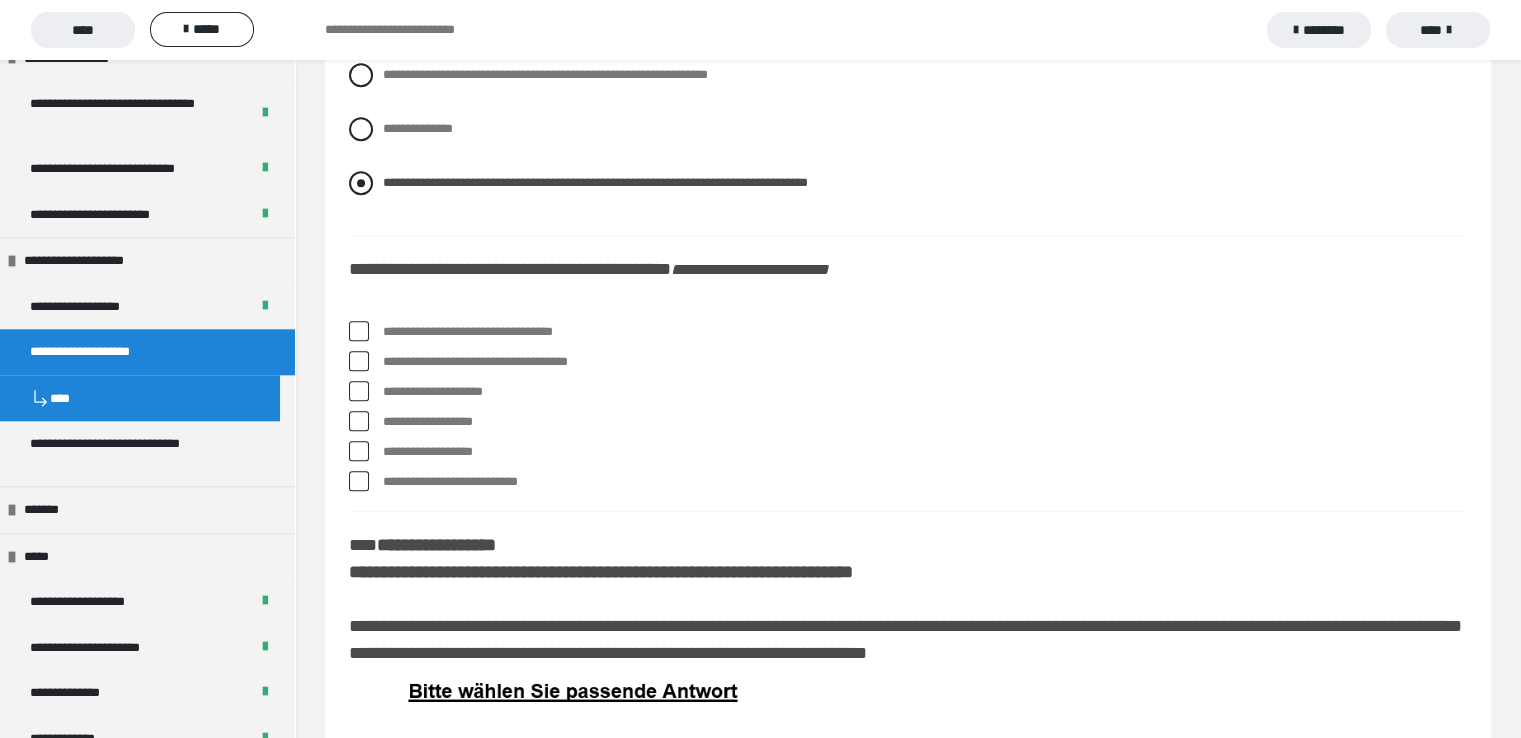 scroll, scrollTop: 9300, scrollLeft: 0, axis: vertical 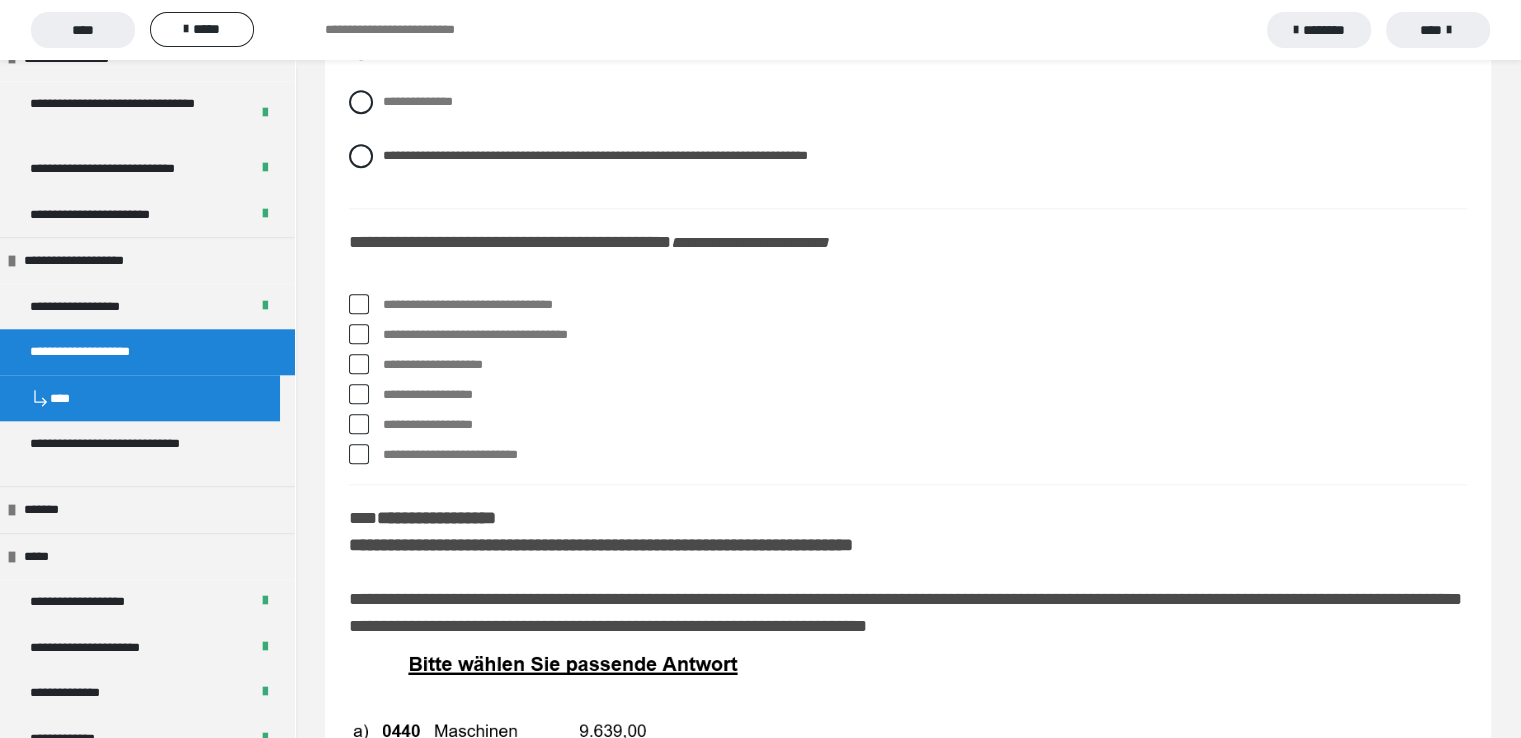 click on "**********" at bounding box center [908, 1] 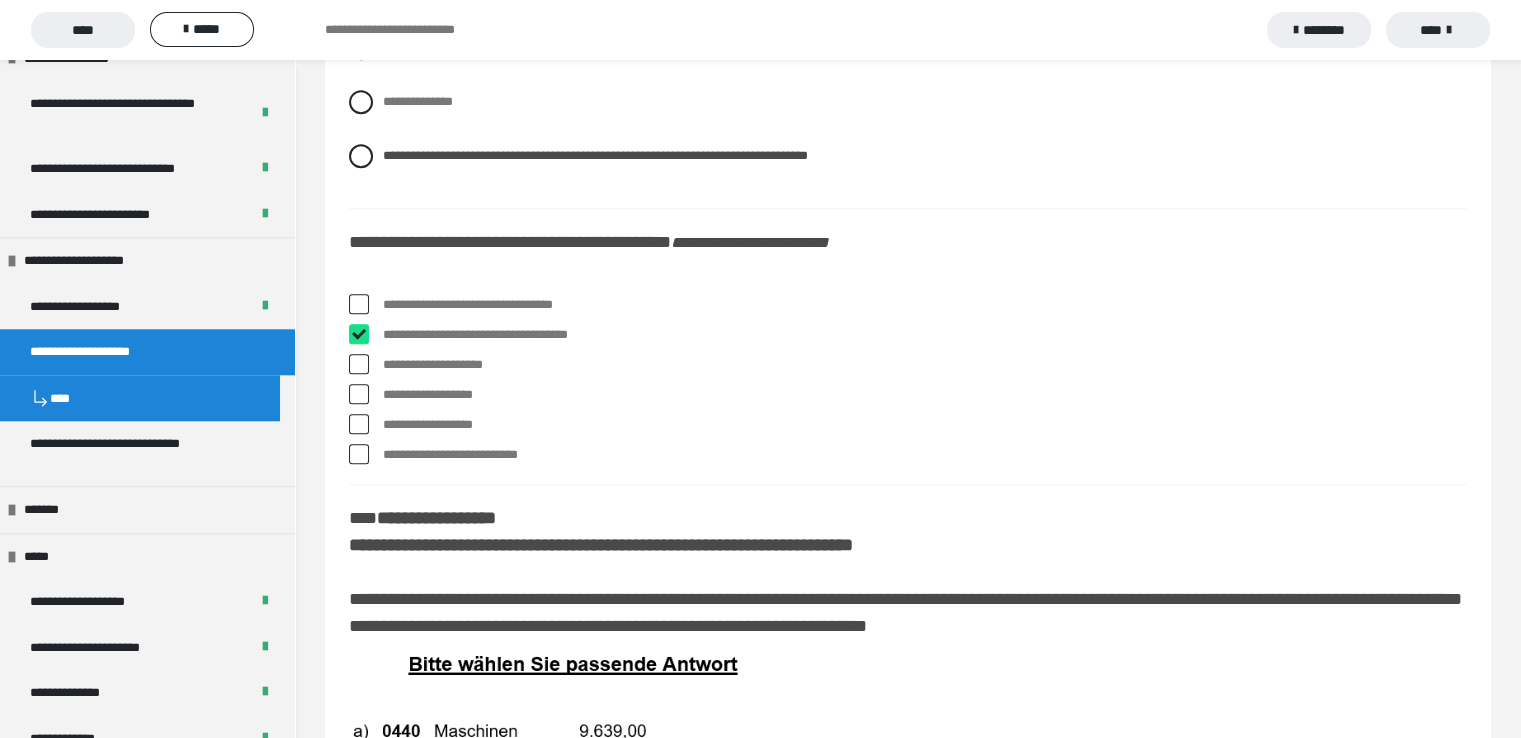 checkbox on "****" 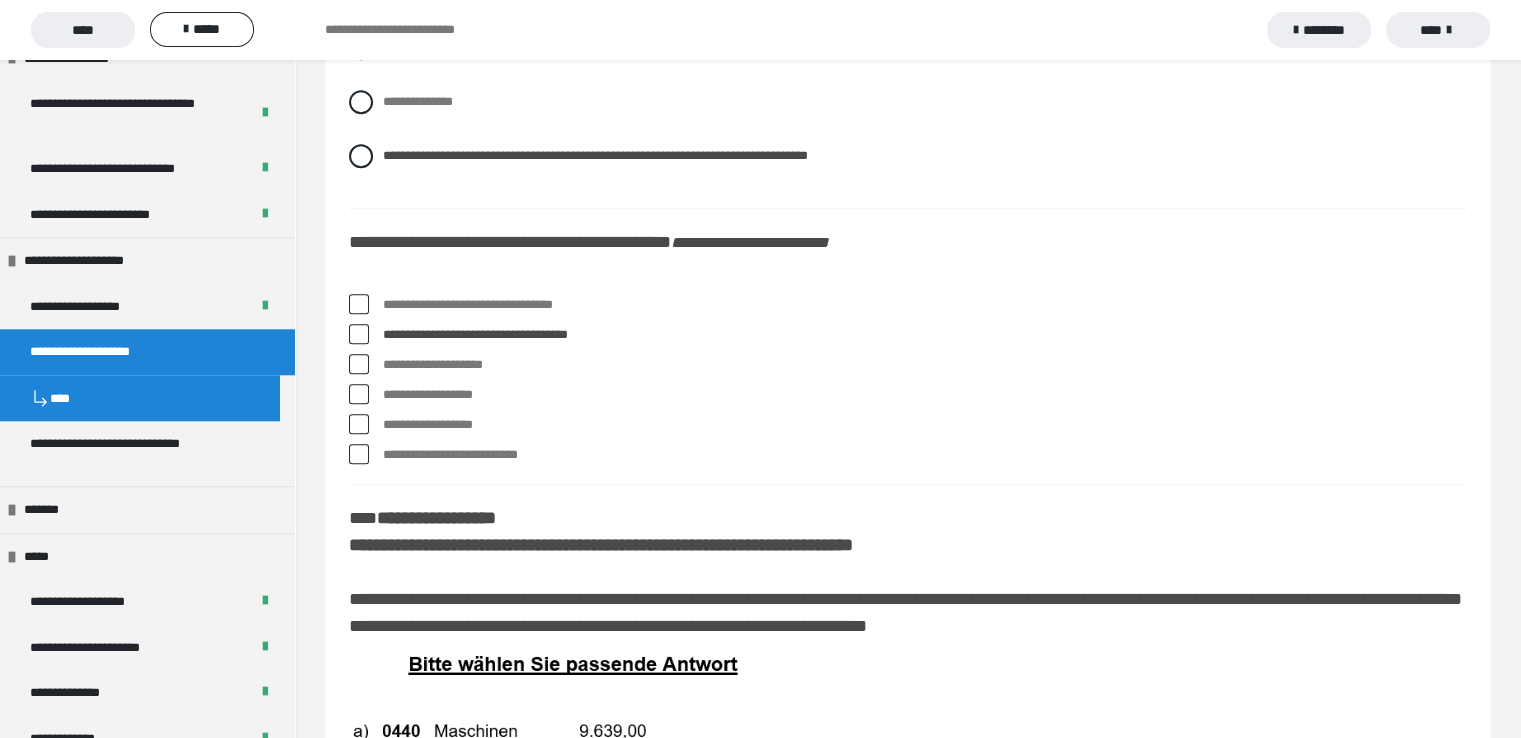 click at bounding box center (359, 304) 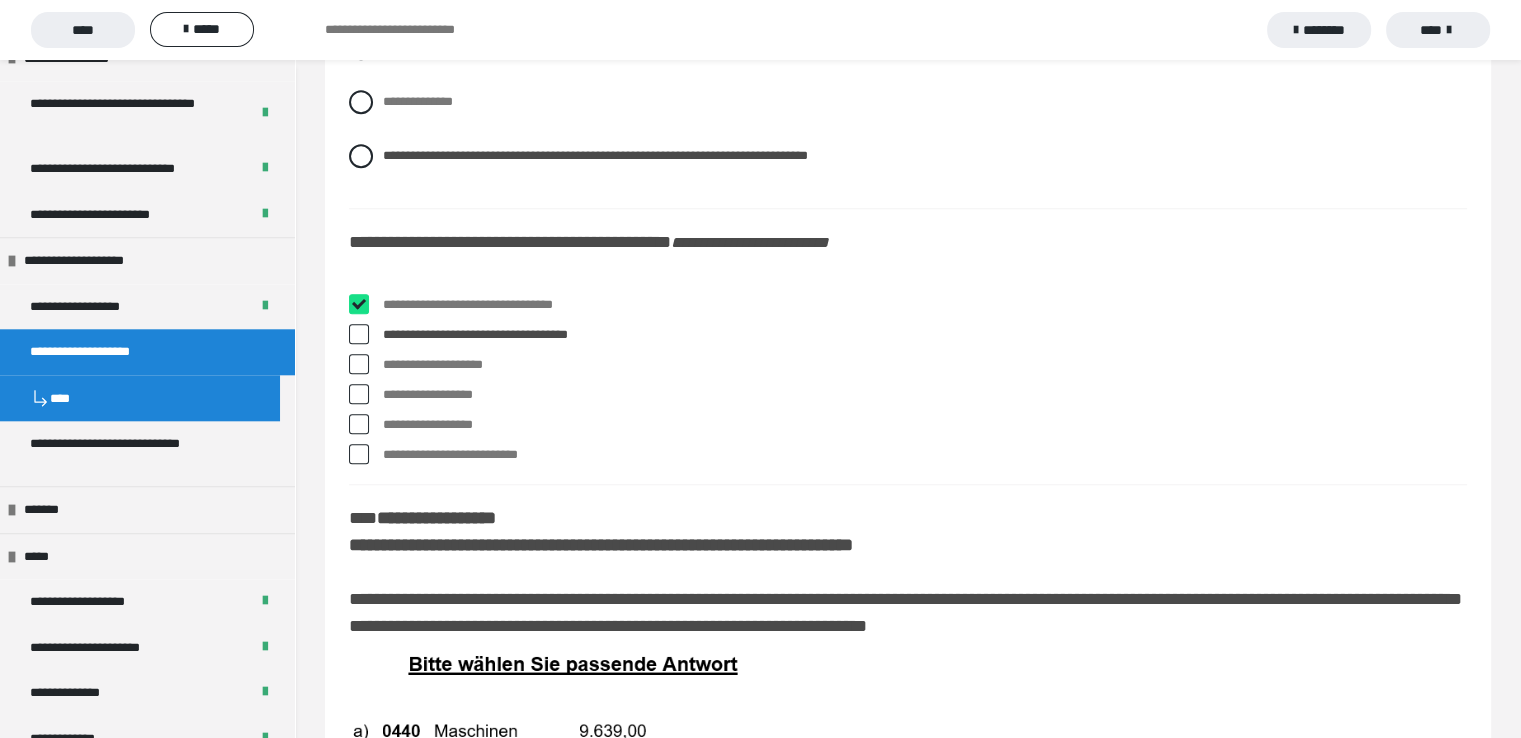 checkbox on "****" 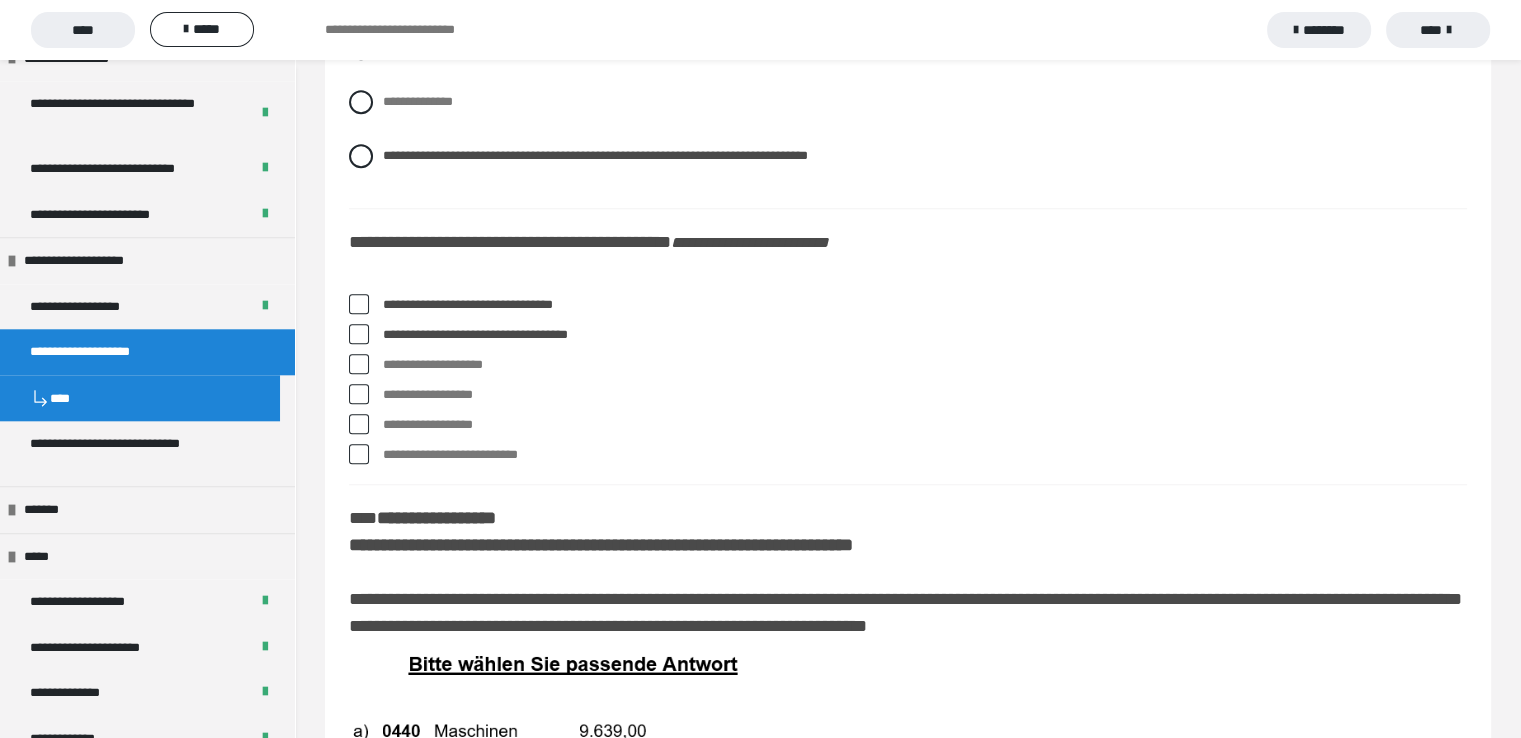 click at bounding box center [359, 424] 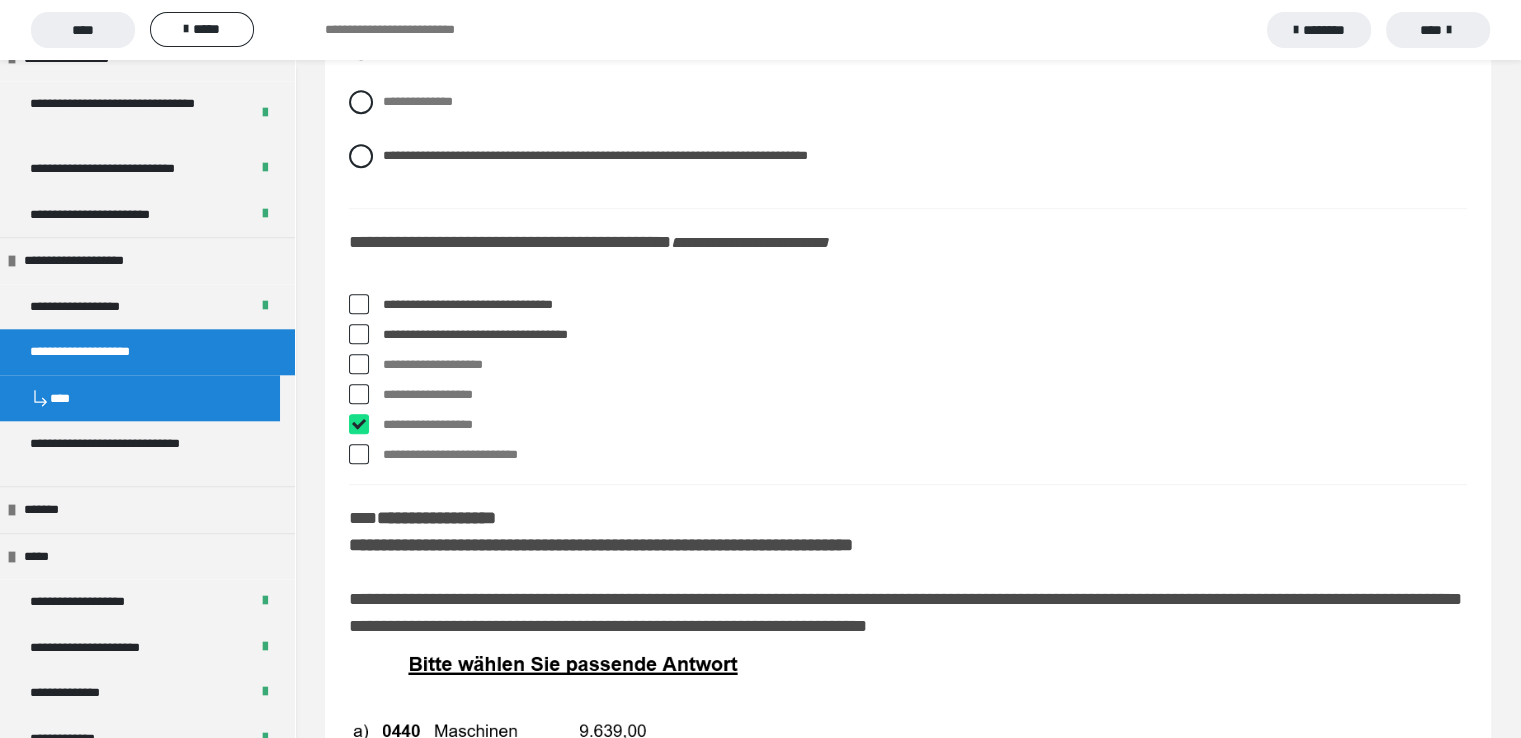 checkbox on "****" 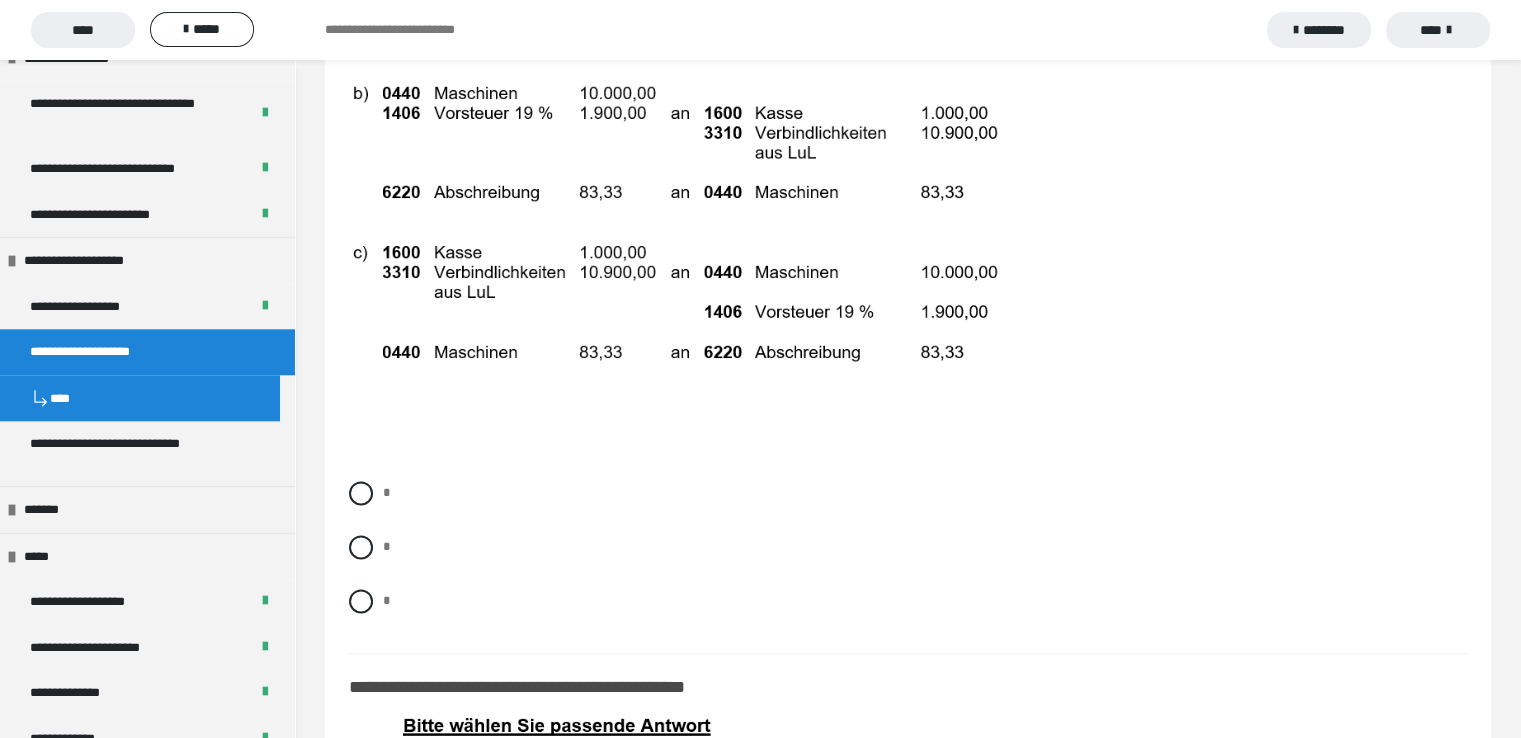 scroll, scrollTop: 10300, scrollLeft: 0, axis: vertical 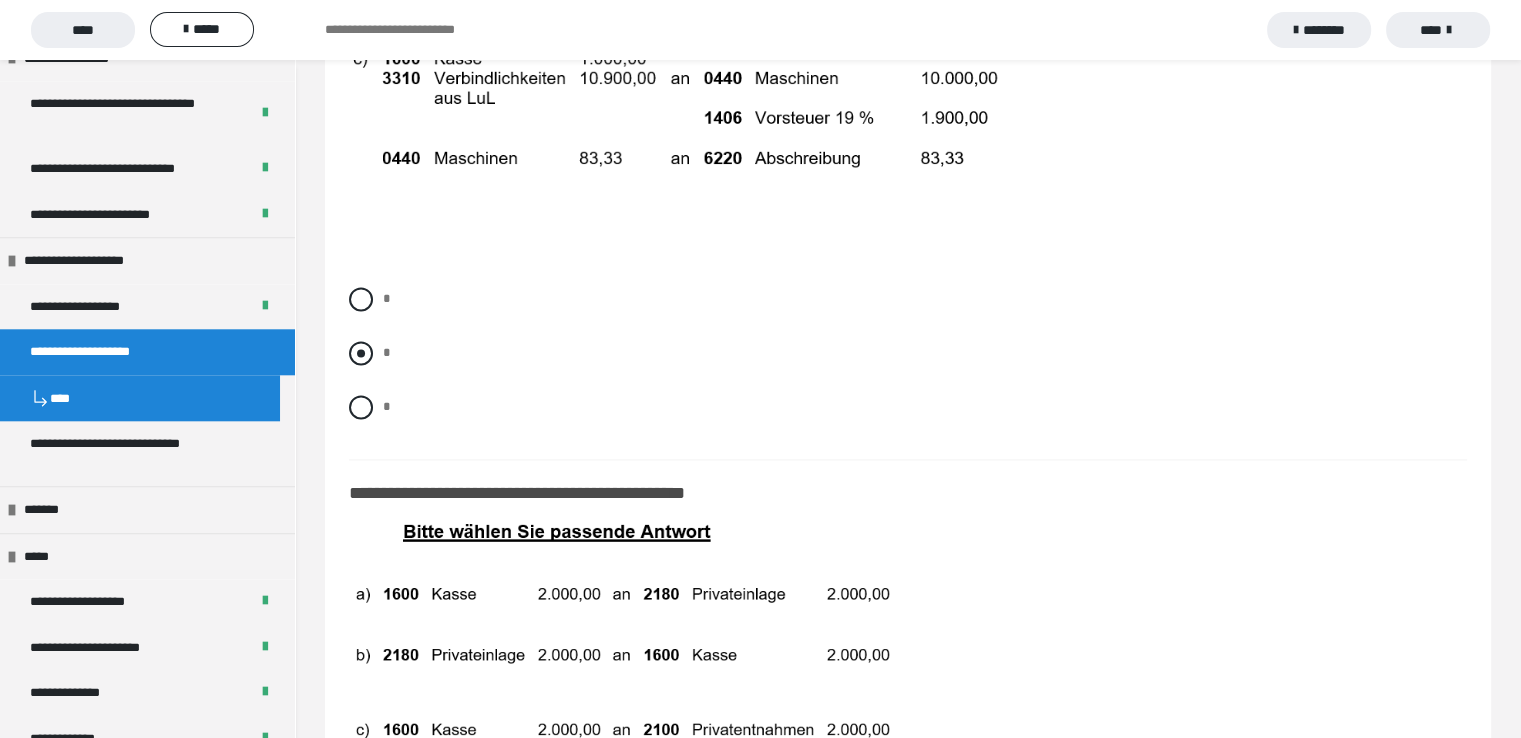 click at bounding box center [361, 353] 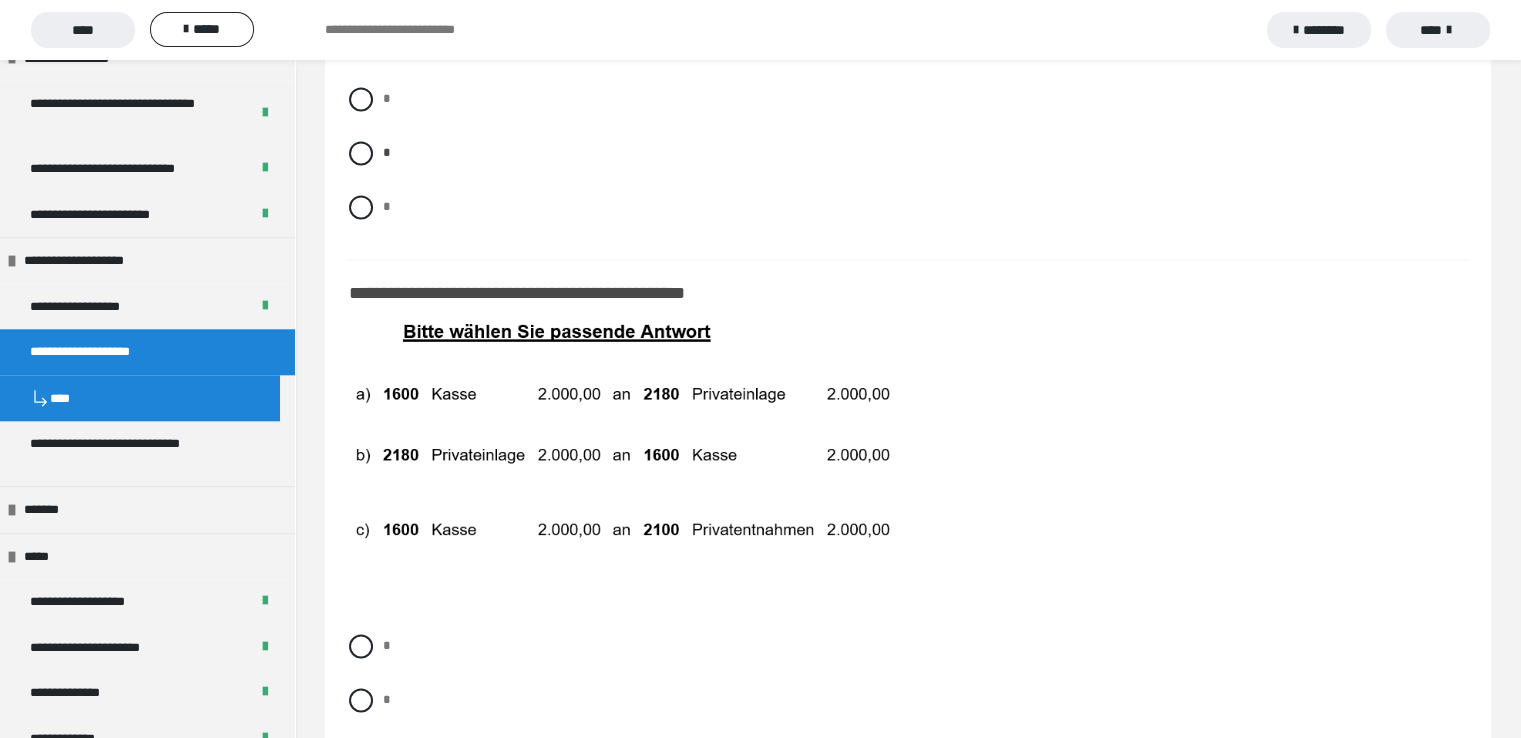 scroll, scrollTop: 10600, scrollLeft: 0, axis: vertical 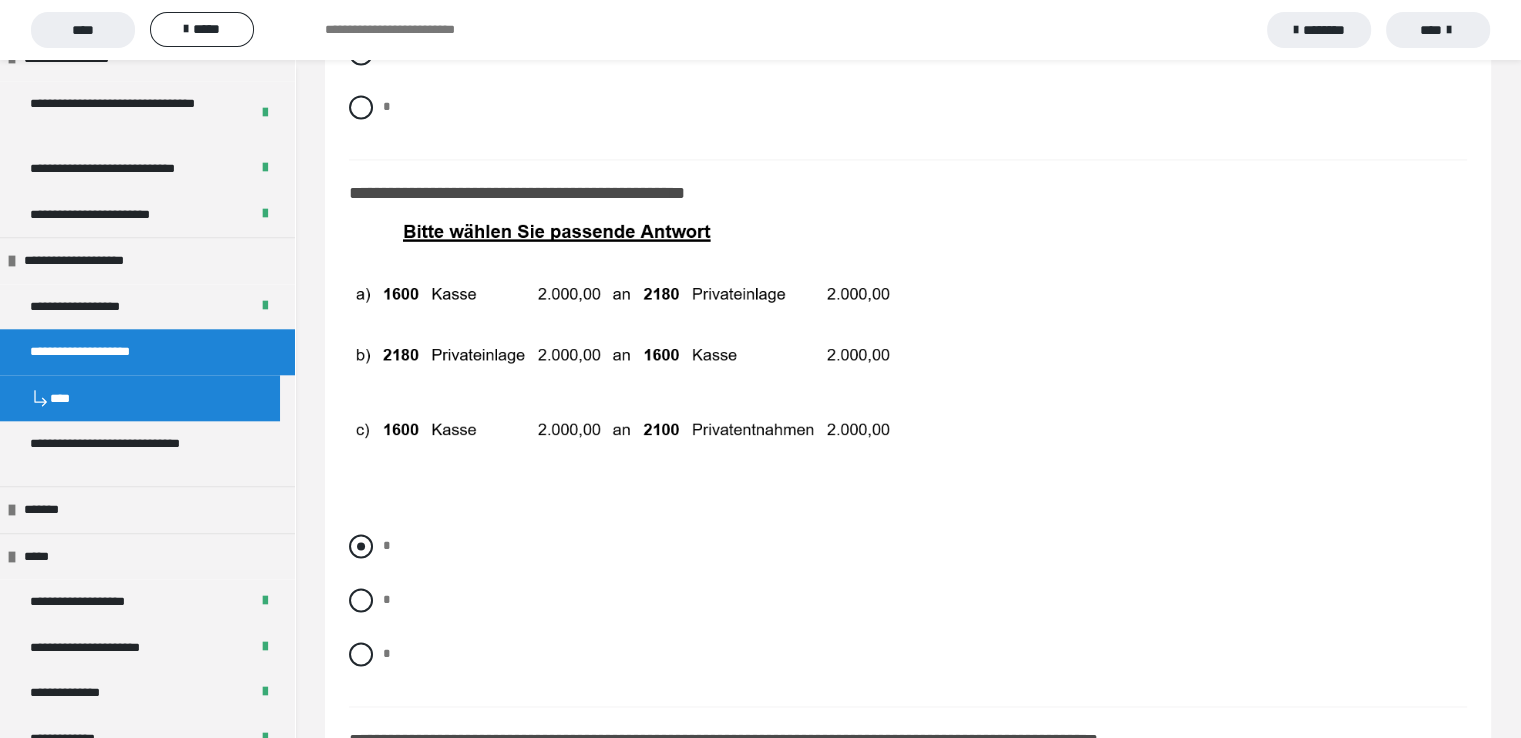 click at bounding box center (361, 546) 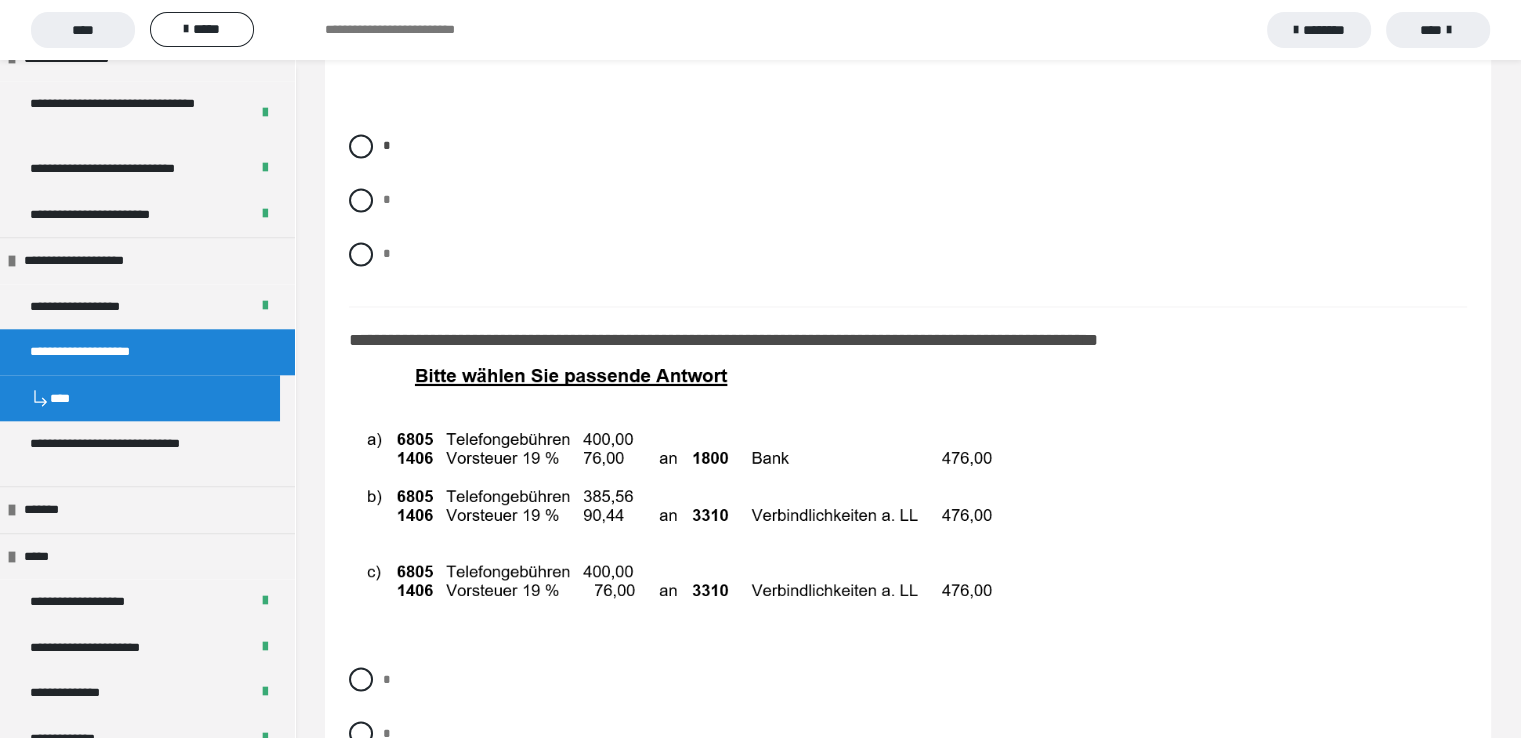 scroll, scrollTop: 11100, scrollLeft: 0, axis: vertical 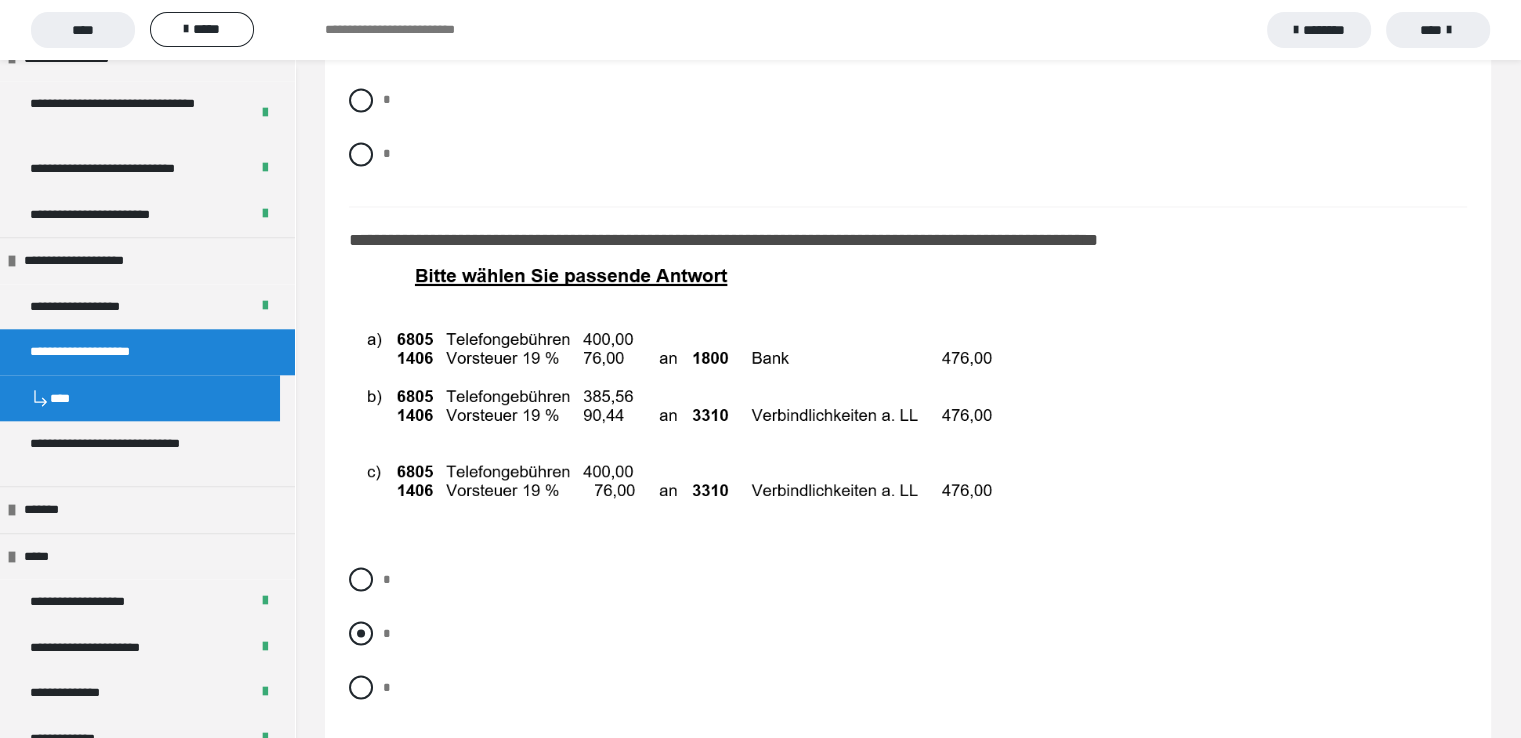 click at bounding box center (361, 633) 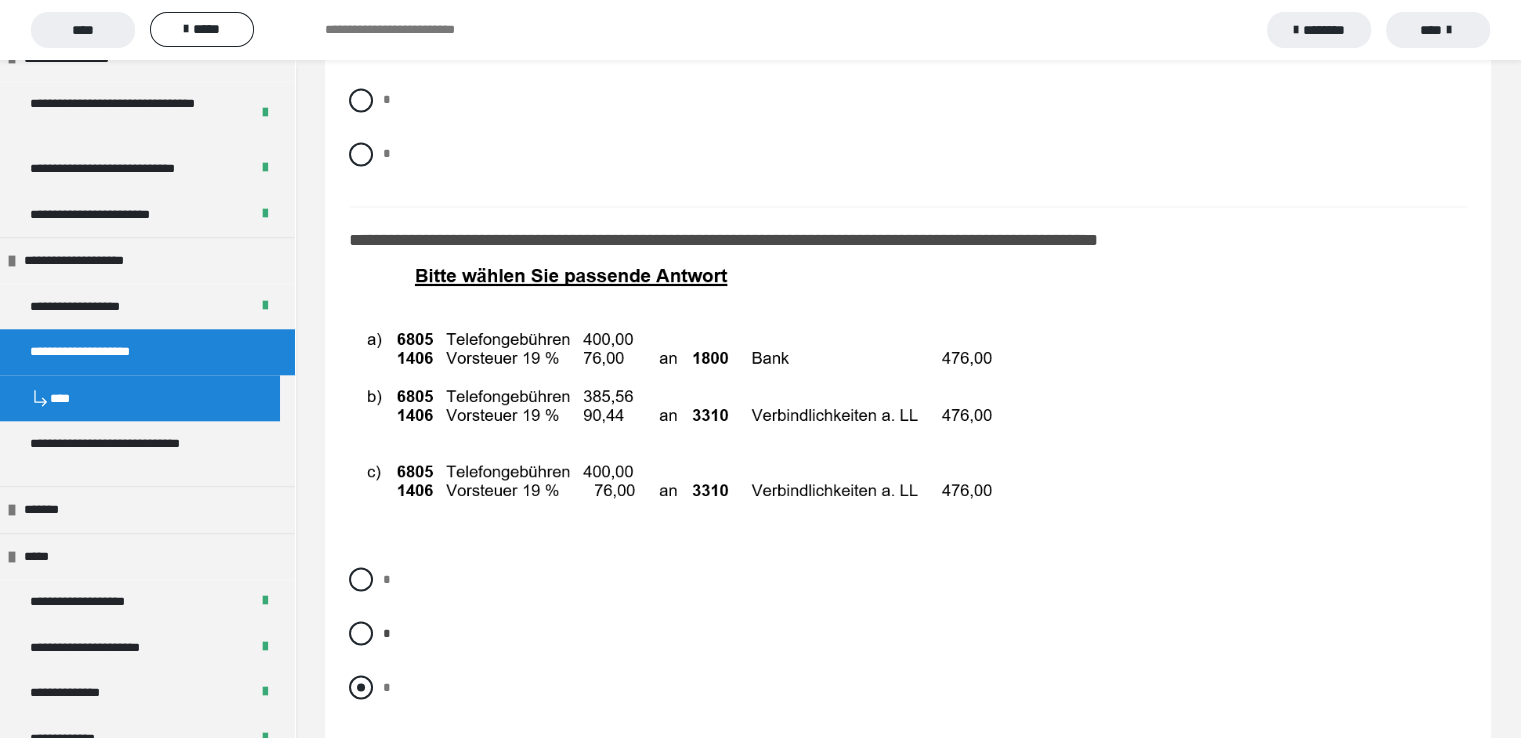 click at bounding box center (361, 687) 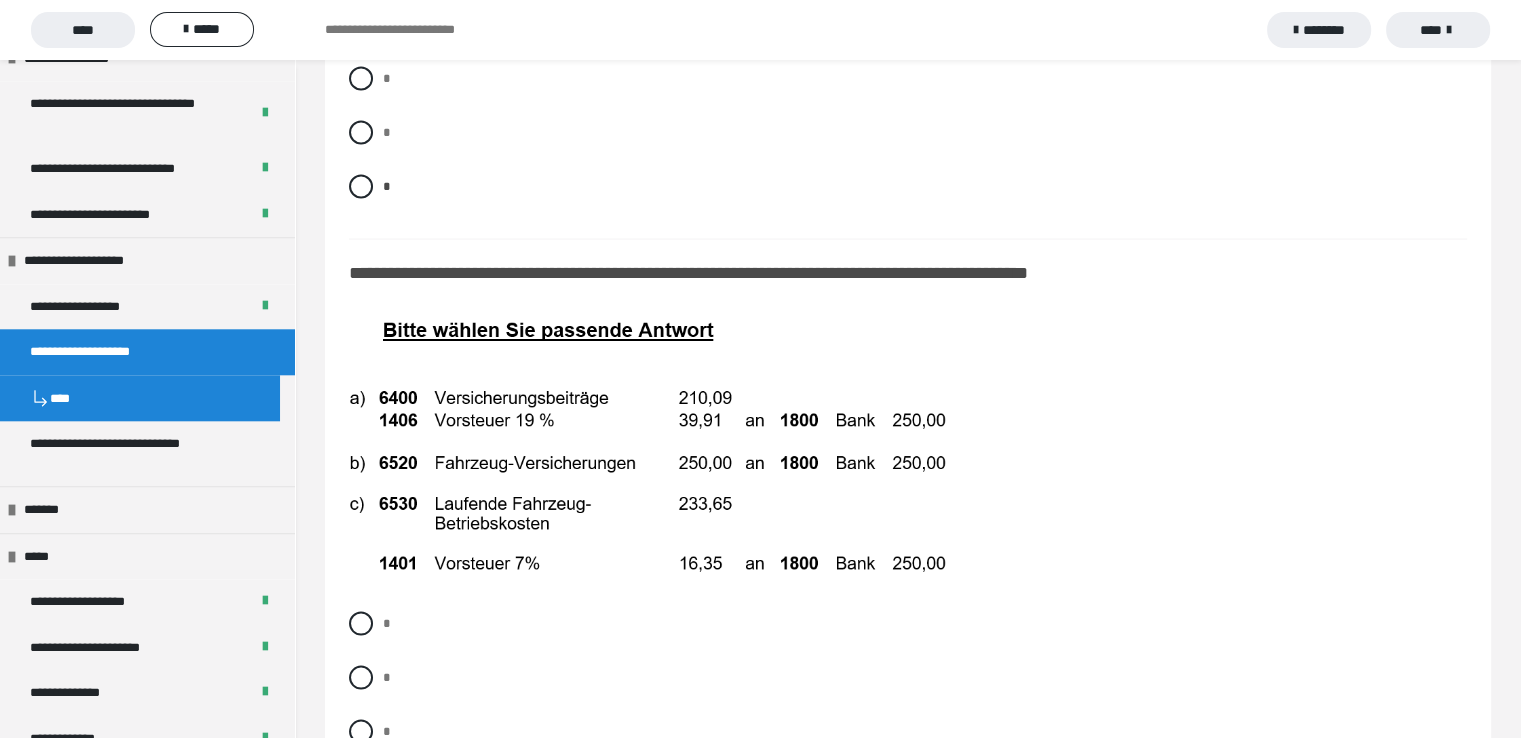 scroll, scrollTop: 11700, scrollLeft: 0, axis: vertical 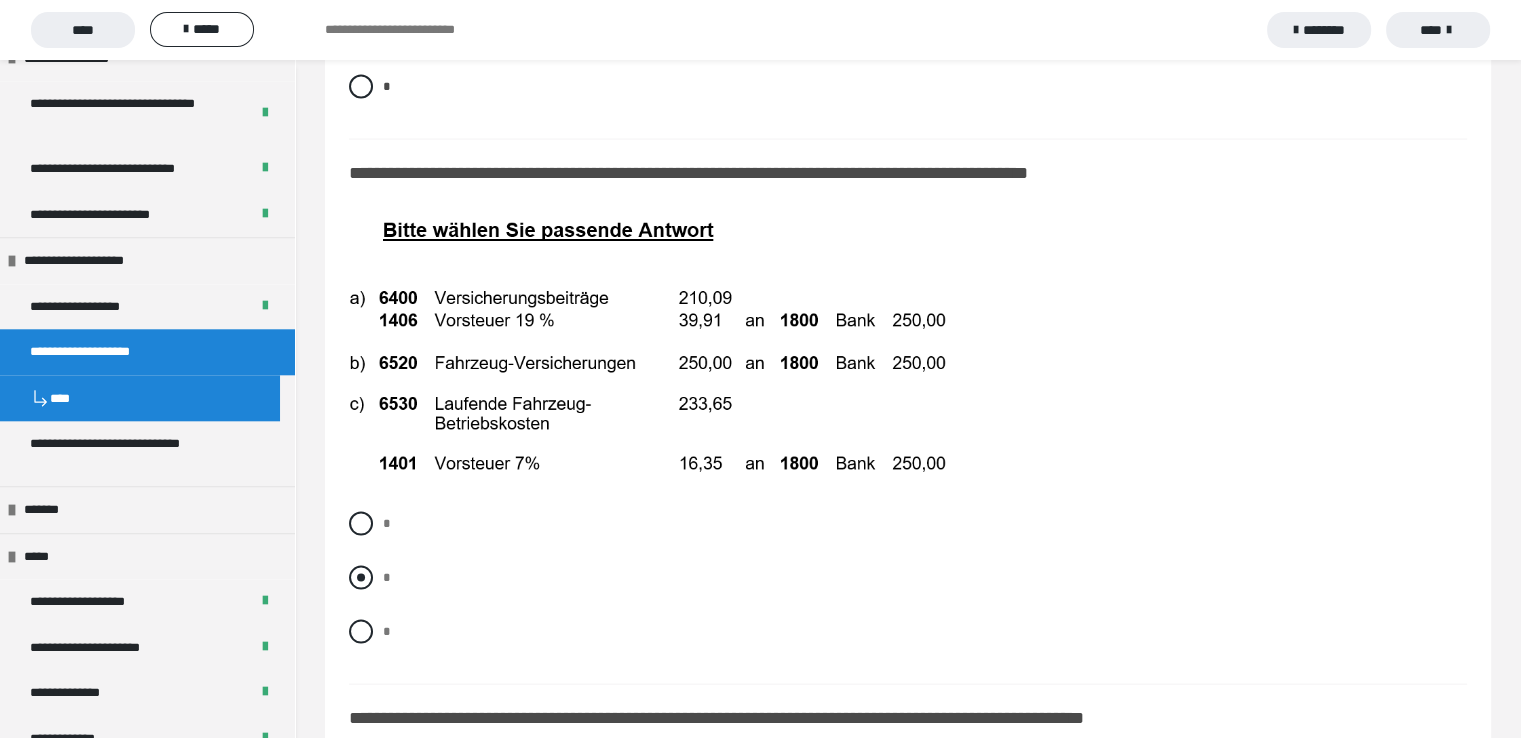 click at bounding box center [361, 578] 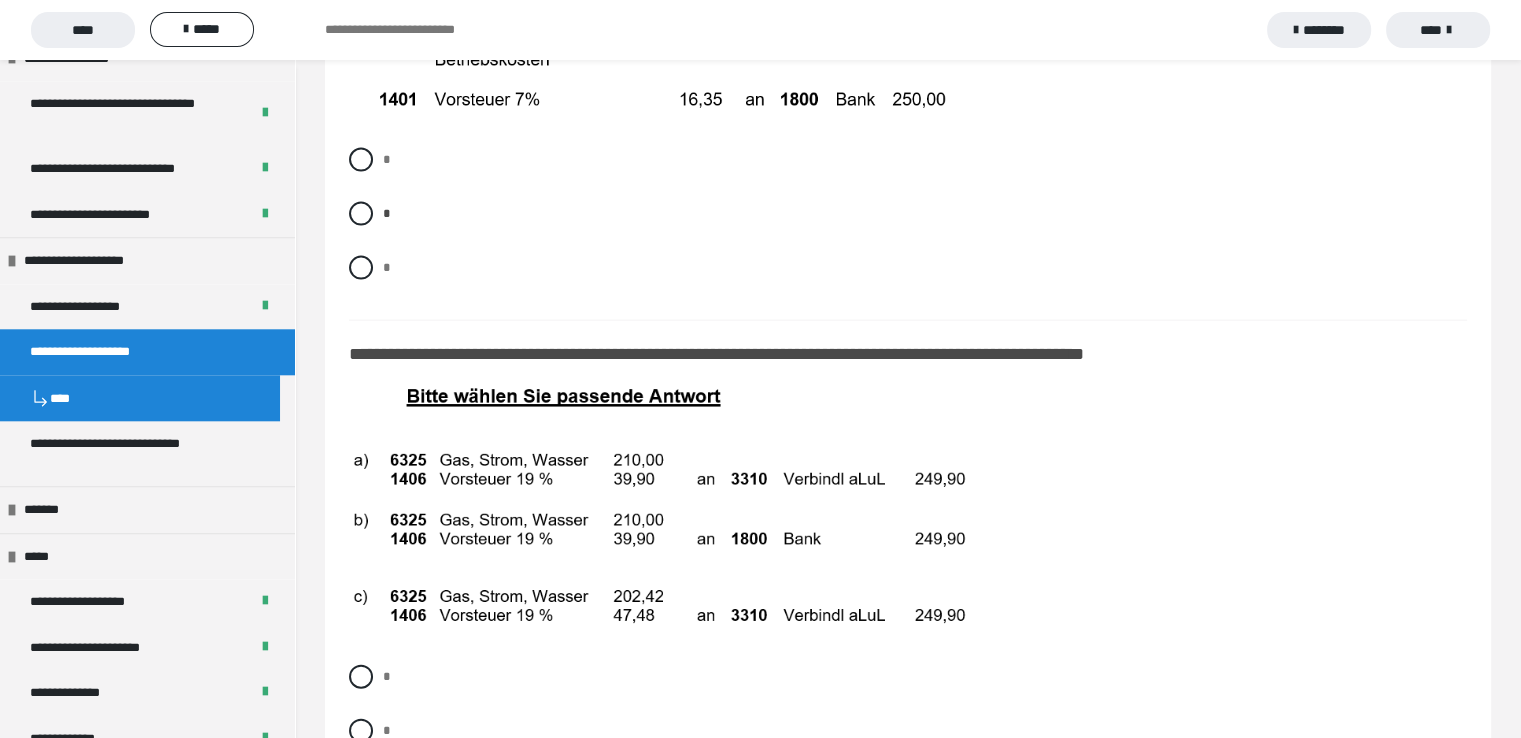 scroll, scrollTop: 12100, scrollLeft: 0, axis: vertical 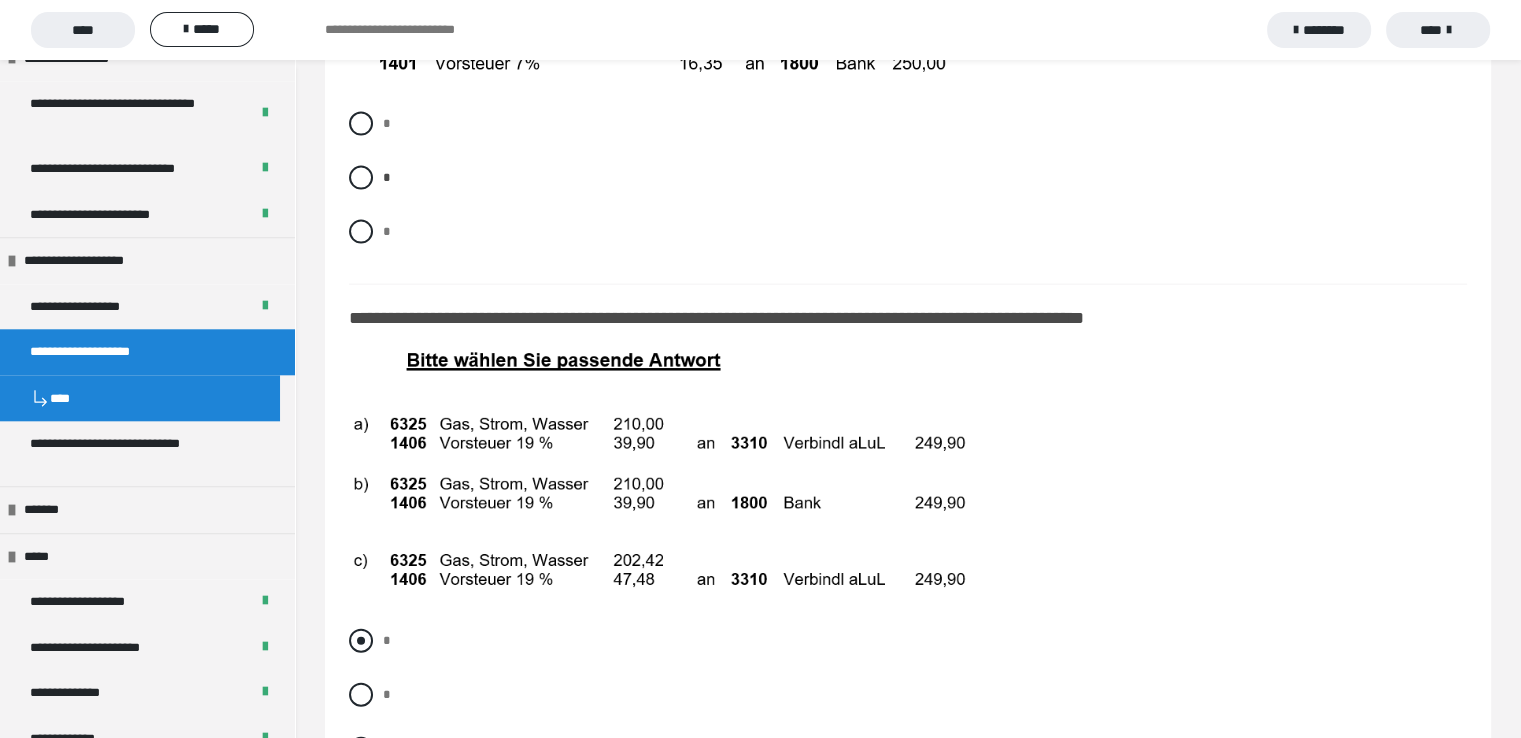 click at bounding box center [361, 641] 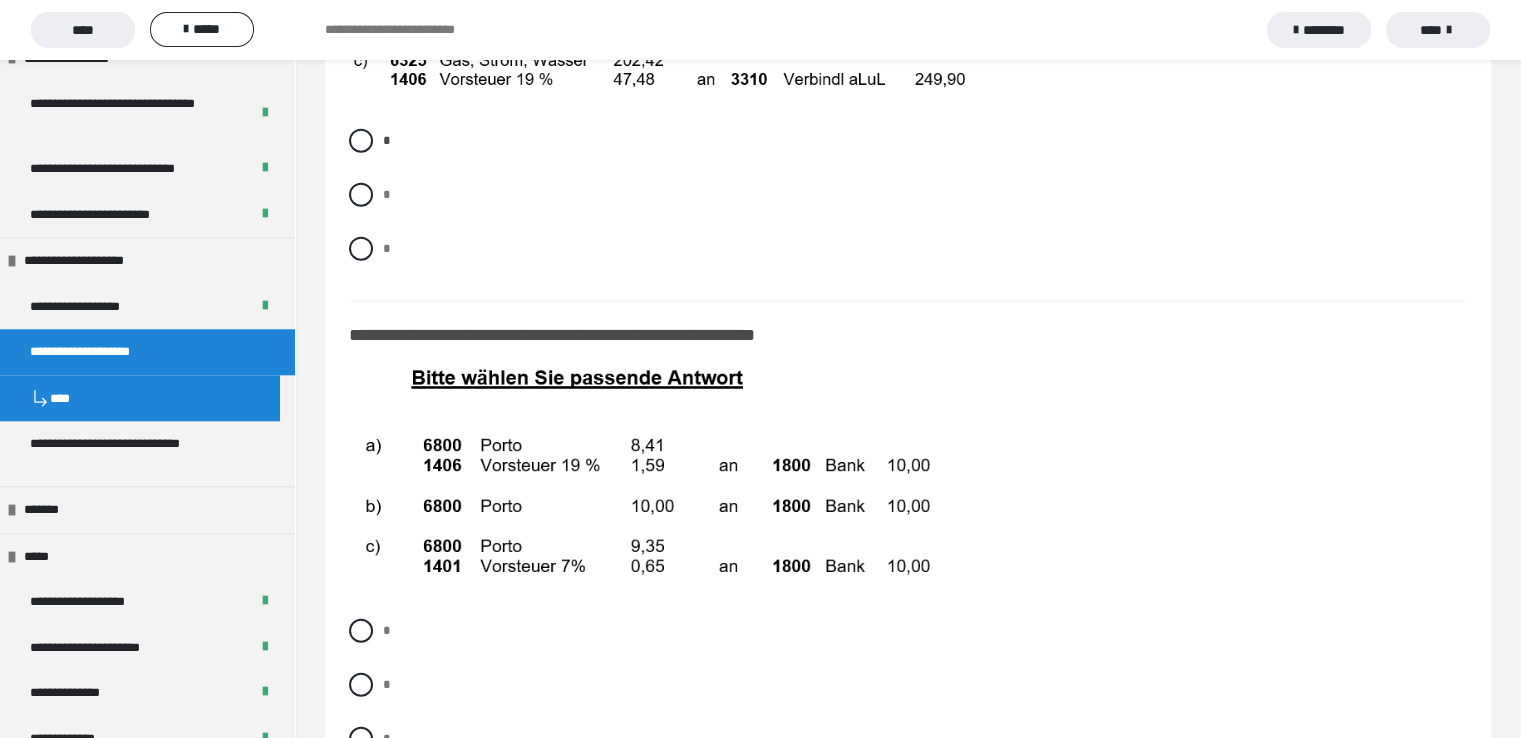 scroll, scrollTop: 12700, scrollLeft: 0, axis: vertical 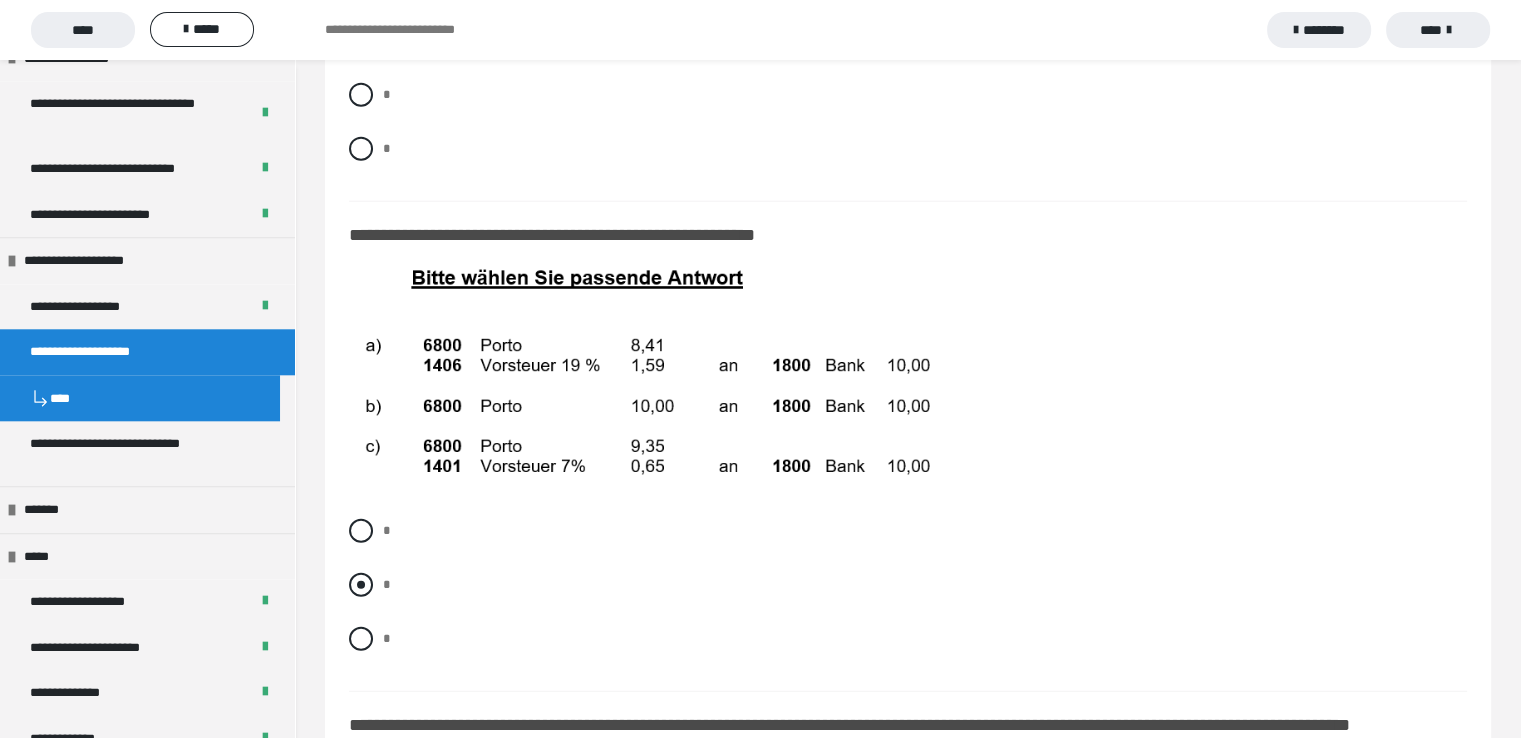 click at bounding box center (361, 585) 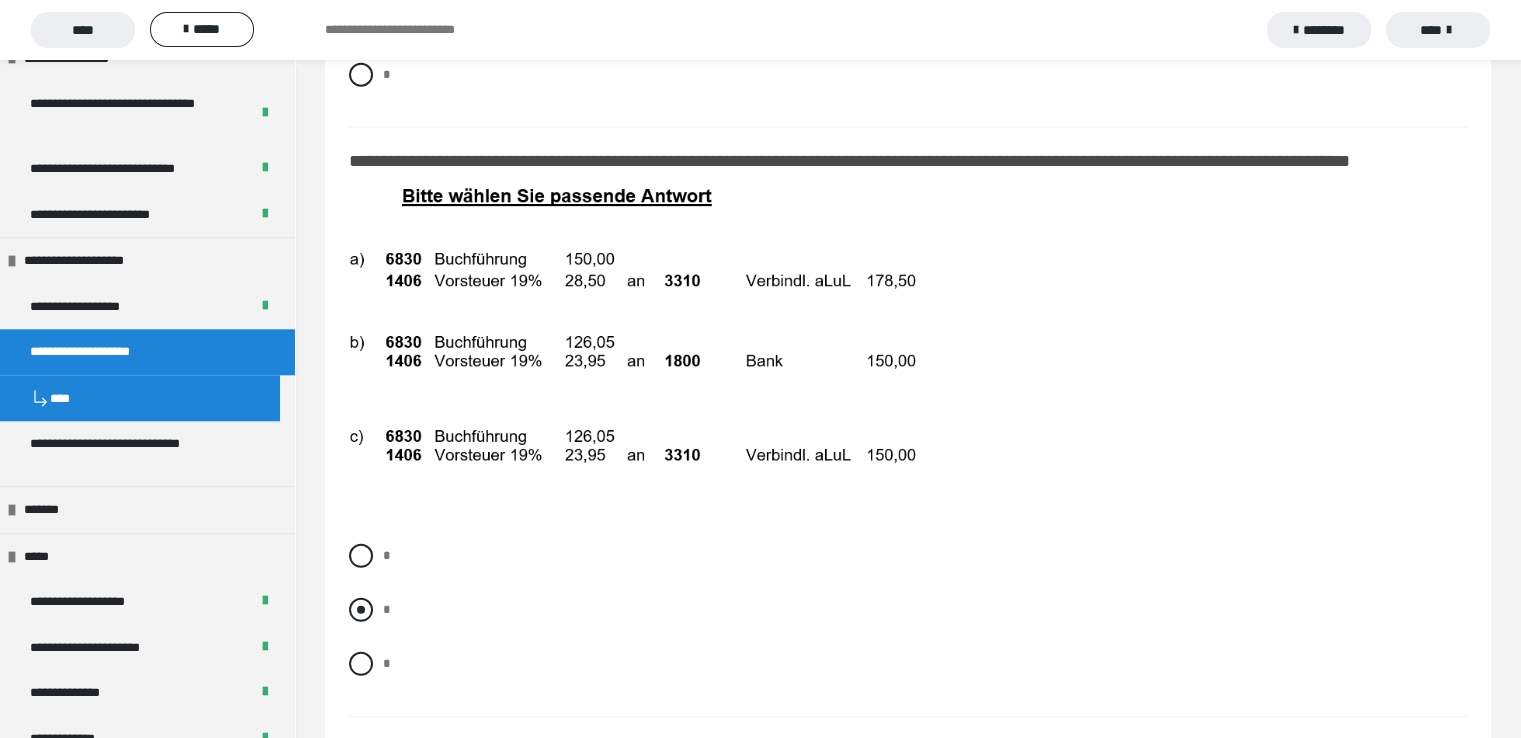 scroll, scrollTop: 13300, scrollLeft: 0, axis: vertical 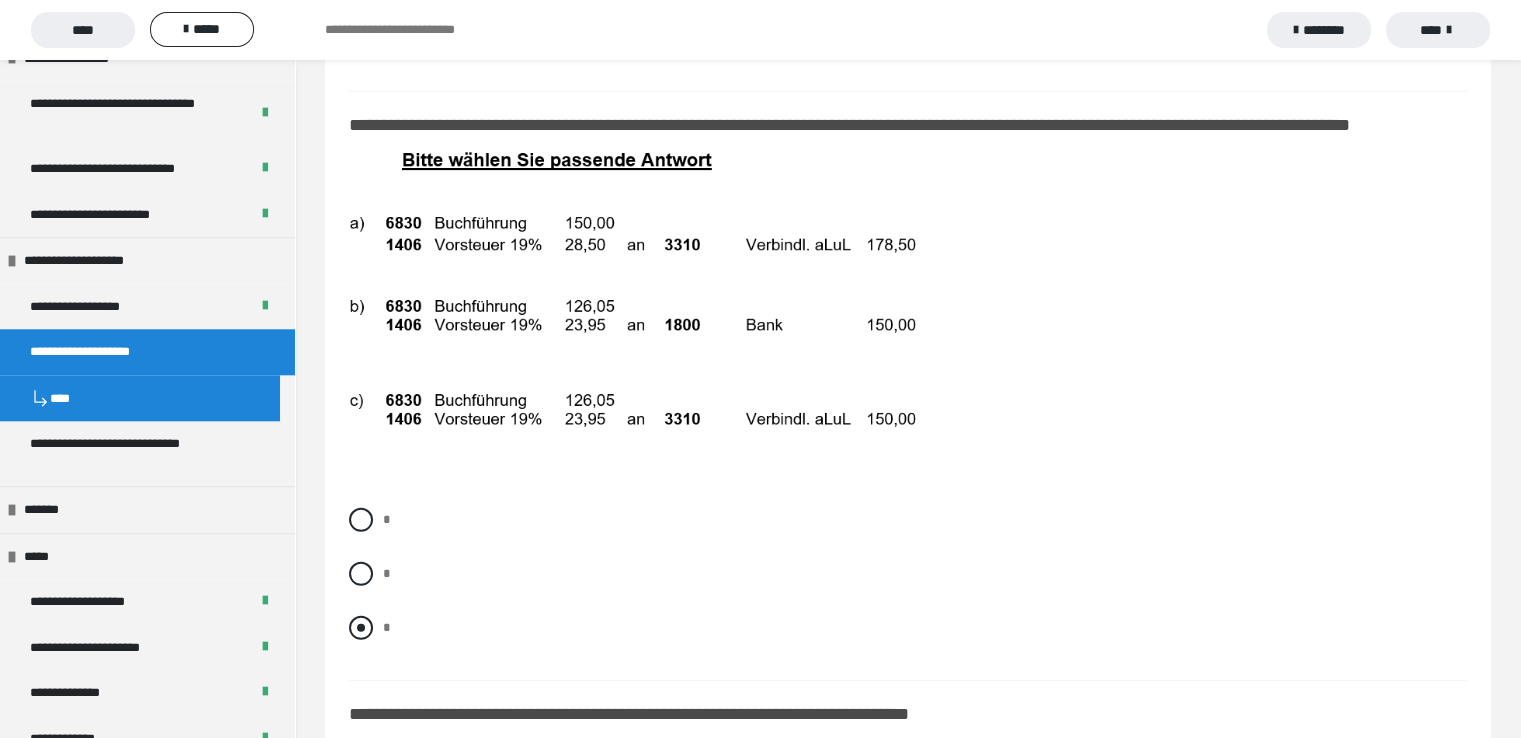 click at bounding box center (361, 628) 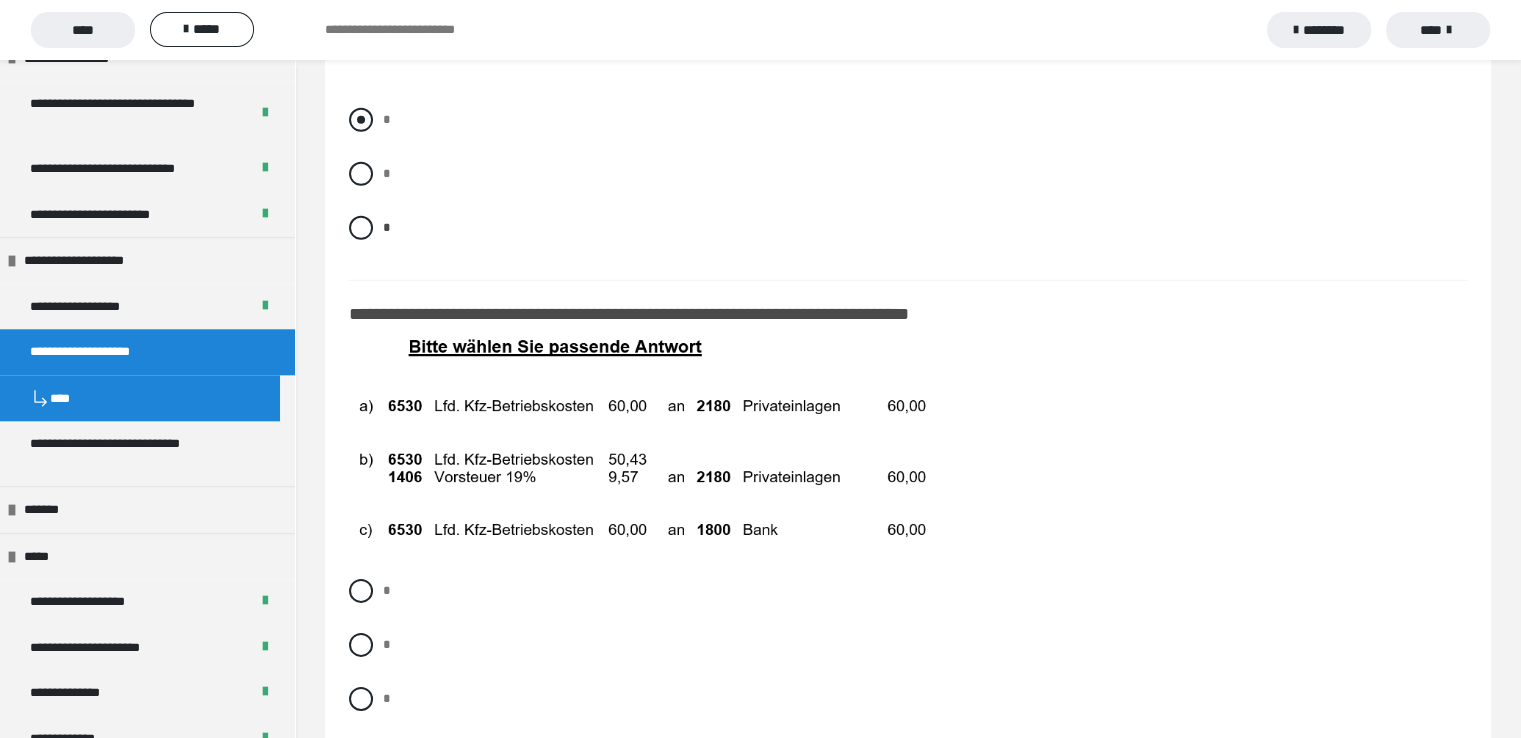 scroll, scrollTop: 13800, scrollLeft: 0, axis: vertical 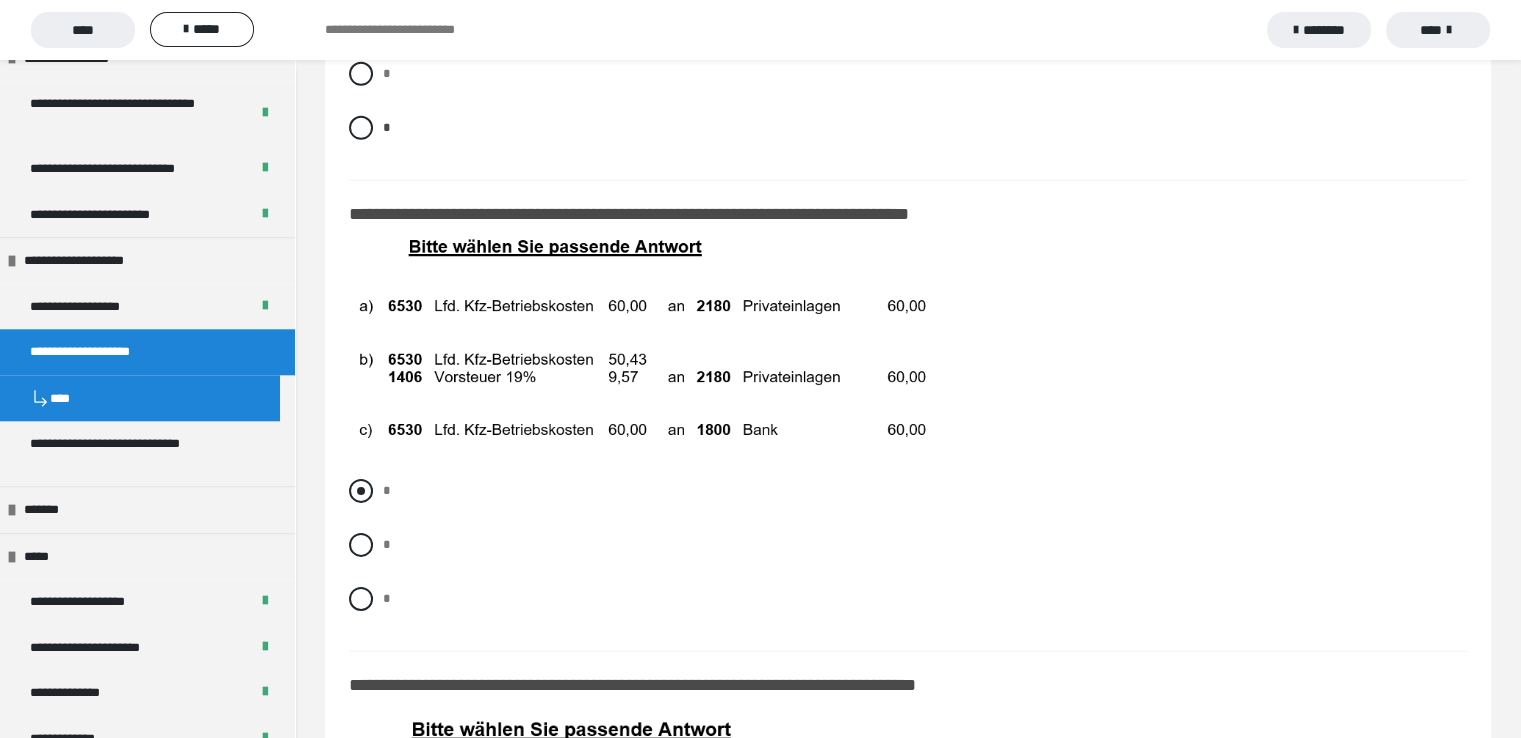 click at bounding box center (361, 491) 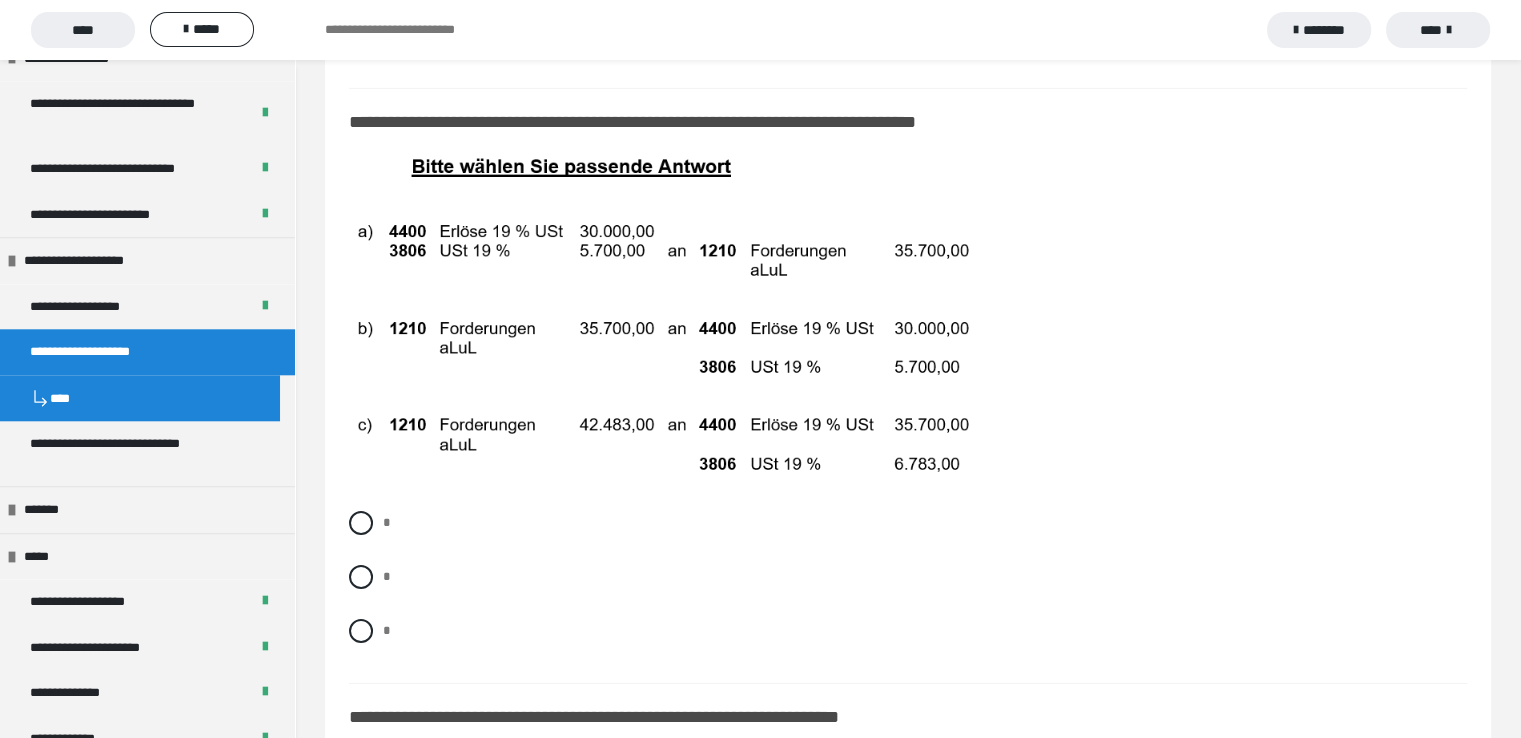 scroll, scrollTop: 14400, scrollLeft: 0, axis: vertical 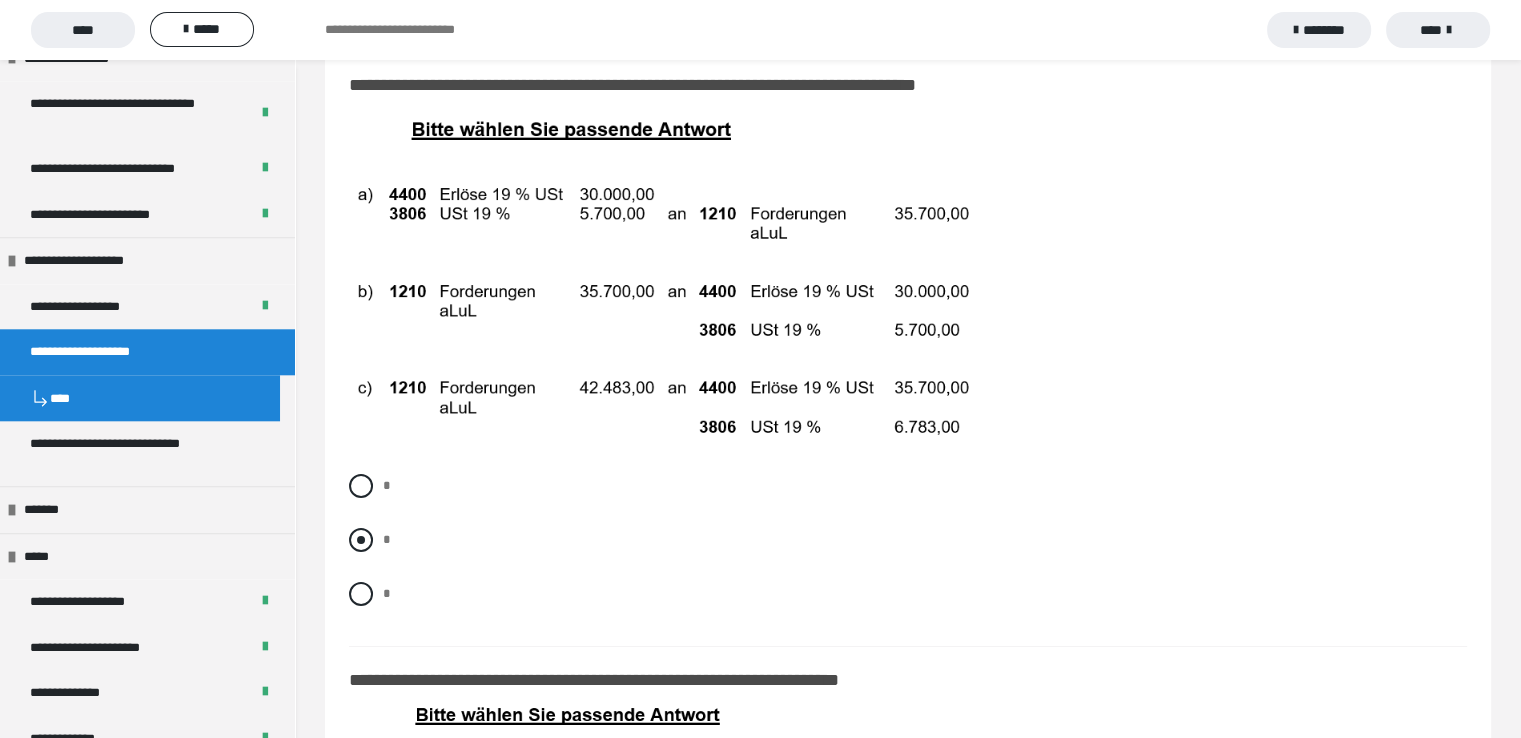 click at bounding box center [361, 540] 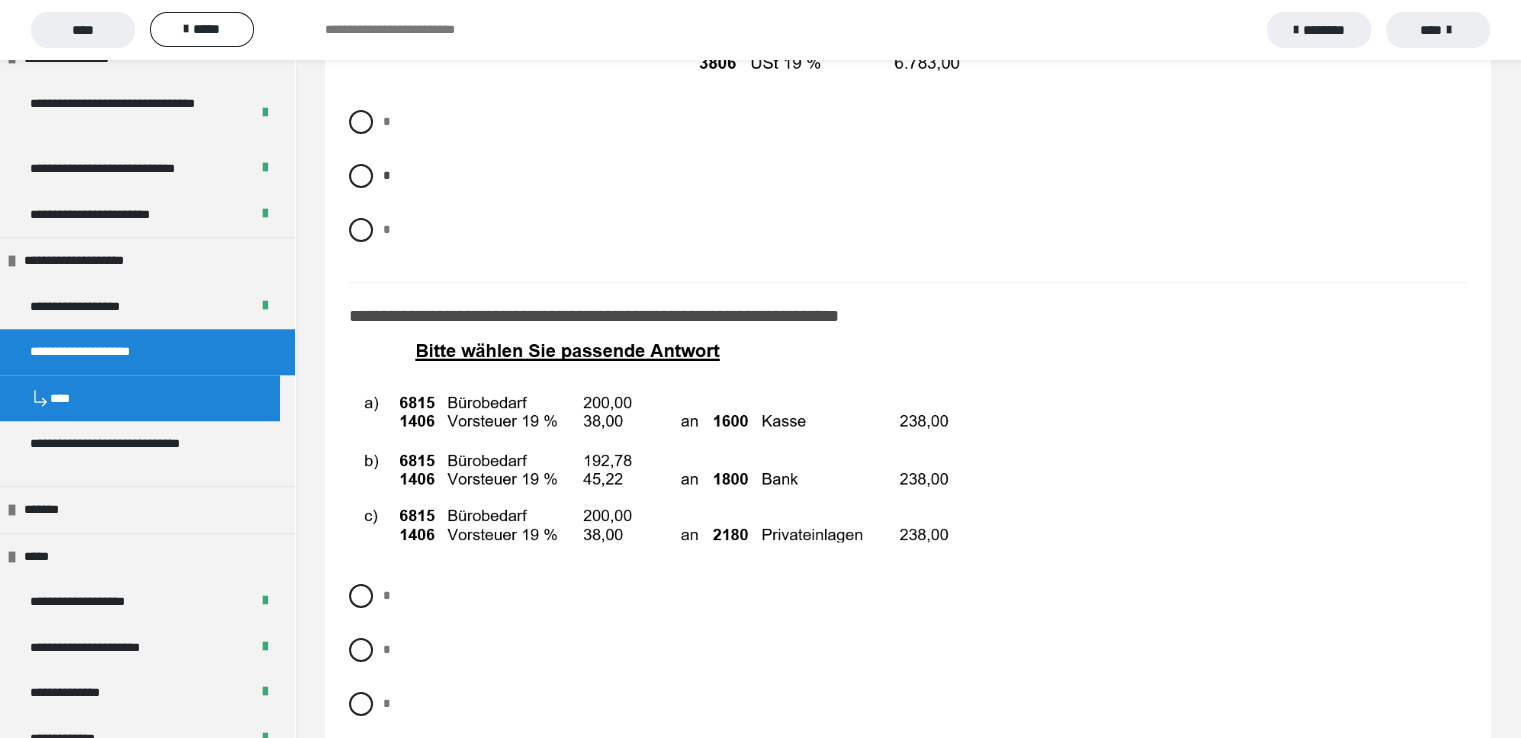 scroll, scrollTop: 14800, scrollLeft: 0, axis: vertical 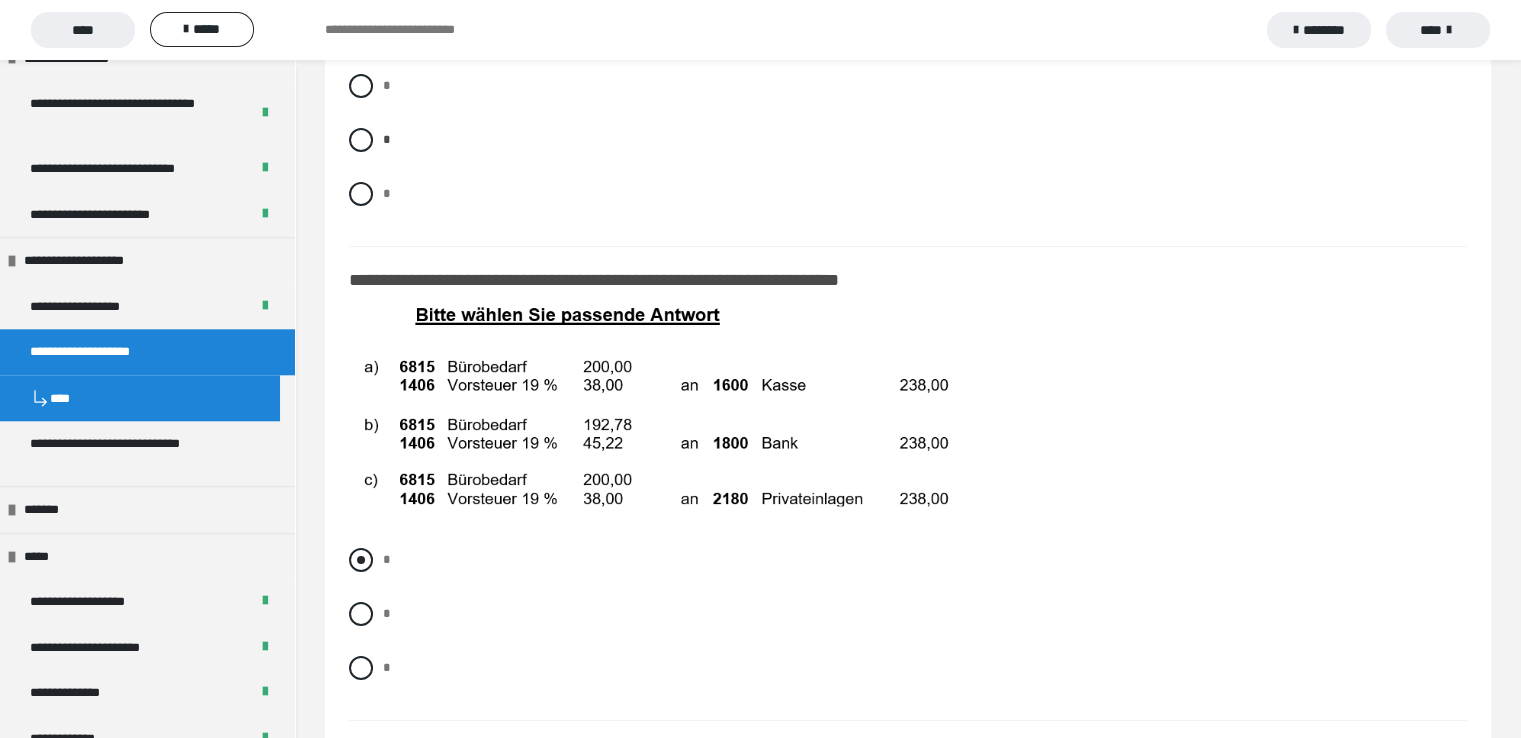 click on "*" at bounding box center [908, 560] 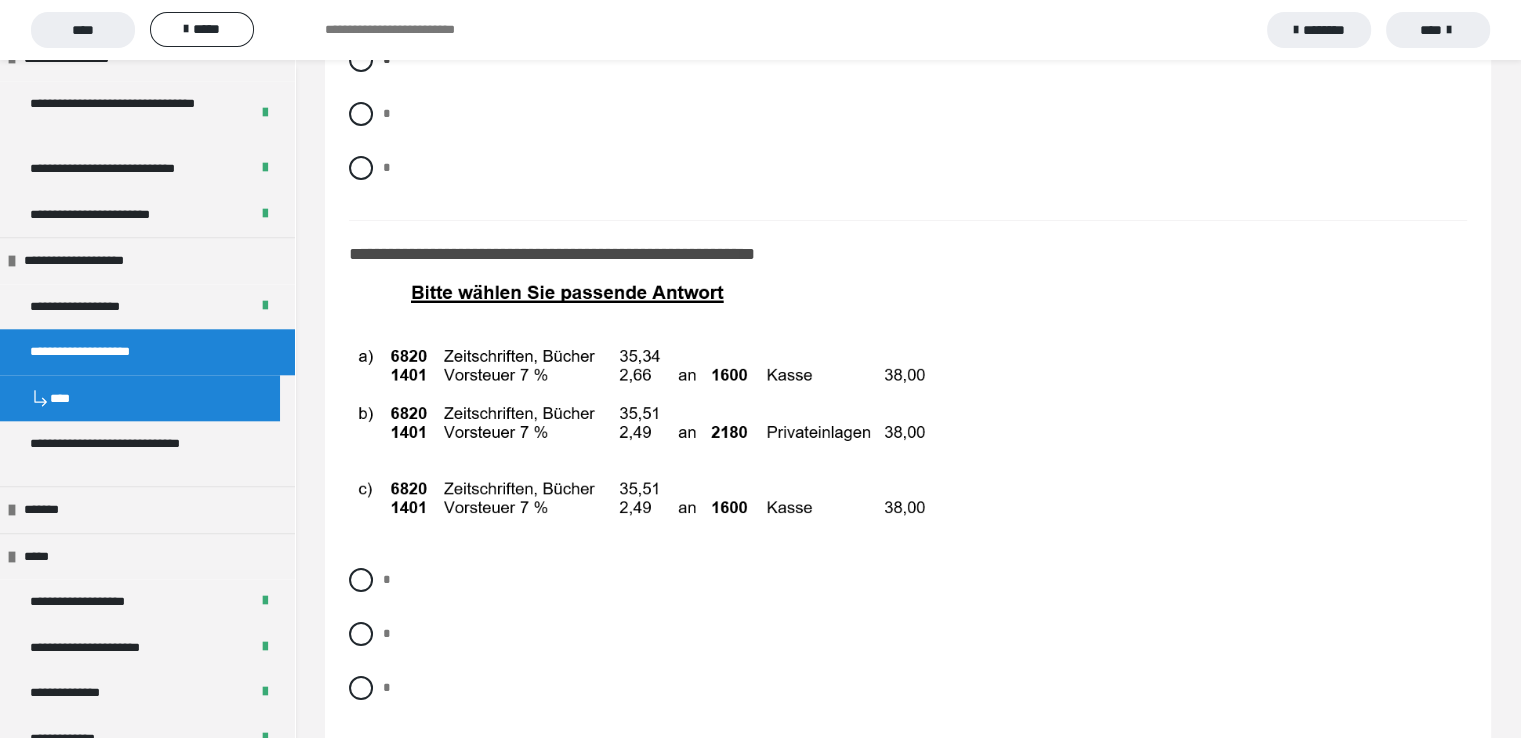 scroll, scrollTop: 15400, scrollLeft: 0, axis: vertical 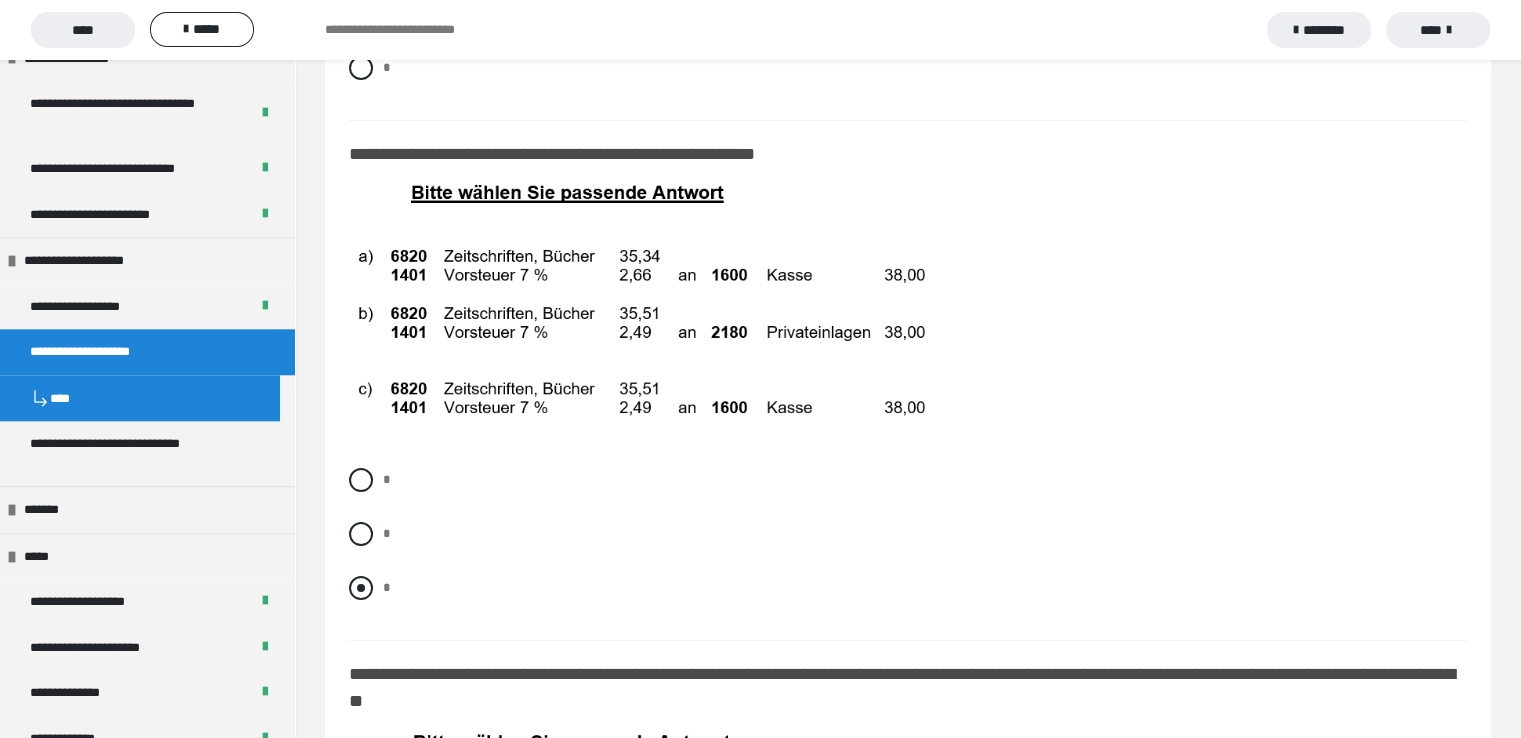 click at bounding box center [361, 588] 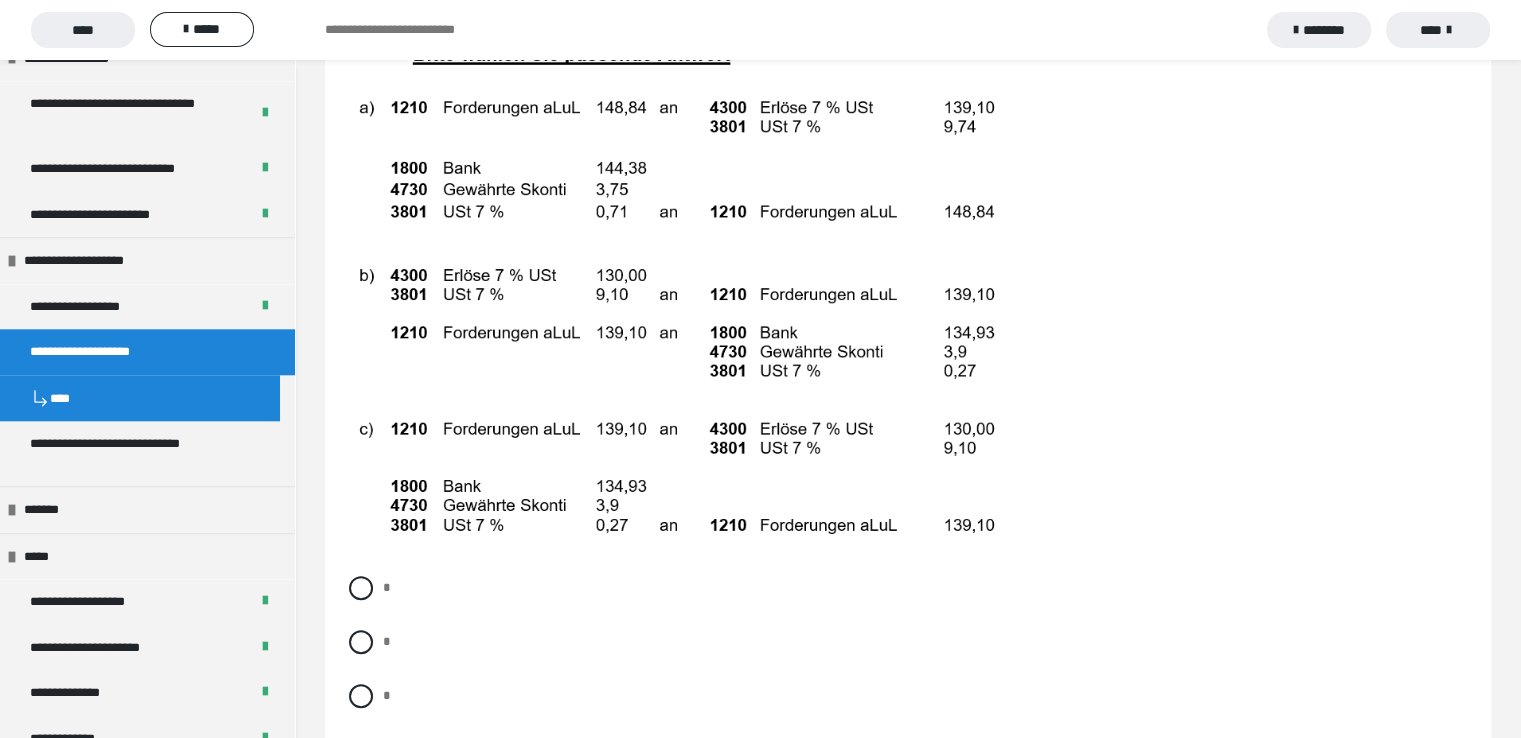 scroll, scrollTop: 16300, scrollLeft: 0, axis: vertical 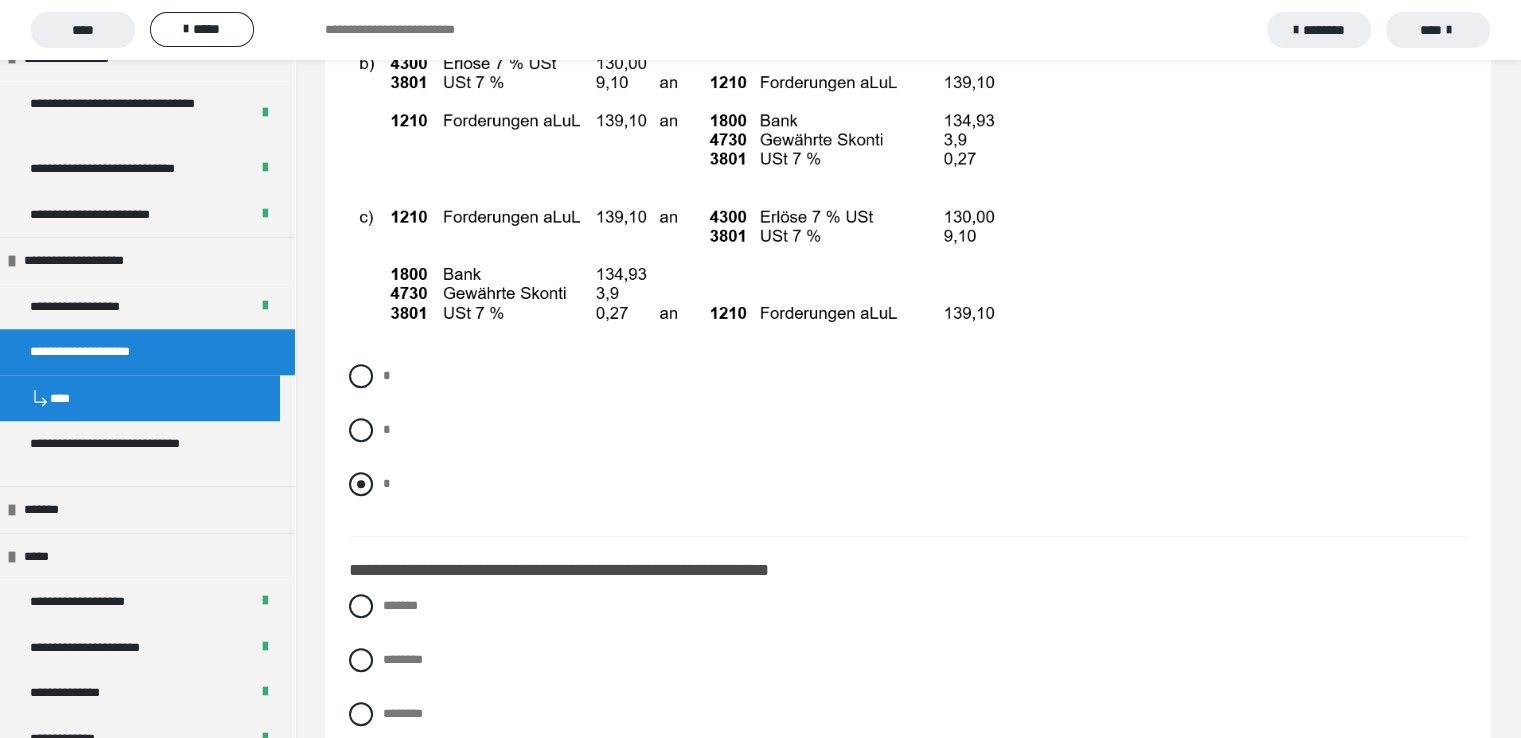 click at bounding box center [361, 484] 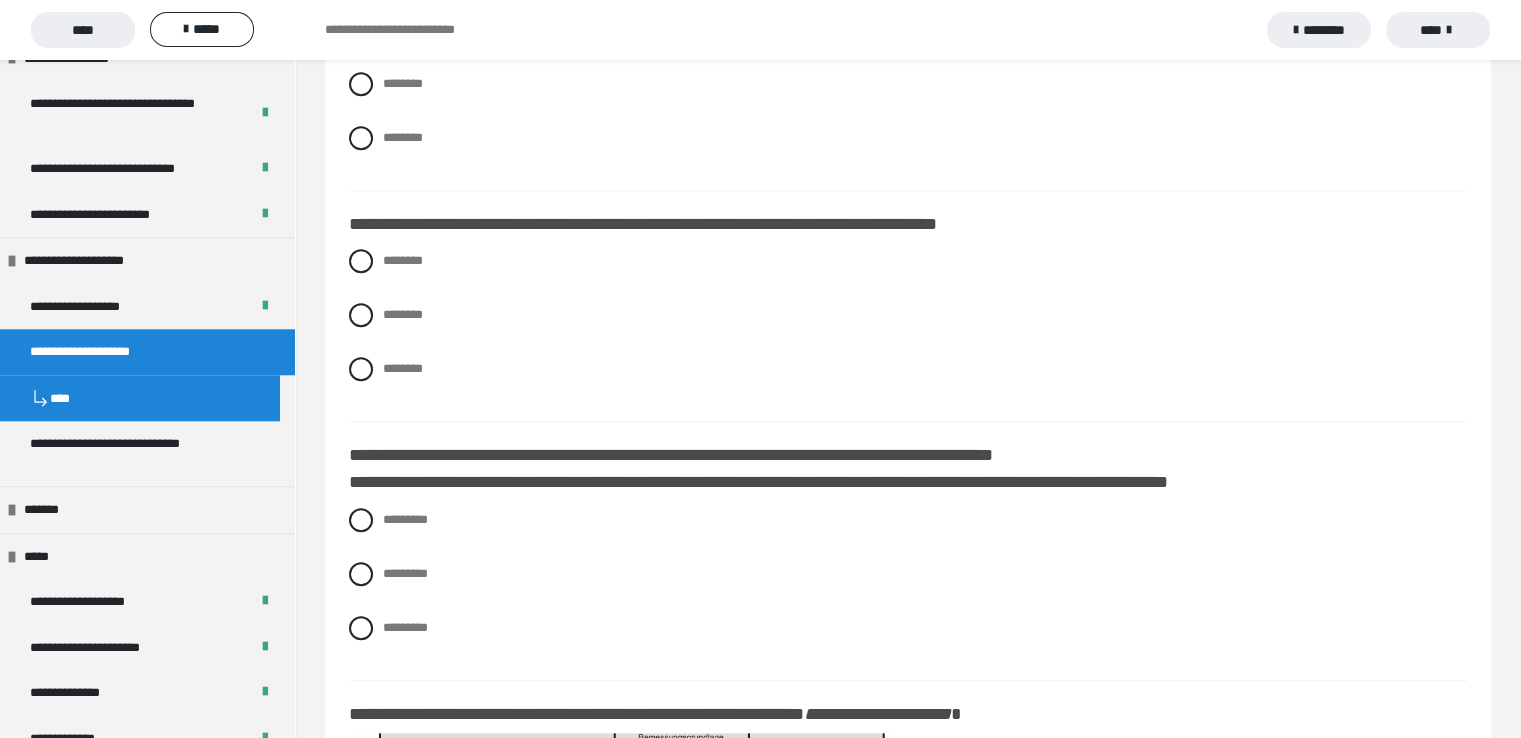 scroll, scrollTop: 17000, scrollLeft: 0, axis: vertical 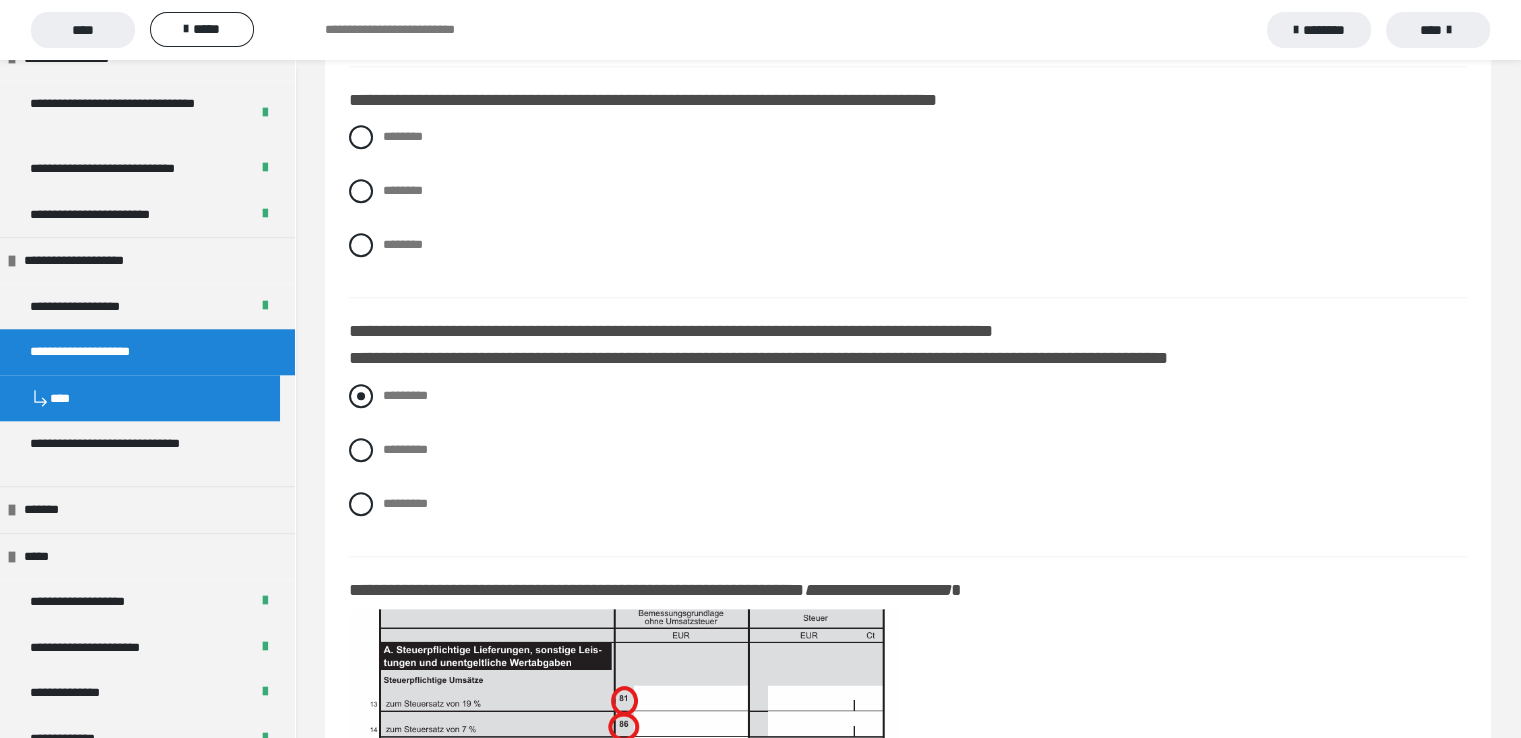 click at bounding box center (361, 396) 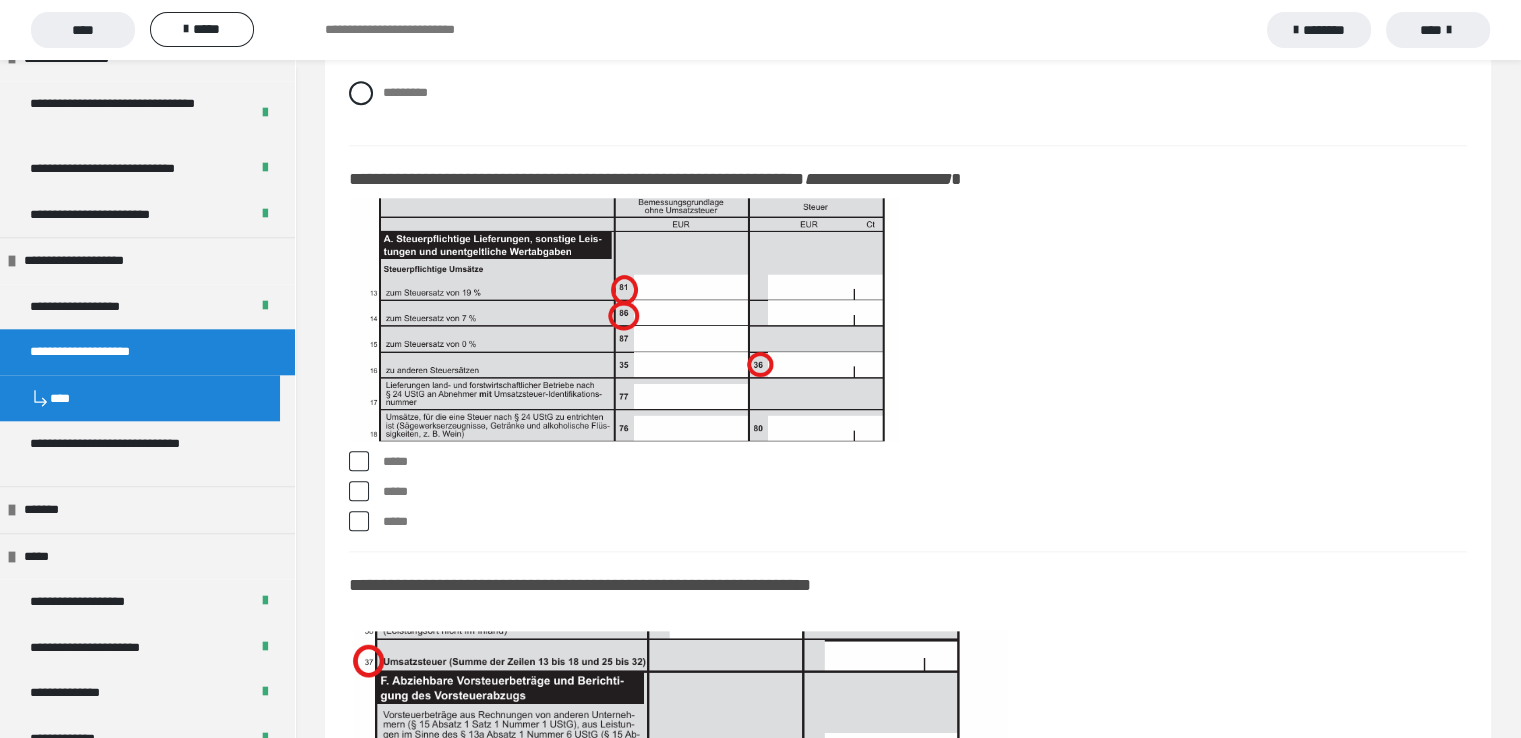 scroll, scrollTop: 17500, scrollLeft: 0, axis: vertical 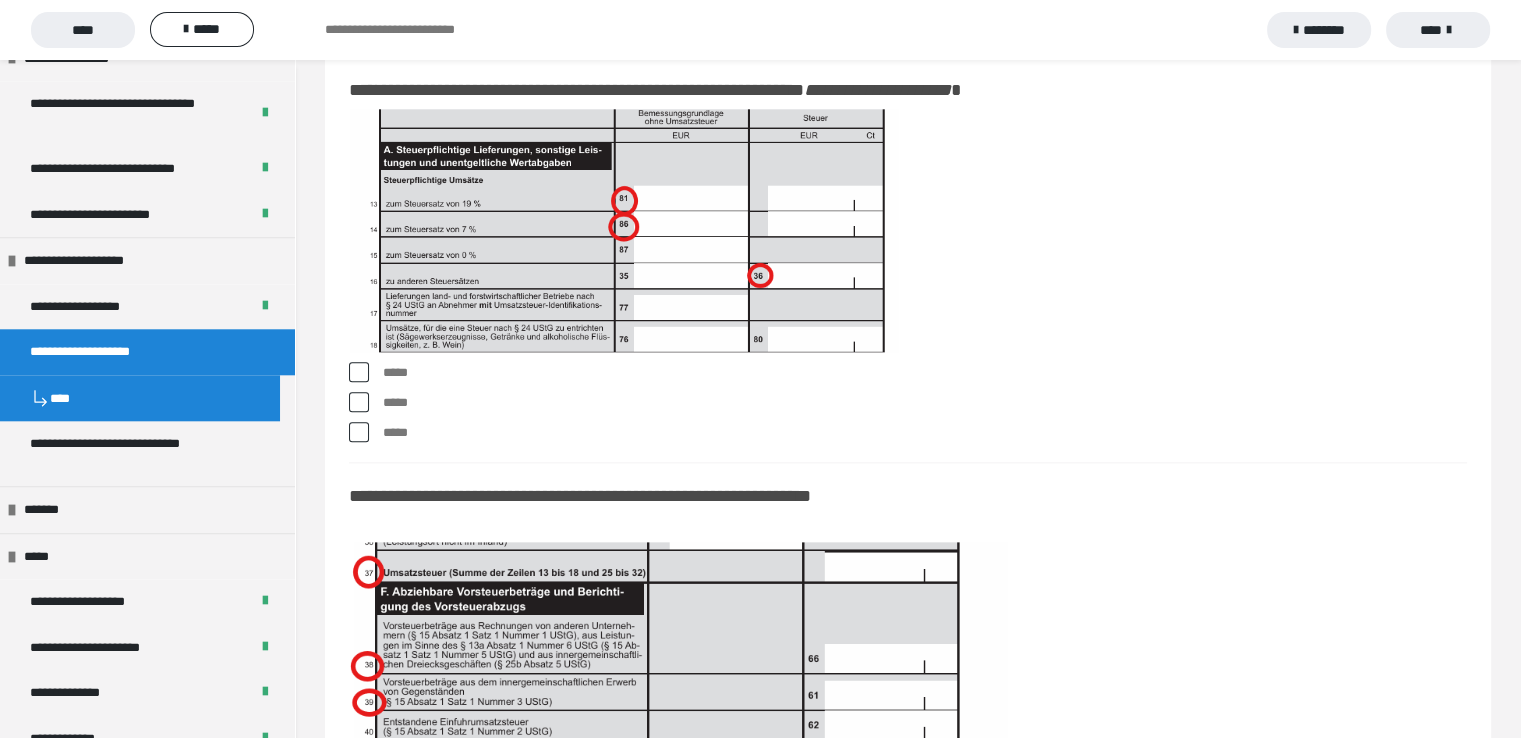 click at bounding box center [359, 372] 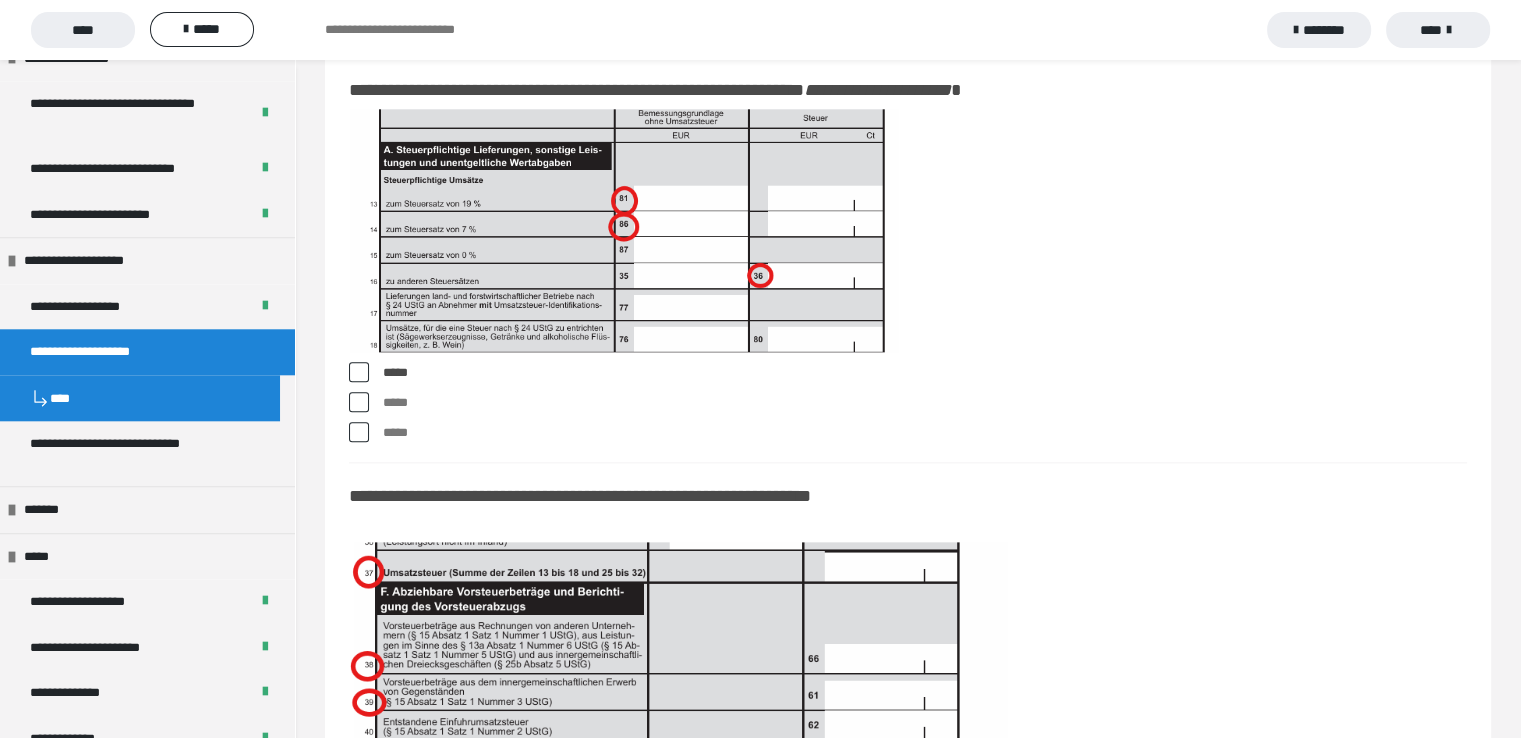 click at bounding box center (359, 402) 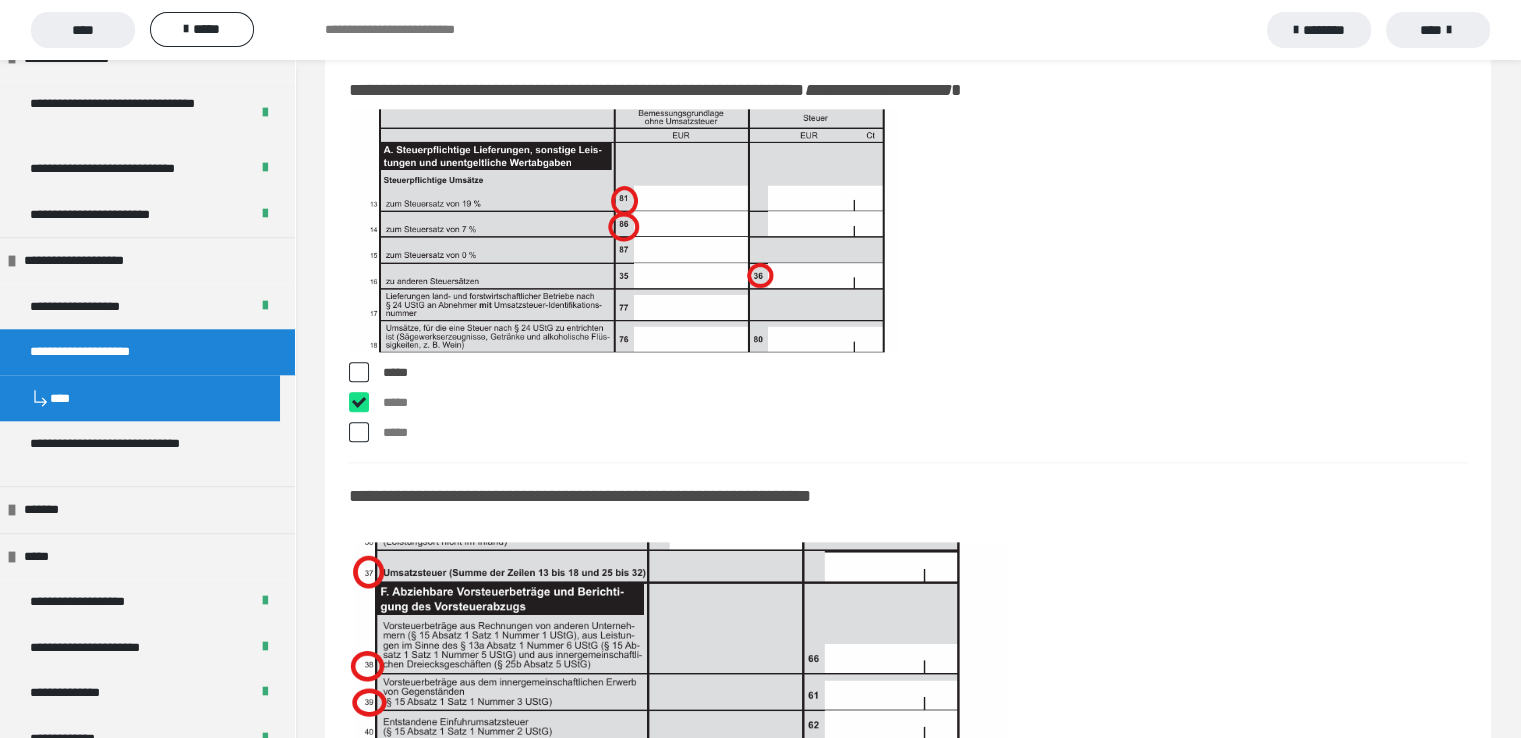 checkbox on "****" 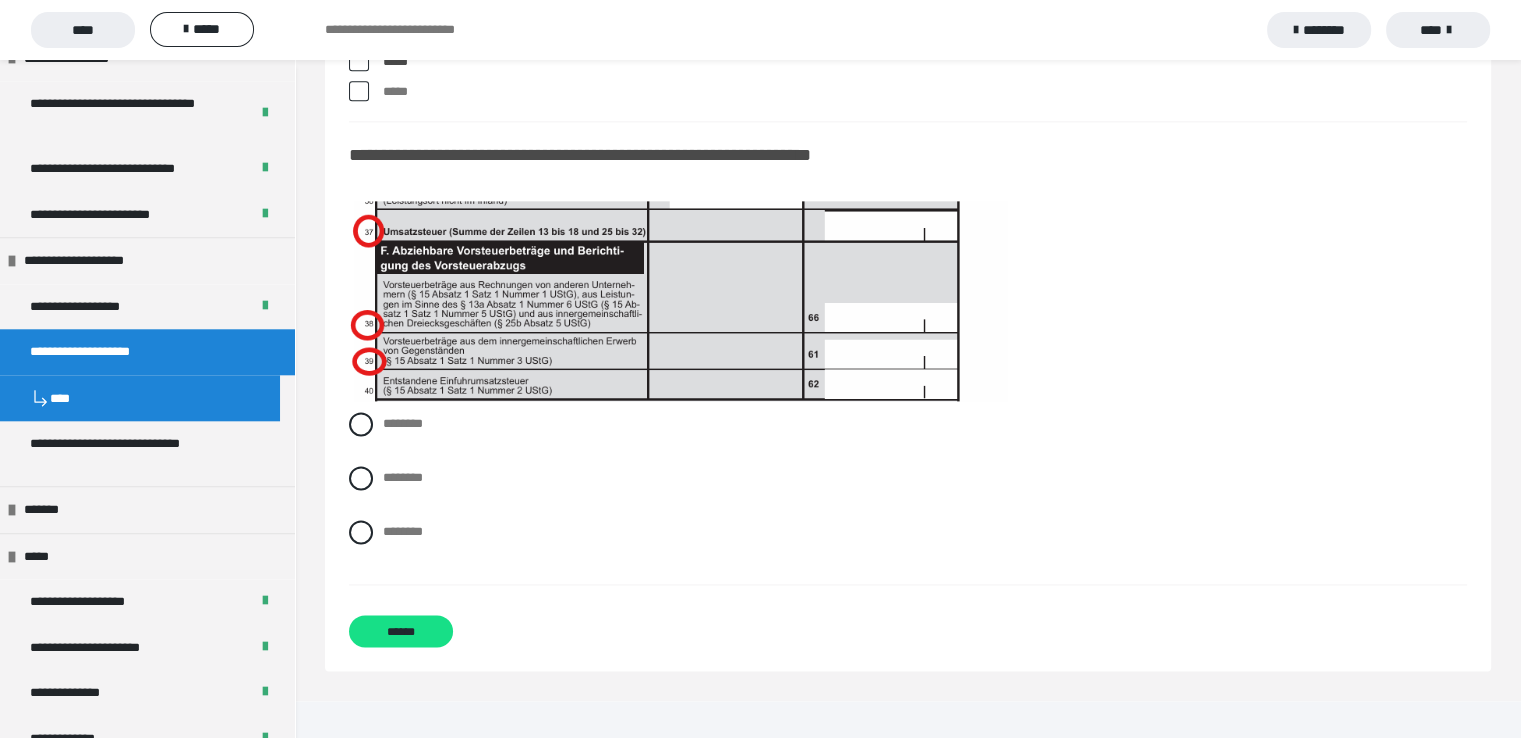 scroll, scrollTop: 17852, scrollLeft: 0, axis: vertical 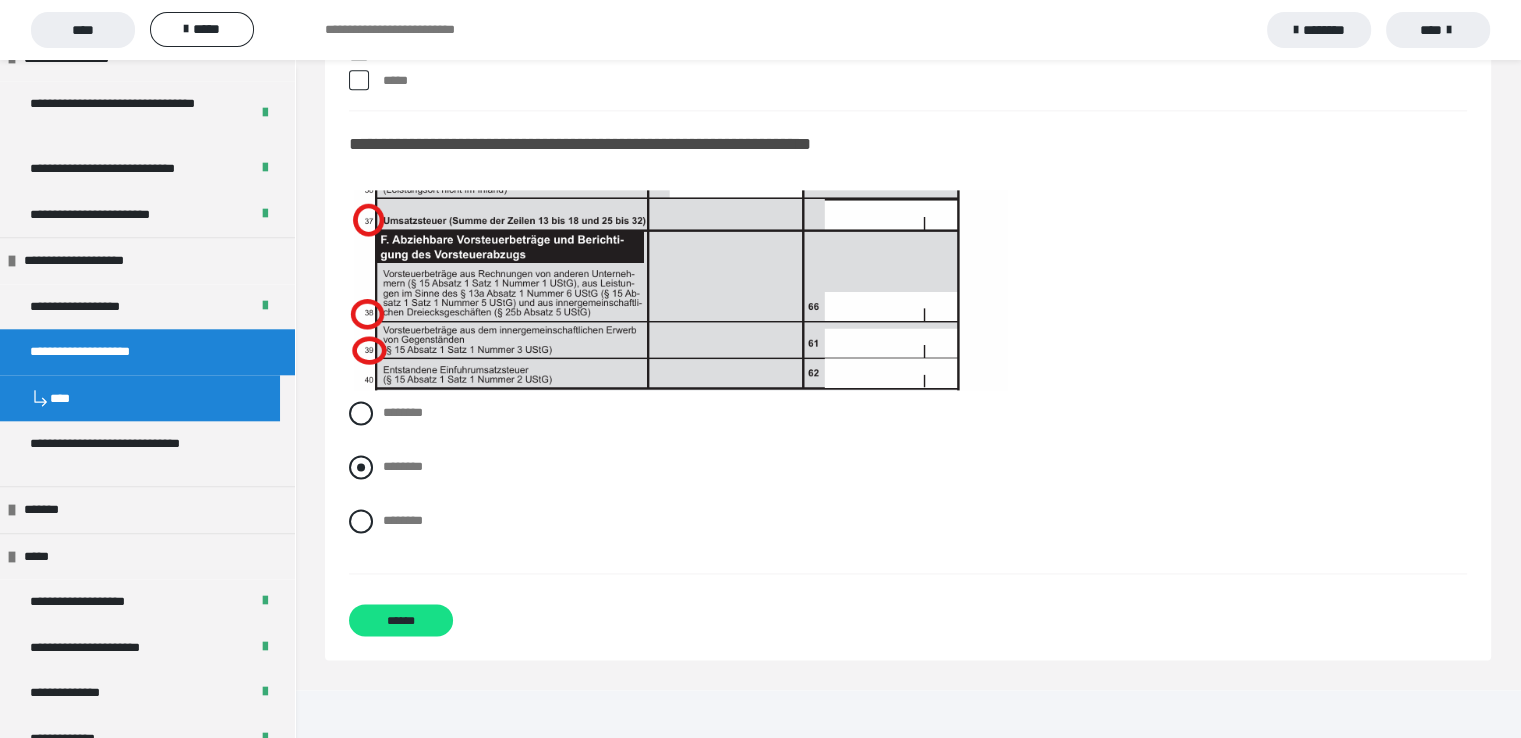 click at bounding box center [361, 467] 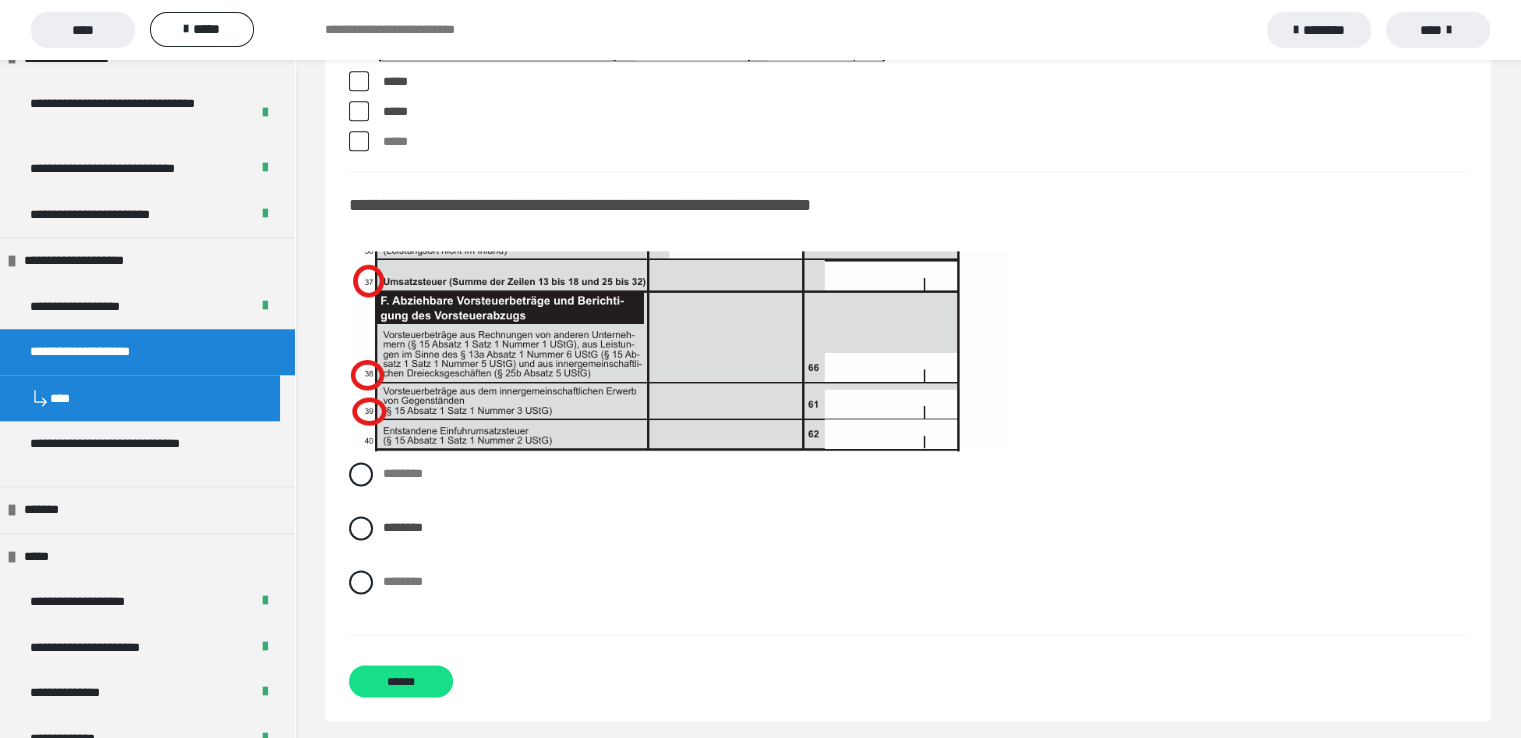 scroll, scrollTop: 17852, scrollLeft: 0, axis: vertical 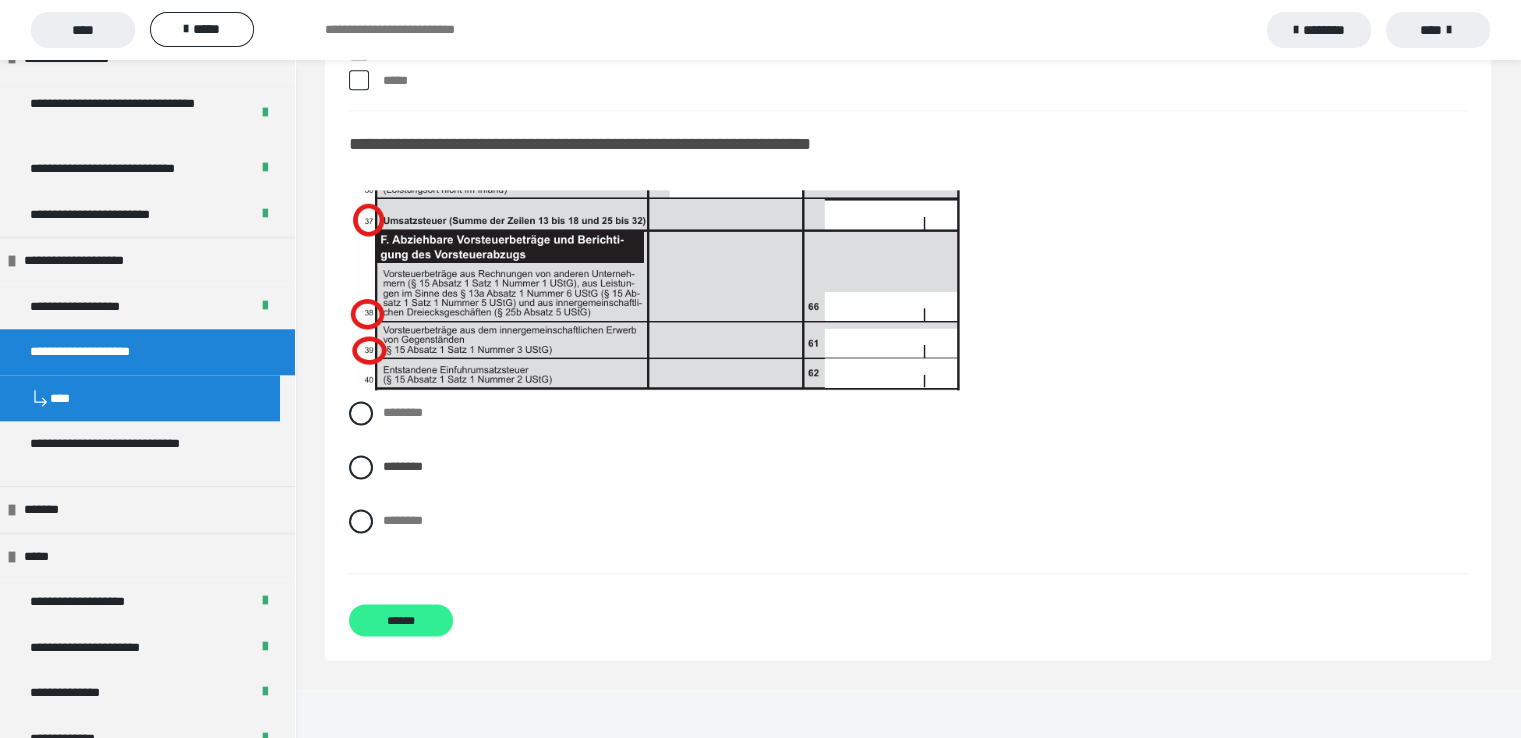 click on "******" at bounding box center [401, 620] 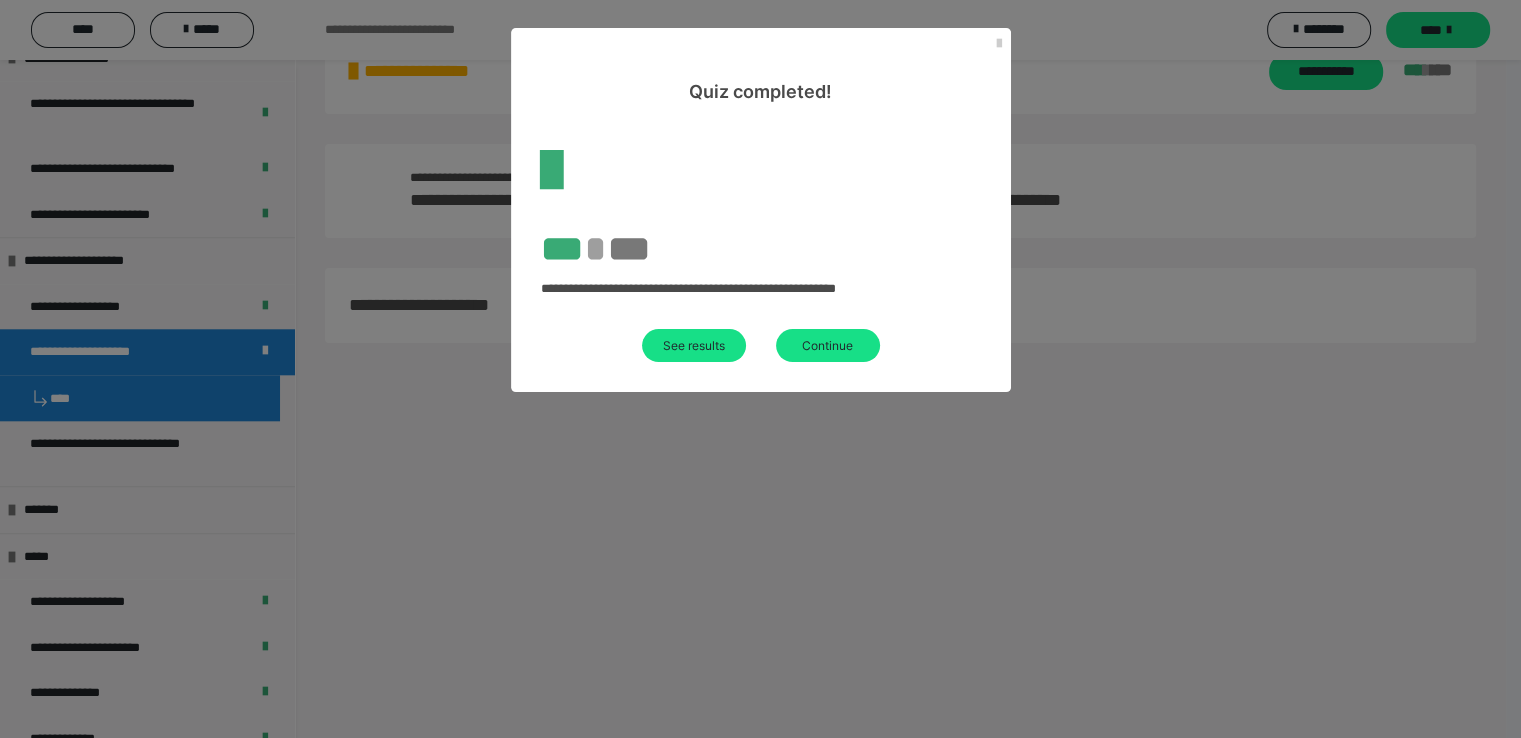 scroll, scrollTop: 60, scrollLeft: 0, axis: vertical 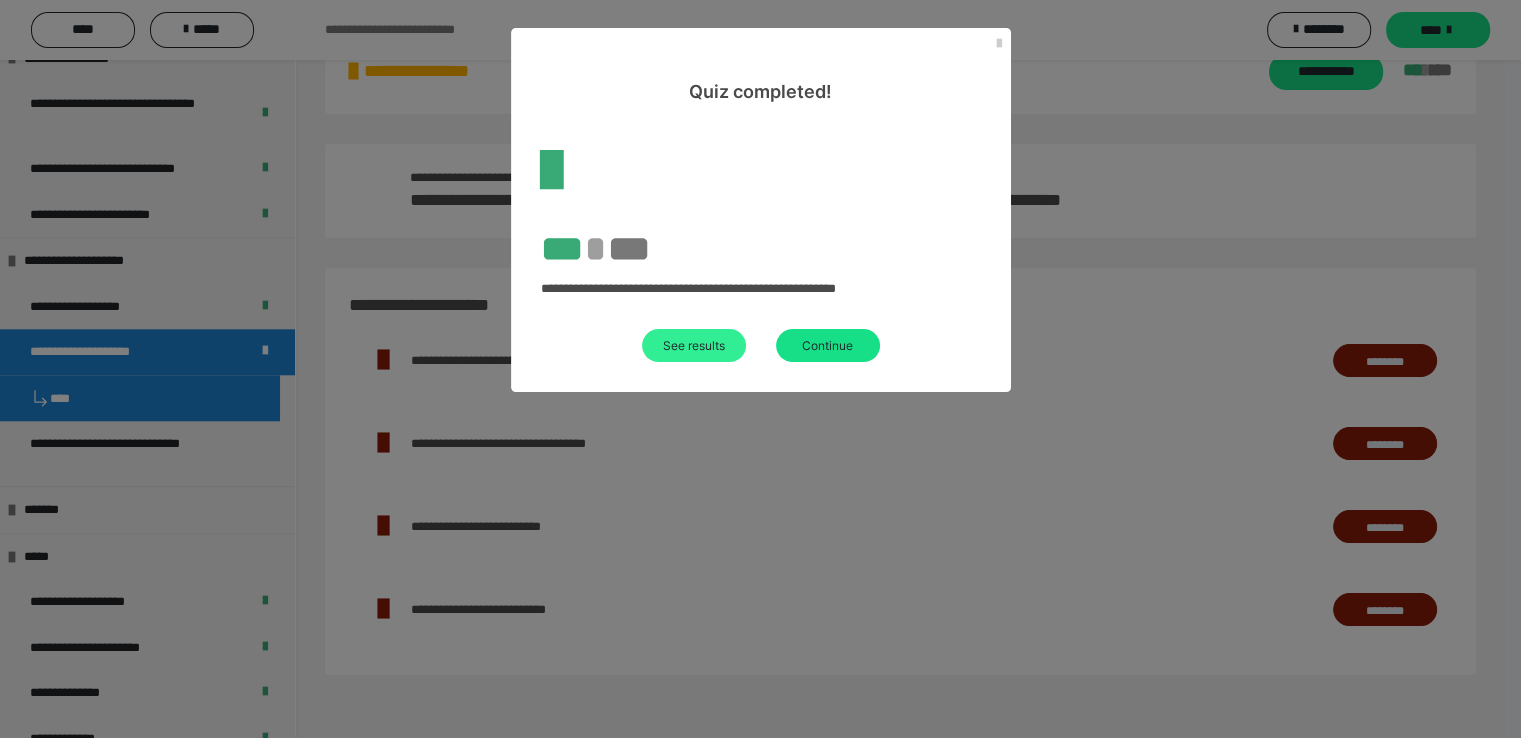click on "See results" at bounding box center (694, 345) 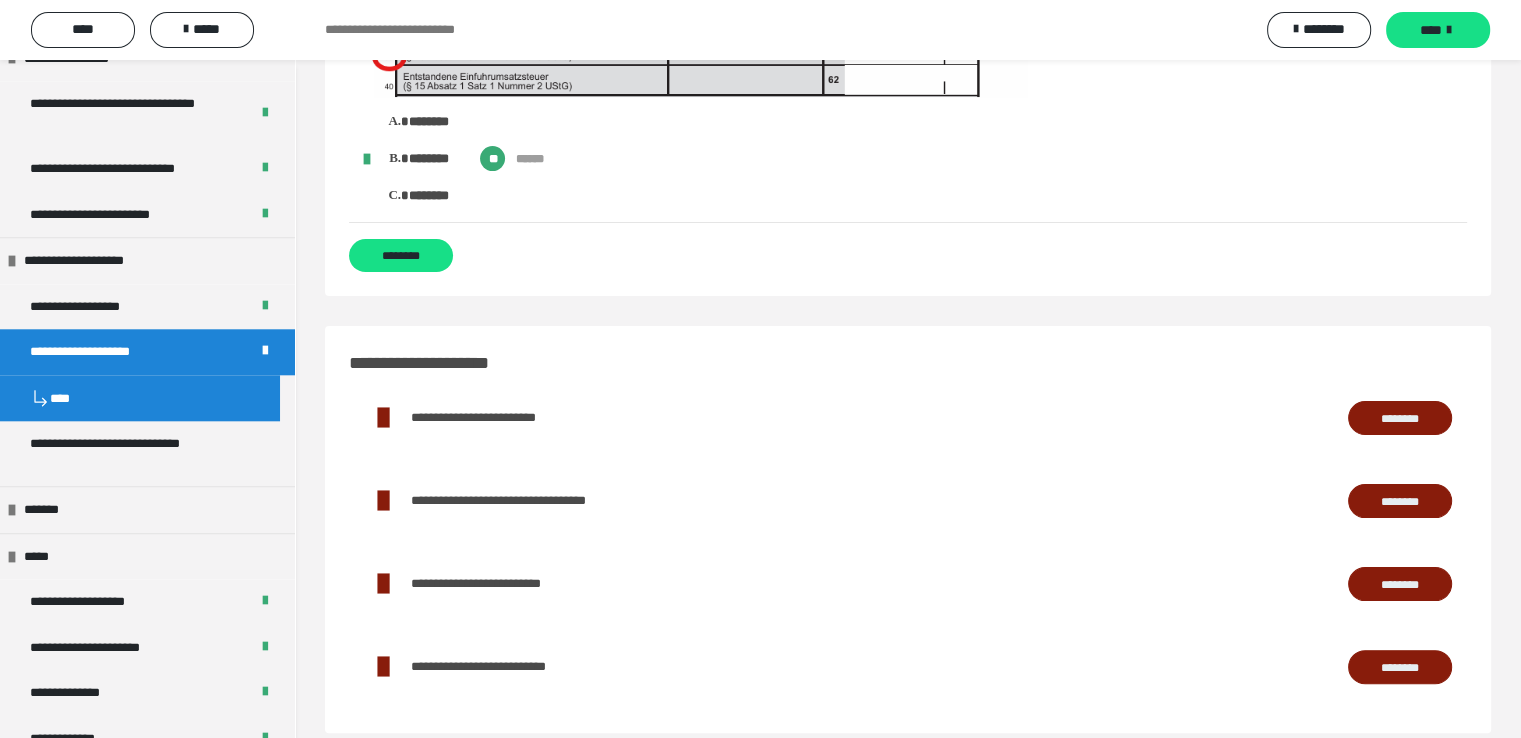 scroll, scrollTop: 15560, scrollLeft: 0, axis: vertical 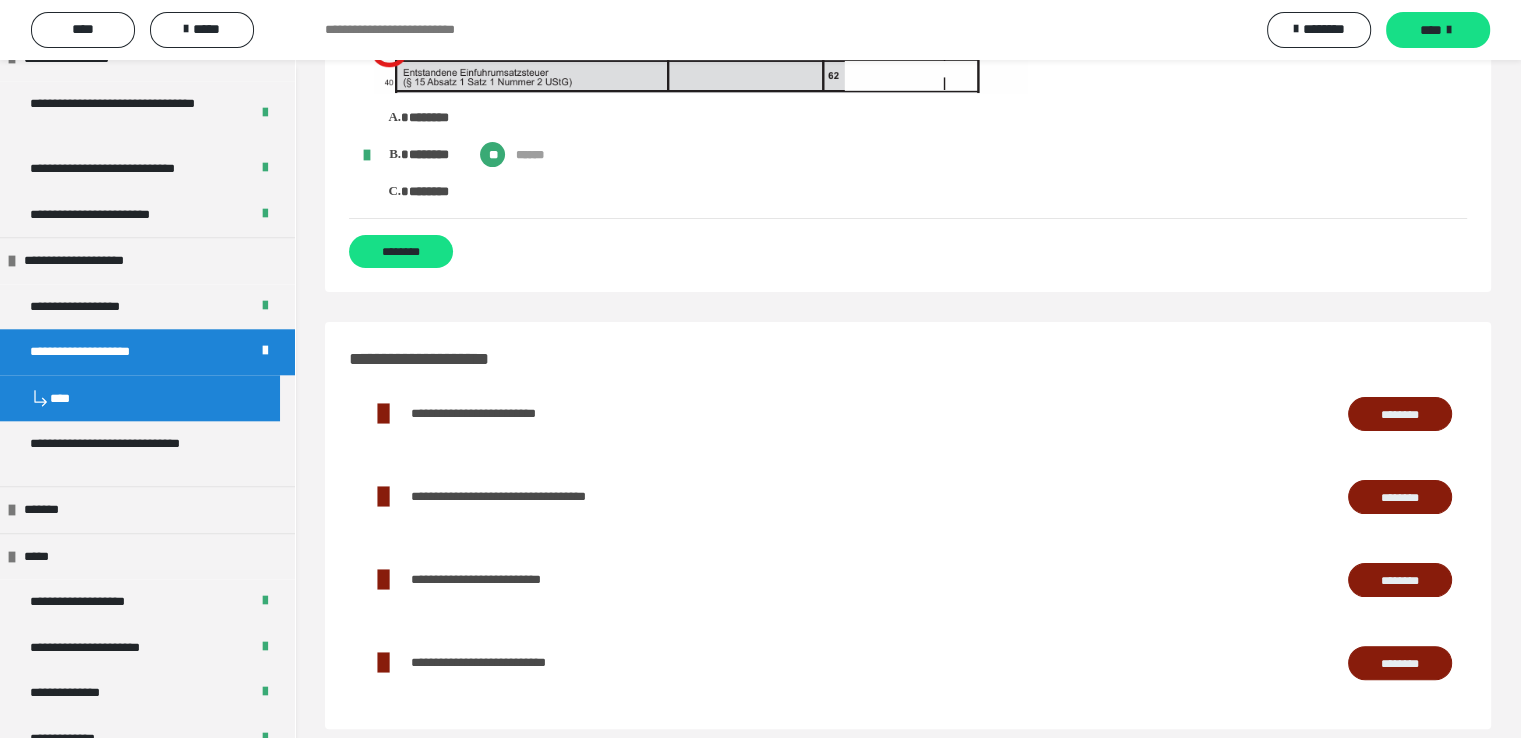 click on "********" at bounding box center [1400, 497] 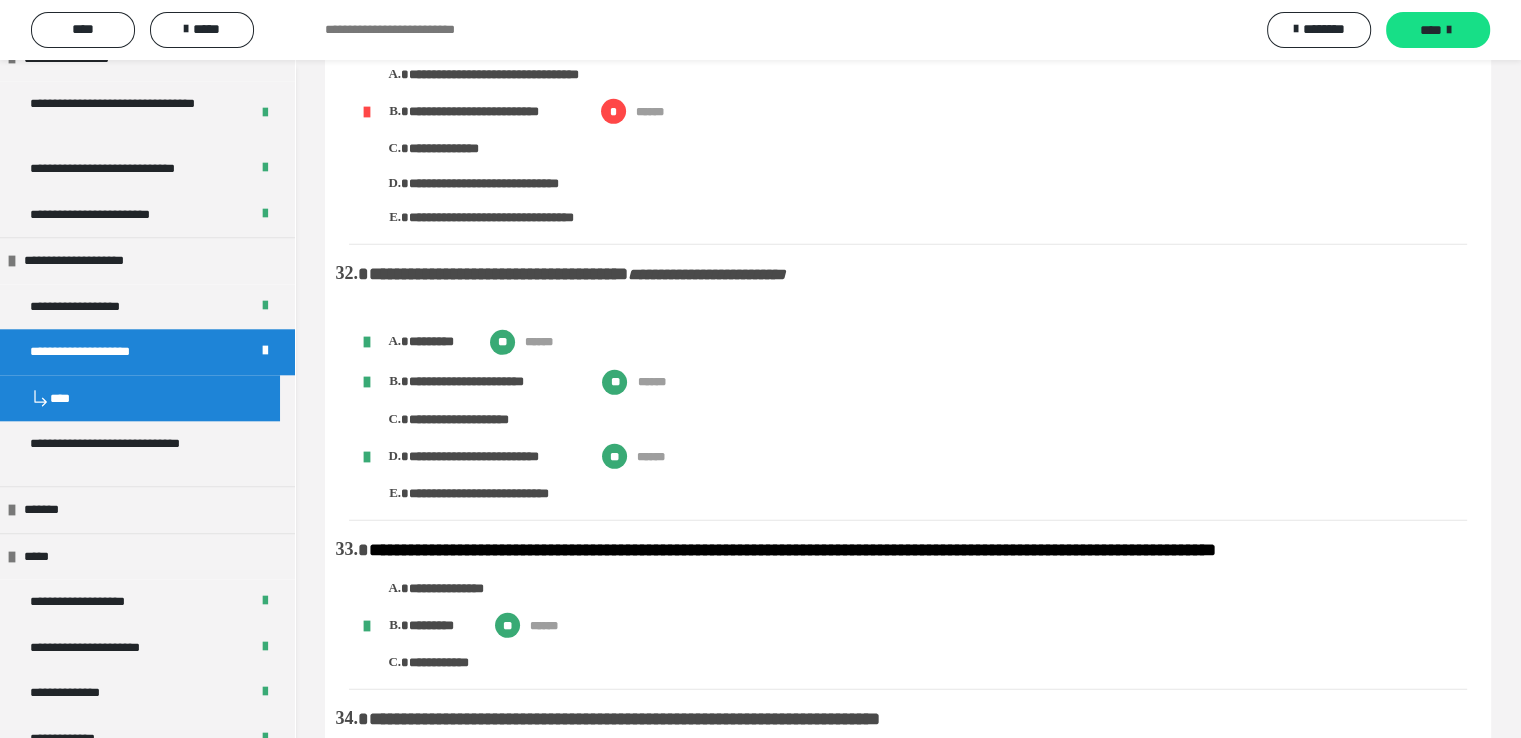 scroll, scrollTop: 5860, scrollLeft: 0, axis: vertical 